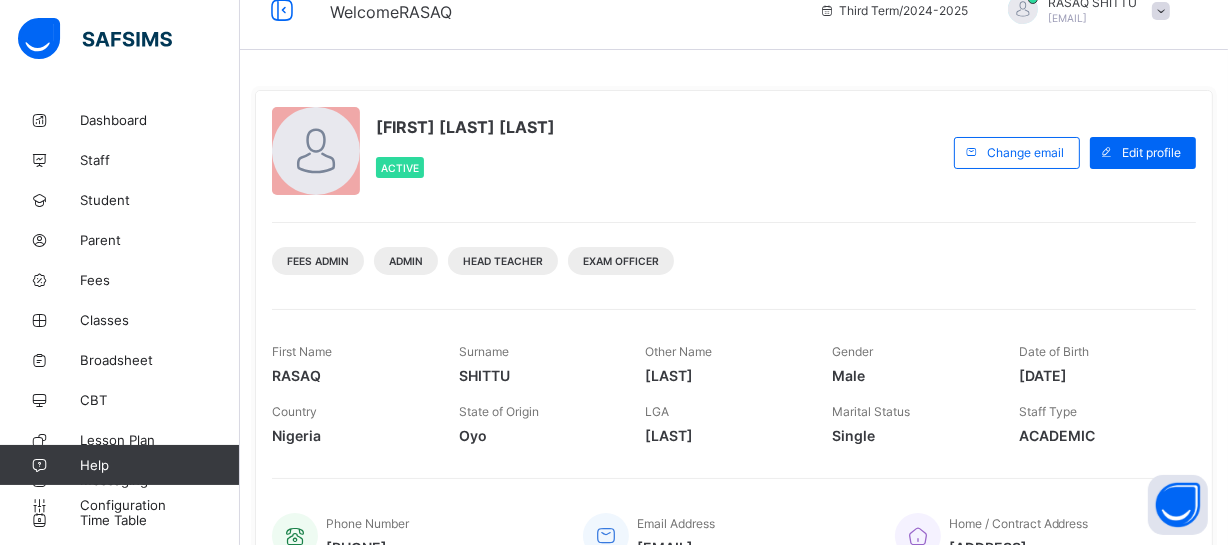 scroll, scrollTop: 0, scrollLeft: 0, axis: both 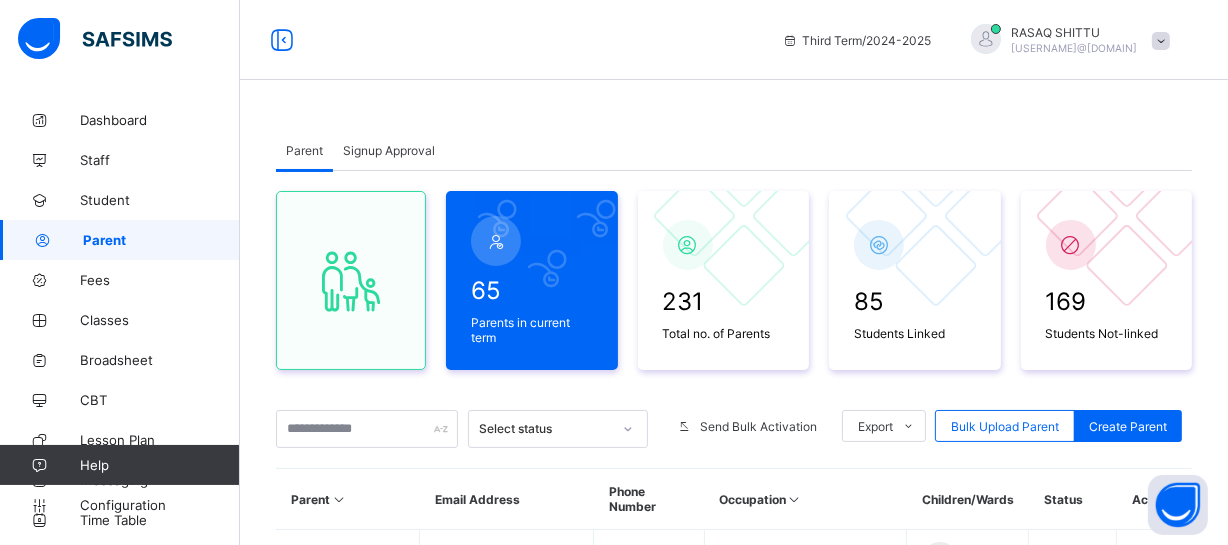 click on "Third Term  /  2024-2025   RASAQ   SHITTU abdurrazaq.shittu@gmail.com" at bounding box center [614, 40] 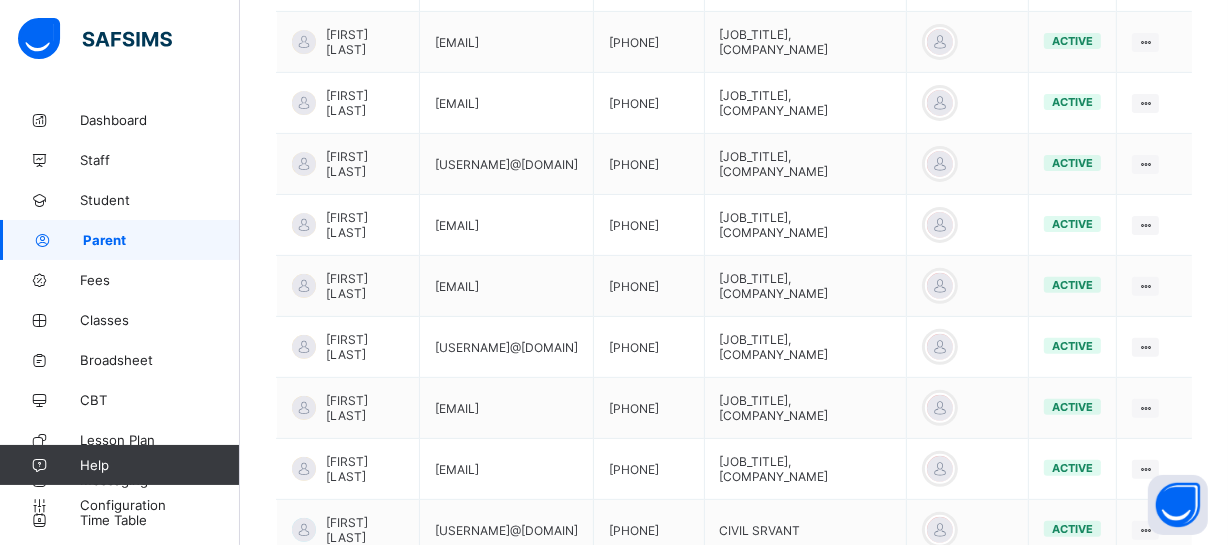 scroll, scrollTop: 581, scrollLeft: 0, axis: vertical 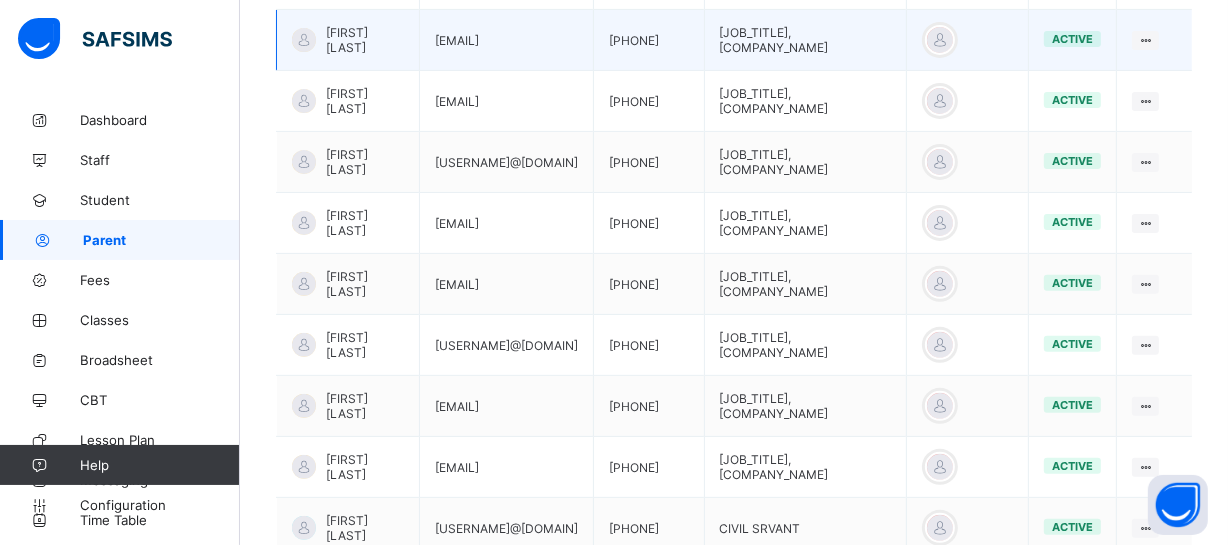 click on "[EMAIL]" at bounding box center [507, 40] 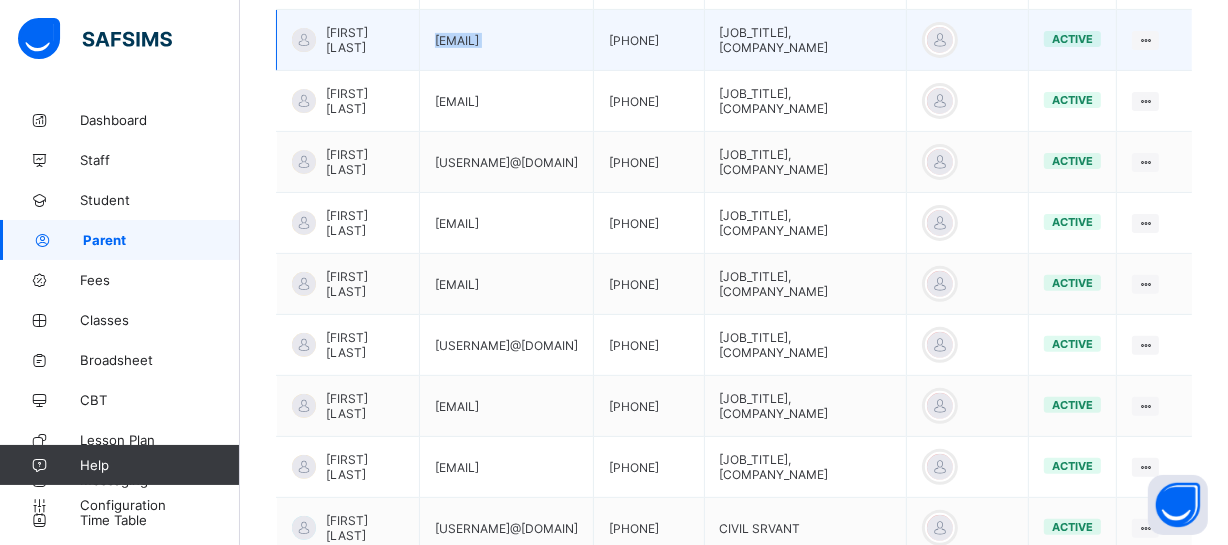 click on "[EMAIL]" at bounding box center (507, 40) 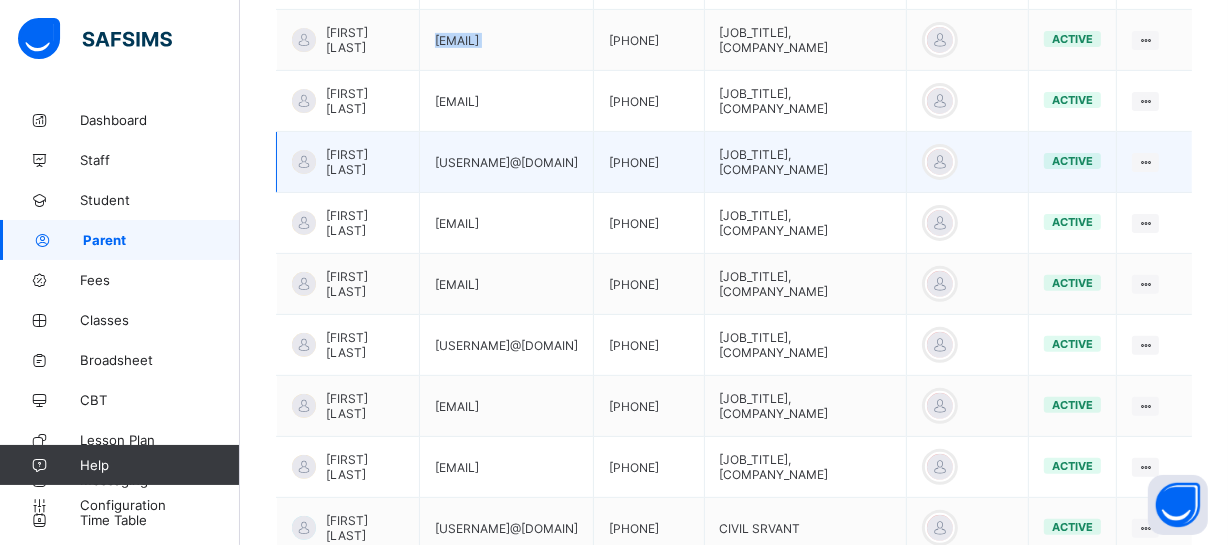 click on "[PHONE]" at bounding box center (649, 223) 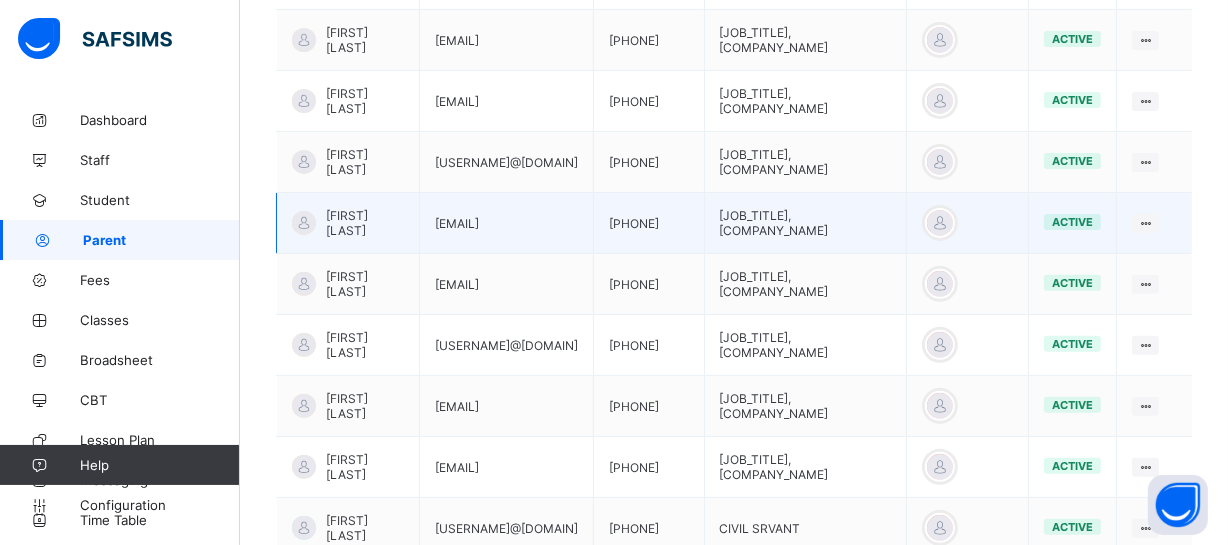 click on "[PHONE]" at bounding box center (649, 223) 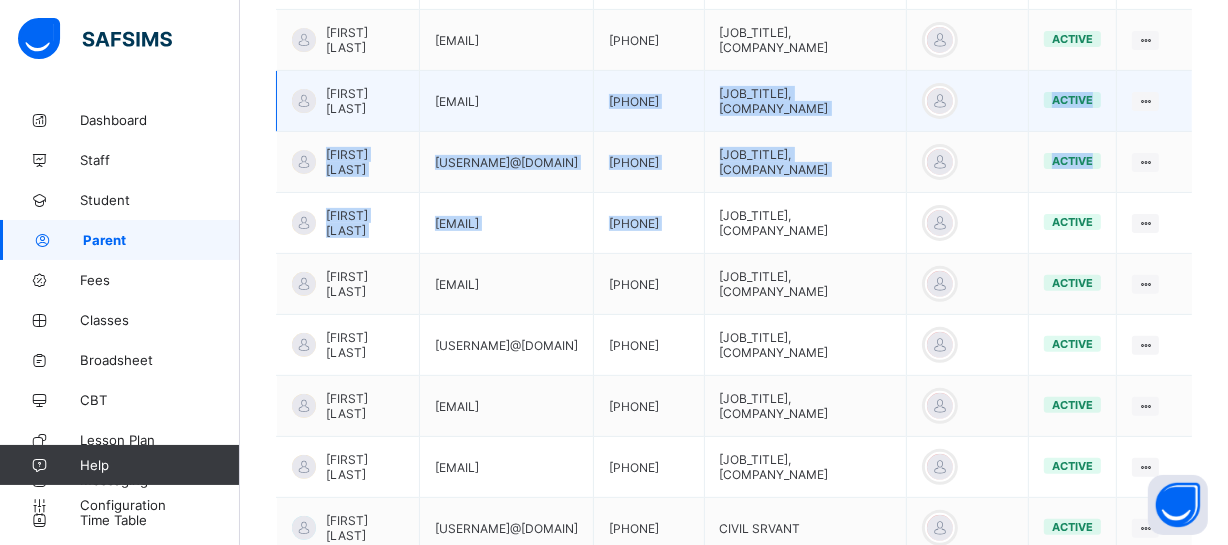 drag, startPoint x: 636, startPoint y: 190, endPoint x: 897, endPoint y: 72, distance: 286.435 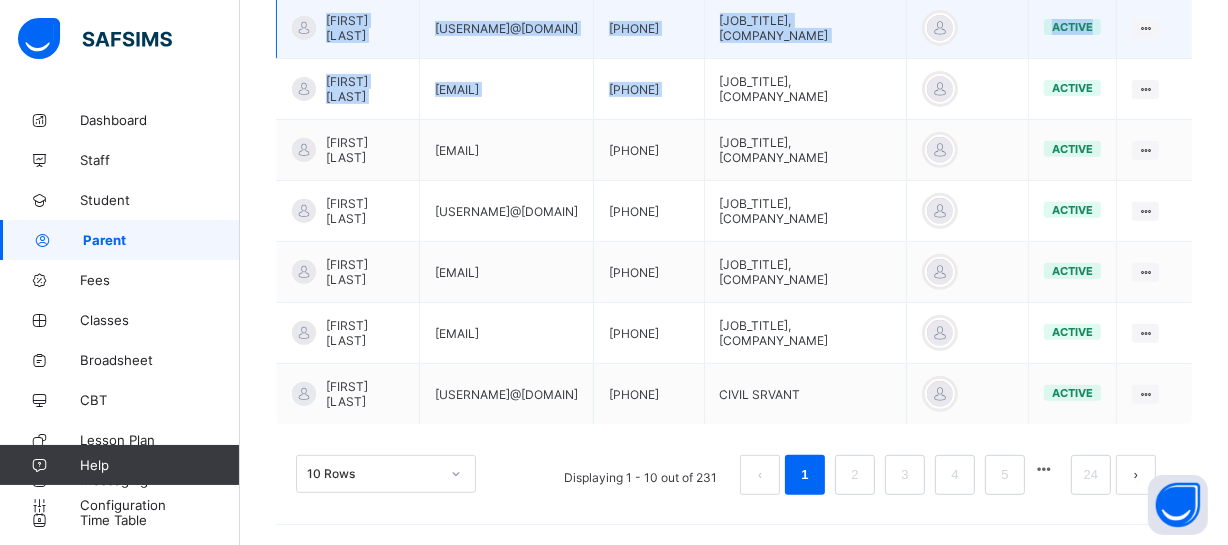 scroll, scrollTop: 716, scrollLeft: 0, axis: vertical 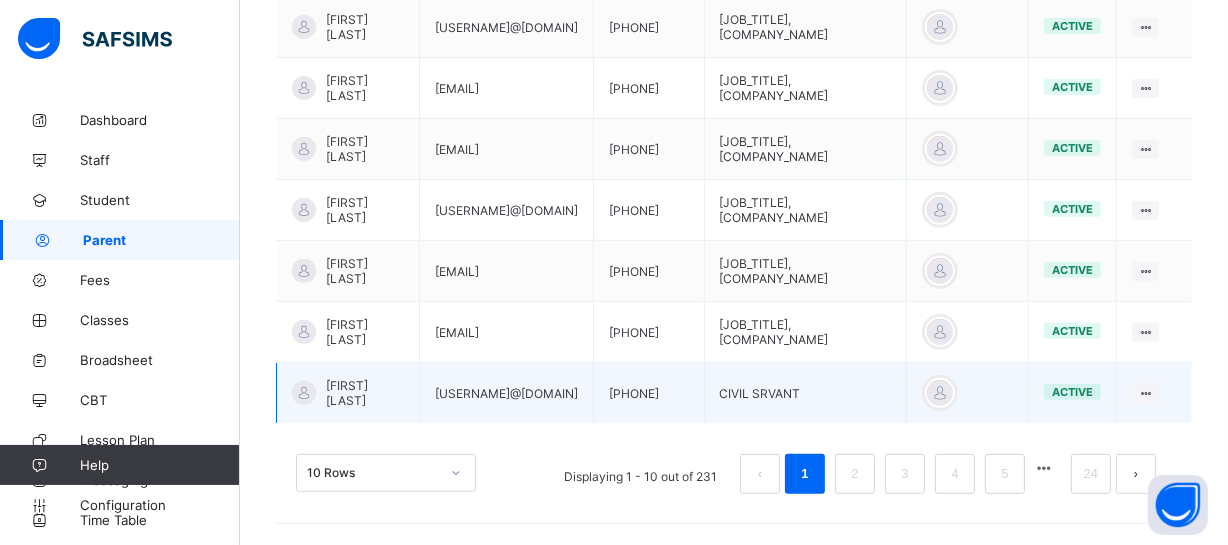 click on "[PHONE]" at bounding box center (649, 393) 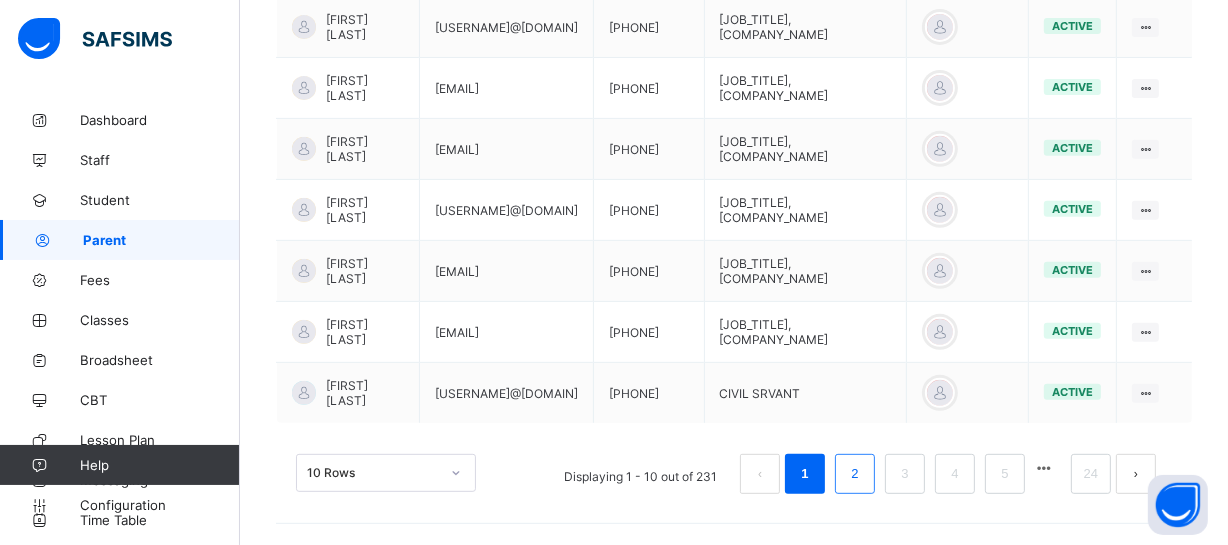 click on "2" at bounding box center [854, 474] 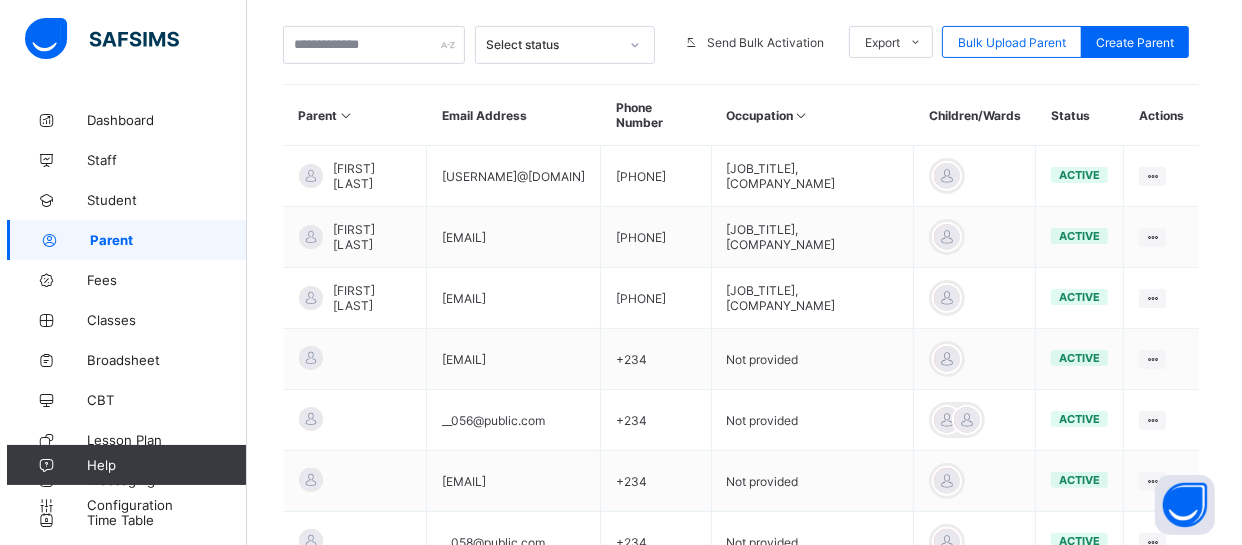scroll, scrollTop: 389, scrollLeft: 0, axis: vertical 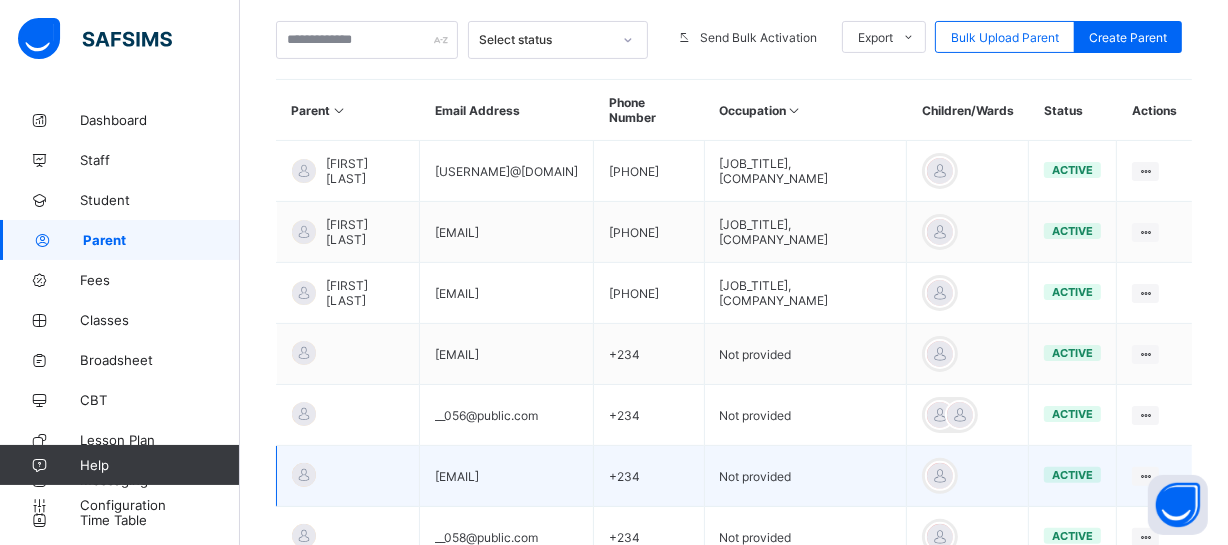 click on "Not provided" at bounding box center (805, 476) 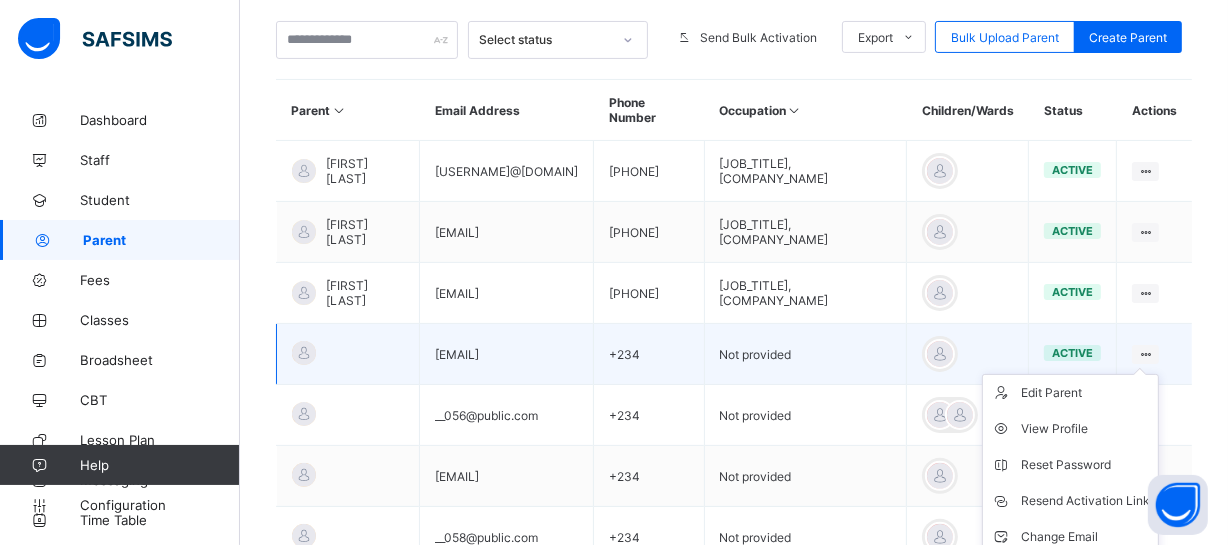 click on "Edit Parent View Profile Reset Password Resend Activation Link Change Email Link Children Delete Parent" at bounding box center [1070, 501] 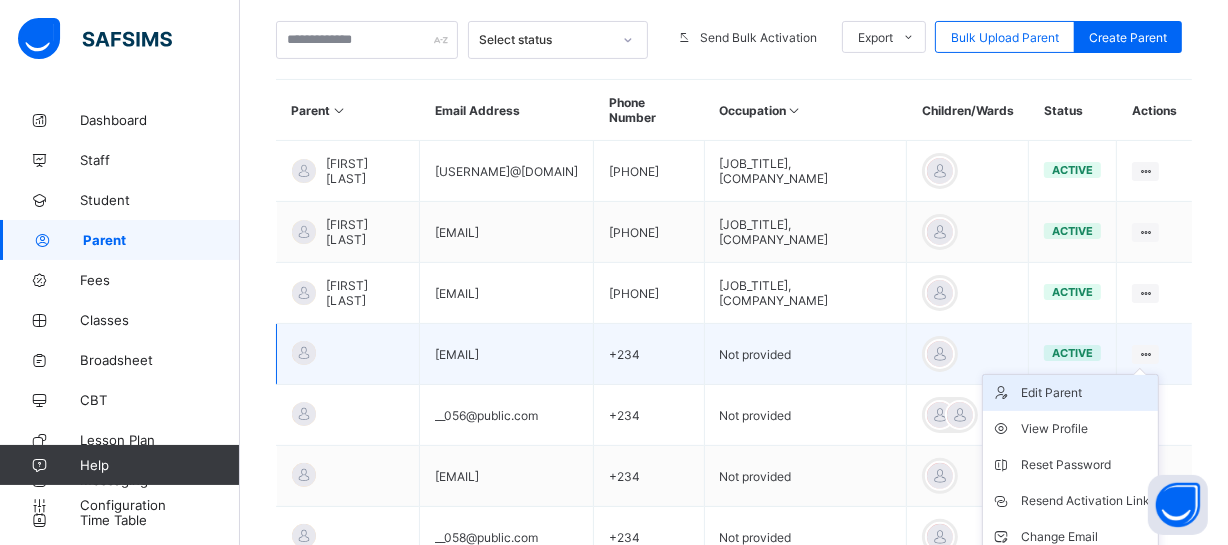 click on "Edit Parent" at bounding box center [1085, 393] 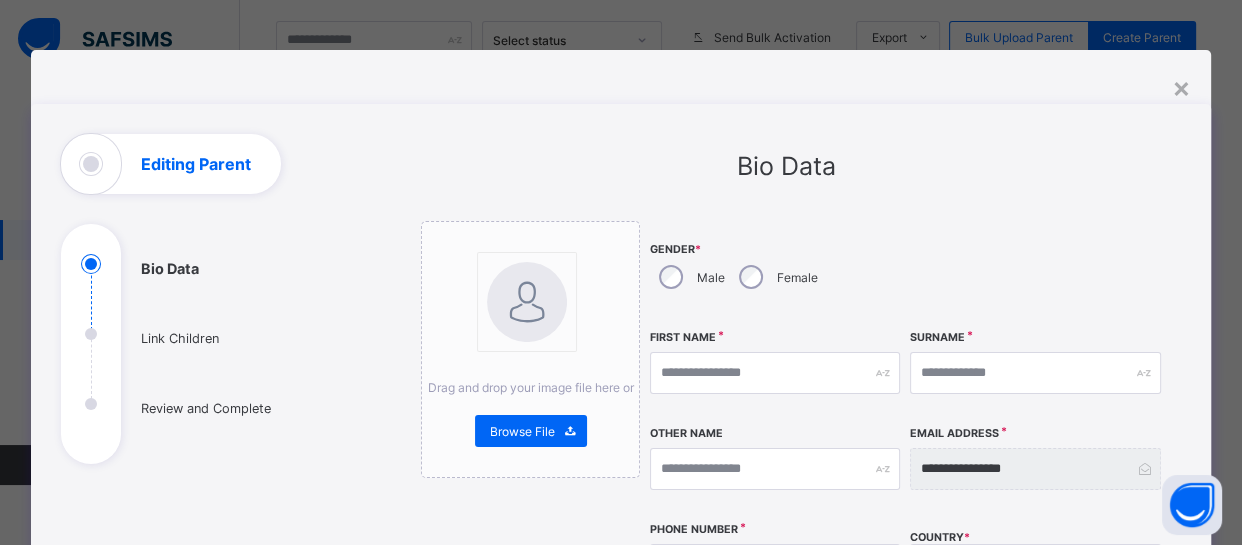 click on "Bio Data Link Children Review and Complete" at bounding box center [211, 359] 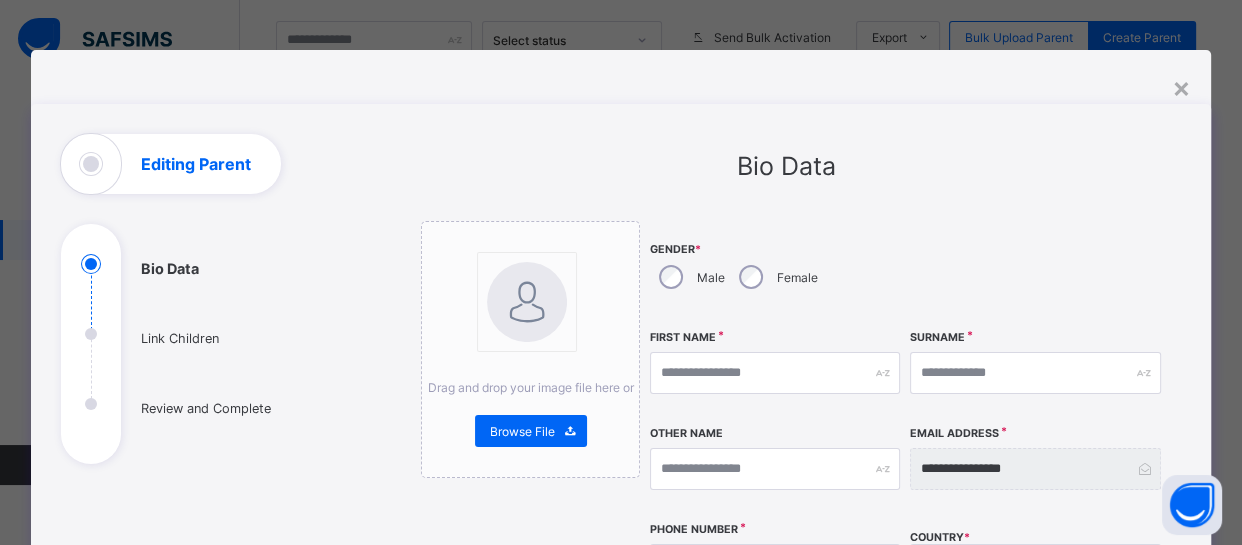 click on "Bio Data Link Children Review and Complete" at bounding box center (211, 359) 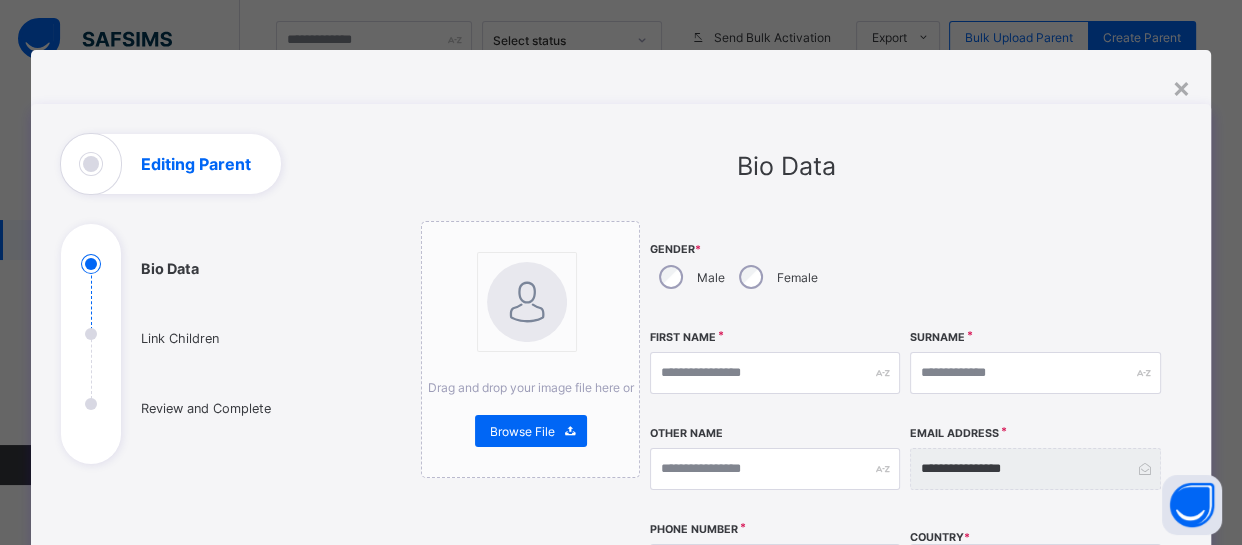 click on "**********" at bounding box center [786, 650] 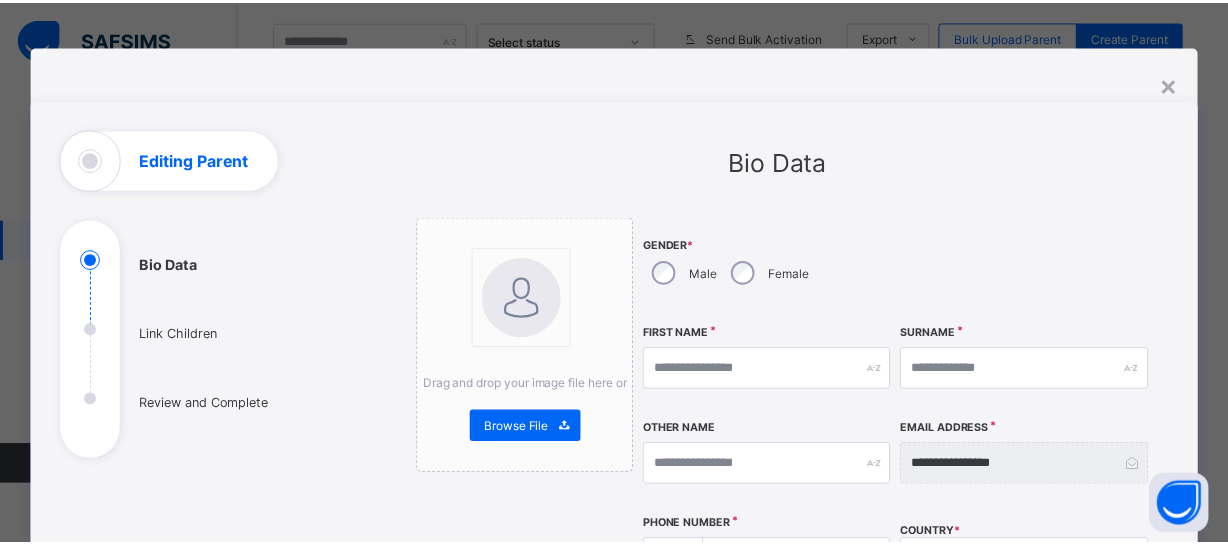 scroll, scrollTop: 0, scrollLeft: 0, axis: both 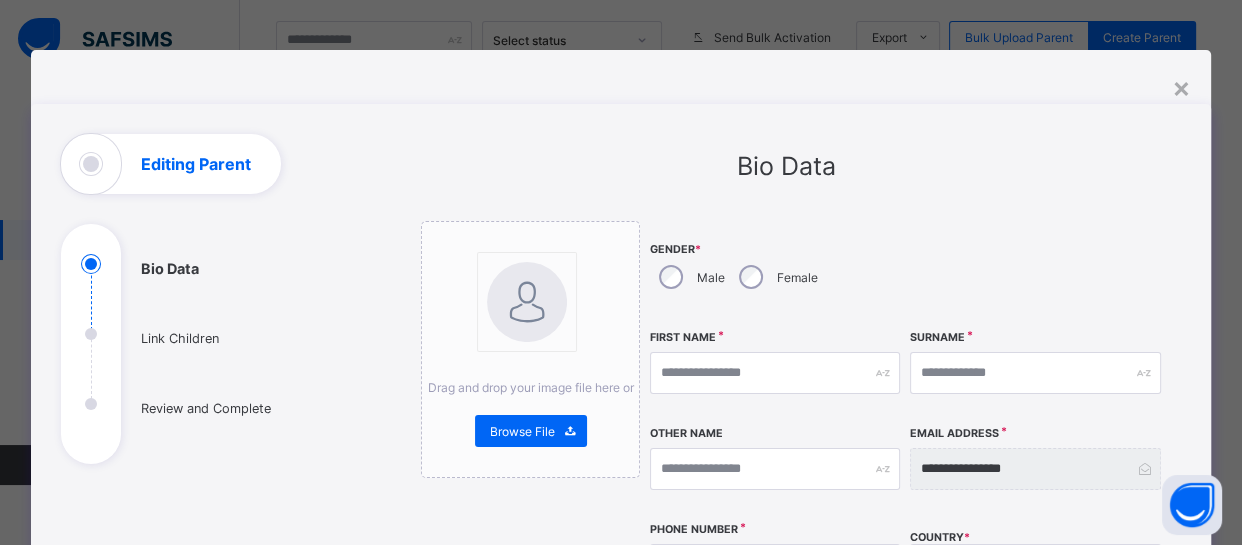 click on "**********" at bounding box center (621, 668) 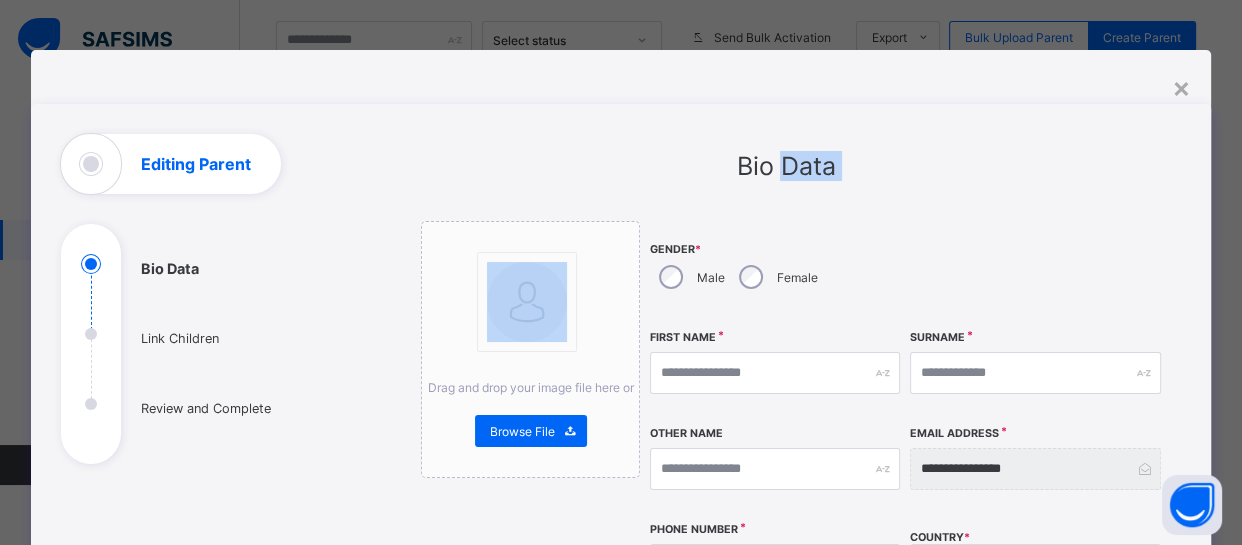 drag, startPoint x: 805, startPoint y: 50, endPoint x: 980, endPoint y: 139, distance: 196.33136 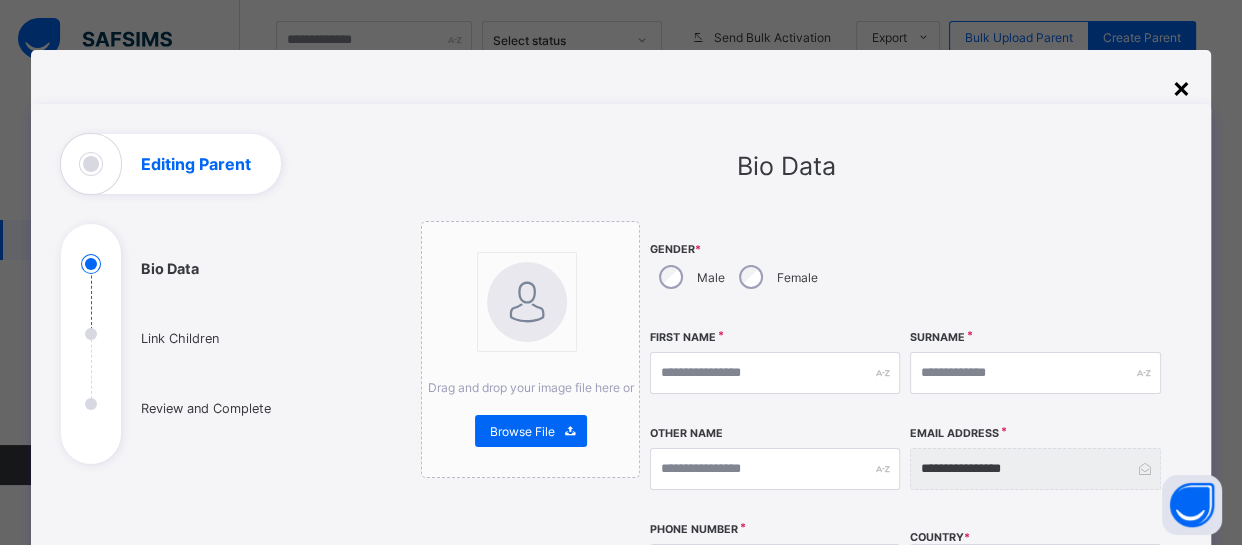 click on "×" at bounding box center (1181, 87) 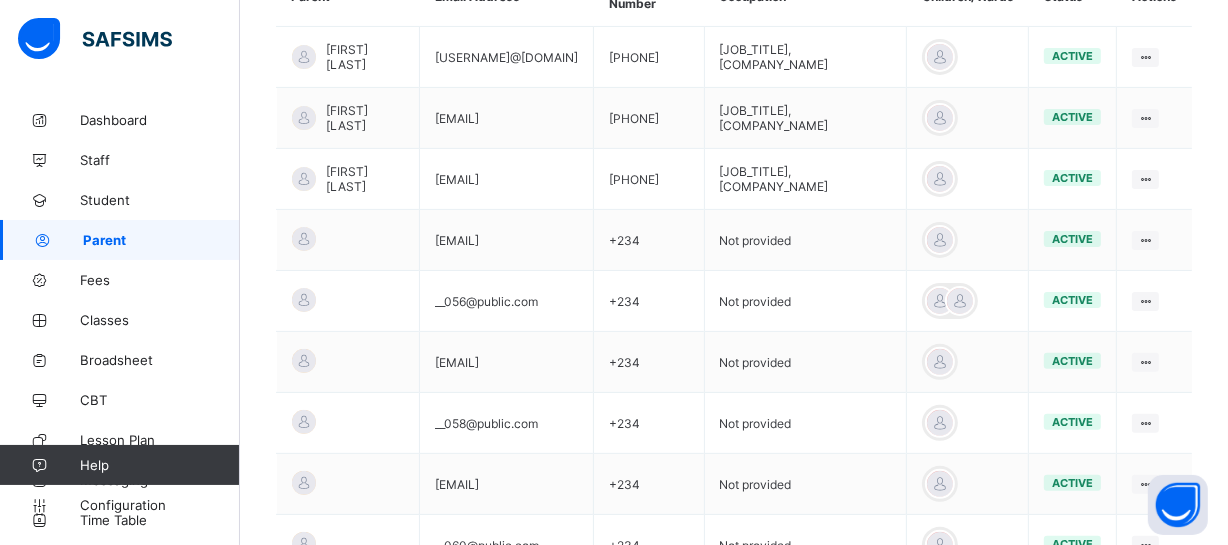 scroll, scrollTop: 716, scrollLeft: 0, axis: vertical 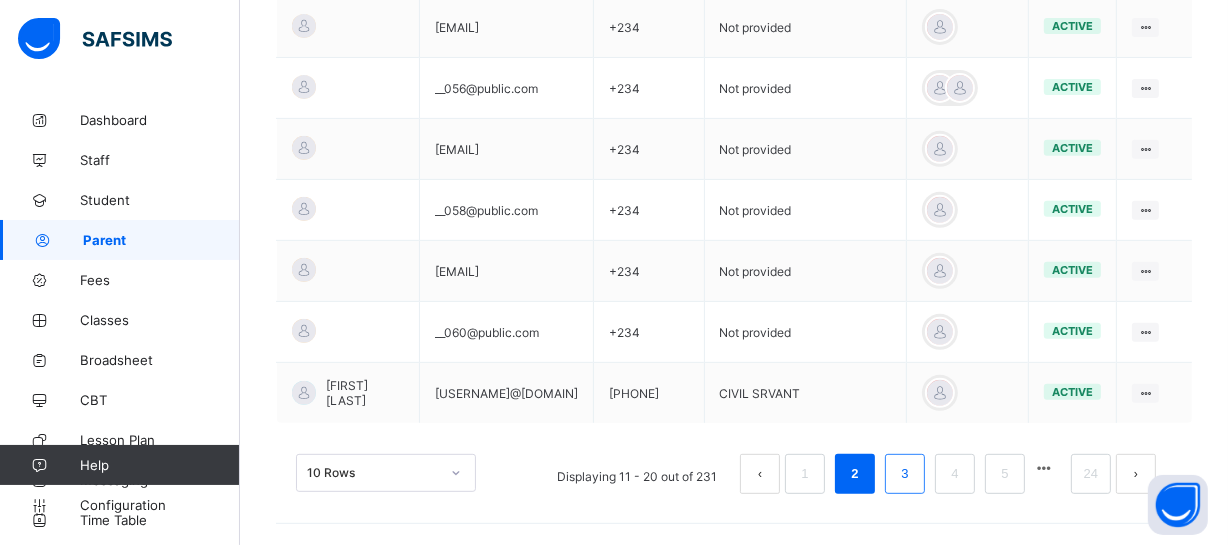 click on "3" at bounding box center [904, 474] 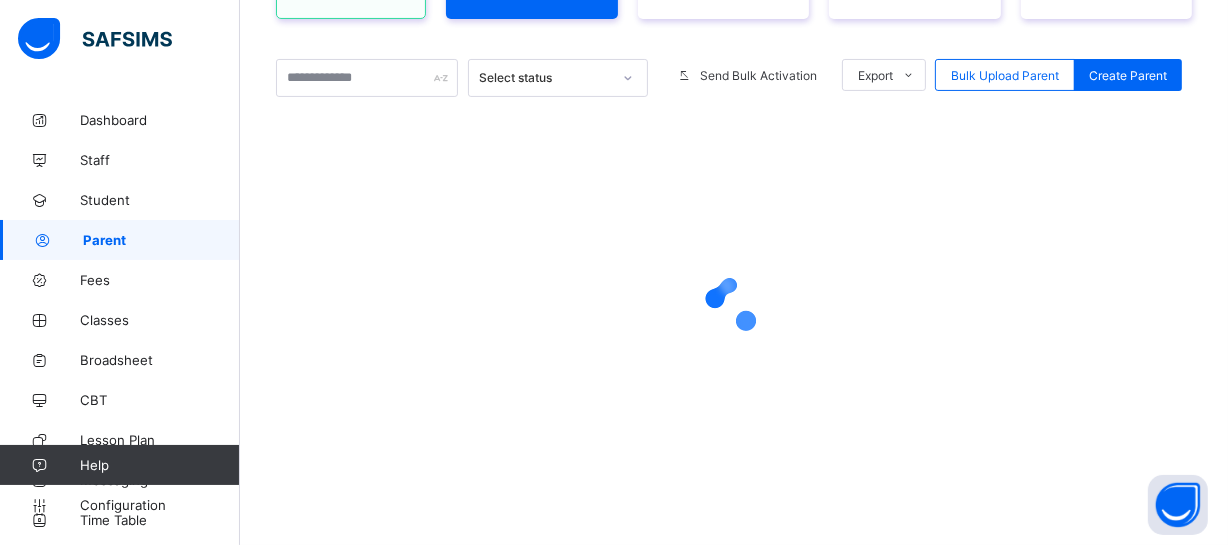 scroll, scrollTop: 91, scrollLeft: 0, axis: vertical 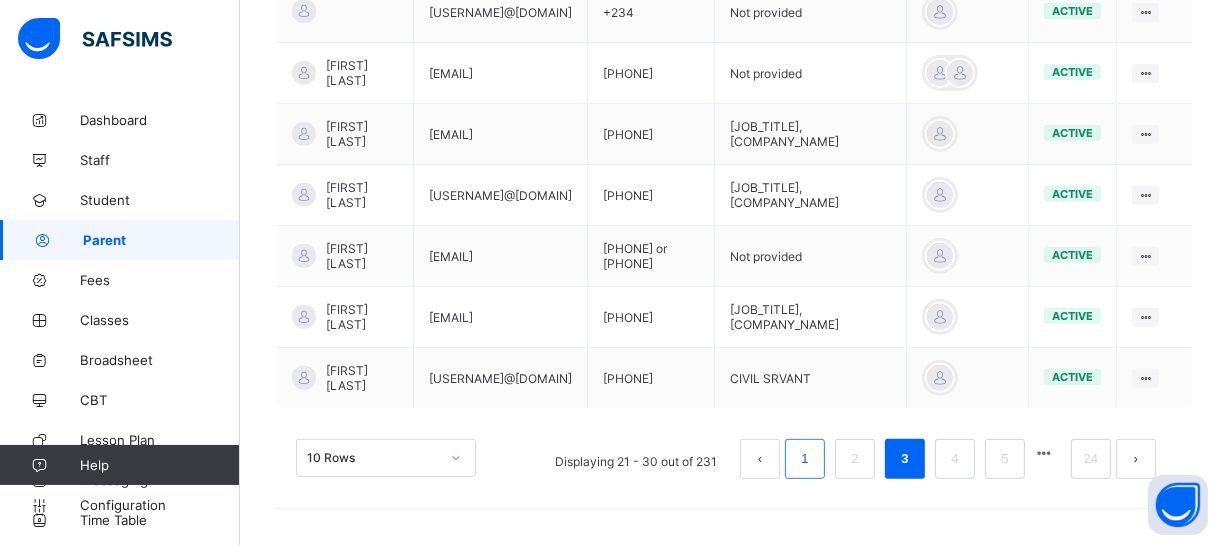 click on "1" at bounding box center [805, 459] 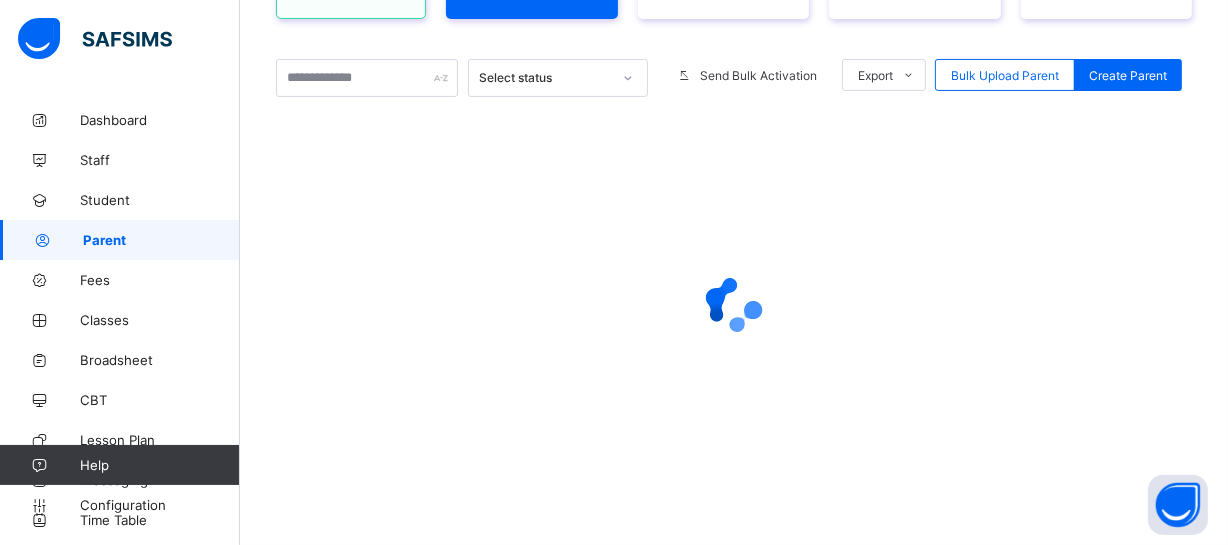 scroll, scrollTop: 91, scrollLeft: 0, axis: vertical 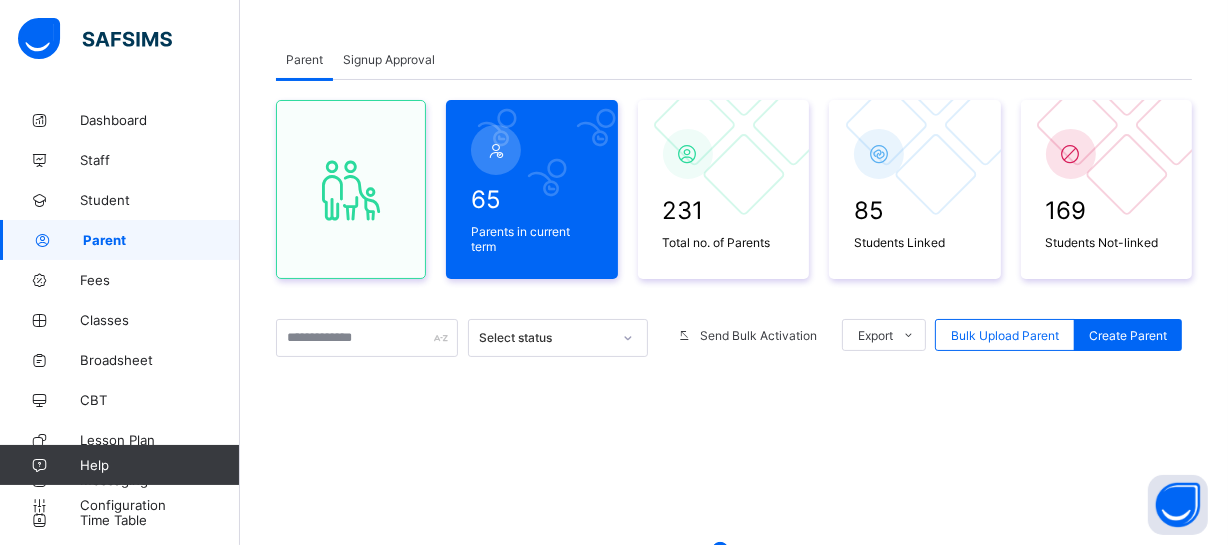 click at bounding box center [734, 565] 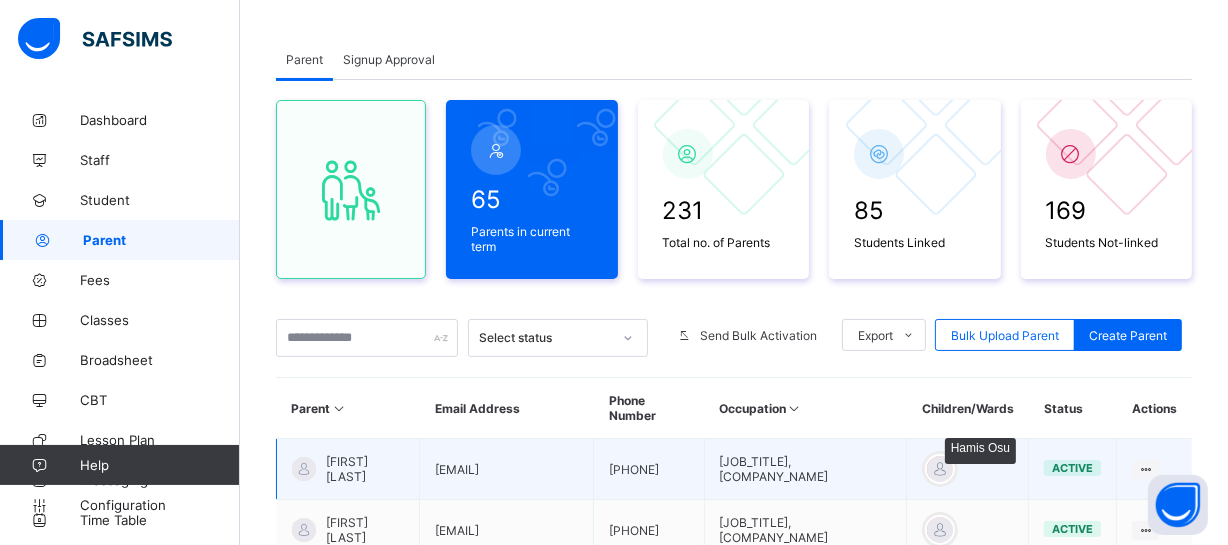 scroll, scrollTop: 716, scrollLeft: 0, axis: vertical 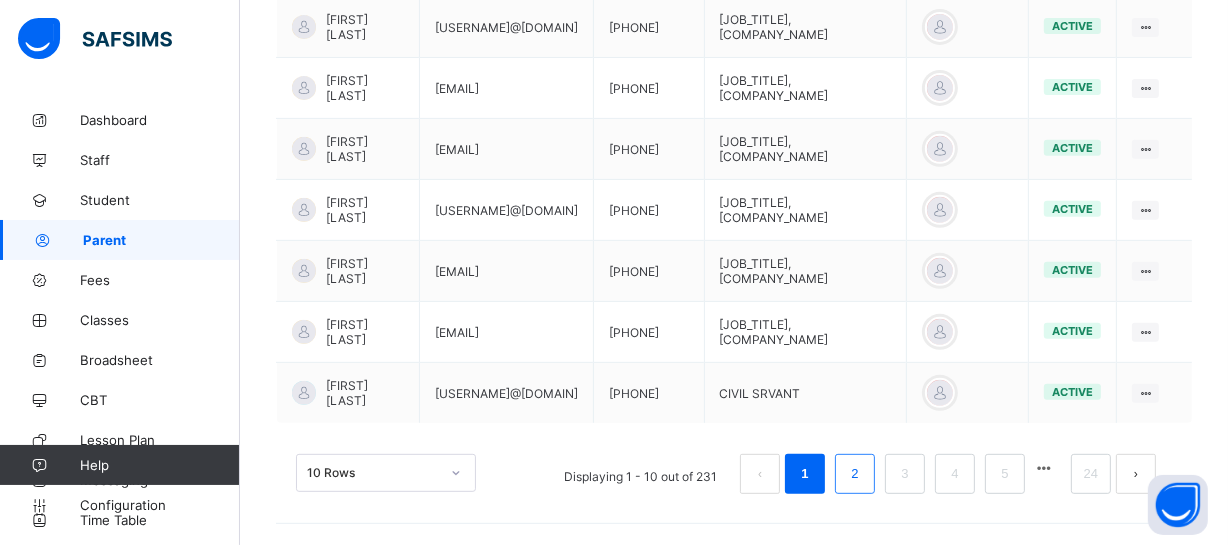 click on "2" at bounding box center [854, 474] 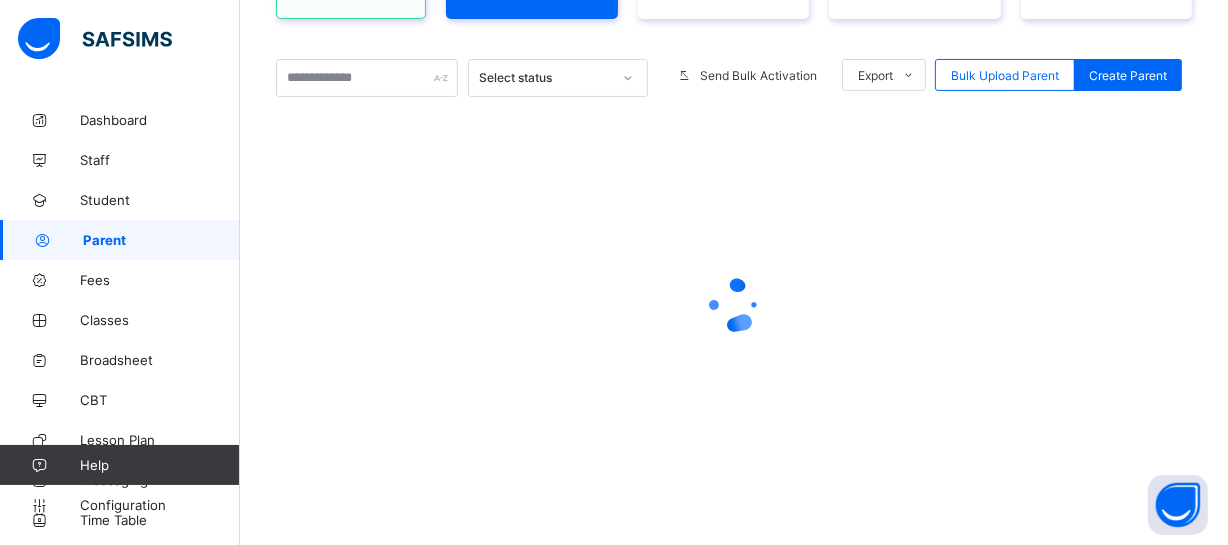 scroll, scrollTop: 91, scrollLeft: 0, axis: vertical 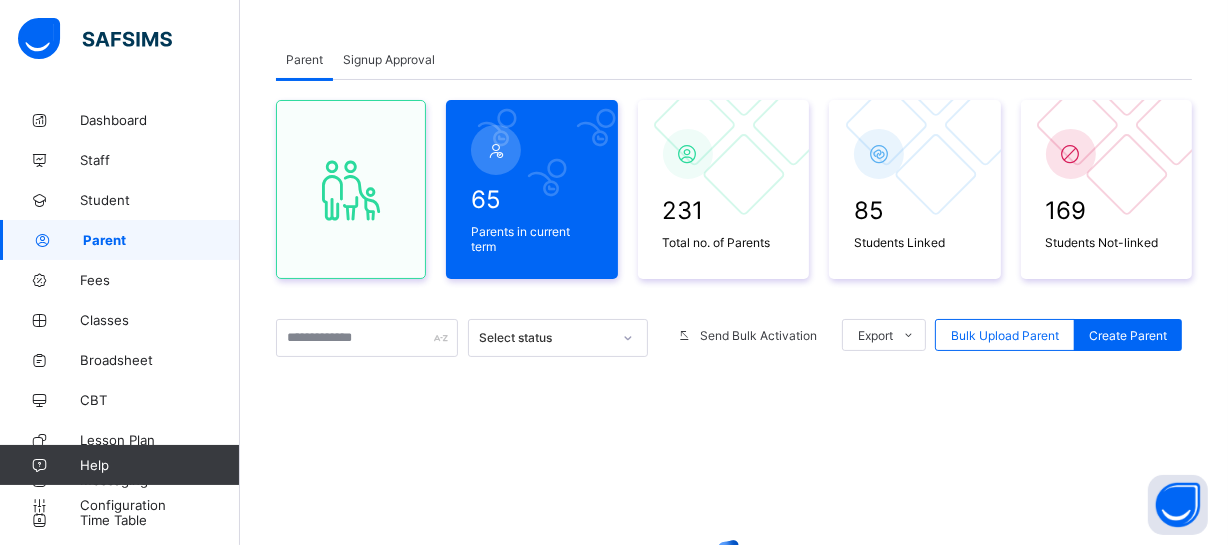 click at bounding box center [734, 565] 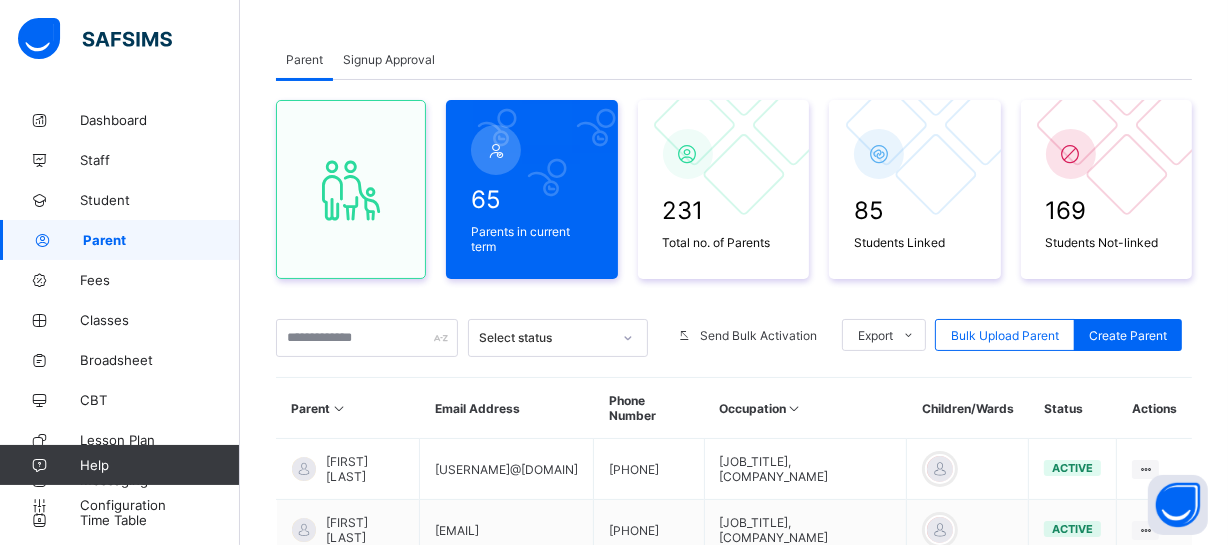 click on "Parent Signup Approval" at bounding box center (734, 59) 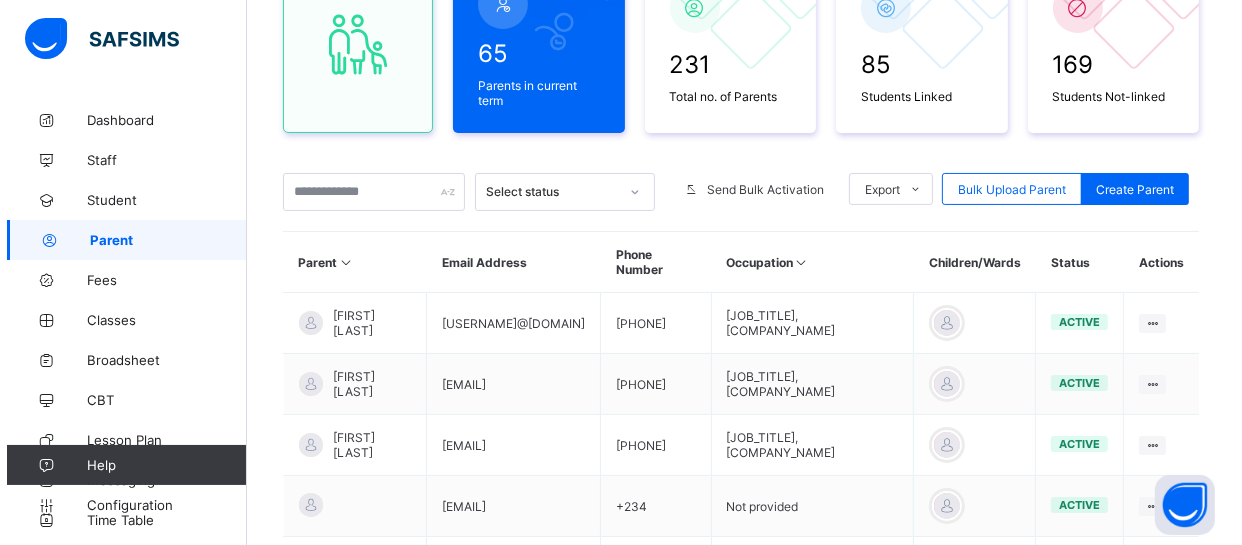 scroll, scrollTop: 273, scrollLeft: 0, axis: vertical 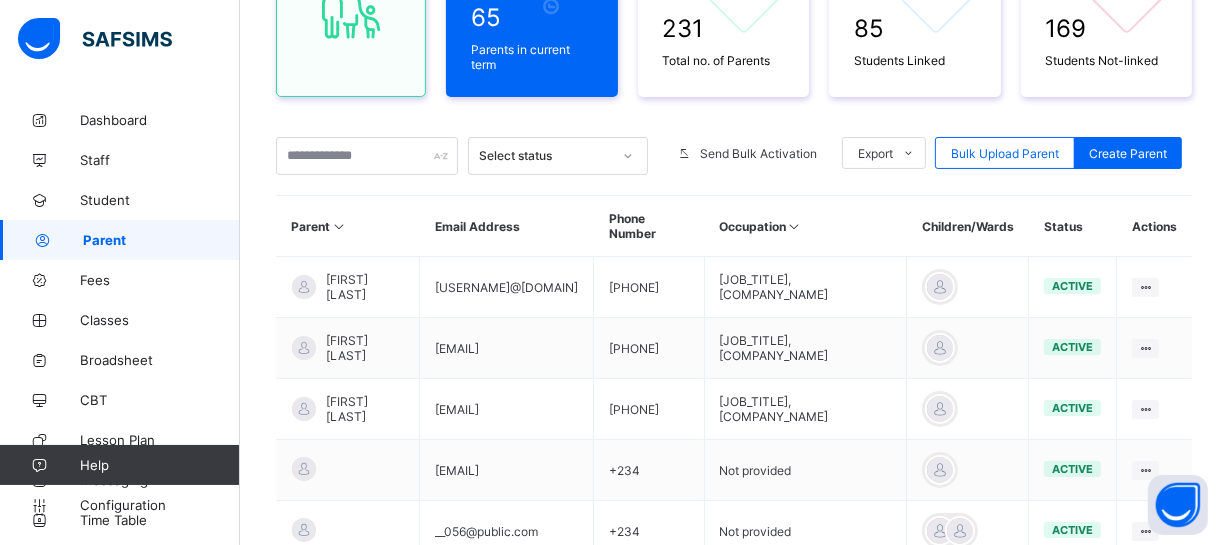 click on "65 Parents in current term 231 Total no. of Parents 85 Students Linked 169 Students Not-linked" at bounding box center [734, 7] 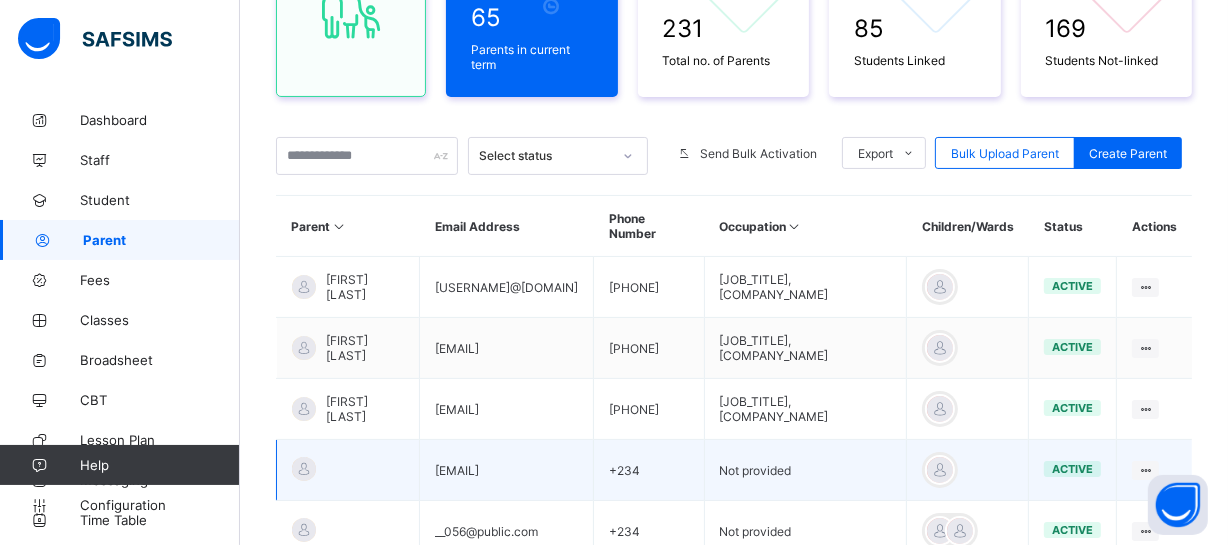 click on "Not provided" at bounding box center [805, 470] 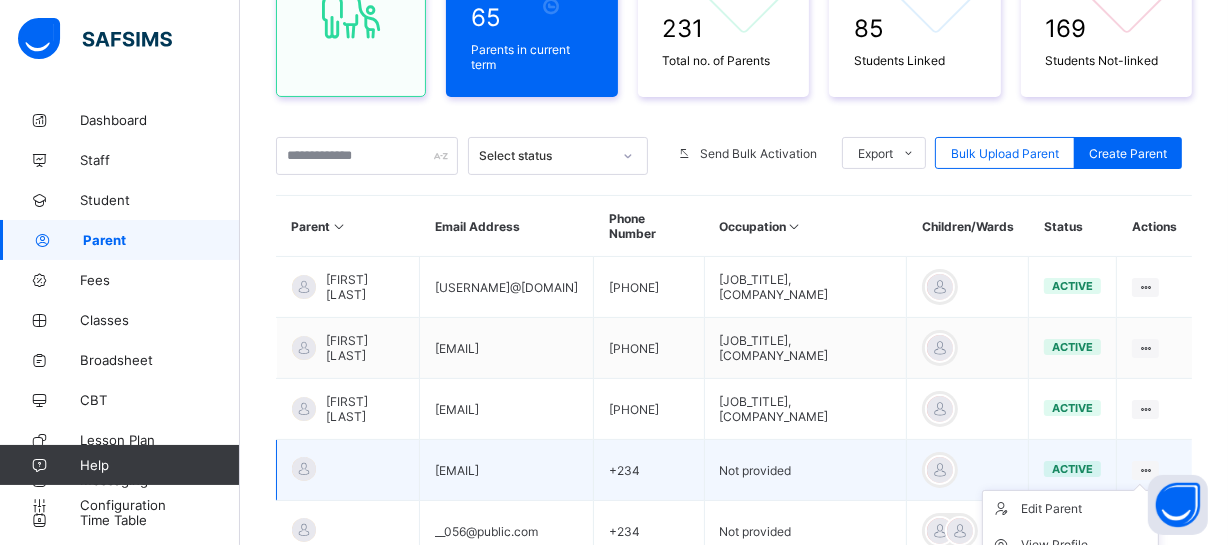 click at bounding box center [1145, 470] 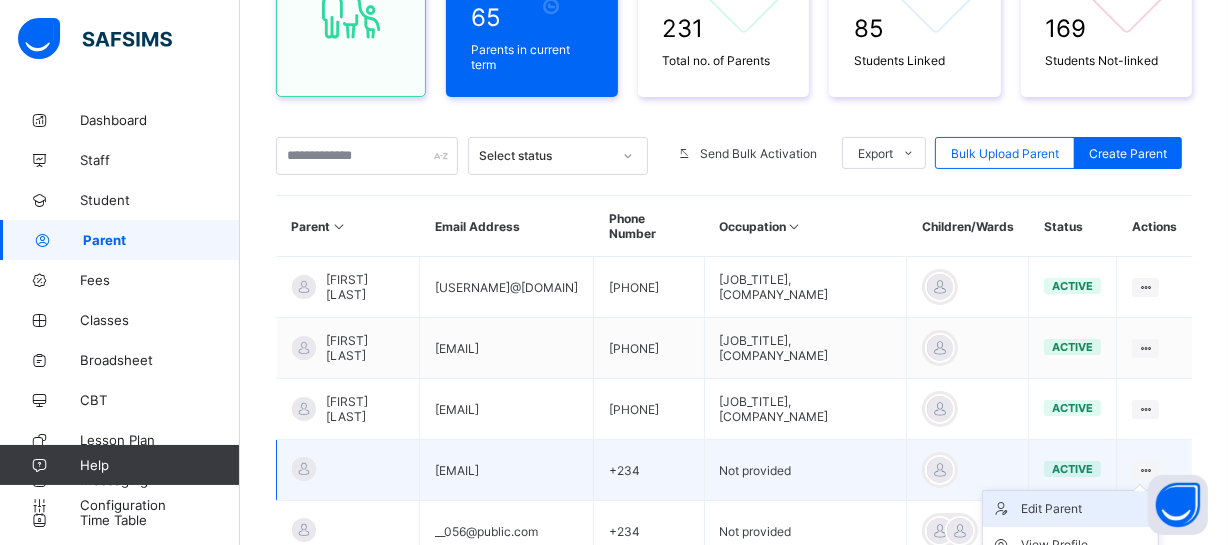 click on "Edit Parent" at bounding box center (1085, 509) 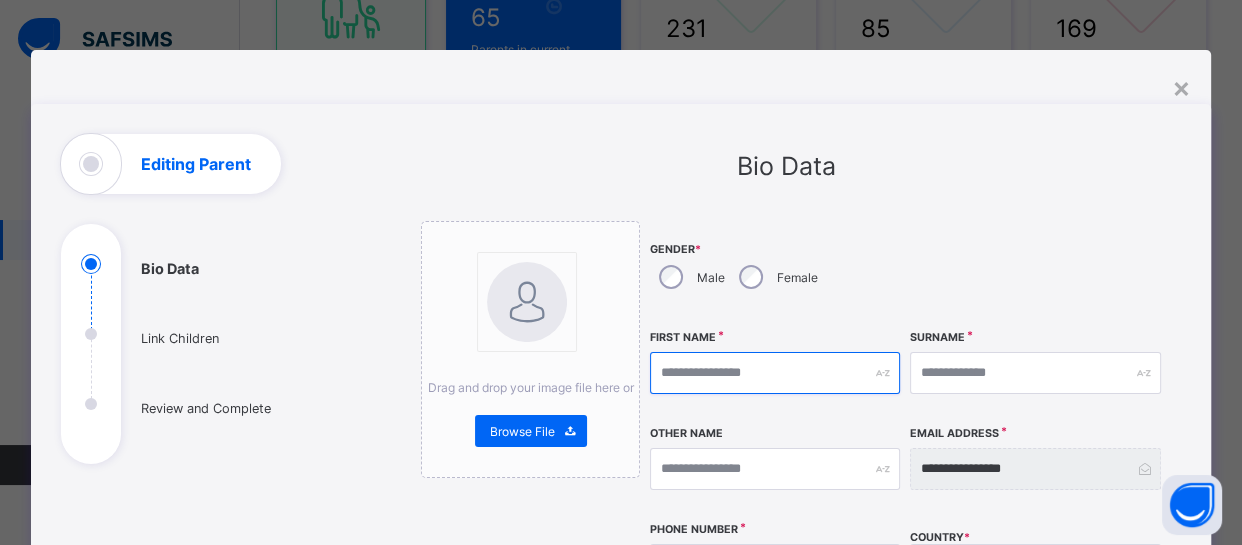 click at bounding box center [775, 373] 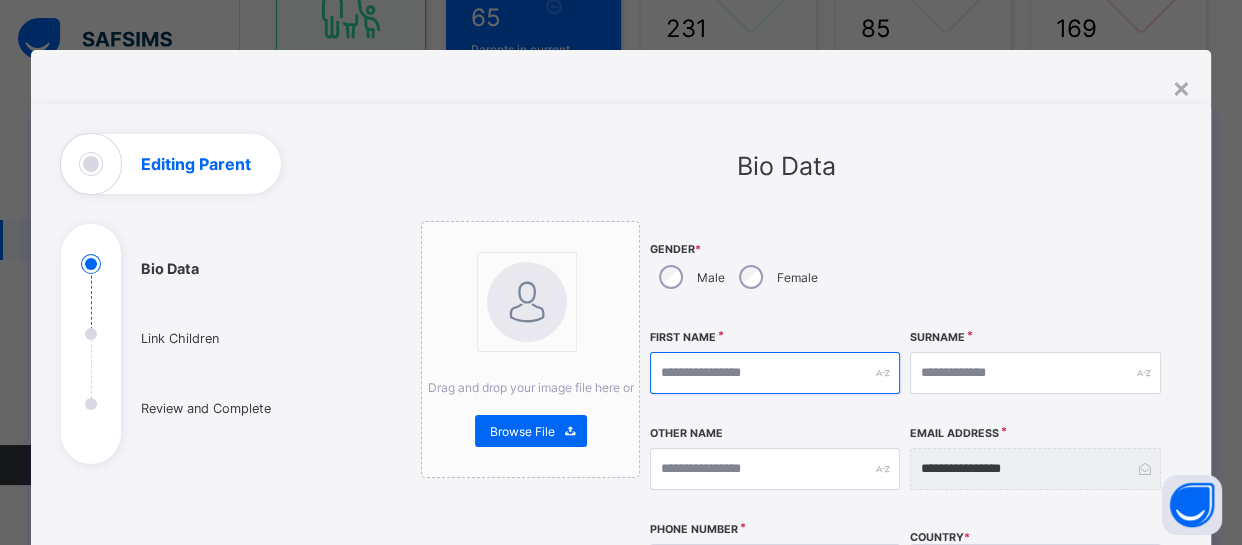 click at bounding box center (775, 373) 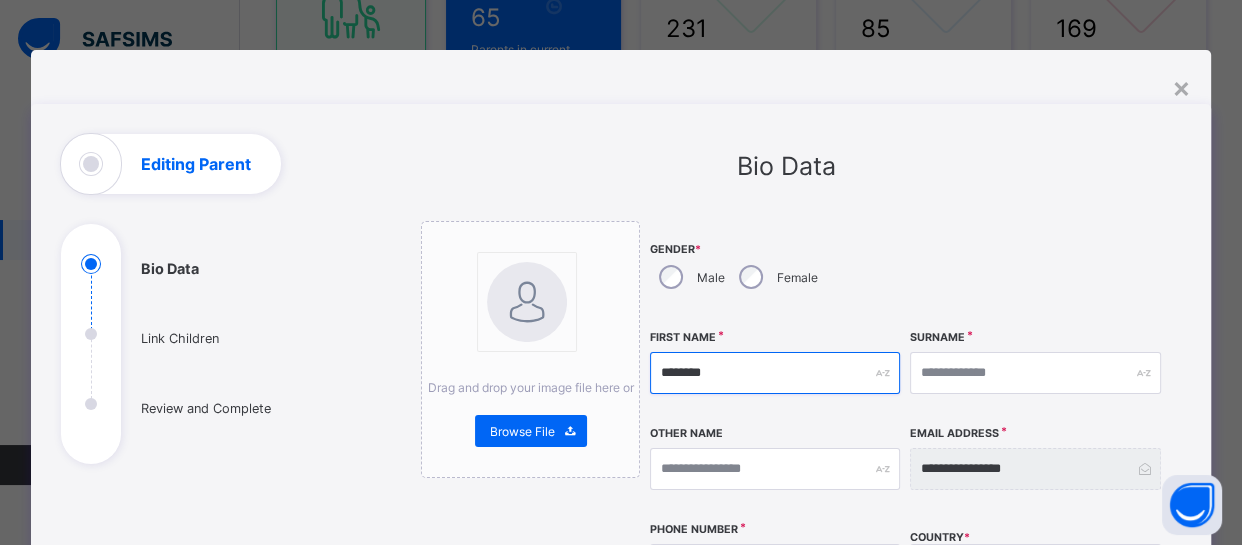 type on "********" 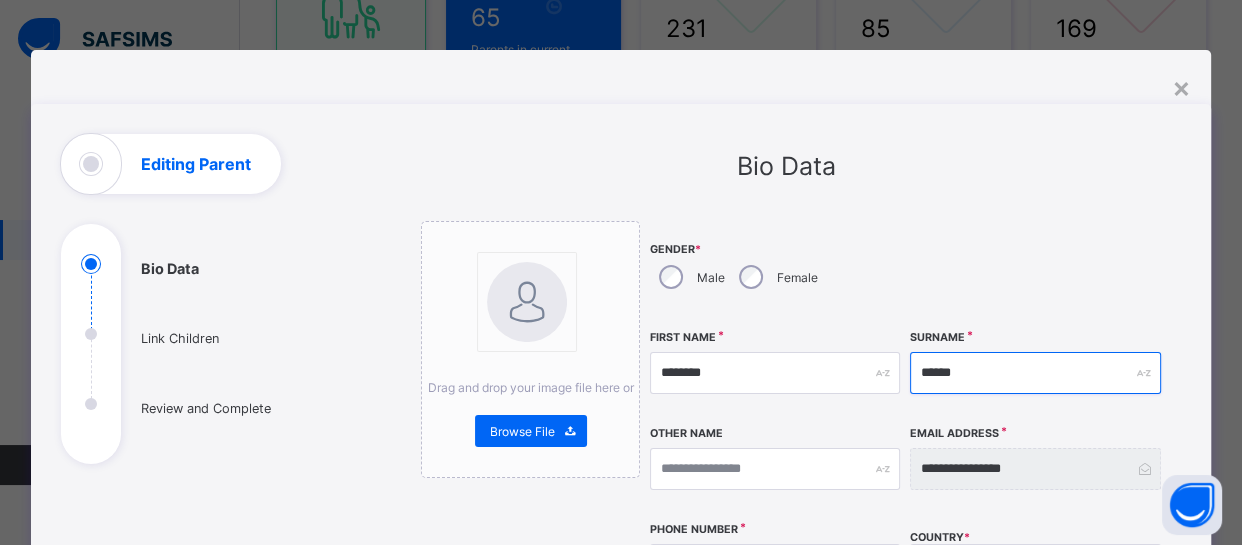 type on "******" 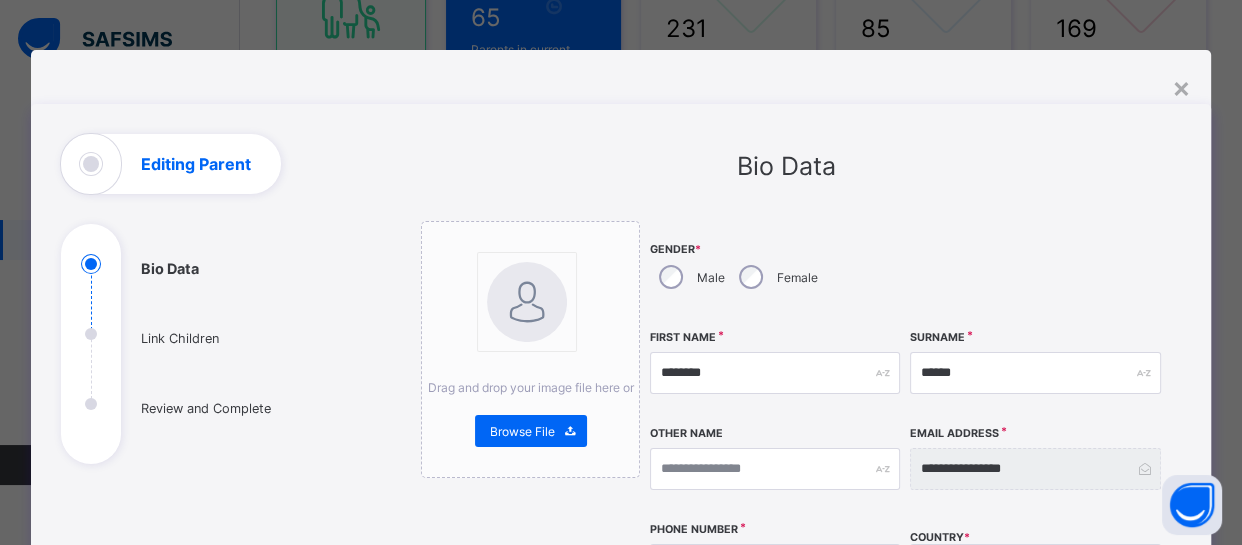 drag, startPoint x: 1178, startPoint y: 360, endPoint x: 1196, endPoint y: 304, distance: 58.821766 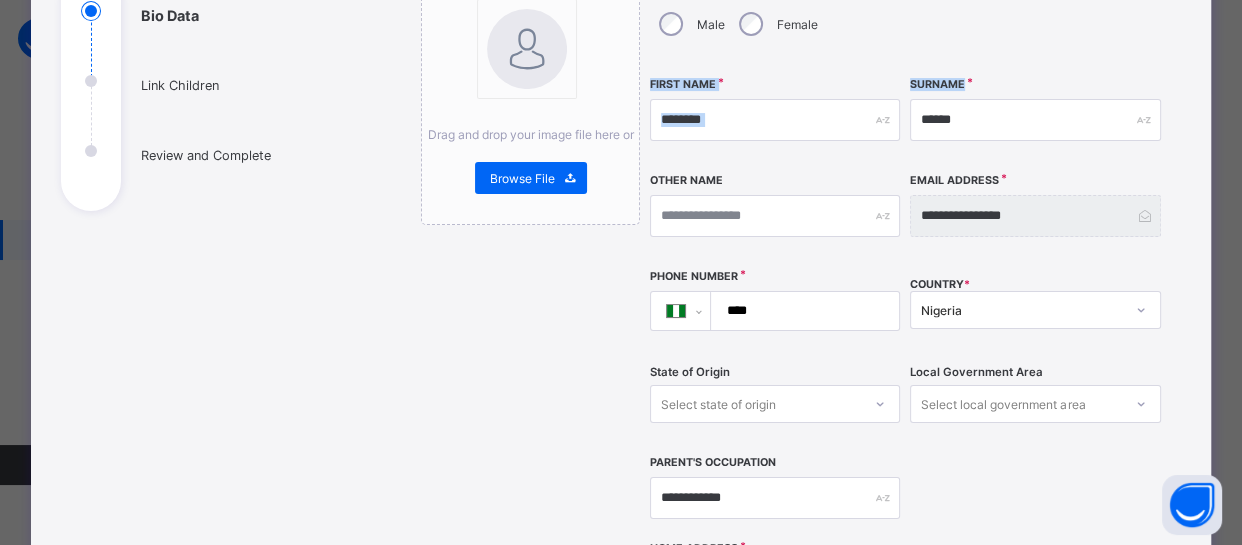scroll, scrollTop: 257, scrollLeft: 0, axis: vertical 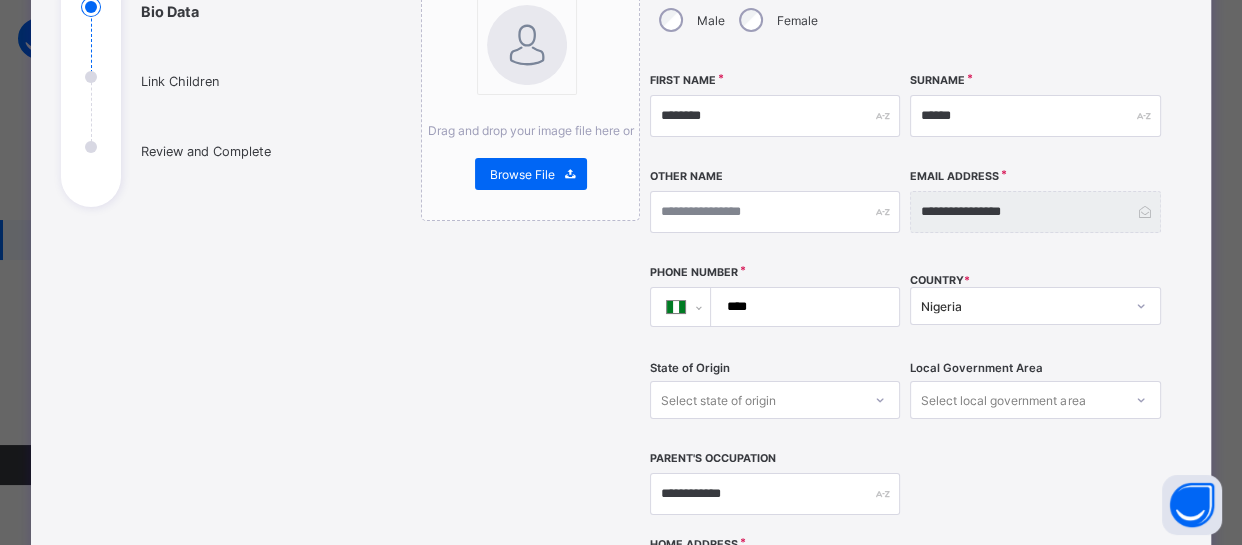click on "****" at bounding box center [801, 307] 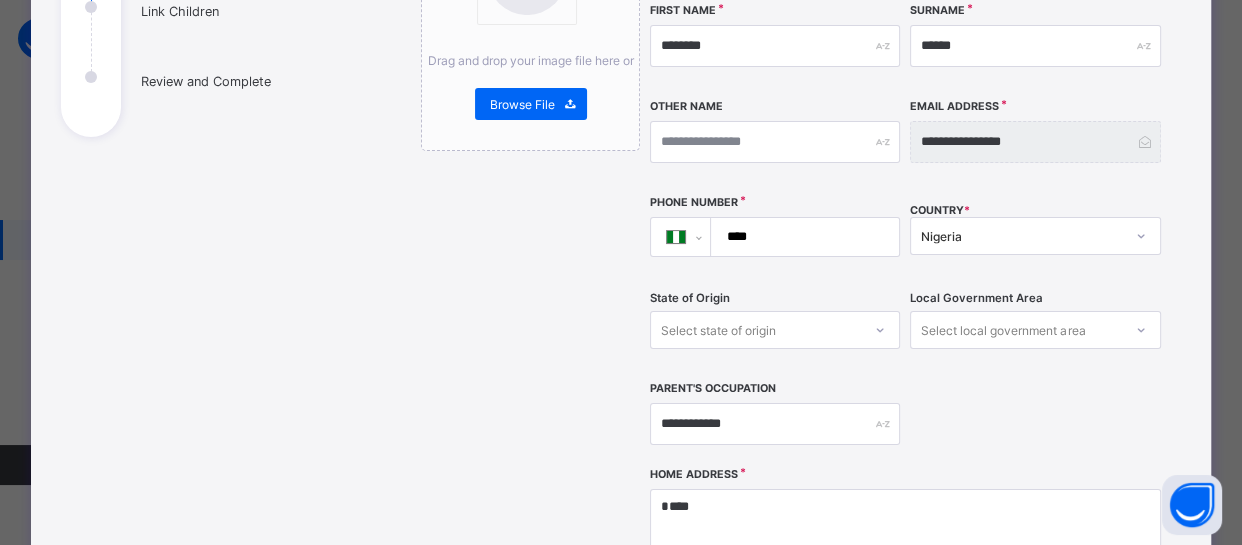 scroll, scrollTop: 330, scrollLeft: 0, axis: vertical 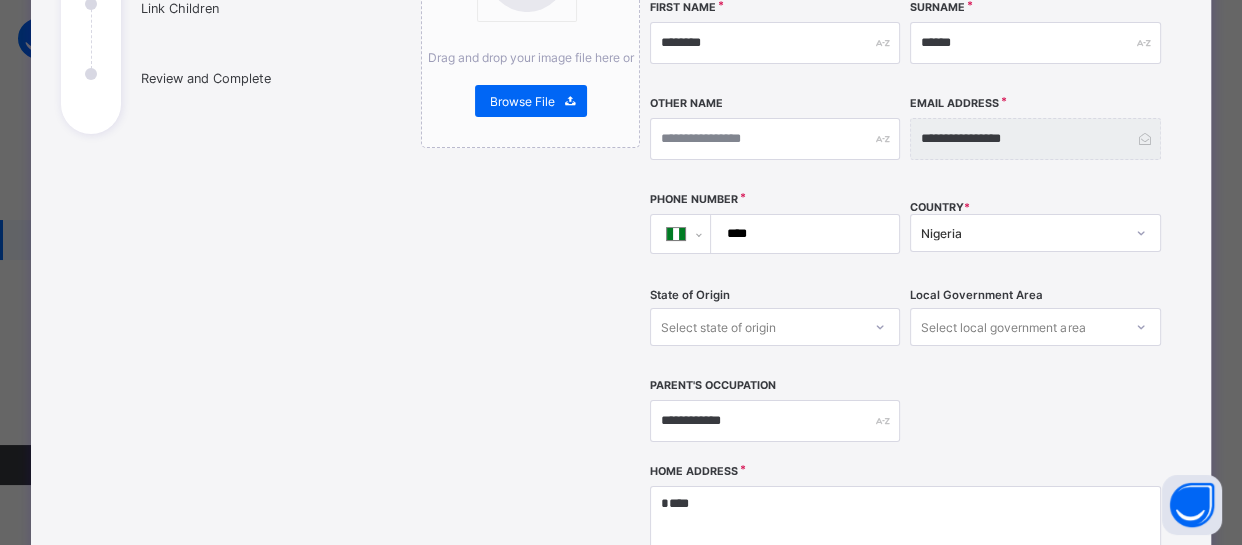 click on "****" at bounding box center (801, 234) 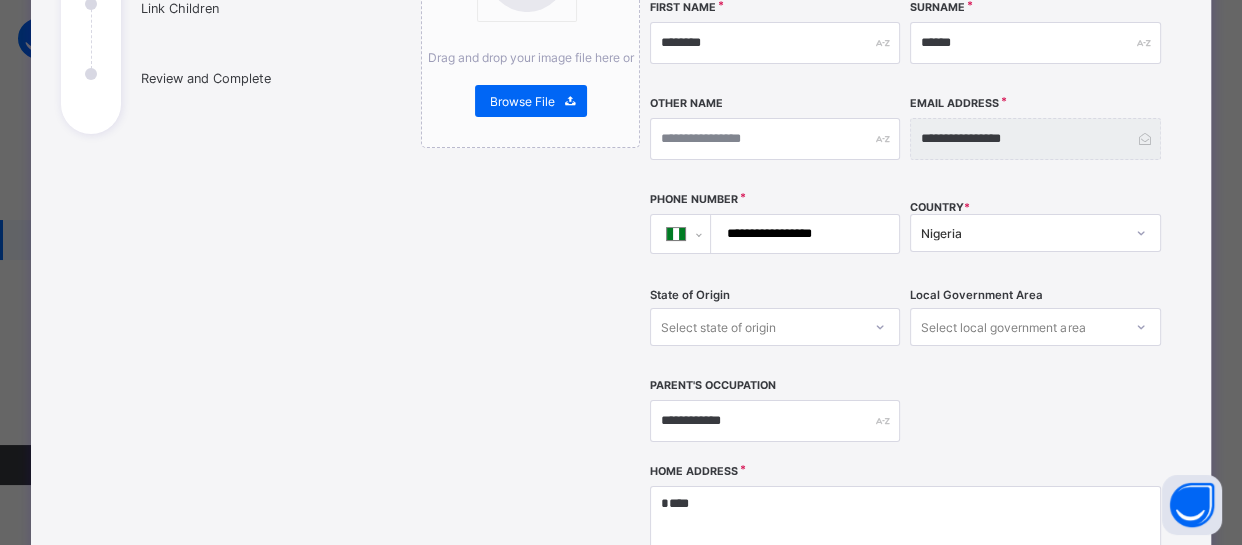 type on "**********" 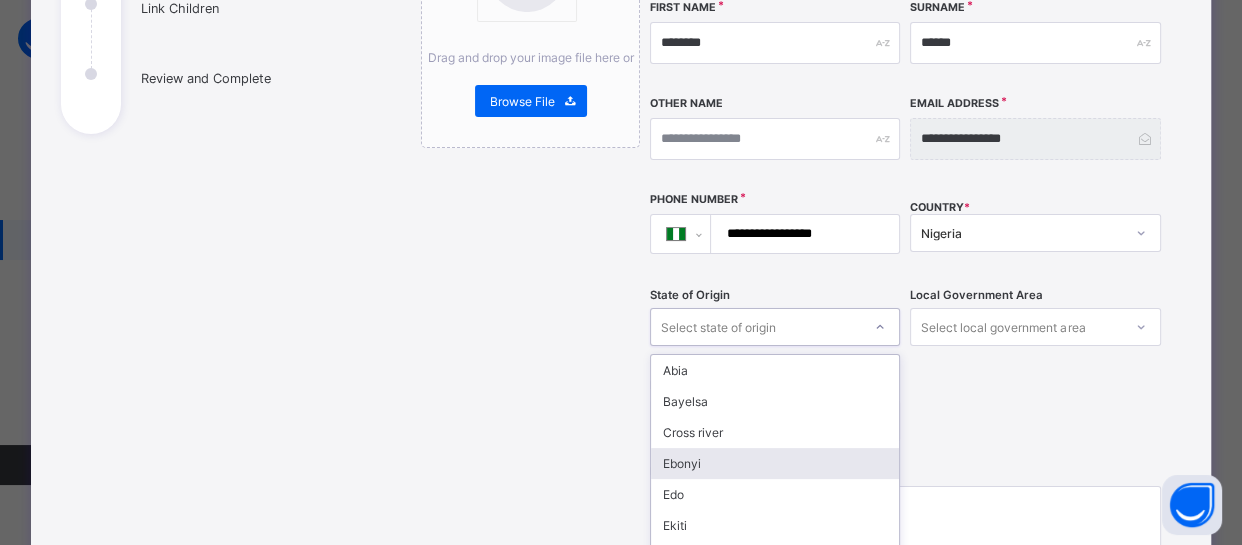 scroll, scrollTop: 450, scrollLeft: 0, axis: vertical 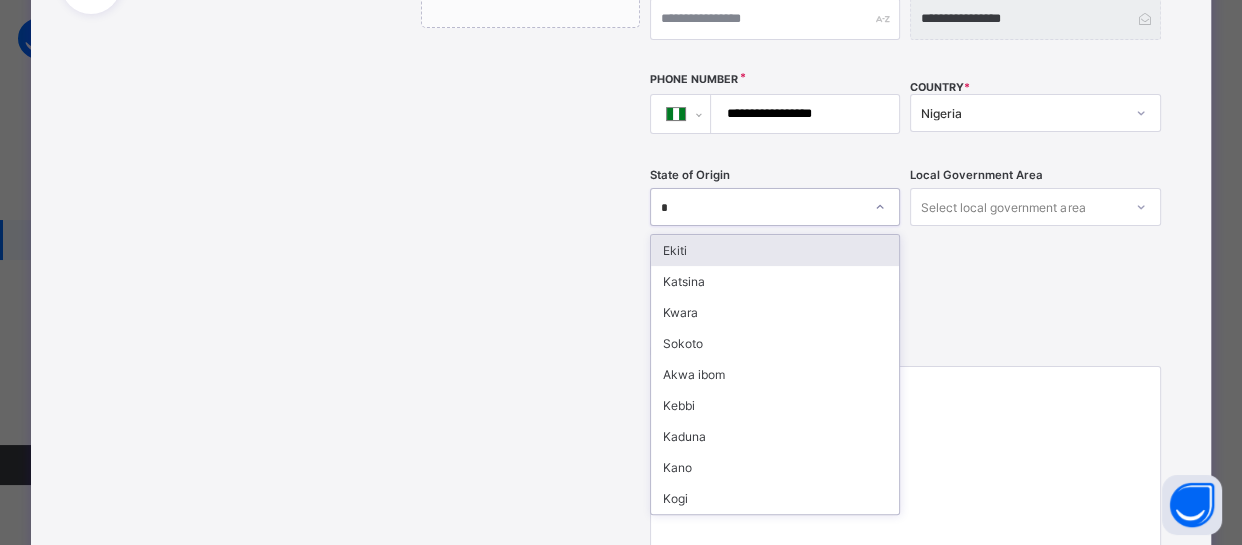 type on "**" 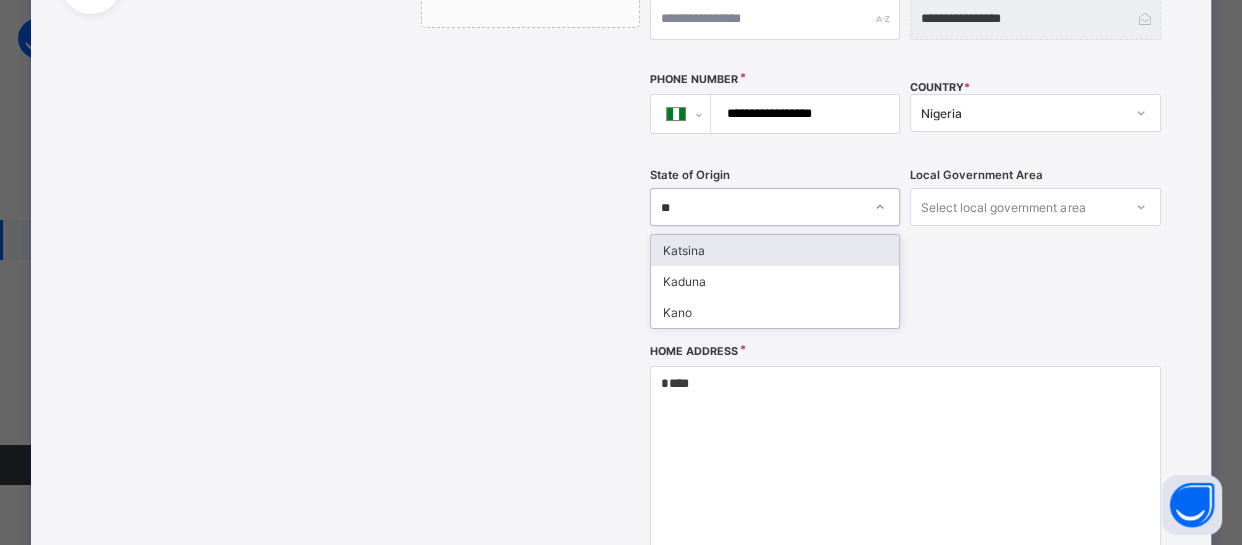 click on "Katsina" at bounding box center (775, 250) 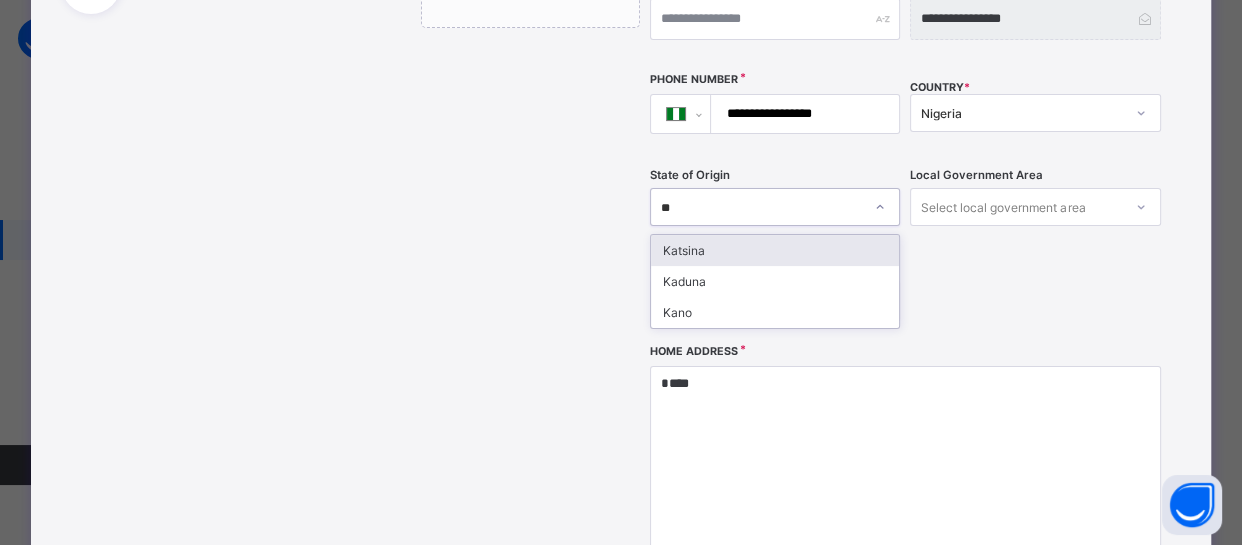 type 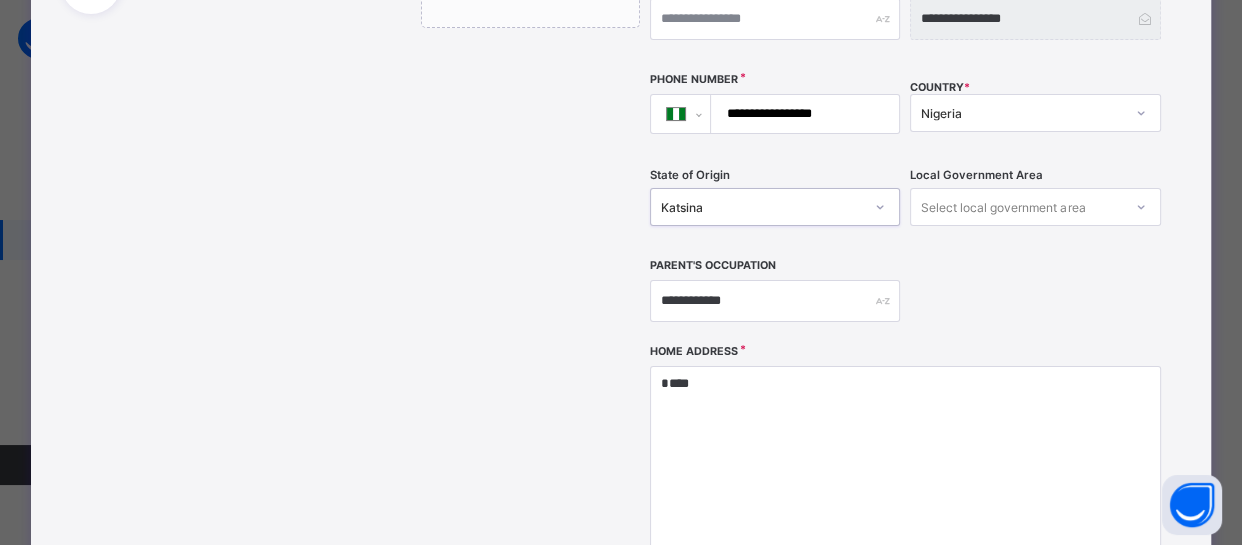 click on "Select local government area" at bounding box center (1003, 207) 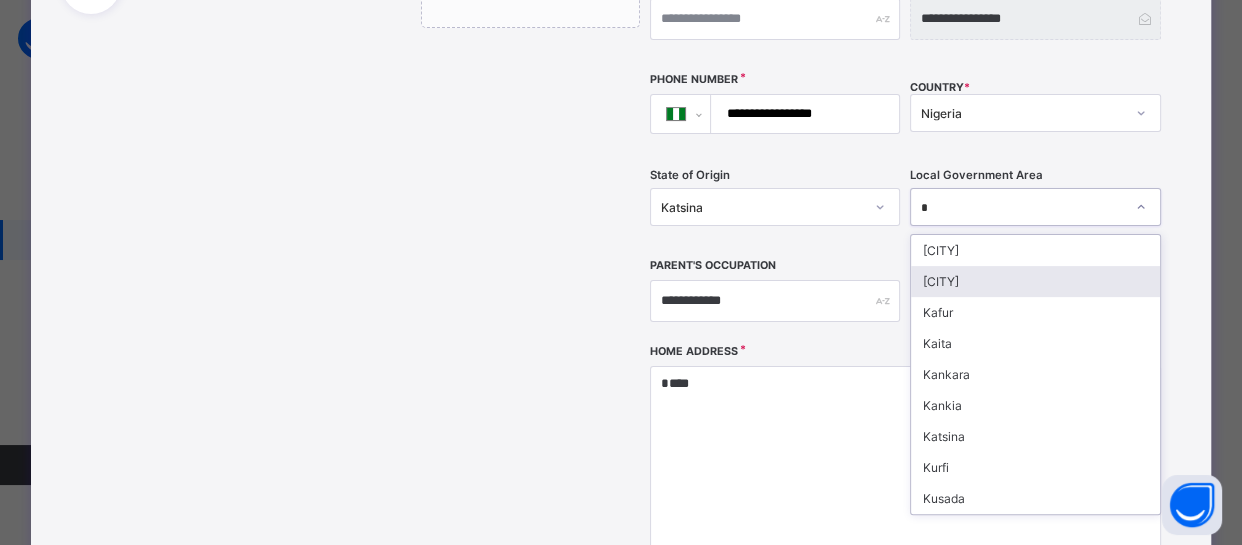 type on "*" 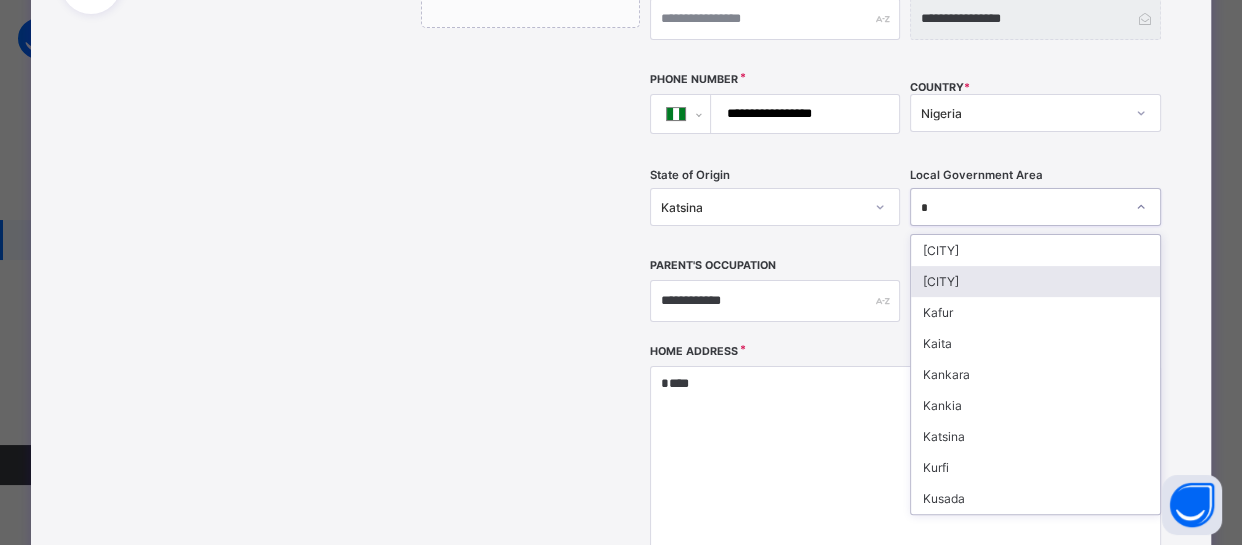 type 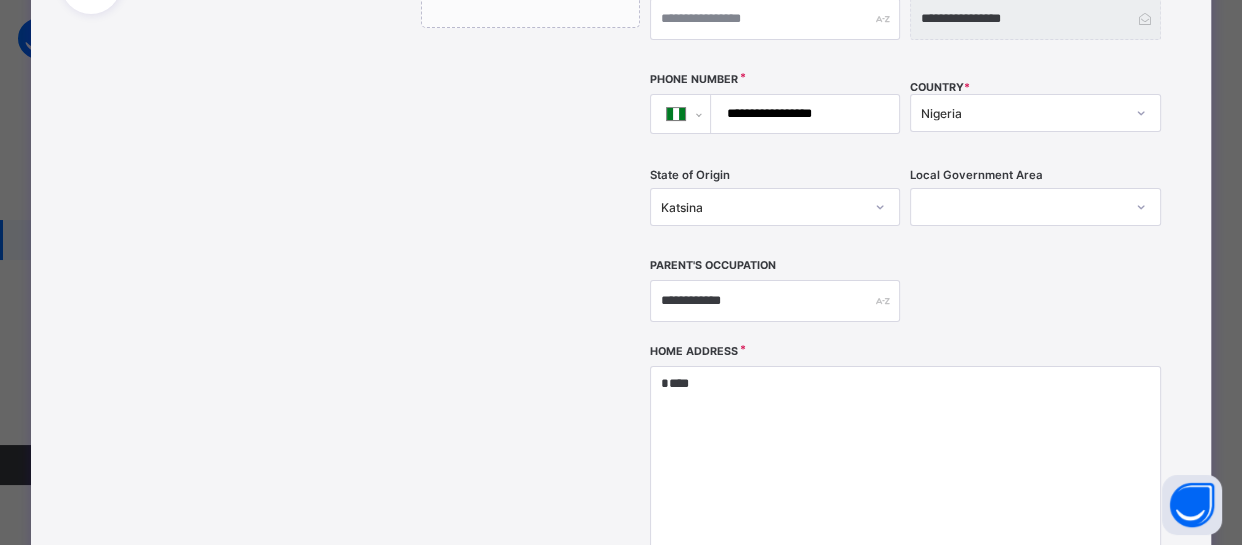 click on "Drag and drop your image file here or Browse File" at bounding box center [530, 235] 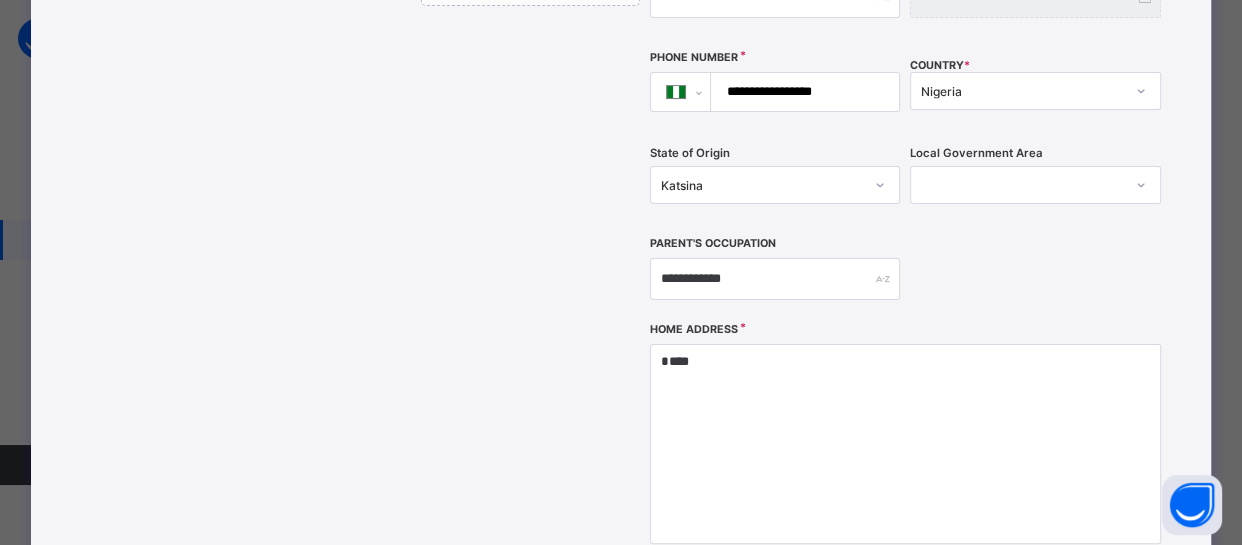 scroll, scrollTop: 436, scrollLeft: 0, axis: vertical 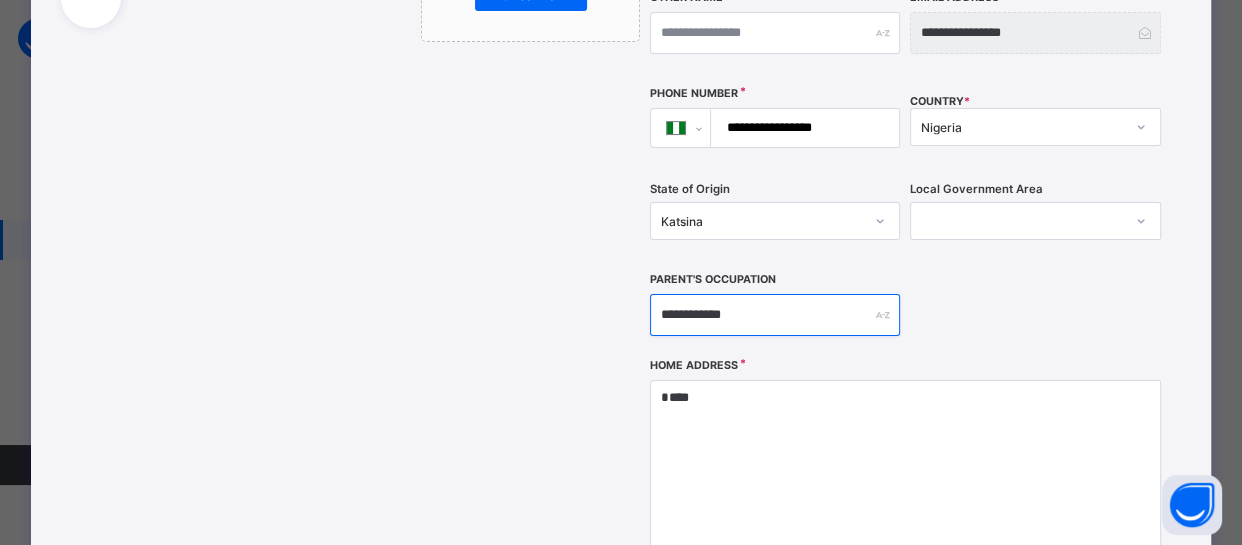 click on "**********" at bounding box center (775, 315) 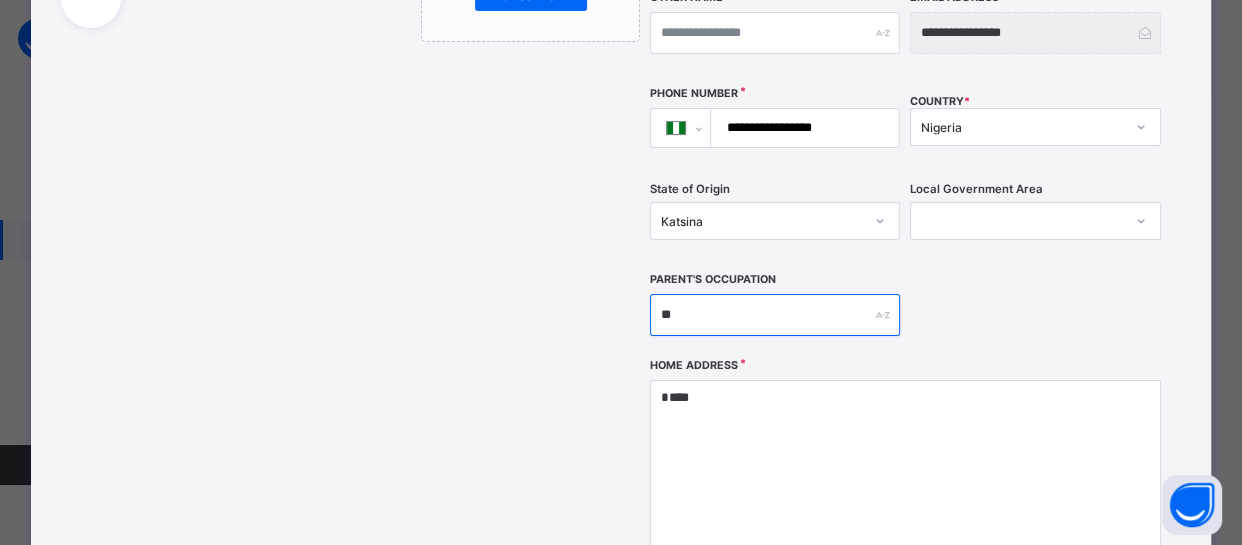 type on "*" 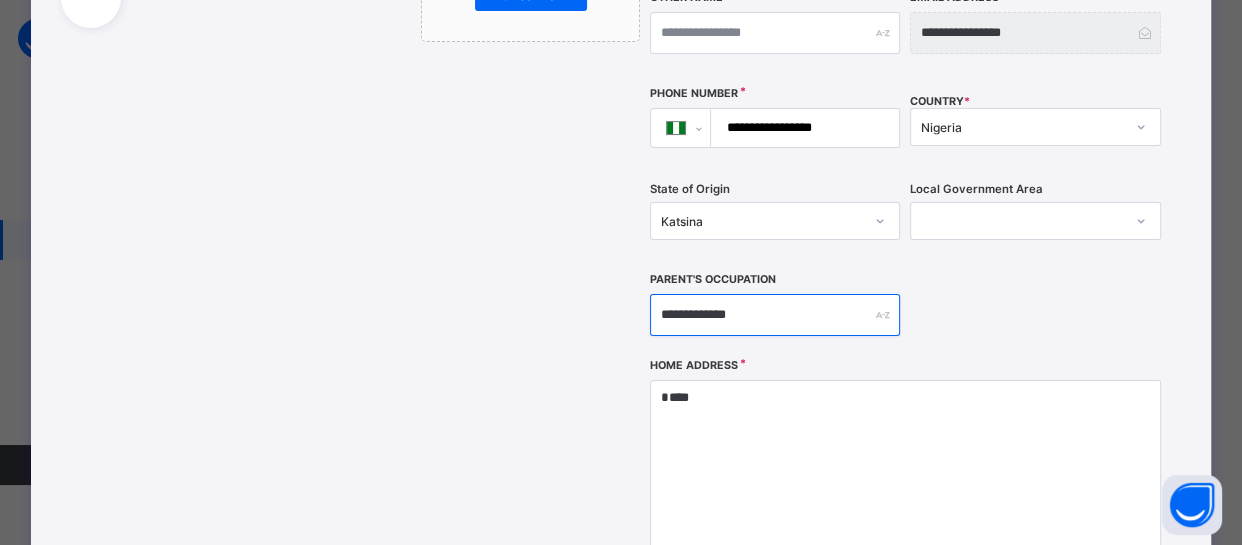 type on "**********" 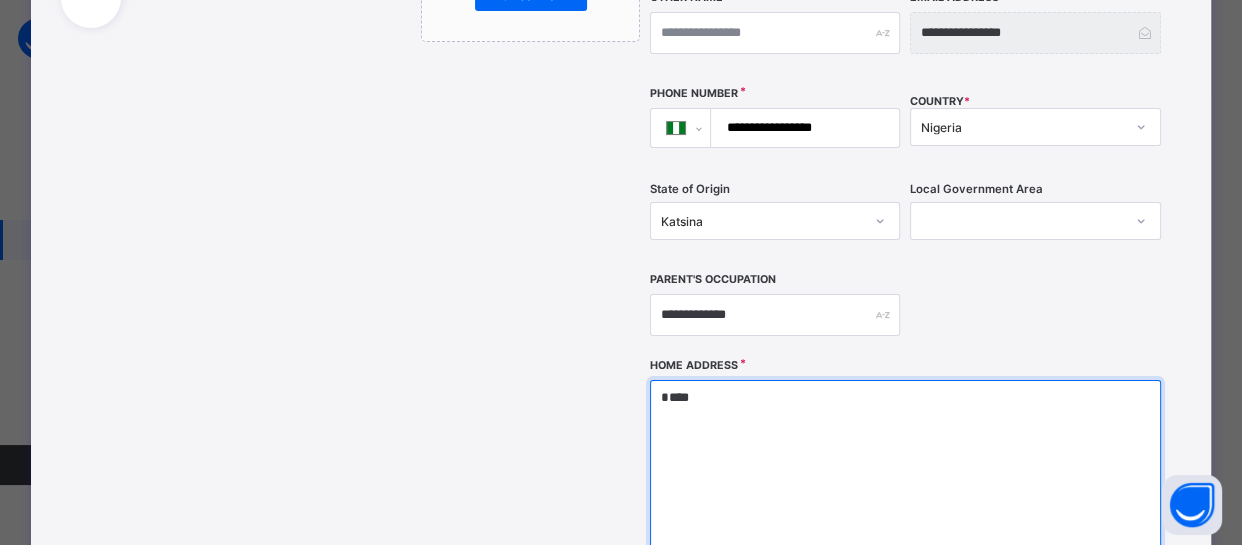 click on "****" at bounding box center (905, 480) 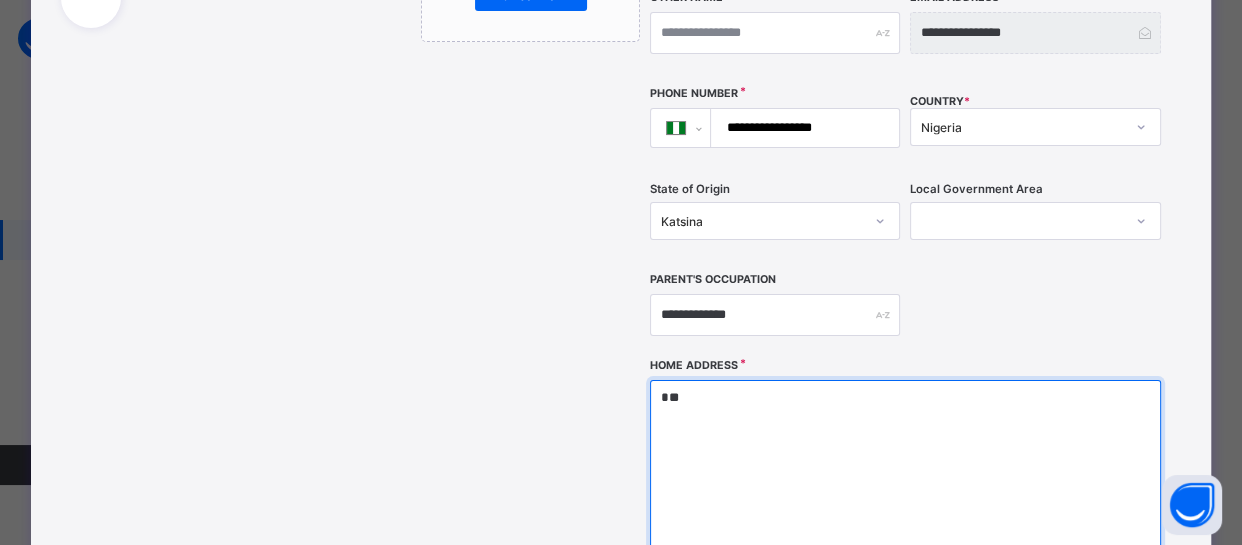 type on "*" 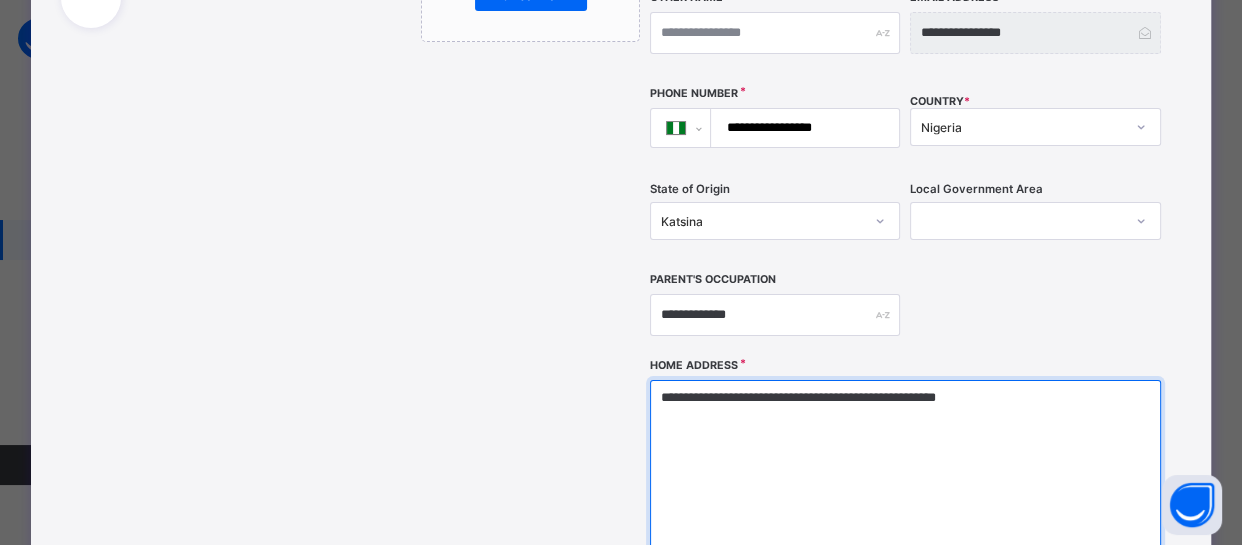 type on "**********" 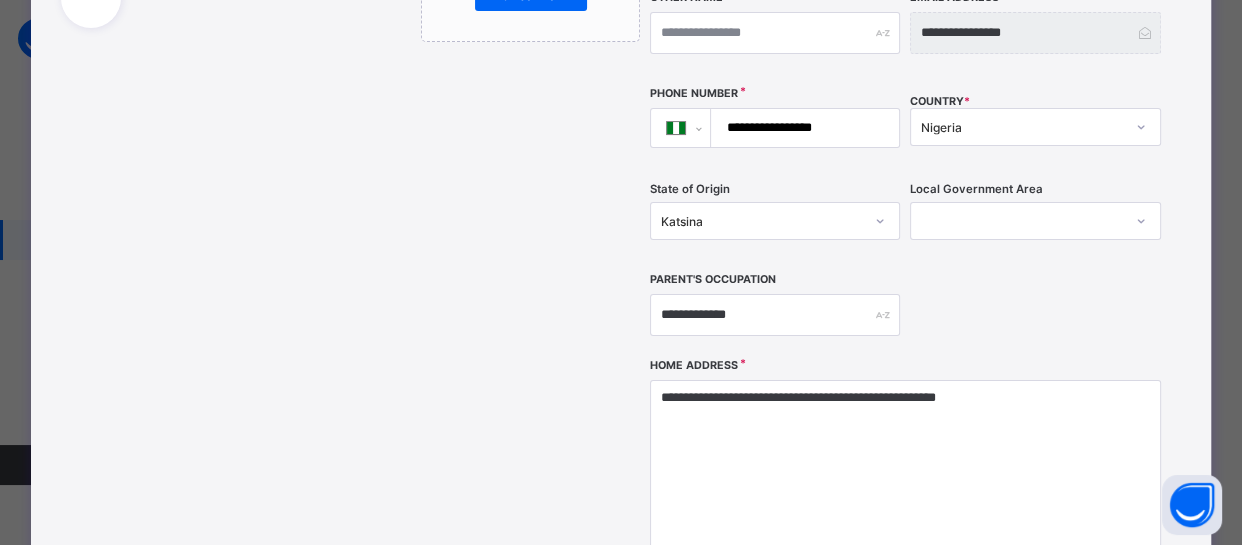 drag, startPoint x: 1045, startPoint y: 278, endPoint x: 1083, endPoint y: 287, distance: 39.051247 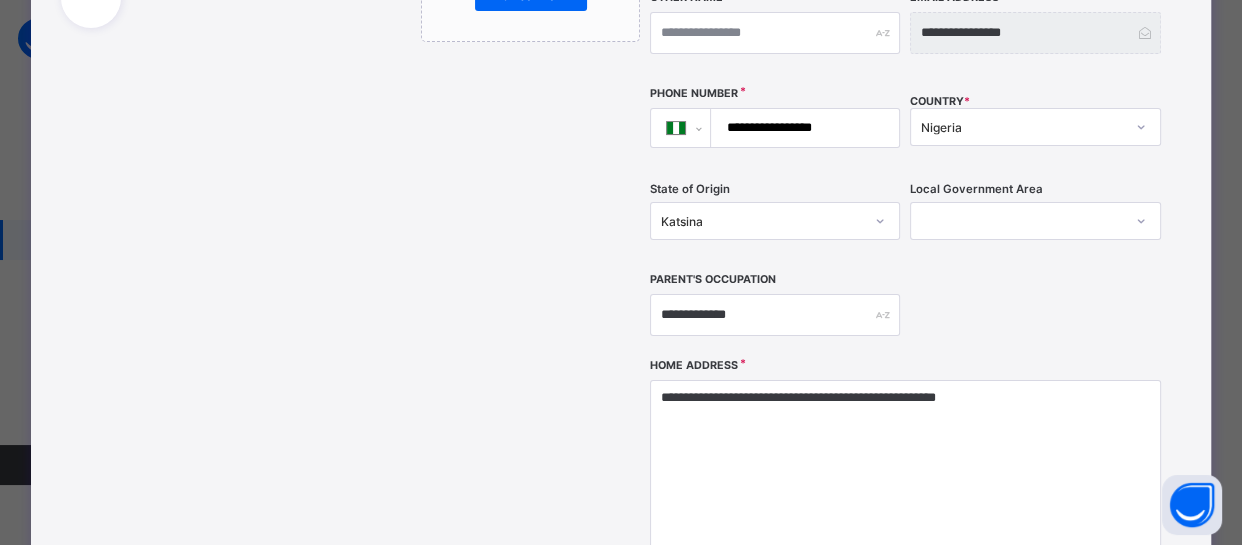 click on "**********" at bounding box center (905, 71) 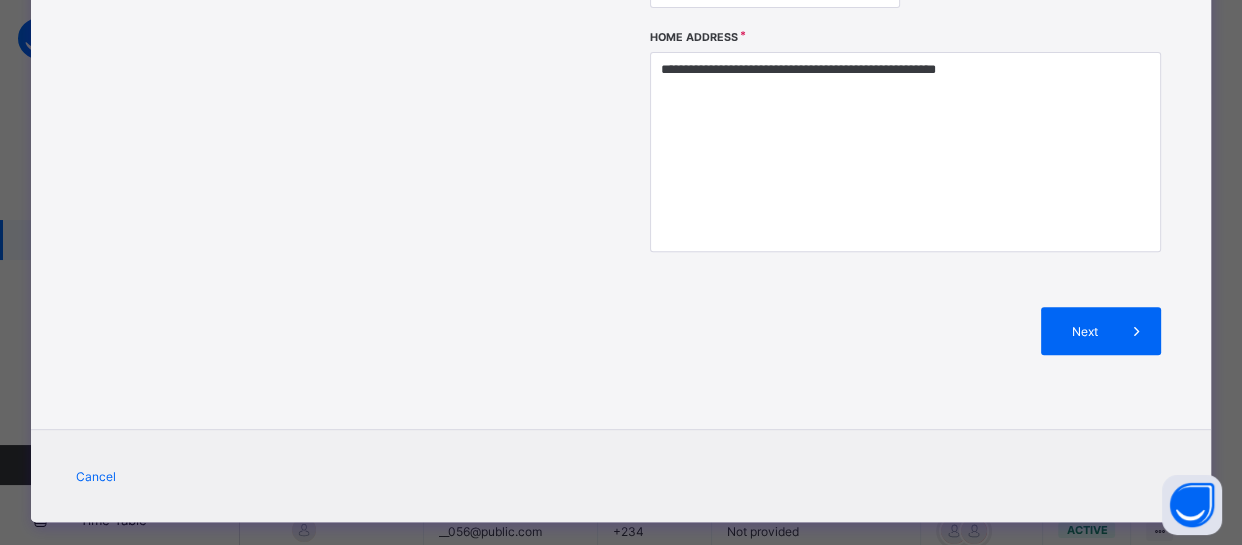 scroll, scrollTop: 791, scrollLeft: 0, axis: vertical 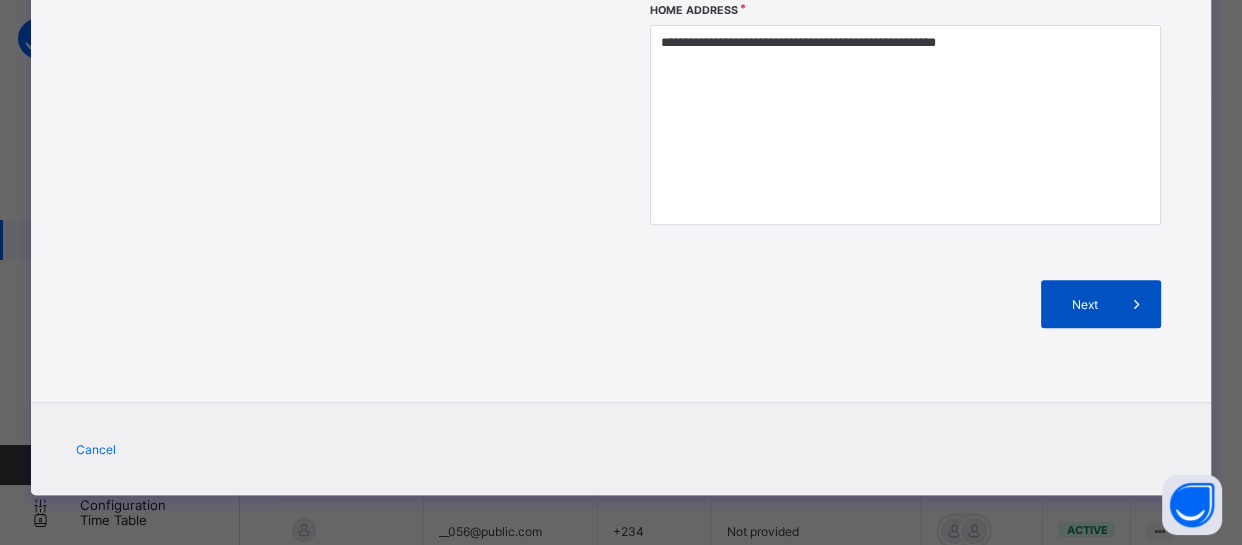 click on "Next" at bounding box center (1101, 304) 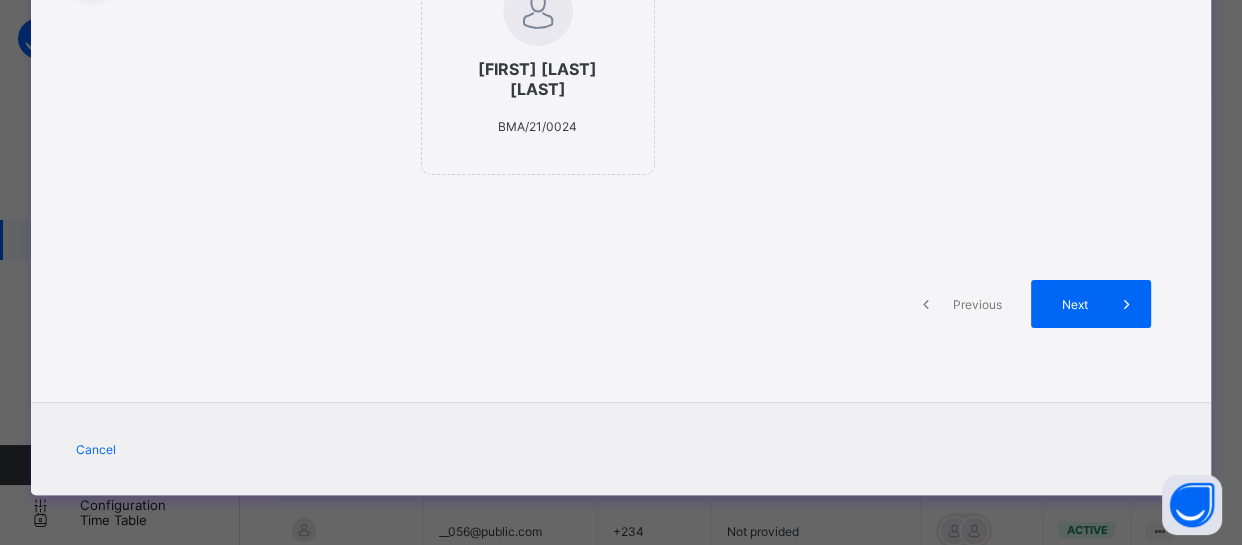 scroll, scrollTop: 460, scrollLeft: 0, axis: vertical 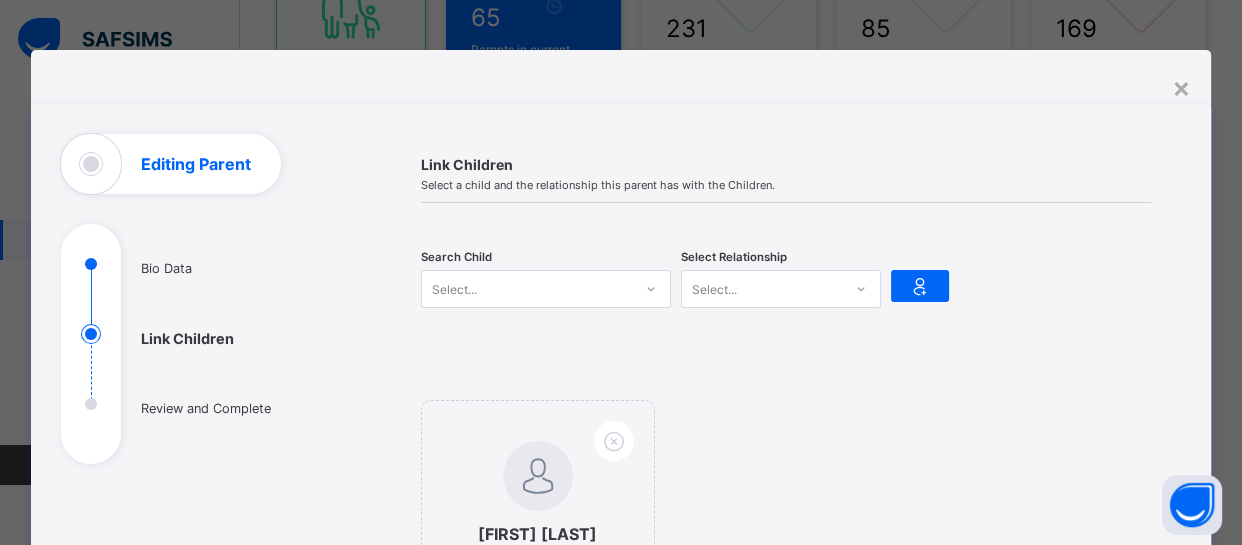 click at bounding box center (651, 289) 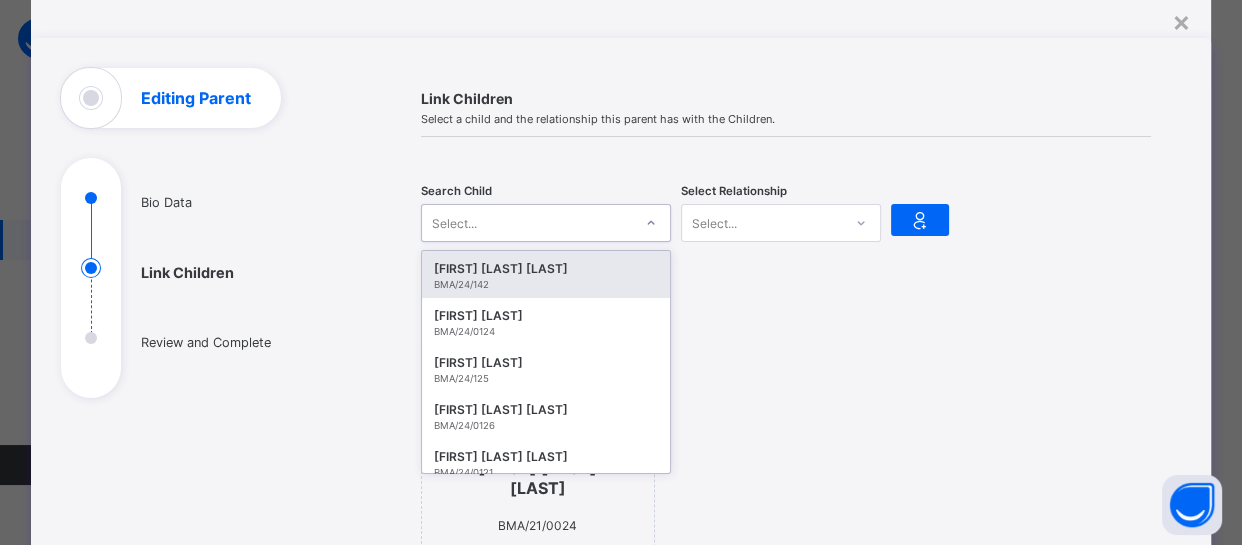 scroll, scrollTop: 80, scrollLeft: 0, axis: vertical 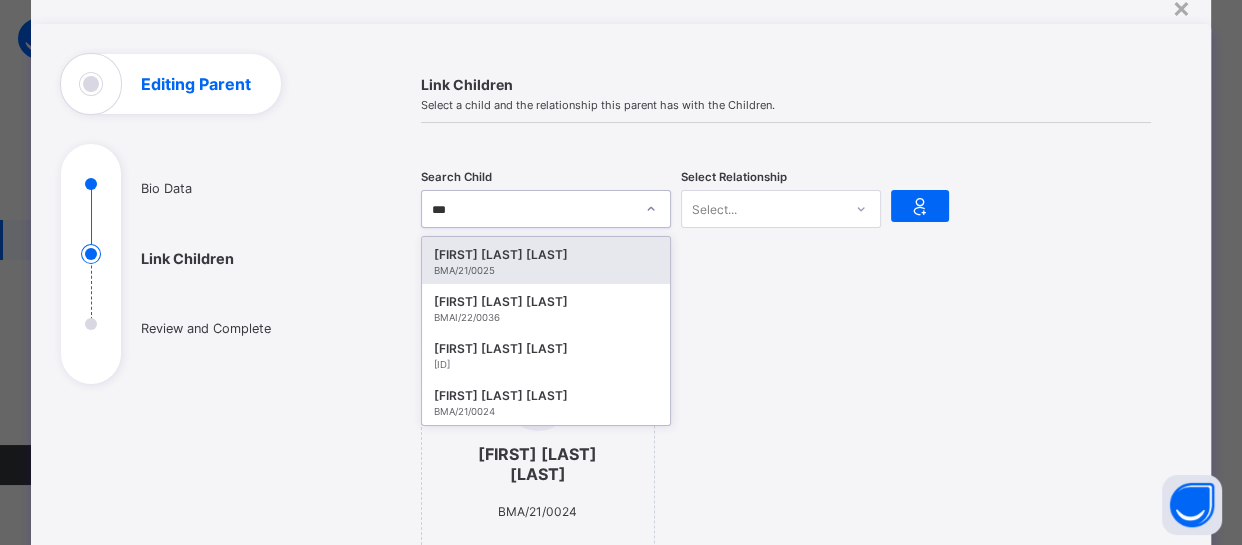 type on "****" 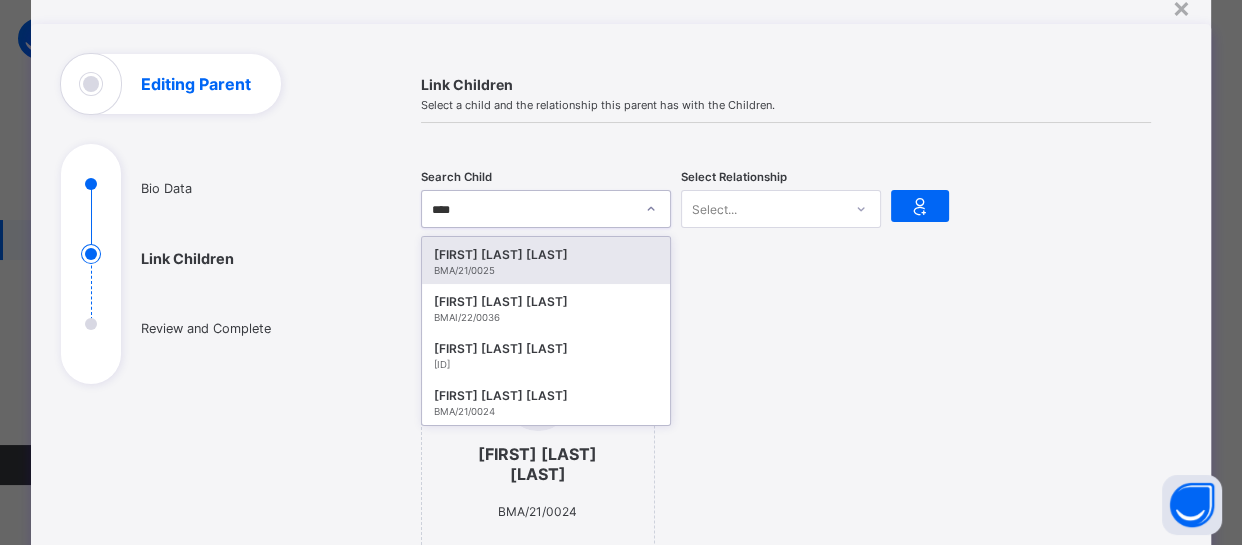 click on "Halima Nuradeen Badaru" at bounding box center (546, 255) 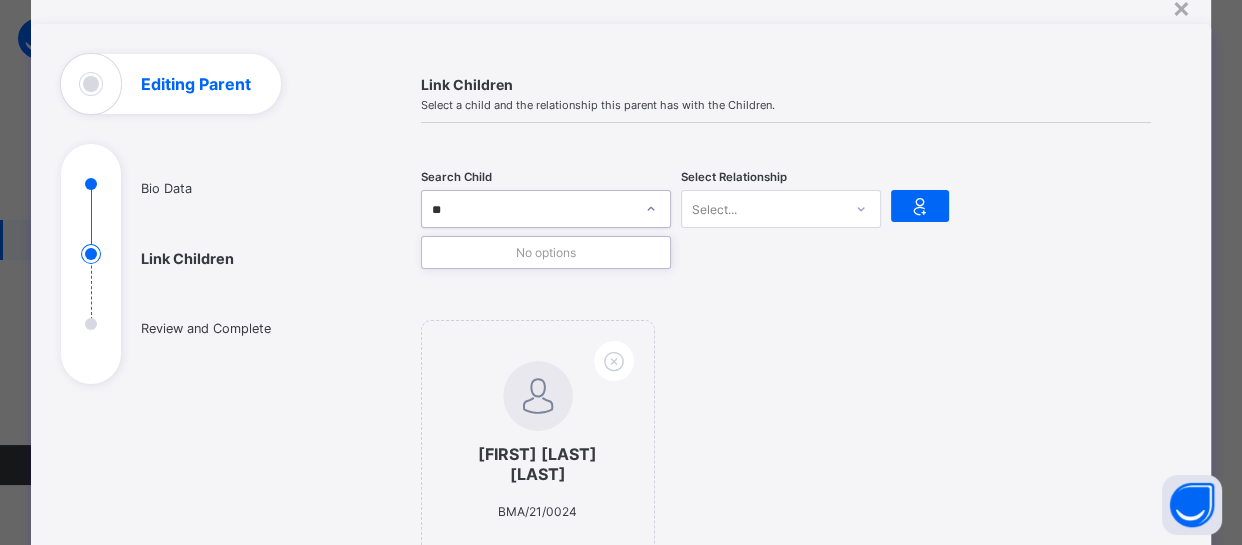 type on "*" 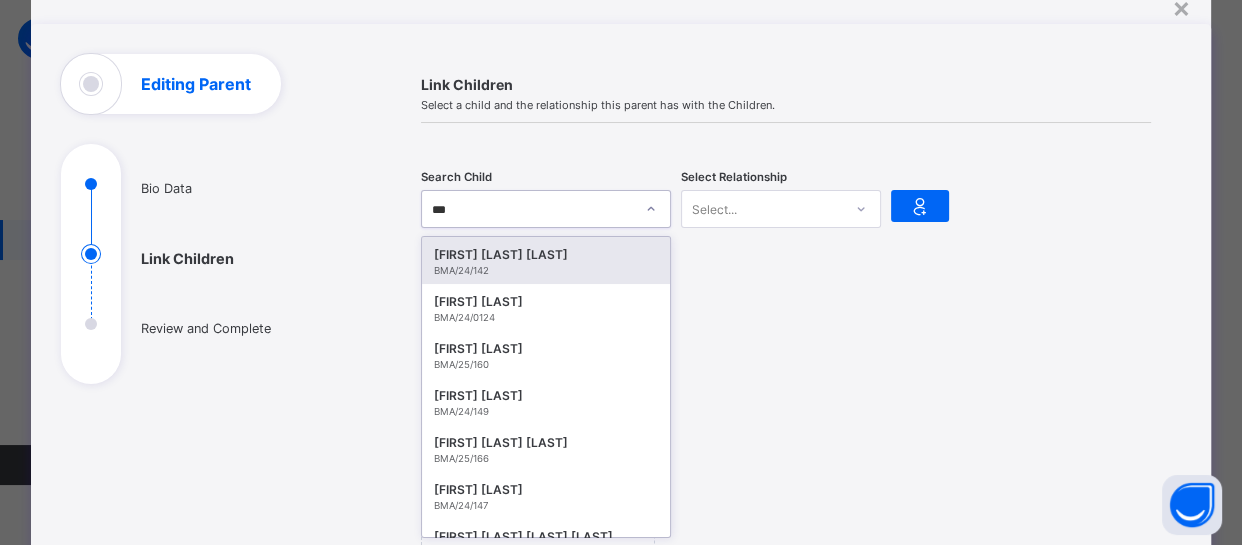 type on "****" 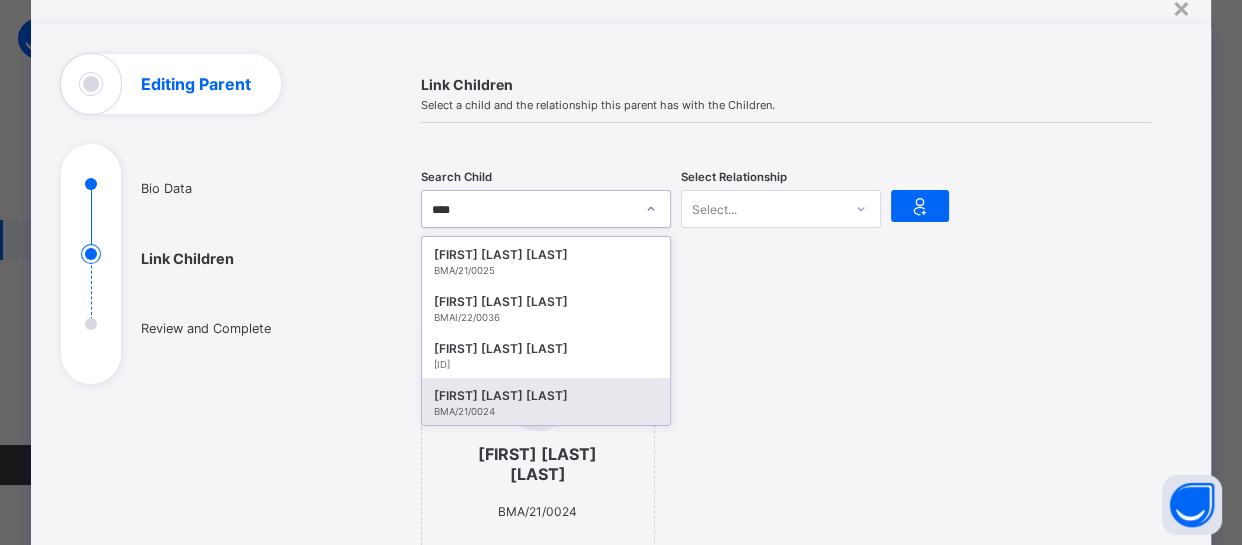 click on "Muhammad Nuradeen Badaru" at bounding box center [546, 396] 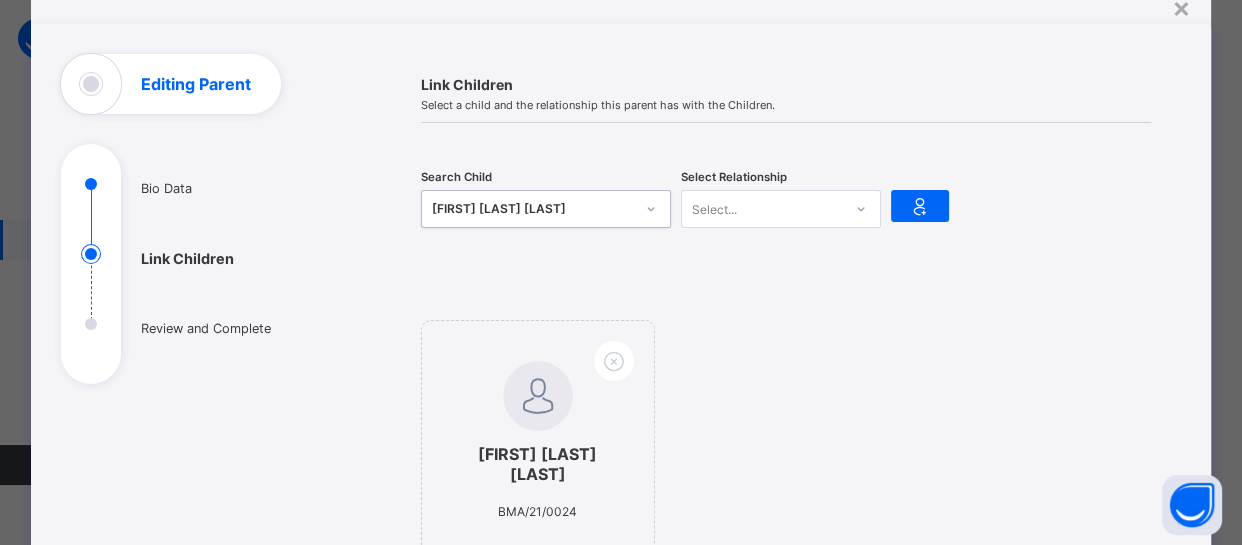 click on "Select..." at bounding box center (762, 209) 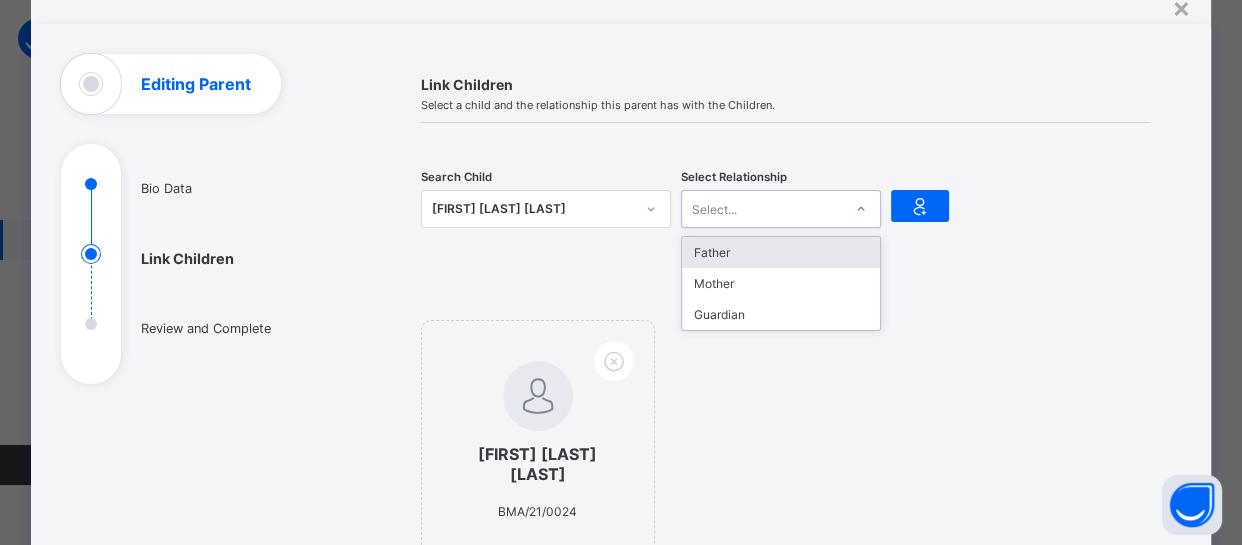 click on "Father" at bounding box center (781, 252) 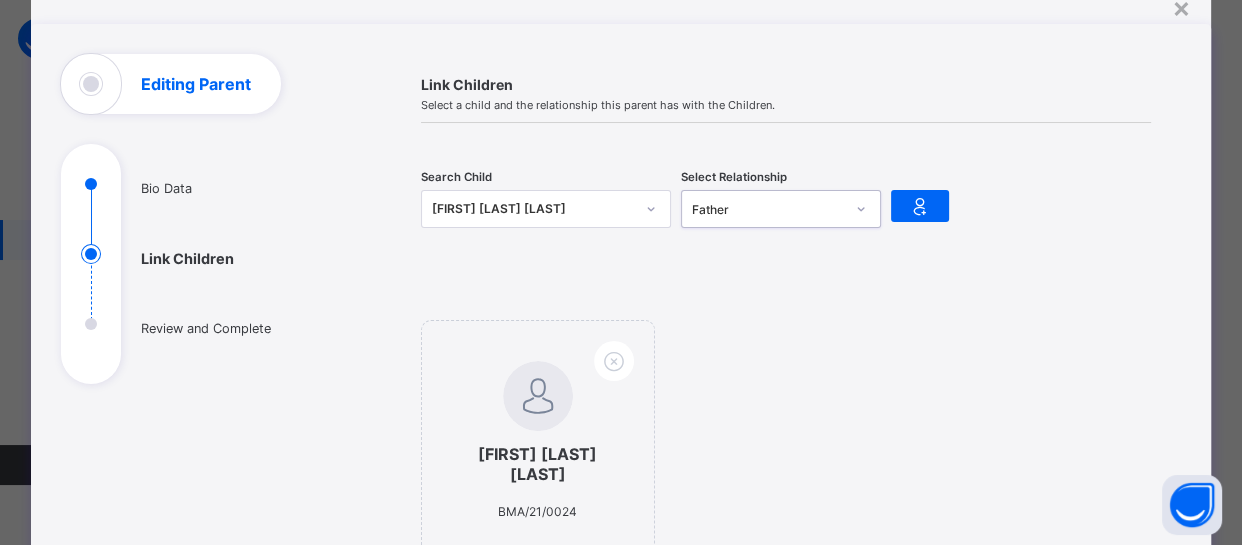 click on "Muhammad Nuradeen Badaru     BMA/21/0024" at bounding box center (786, 450) 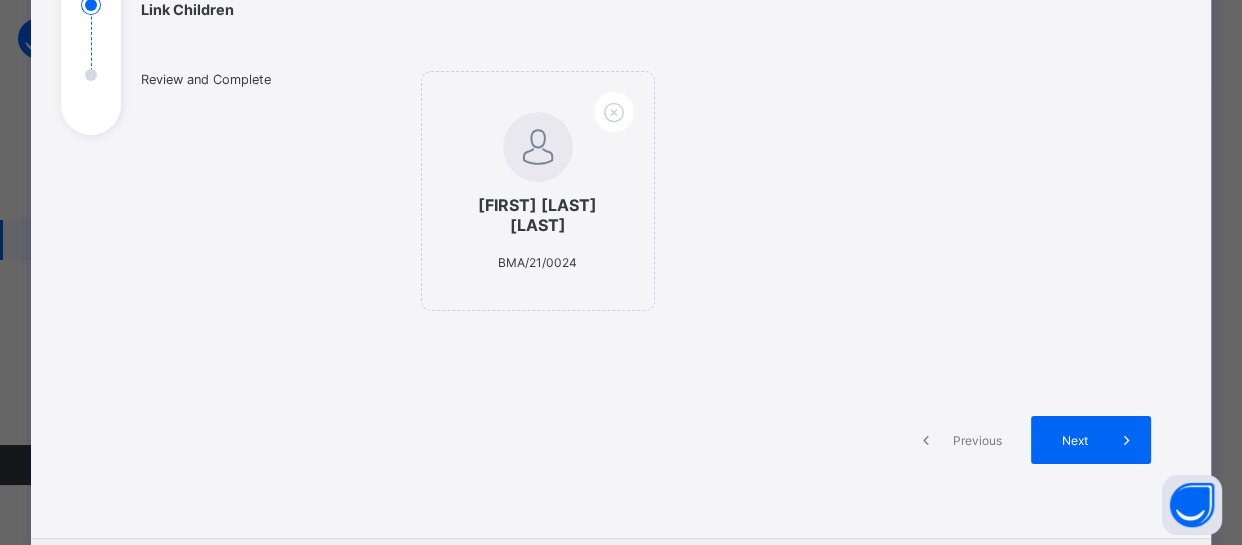 scroll, scrollTop: 331, scrollLeft: 0, axis: vertical 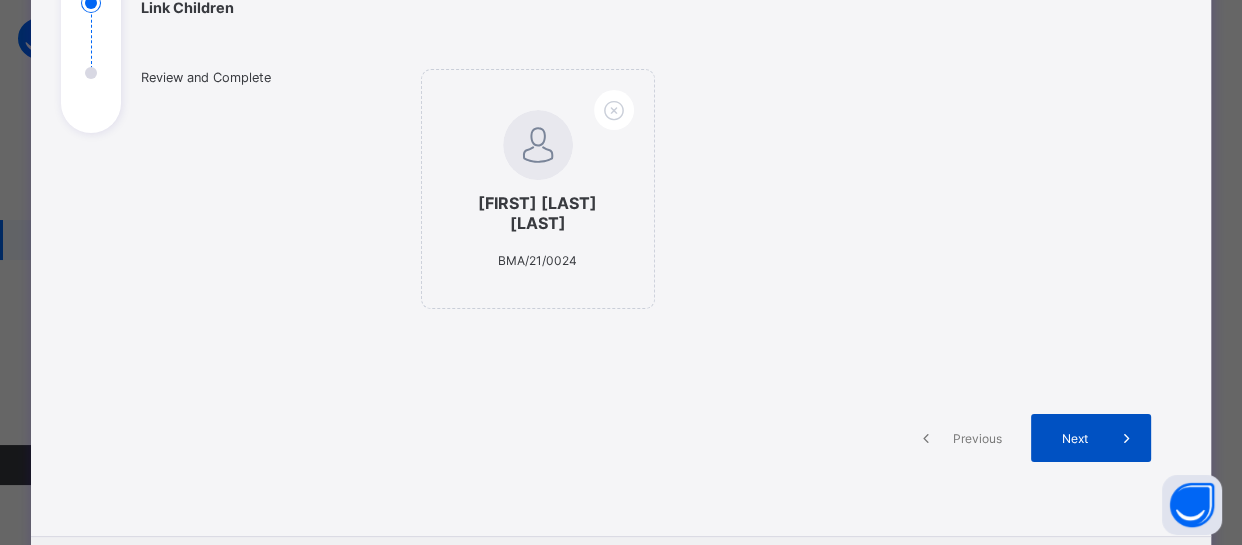 click at bounding box center (1127, 438) 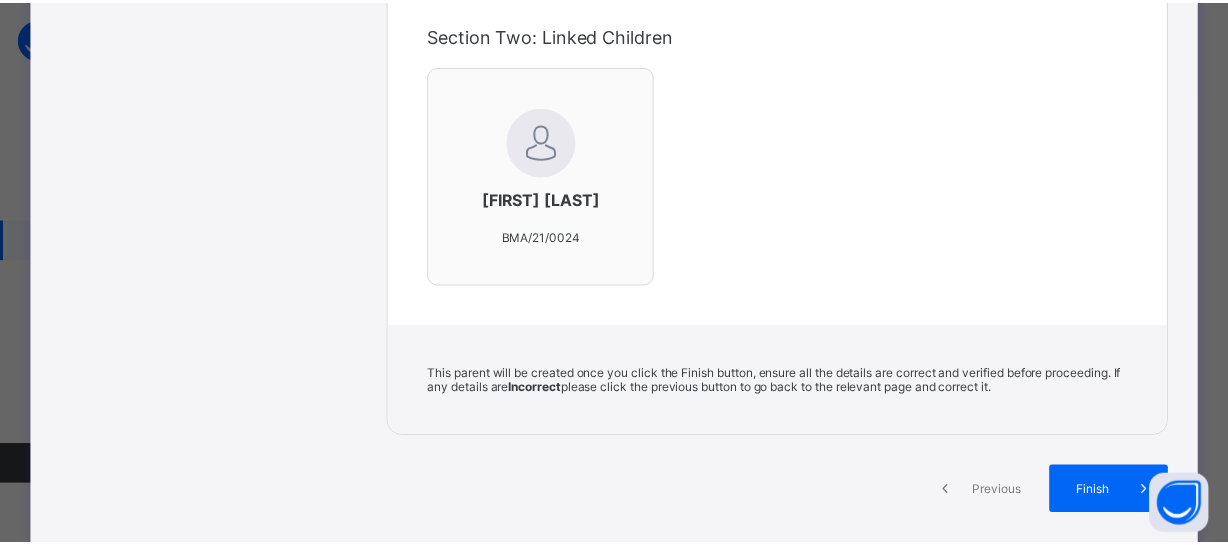 scroll, scrollTop: 660, scrollLeft: 0, axis: vertical 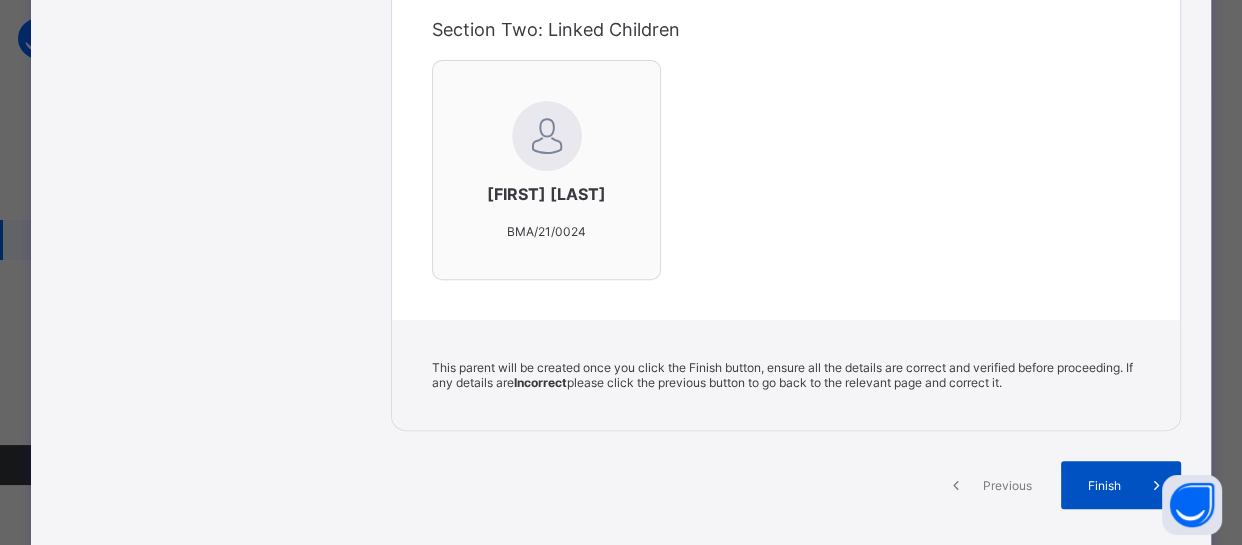 click on "Finish" at bounding box center [1104, 485] 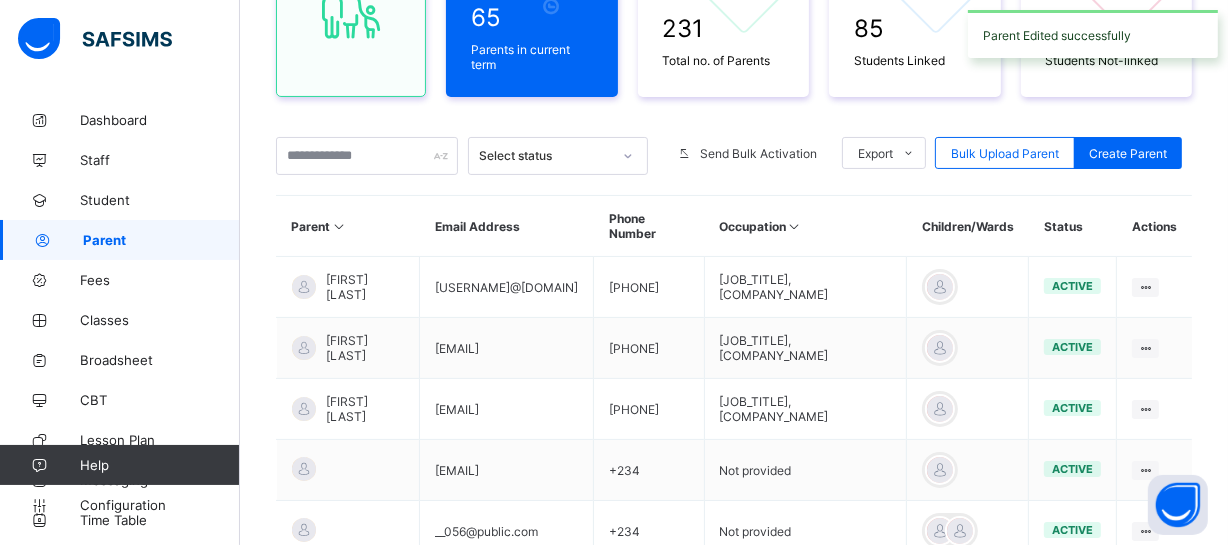 click on "active" at bounding box center [1073, 531] 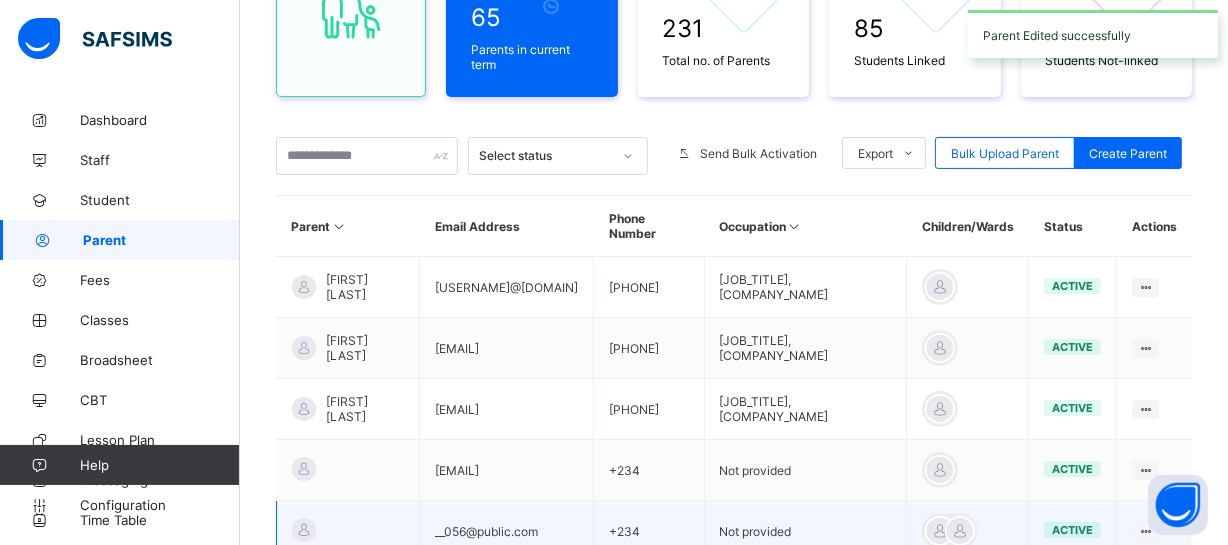 click on "active" at bounding box center [1073, 531] 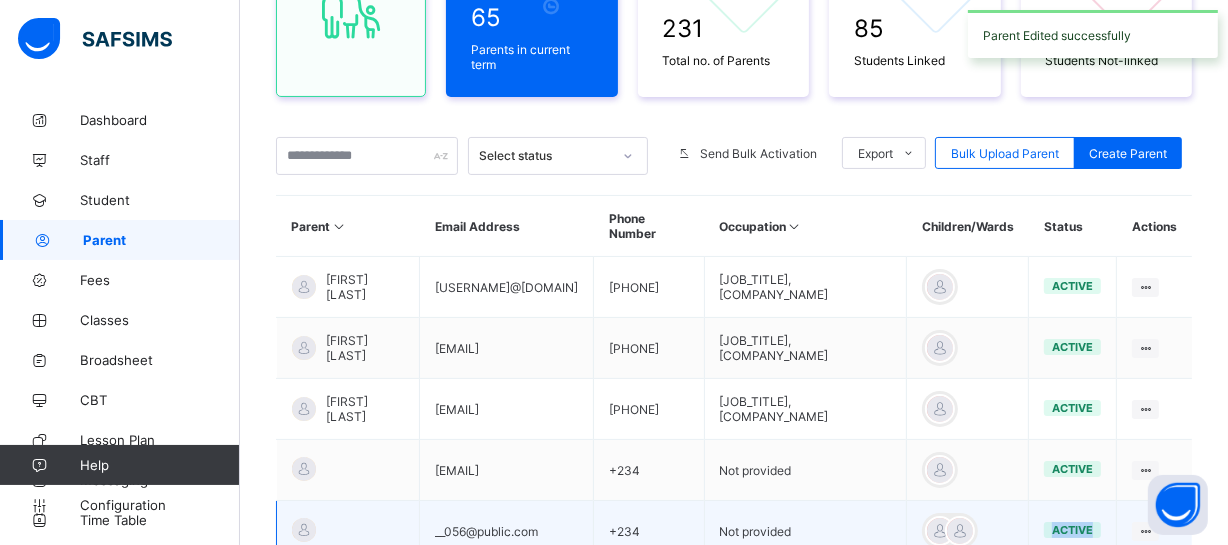 click on "active" at bounding box center [1073, 531] 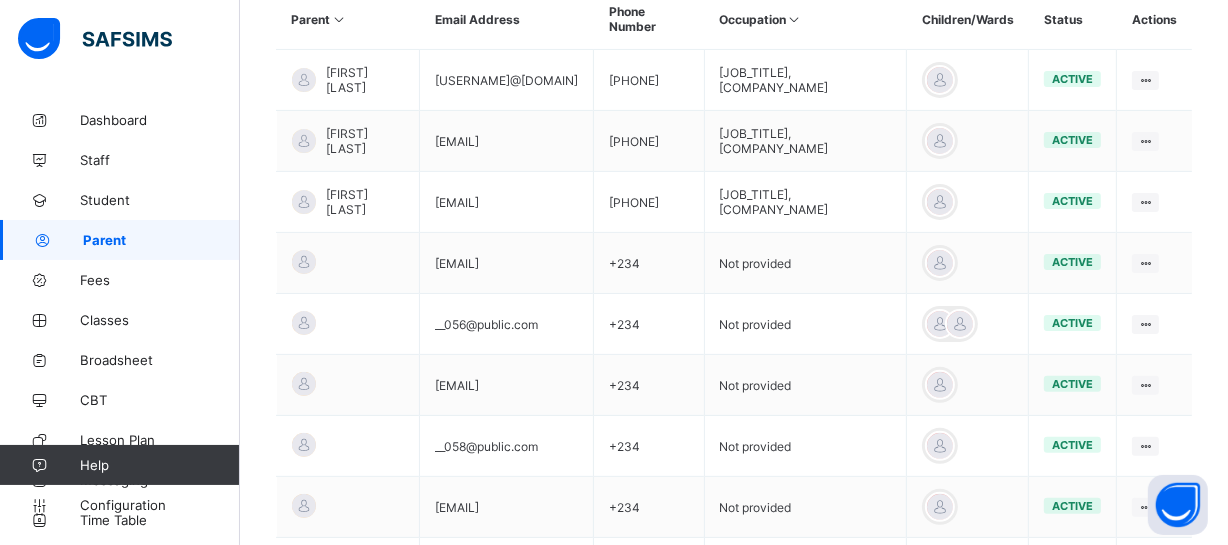 scroll, scrollTop: 472, scrollLeft: 0, axis: vertical 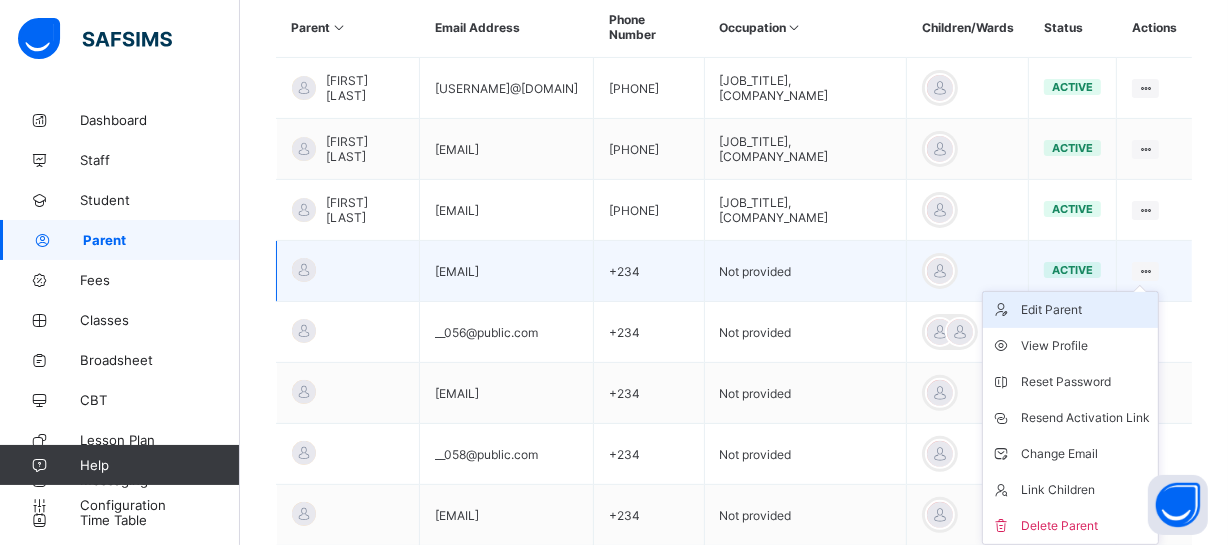 click on "Edit Parent" at bounding box center (1085, 310) 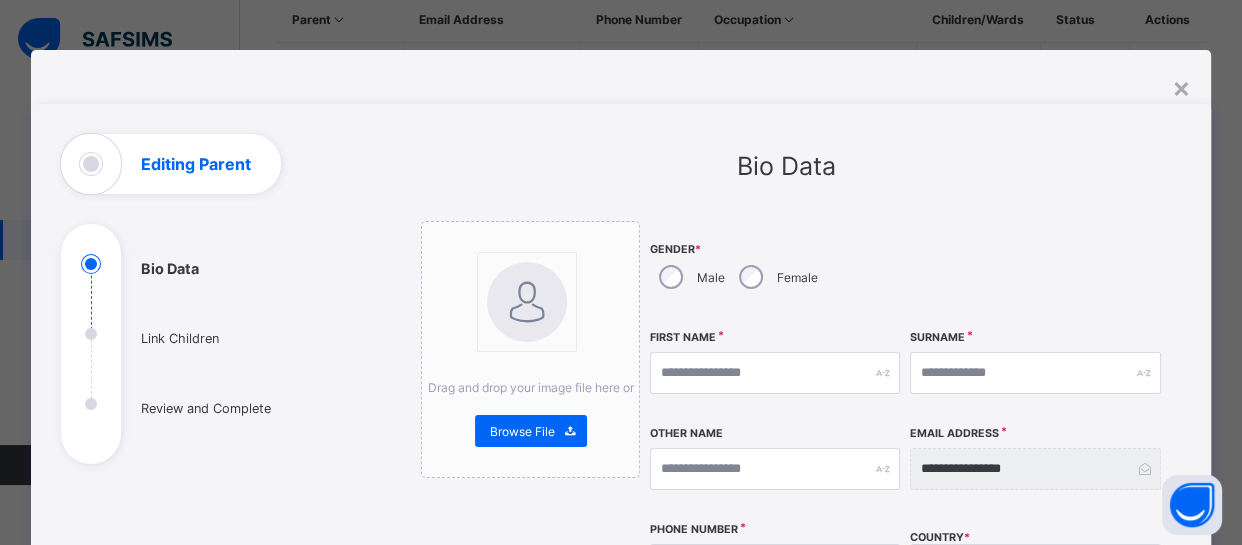 click on "**********" at bounding box center [621, 650] 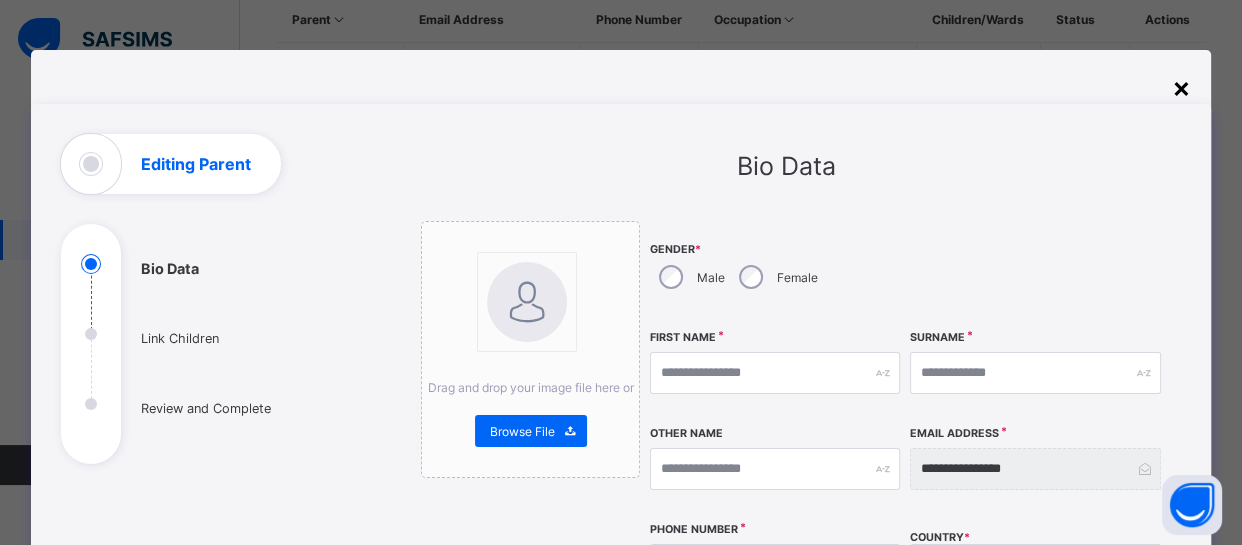 click on "×" at bounding box center (1181, 87) 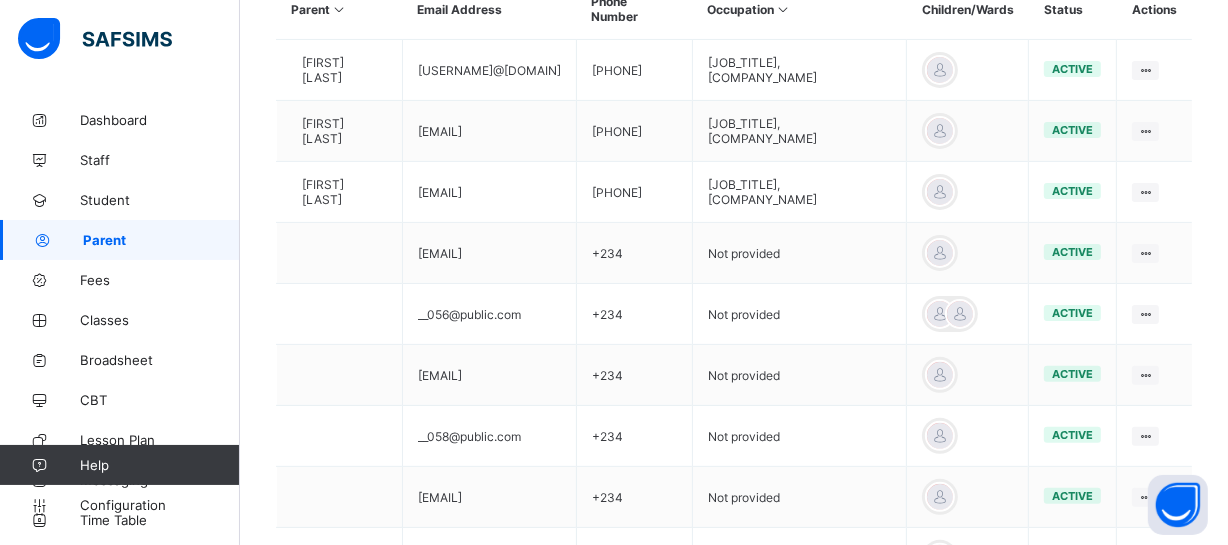 scroll, scrollTop: 468, scrollLeft: 0, axis: vertical 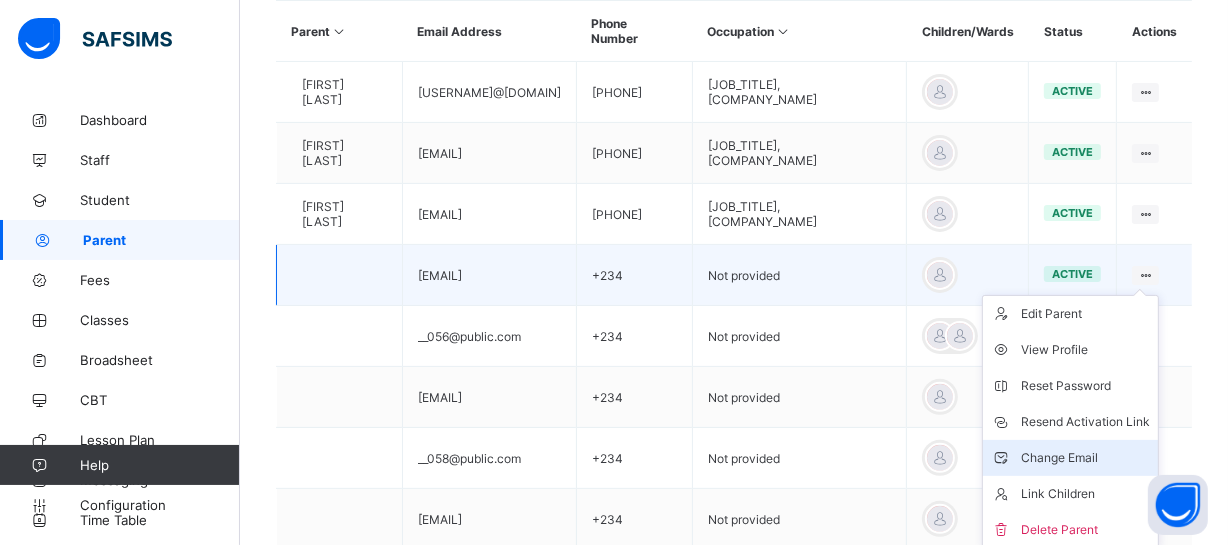 click on "Change Email" at bounding box center [1085, 458] 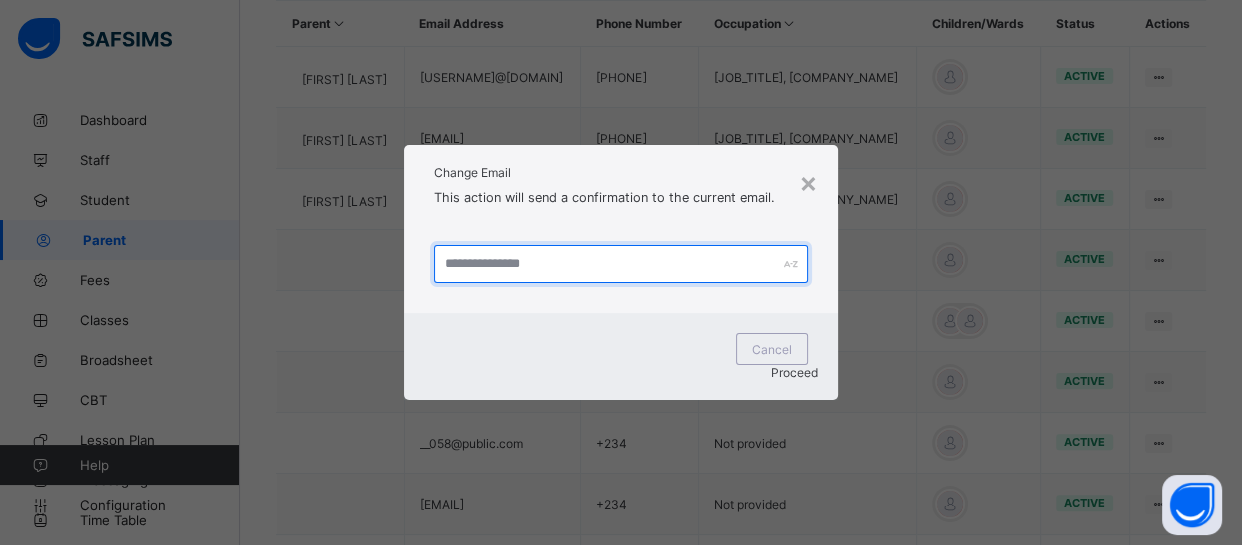 click at bounding box center (621, 264) 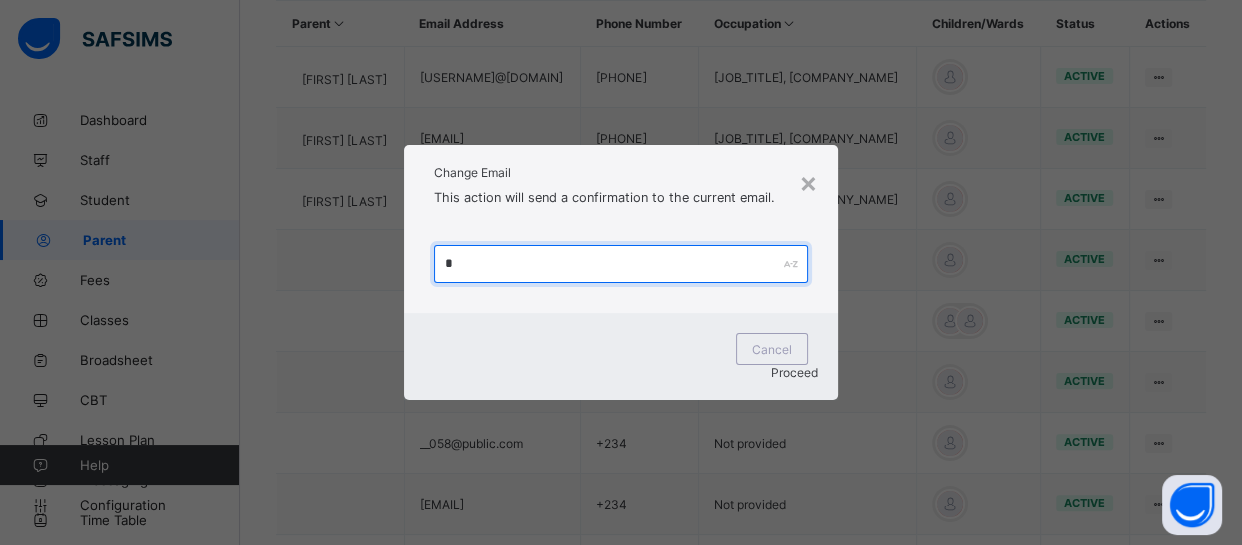 type on "**********" 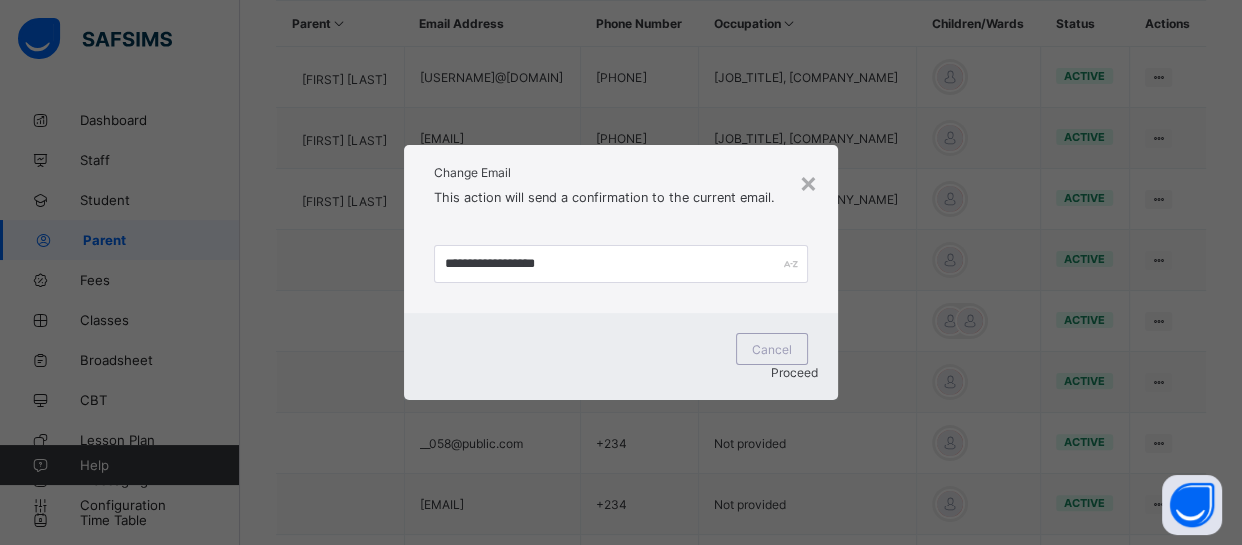 click on "Proceed" at bounding box center (794, 372) 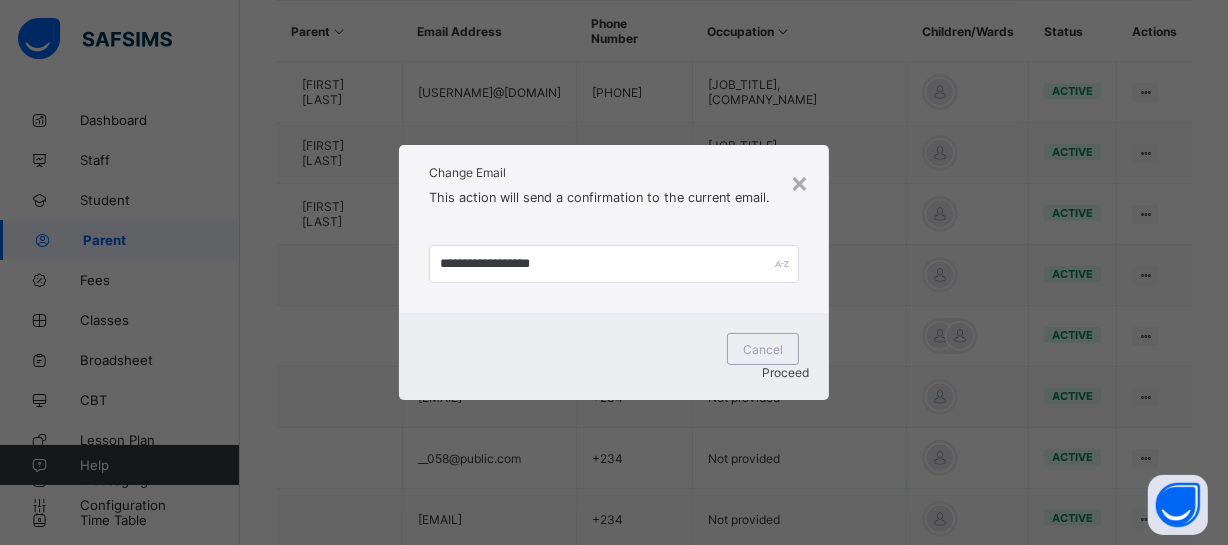 click on "Proceed" at bounding box center (785, 372) 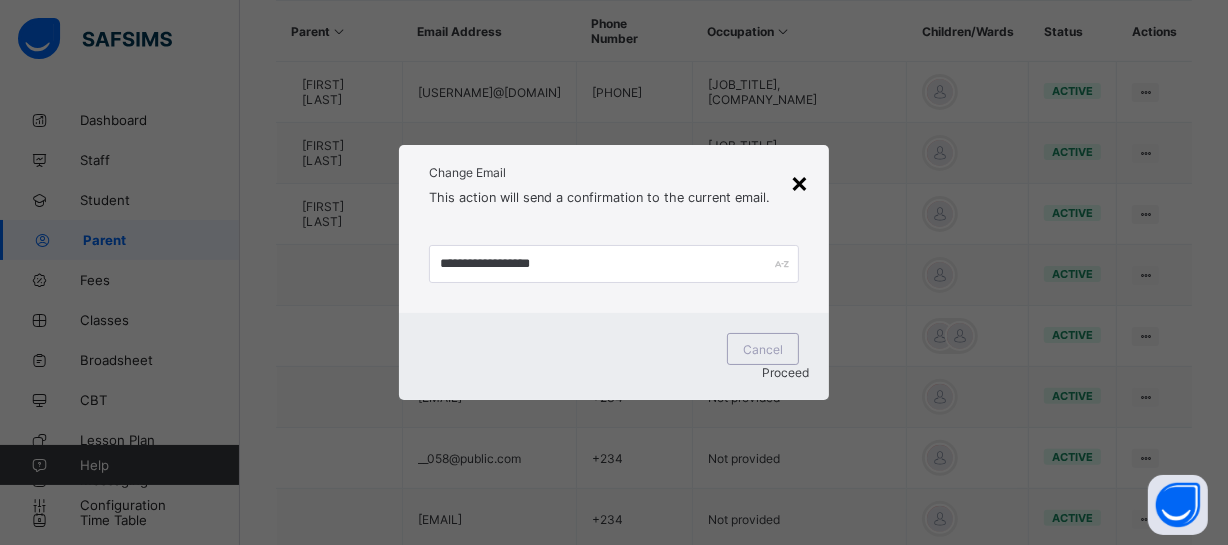 click on "×" at bounding box center [799, 182] 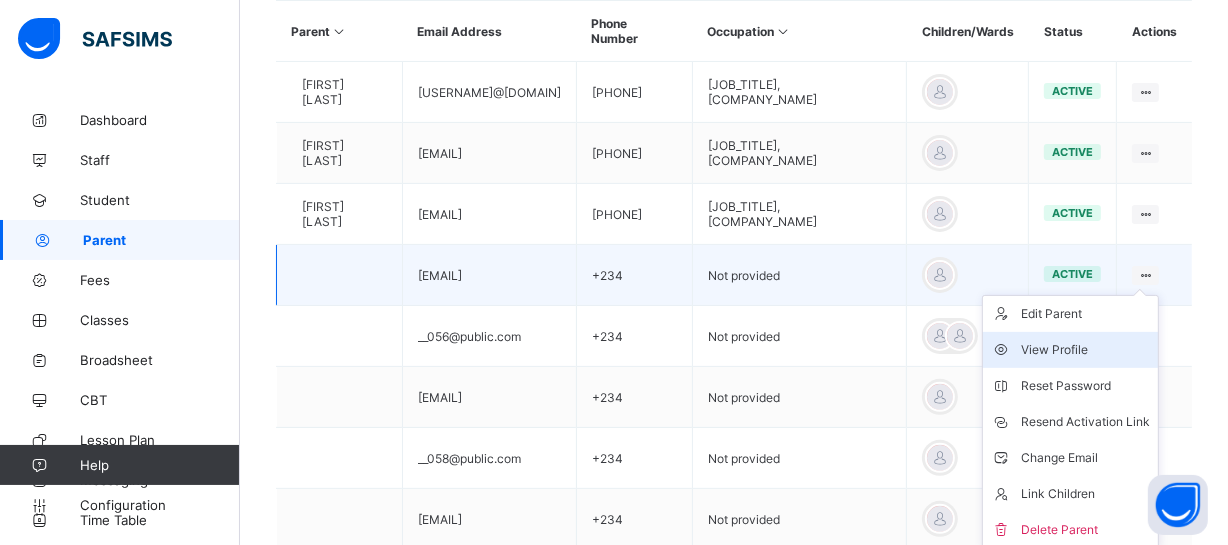 click on "View Profile" at bounding box center [1085, 350] 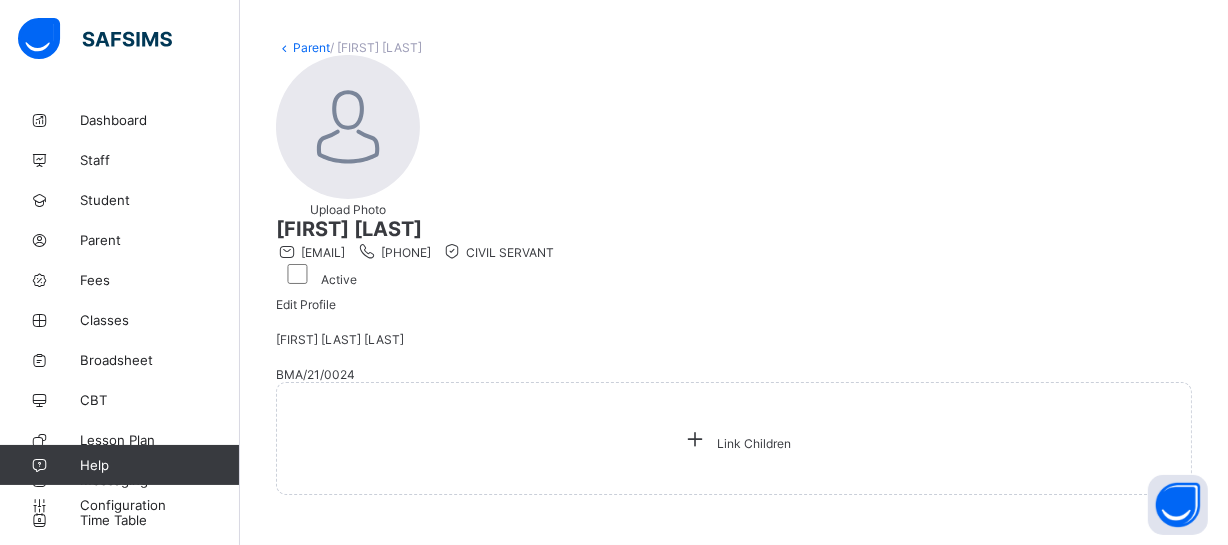 scroll, scrollTop: 0, scrollLeft: 0, axis: both 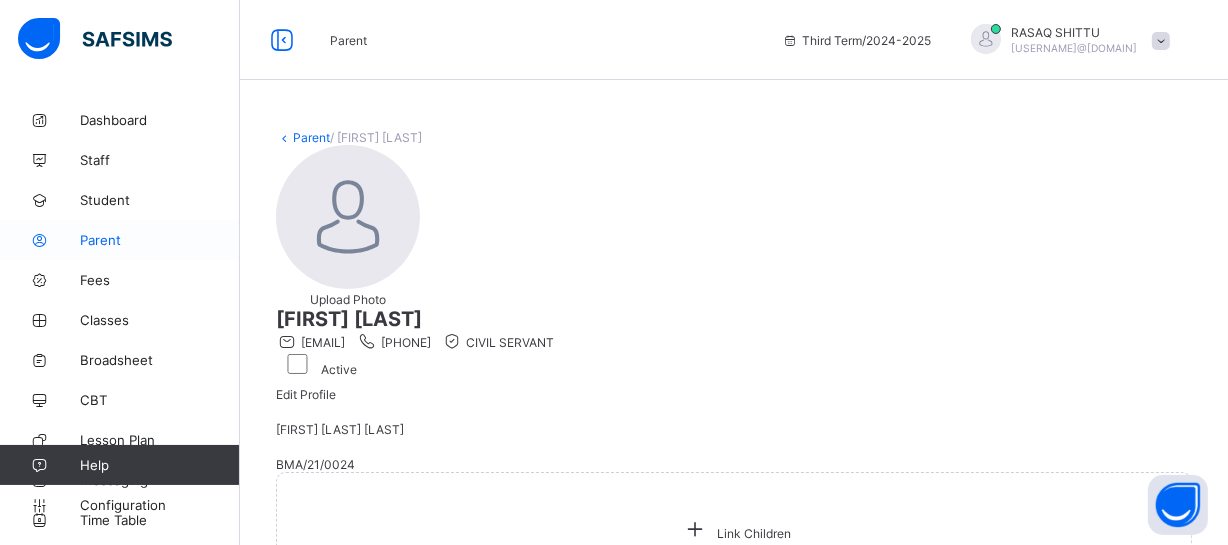 click on "Parent" at bounding box center [160, 240] 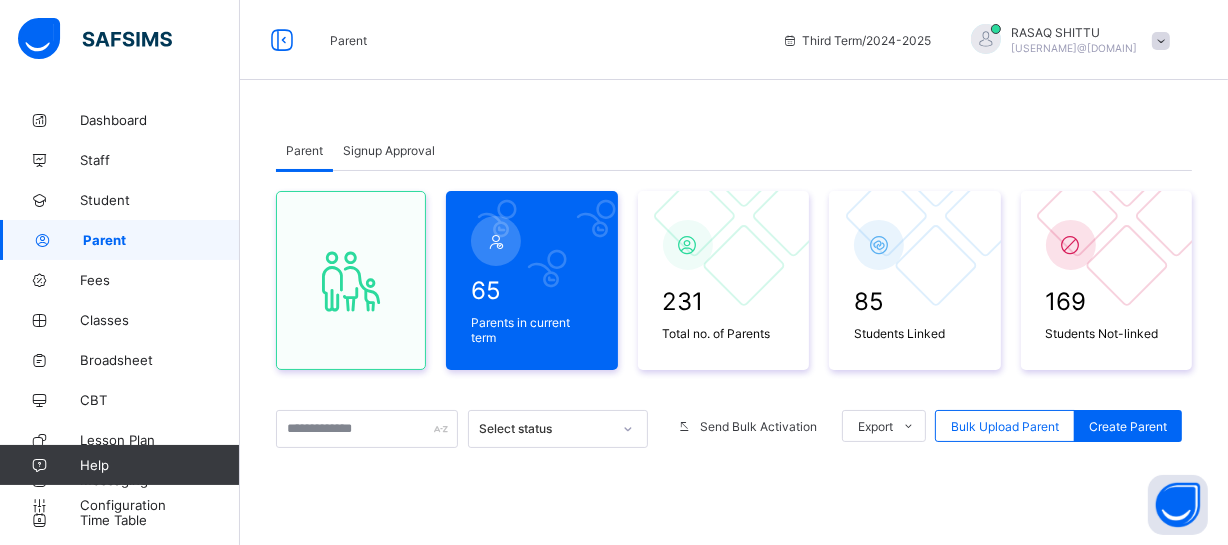click on "Parent Signup Approval Parent Signup Approval 65 Parents in current term 231 Total no. of Parents 85 Students Linked 169 Students Not-linked Select status Send Bulk Activation Export Pdf Report For All Parents Pdf Report For Parents in Current Term Excel Report For Parents in Current Term Excel Report For All Parents   Bulk Upload Parent Create Parent × Delete Parent This action would delete      from the system. Are you sure you want to carry on? Cancel Yes, Delete Parent × Send Bulk Activation Link Cancel Yes, send Bulk Upload Parent Upload xlsx File   Select your xlsx file from your computer to upload it using that uploader provided for you below   Drag and Drop files here Select your Excel file Browse file Maximum size 2.5mb   Upload Excel File   Download xlsx file   Follow the steps below to download and use the excel file effectively    Step 1:  Click the button below to download the student bulk create excel file   Download XLSX File    Step 2:  Open the file on your computer  Step 3:   Step 4:  0 0" at bounding box center [734, 448] 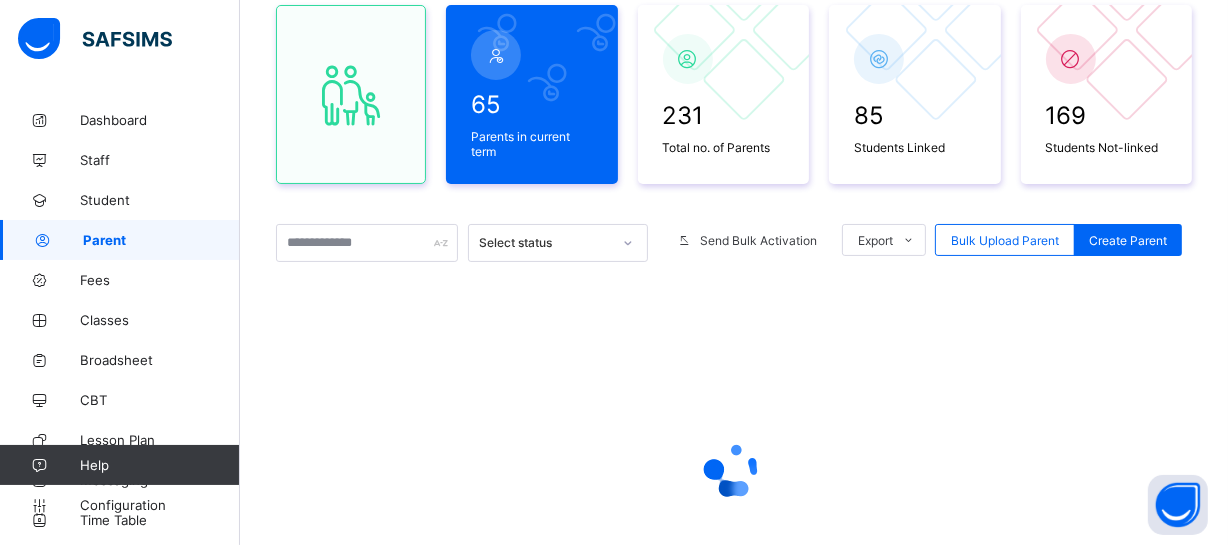 scroll, scrollTop: 350, scrollLeft: 0, axis: vertical 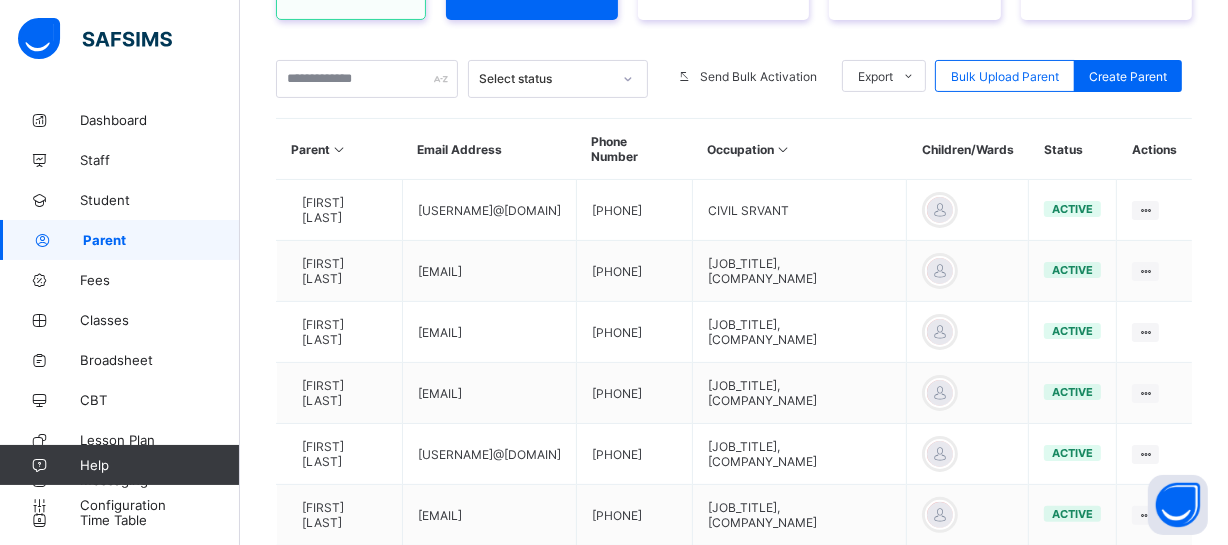 click on "65 Parents in current term 231 Total no. of Parents 85 Students Linked 169 Students Not-linked Select status Send Bulk Activation Export Pdf Report For All Parents Pdf Report For Parents in Current Term Excel Report For Parents in Current Term Excel Report For All Parents   Bulk Upload Parent Create Parent Parent Email Address Phone Number Occupation Children/Wards Status Actions NURADEEN  BADARU injiks41@gmail.com +2347064227462 CIVIL SRVANT active Edit Parent View Profile Reset Password Resend Activation Link Change Email Link Children Delete Parent ZAINAB  BASAH zbasah05022@gmail.com 08037040758 MAIN ADMIN OFFICER, HALAL HOME active Edit Parent View Profile Reset Password Resend Activation Link Change Email Link Children Delete Parent ZAINAB  BASAH zbasah05023@gmail.com 08037040758 MAIN ADMIN OFFICER, HALAL HOME active Edit Parent View Profile Reset Password Resend Activation Link Change Email Link Children Delete Parent ZAINAB  BASAH zbasah05024@gmail.com 08037040758 MAIN ADMIN OFFICER, HALAL HOME active" at bounding box center [734, 360] 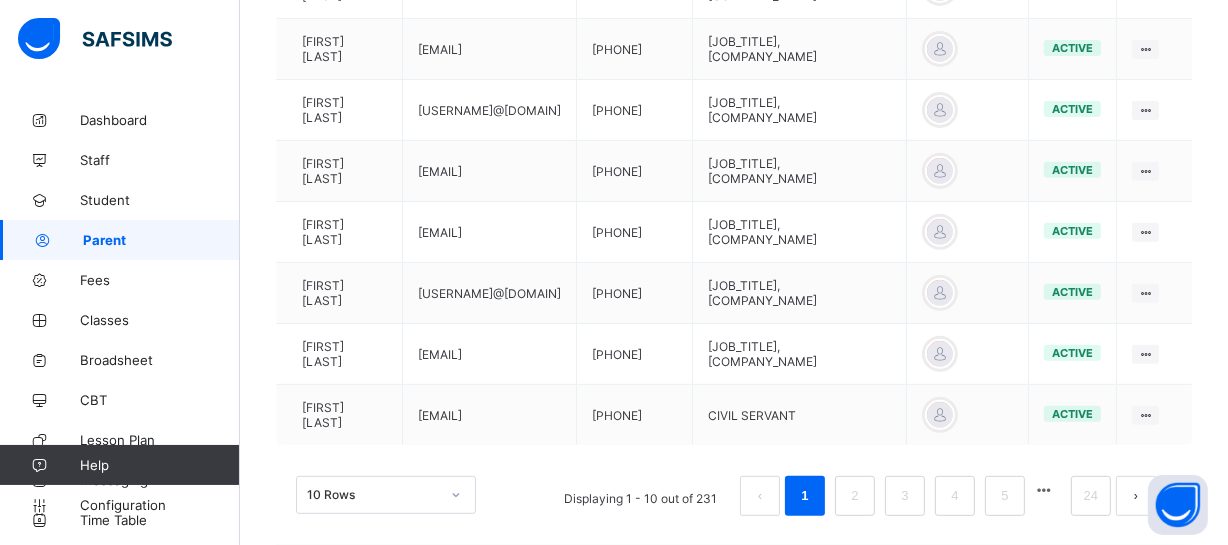 scroll, scrollTop: 716, scrollLeft: 0, axis: vertical 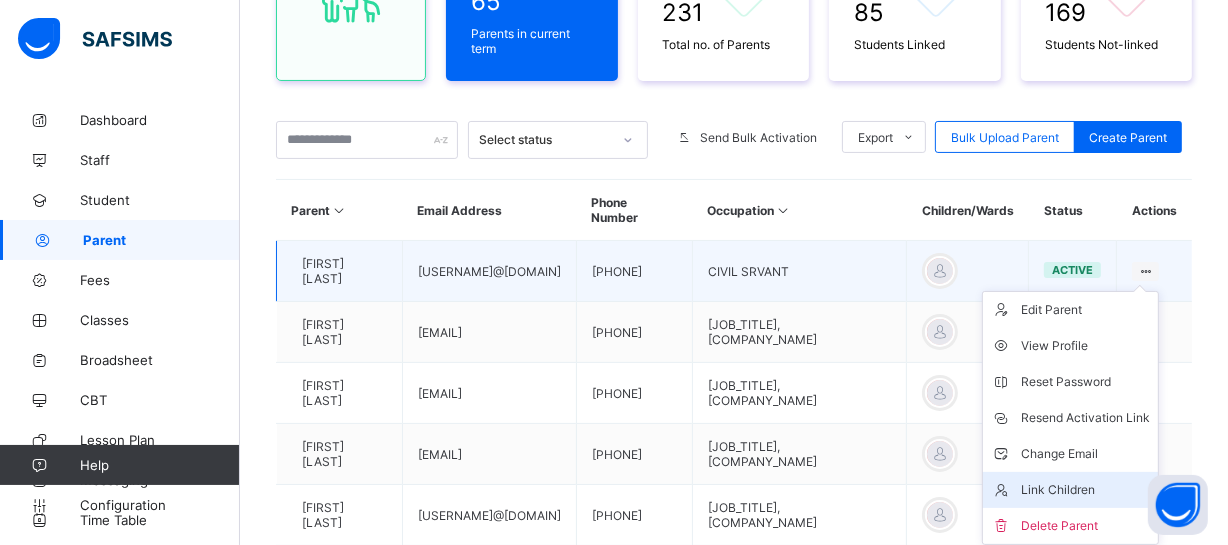click on "Link Children" at bounding box center (1085, 490) 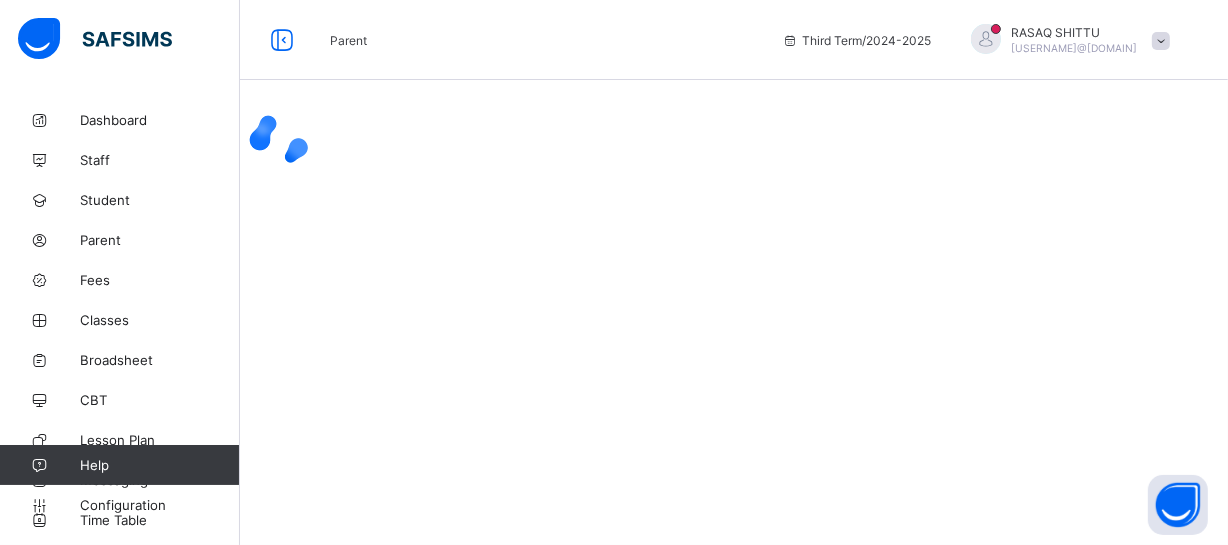scroll, scrollTop: 0, scrollLeft: 0, axis: both 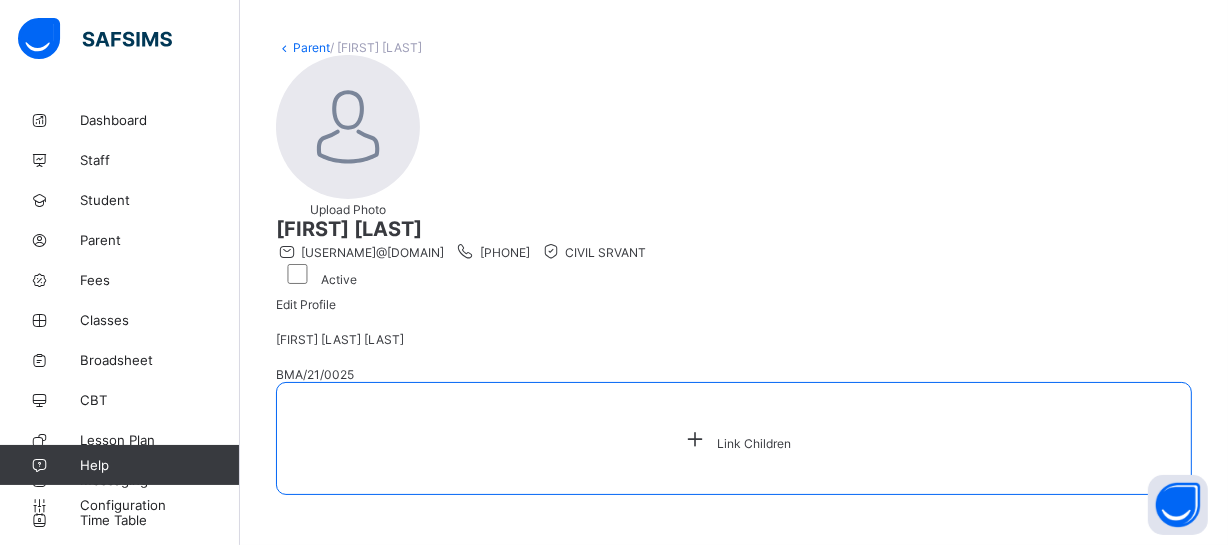 click at bounding box center (695, 438) 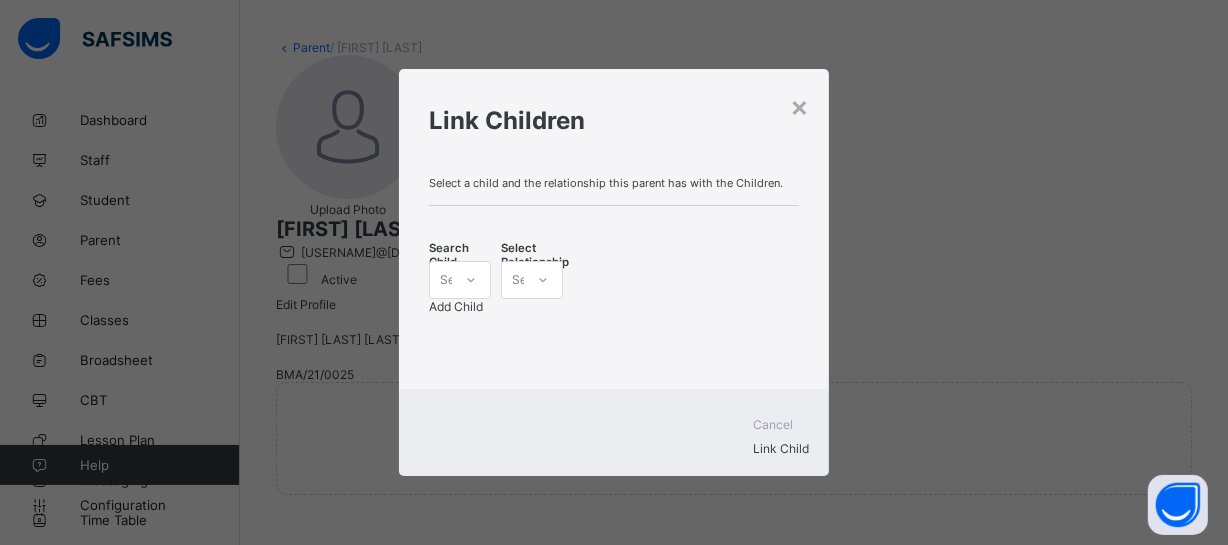 click 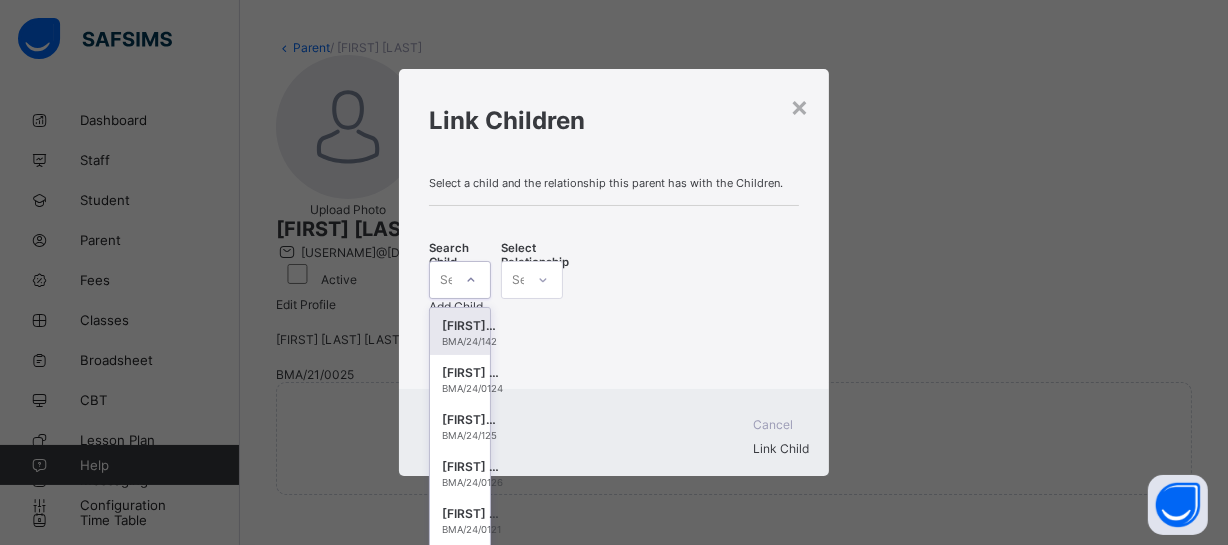 scroll, scrollTop: 0, scrollLeft: 0, axis: both 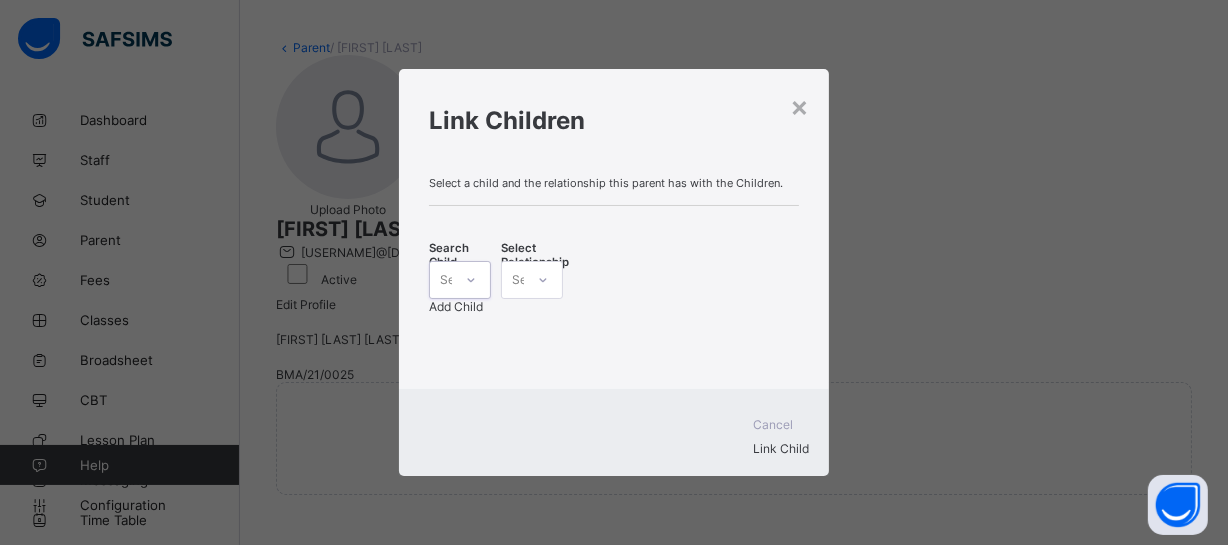 click 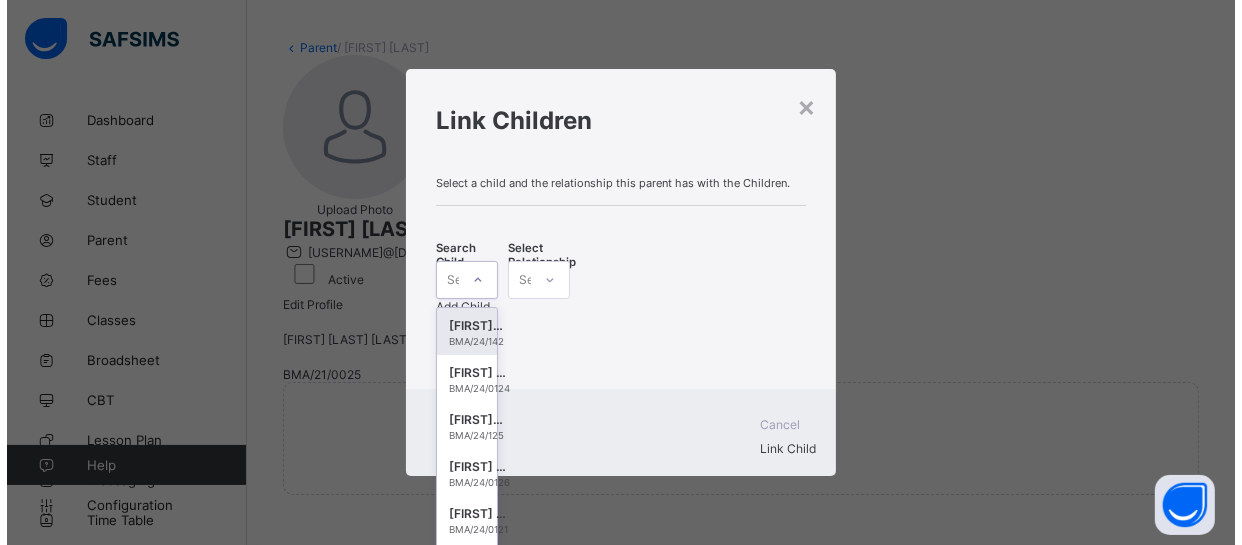scroll, scrollTop: 0, scrollLeft: 0, axis: both 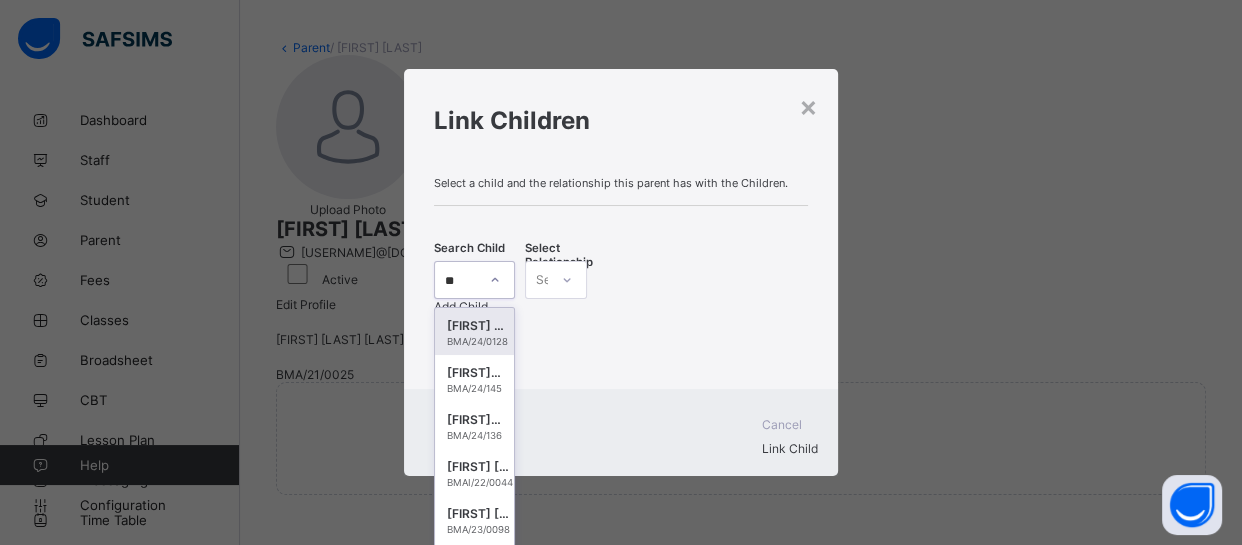 type on "*" 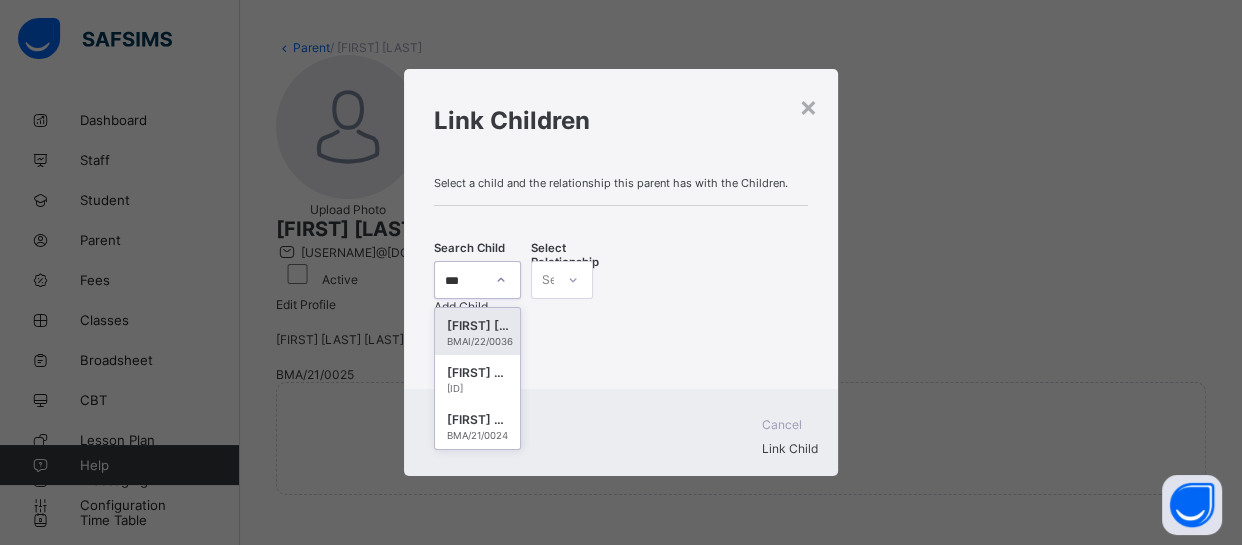 type on "****" 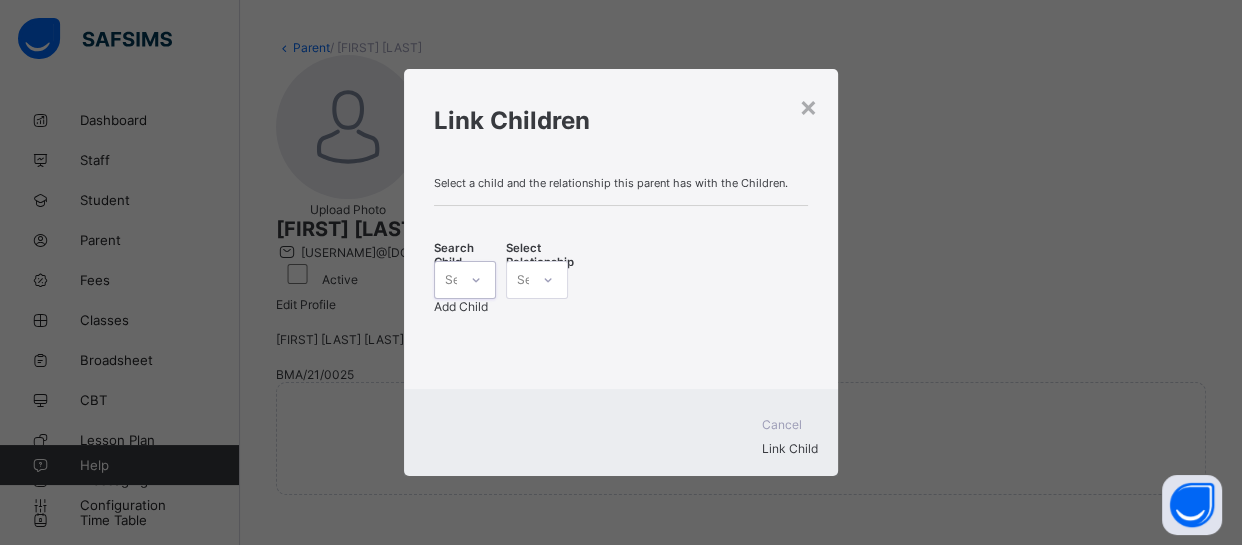 drag, startPoint x: 527, startPoint y: 288, endPoint x: 533, endPoint y: 380, distance: 92.19544 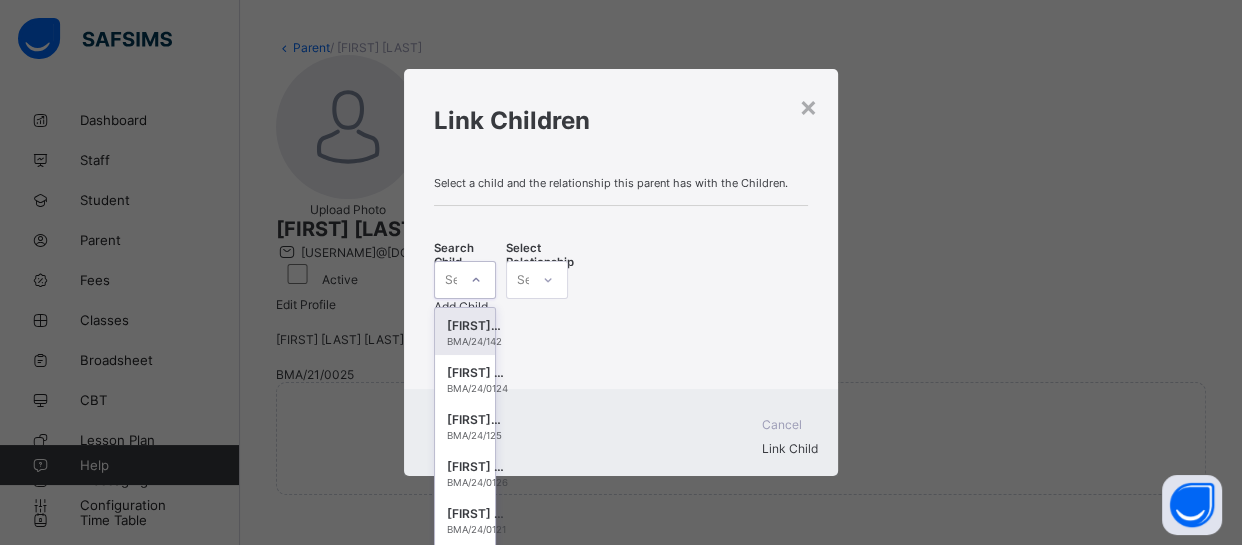 scroll, scrollTop: 0, scrollLeft: 0, axis: both 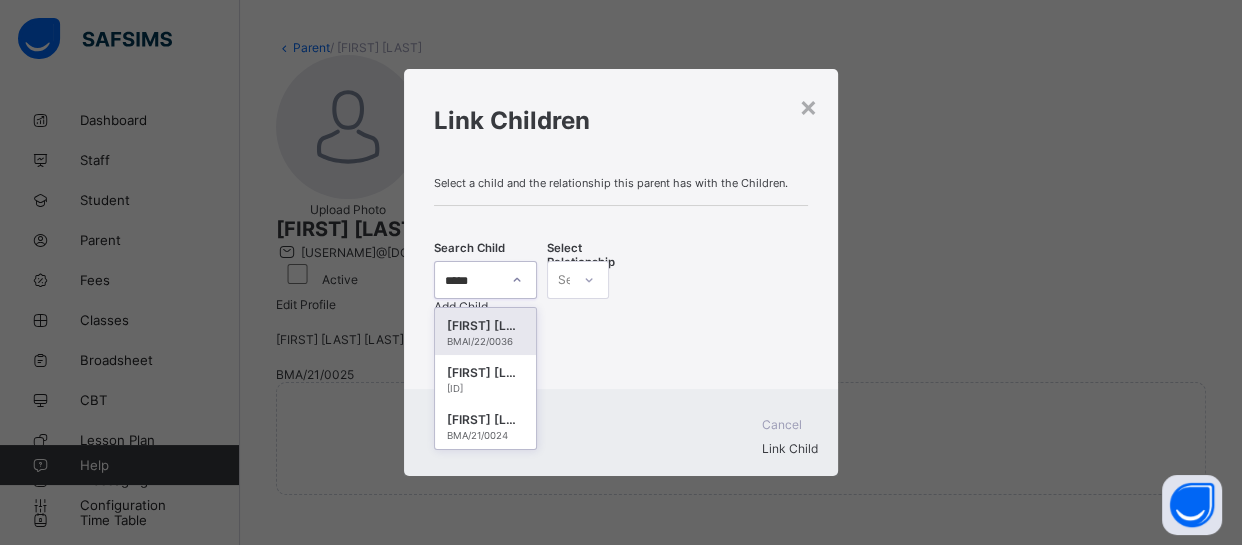 type on "******" 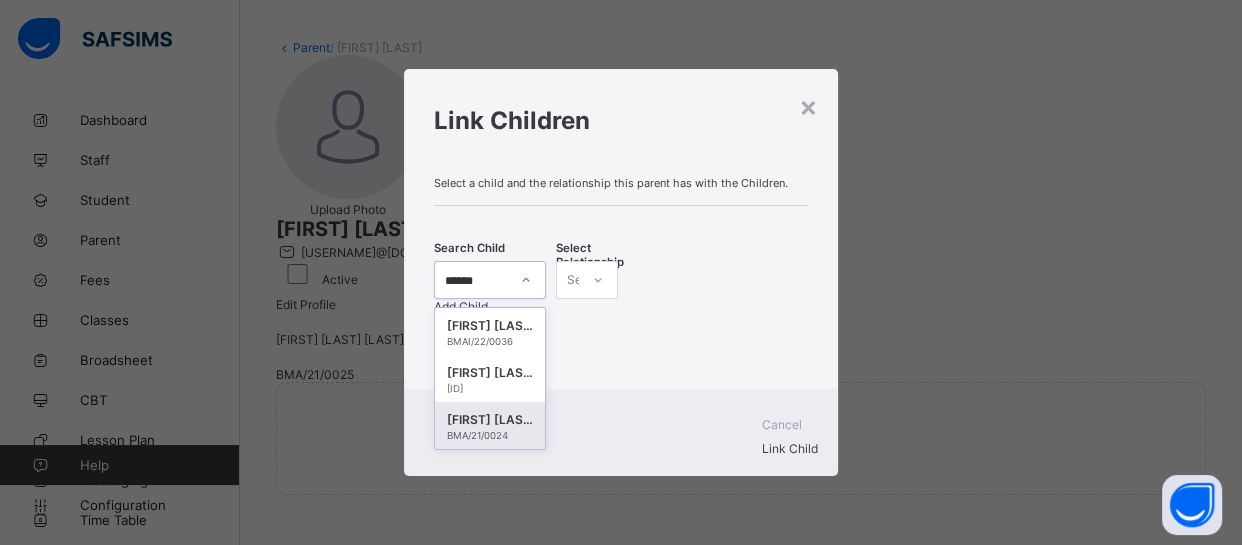 type 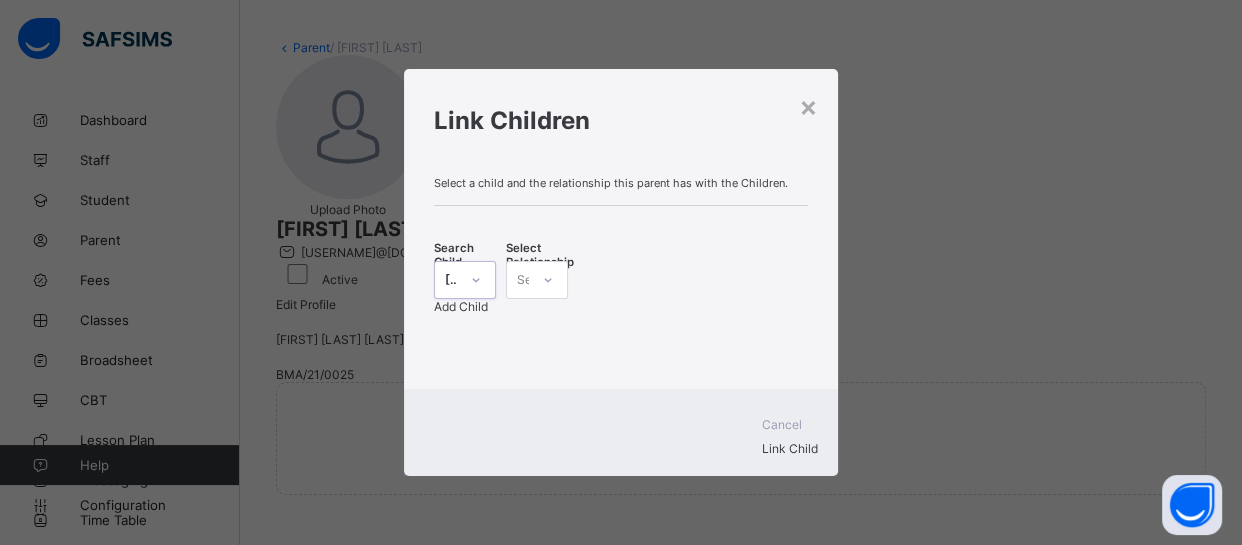 click 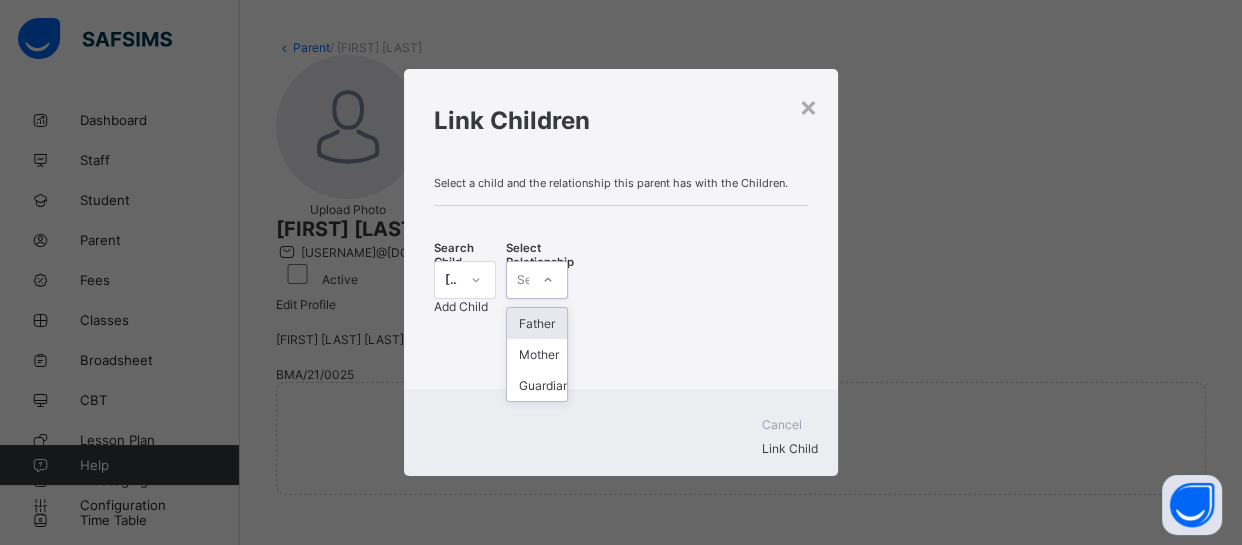 click on "Father" at bounding box center (537, 323) 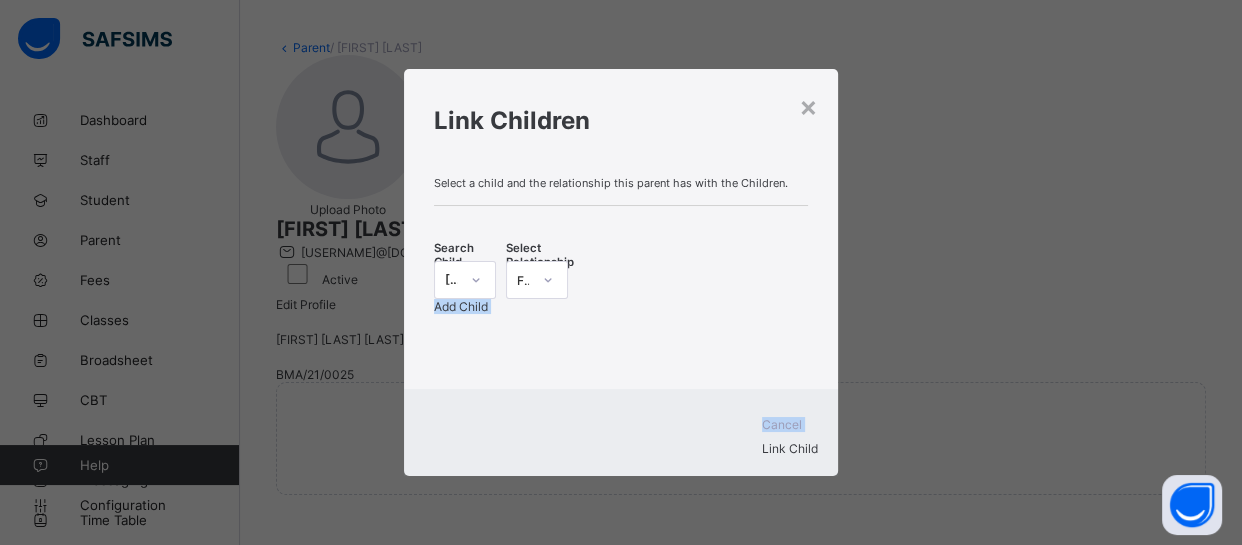 drag, startPoint x: 655, startPoint y: 324, endPoint x: 764, endPoint y: 402, distance: 134.03358 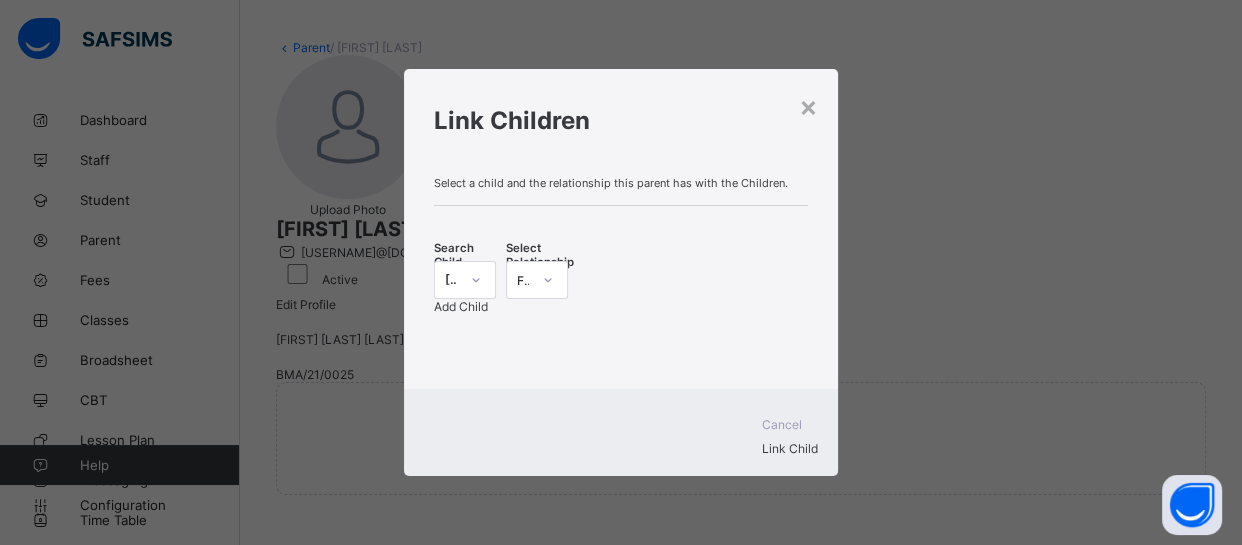 click on "Link Child" at bounding box center (790, 448) 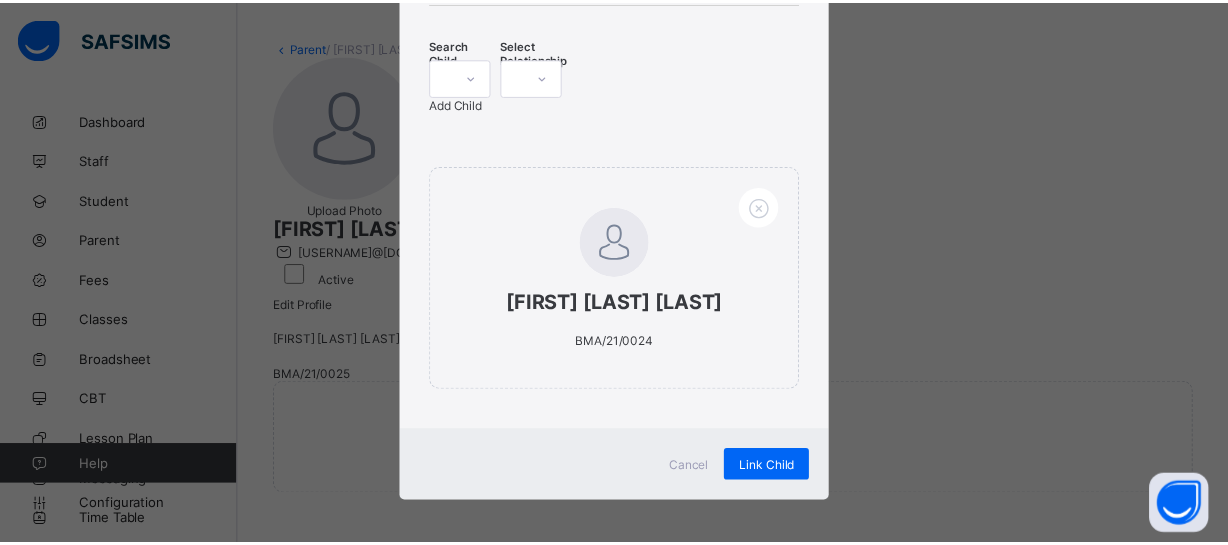 scroll, scrollTop: 211, scrollLeft: 0, axis: vertical 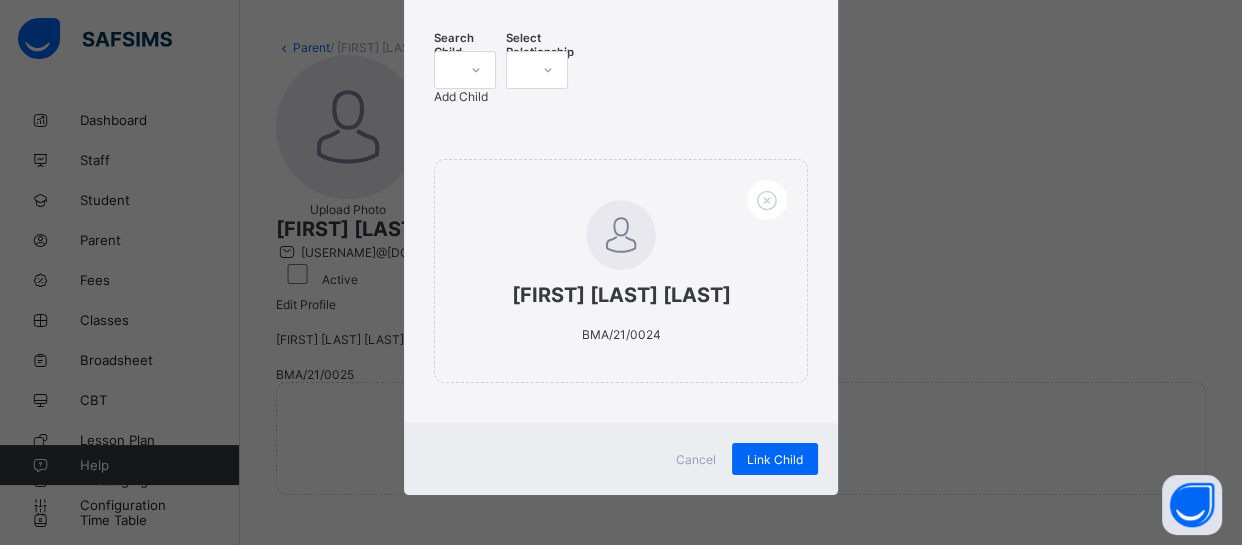 click on "Link Child" at bounding box center [775, 459] 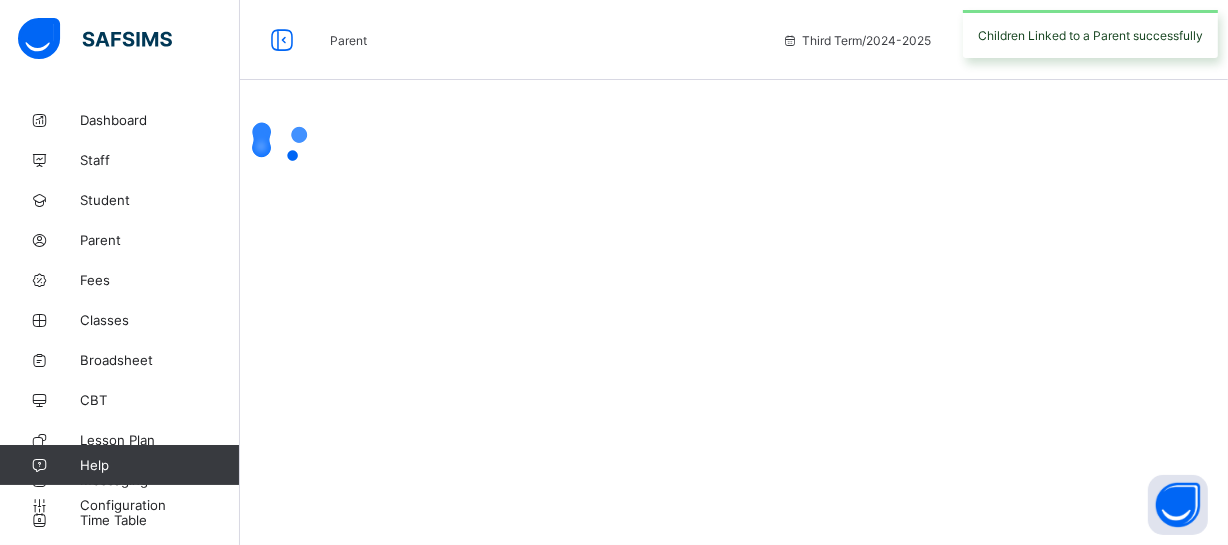 scroll, scrollTop: 0, scrollLeft: 0, axis: both 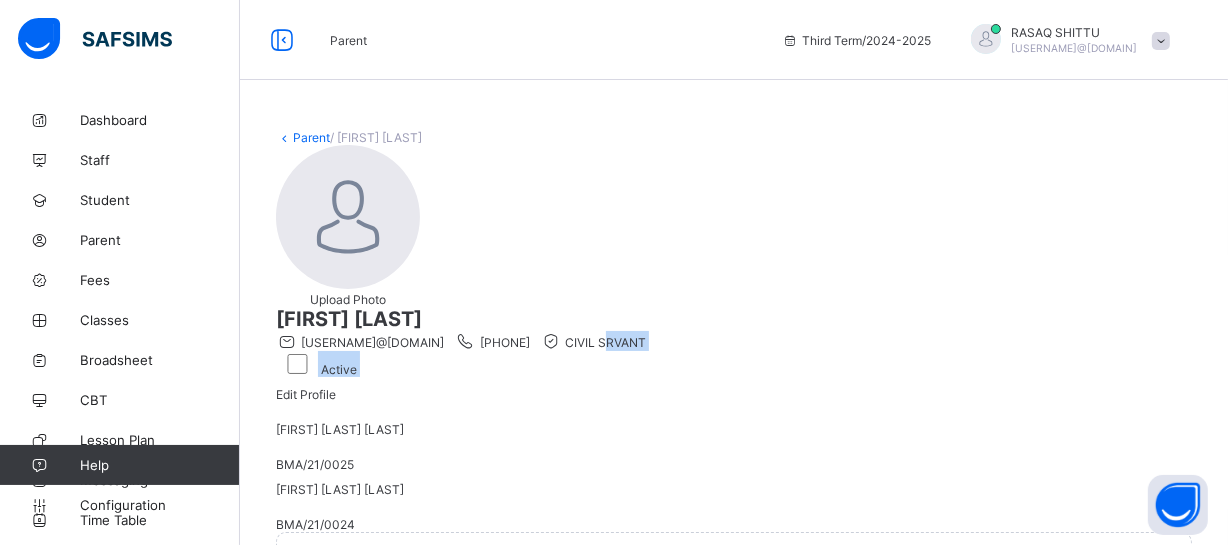 drag, startPoint x: 919, startPoint y: 233, endPoint x: 830, endPoint y: 212, distance: 91.44397 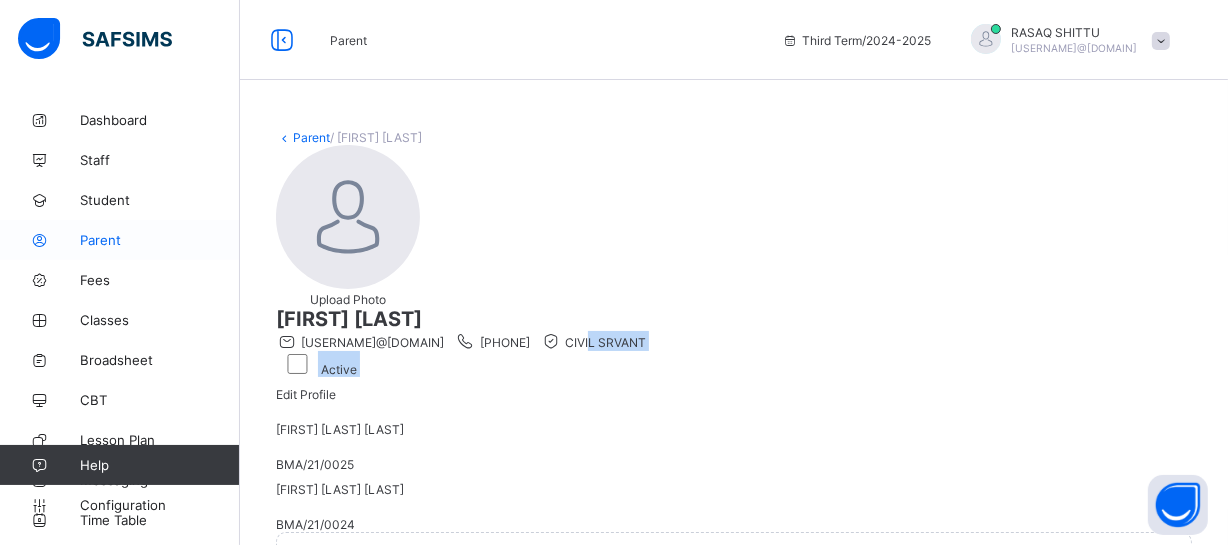 click on "Parent" at bounding box center [160, 240] 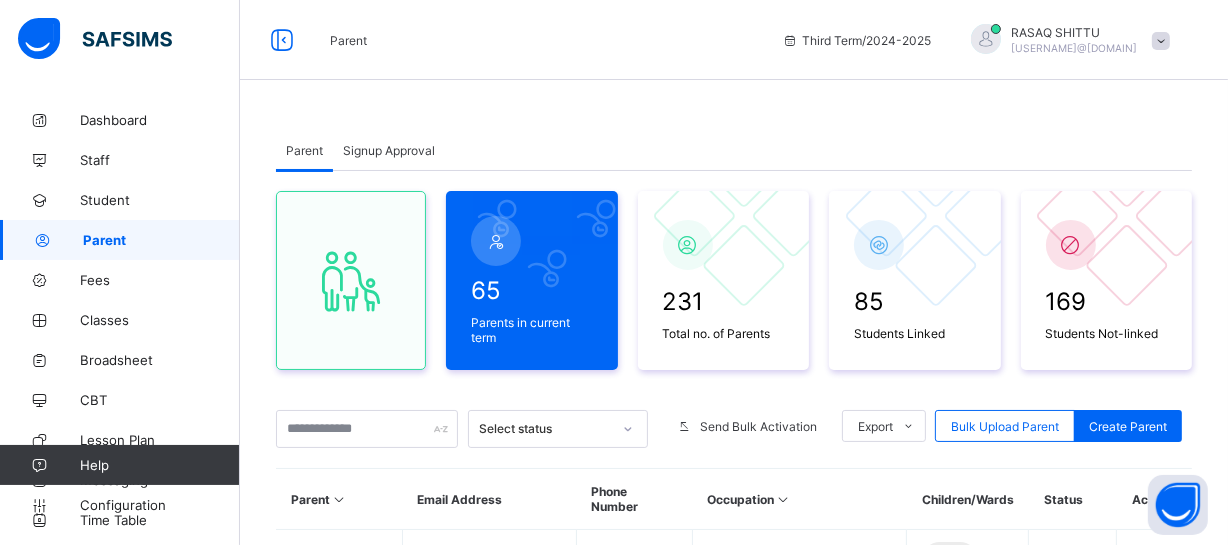 scroll, scrollTop: 34, scrollLeft: 0, axis: vertical 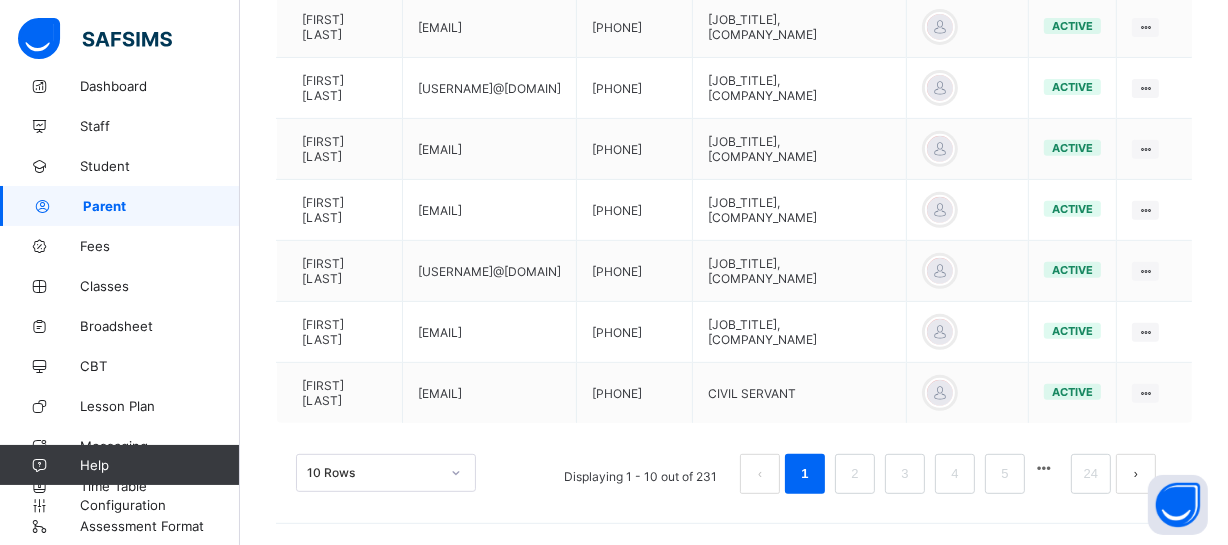 click on "[FIRST] [LAST]" at bounding box center [340, 88] 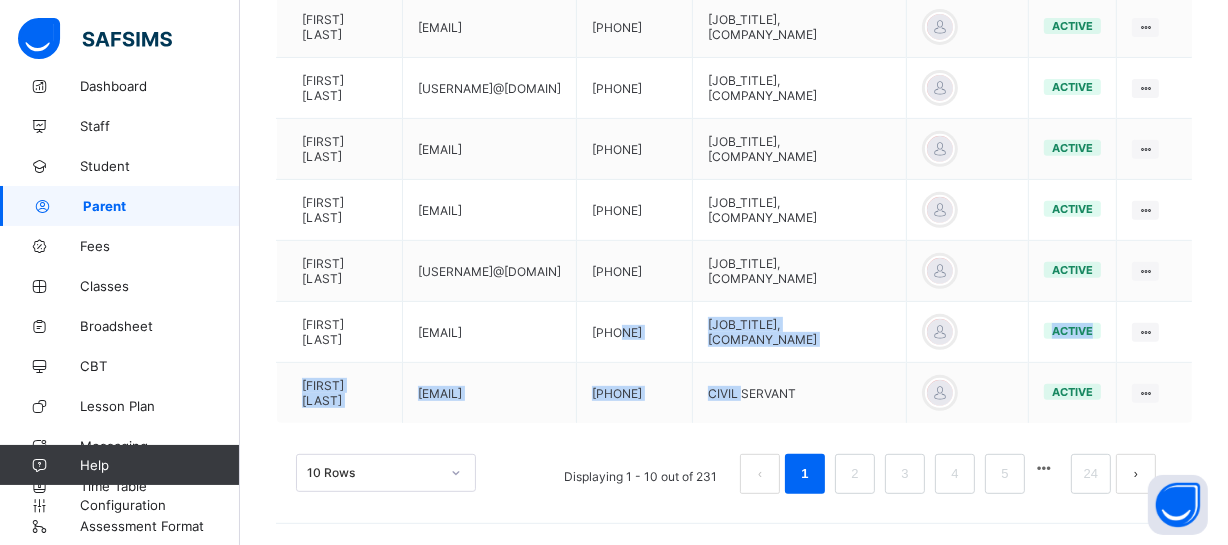 drag, startPoint x: 657, startPoint y: 320, endPoint x: 838, endPoint y: 416, distance: 204.88289 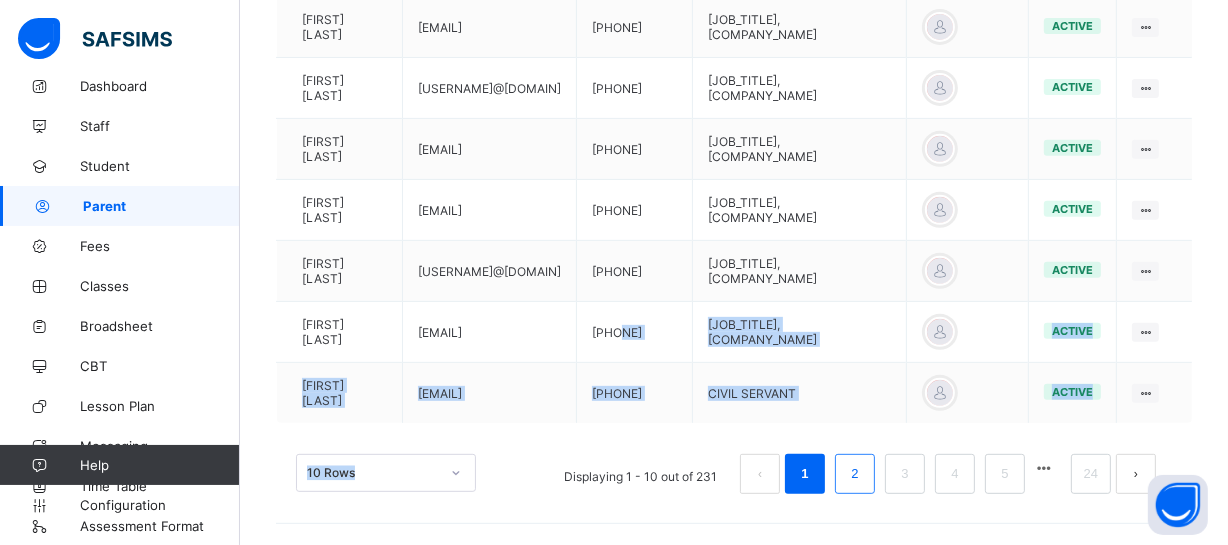 click on "2" at bounding box center (854, 474) 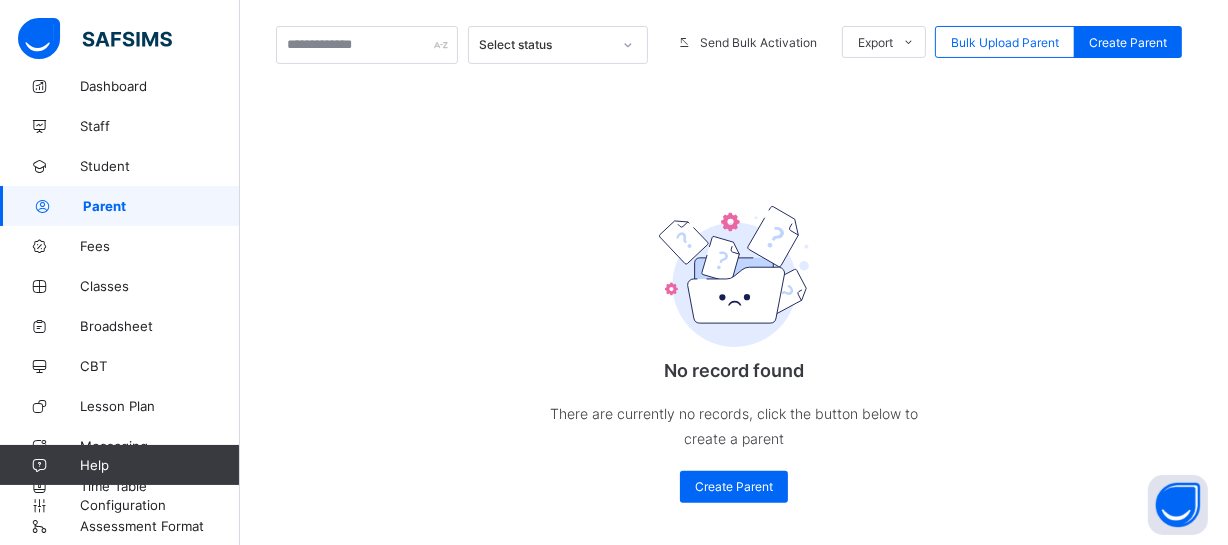 scroll, scrollTop: 412, scrollLeft: 0, axis: vertical 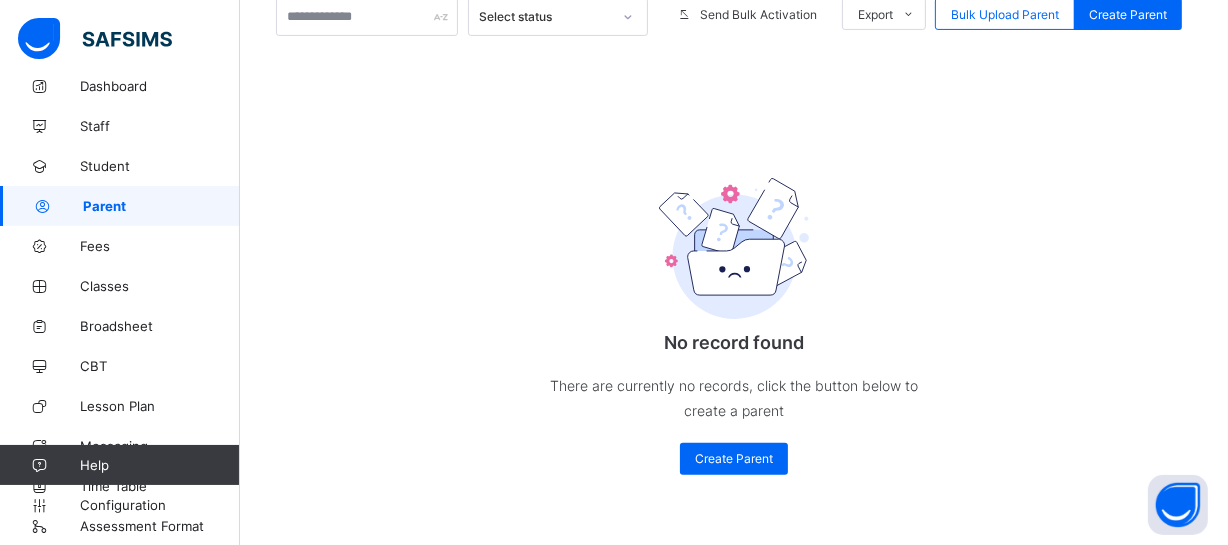 drag, startPoint x: 660, startPoint y: 226, endPoint x: 630, endPoint y: 200, distance: 39.698868 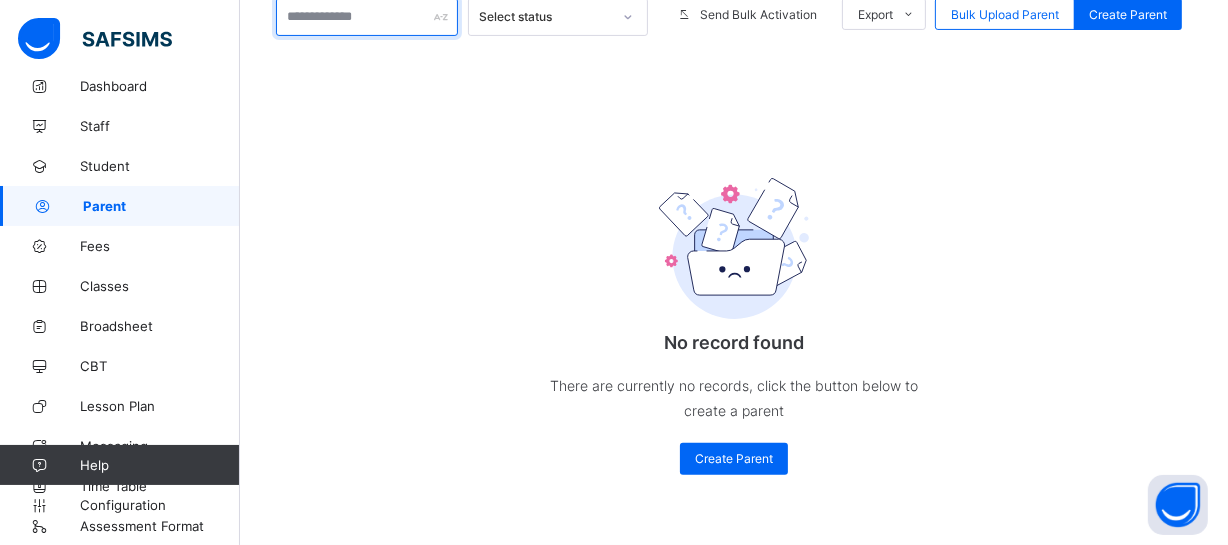 click at bounding box center (367, 17) 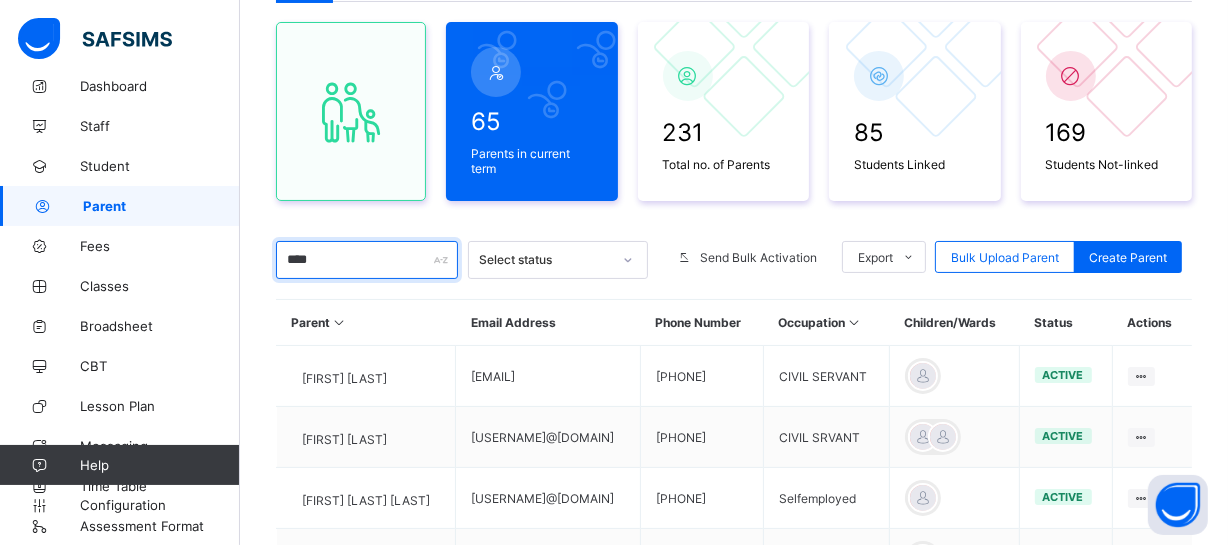 scroll, scrollTop: 412, scrollLeft: 0, axis: vertical 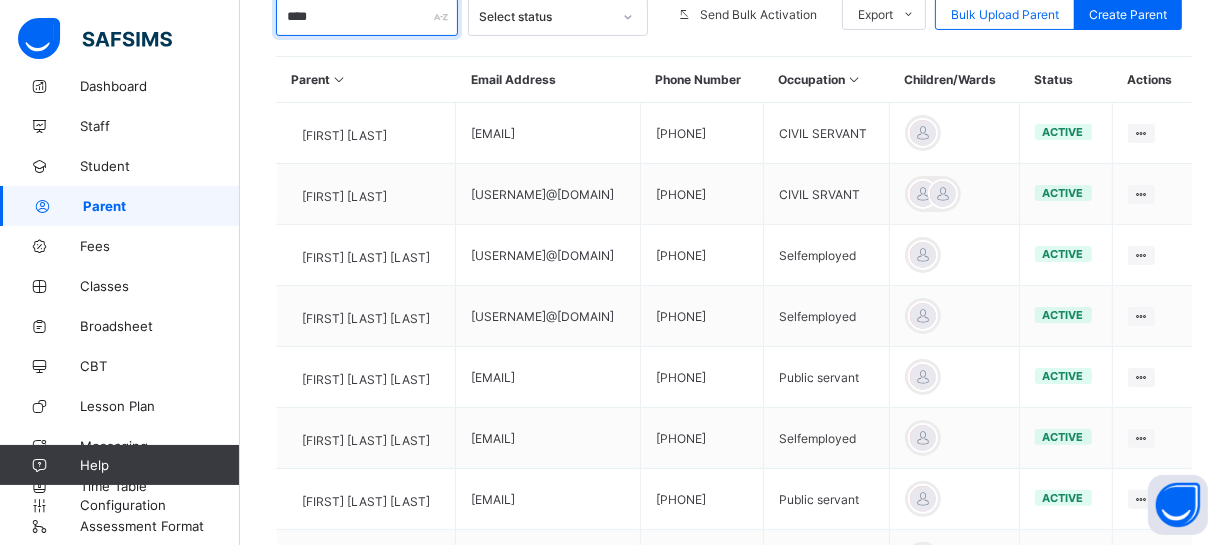 drag, startPoint x: 382, startPoint y: 22, endPoint x: 351, endPoint y: -5, distance: 41.109608 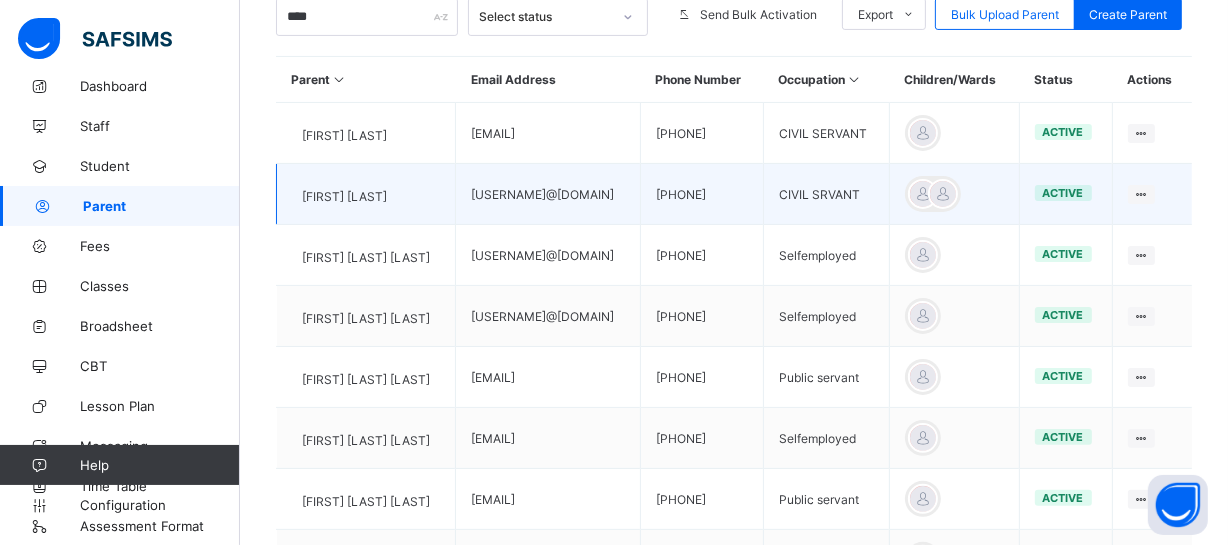 drag, startPoint x: 351, startPoint y: -5, endPoint x: 454, endPoint y: 183, distance: 214.36652 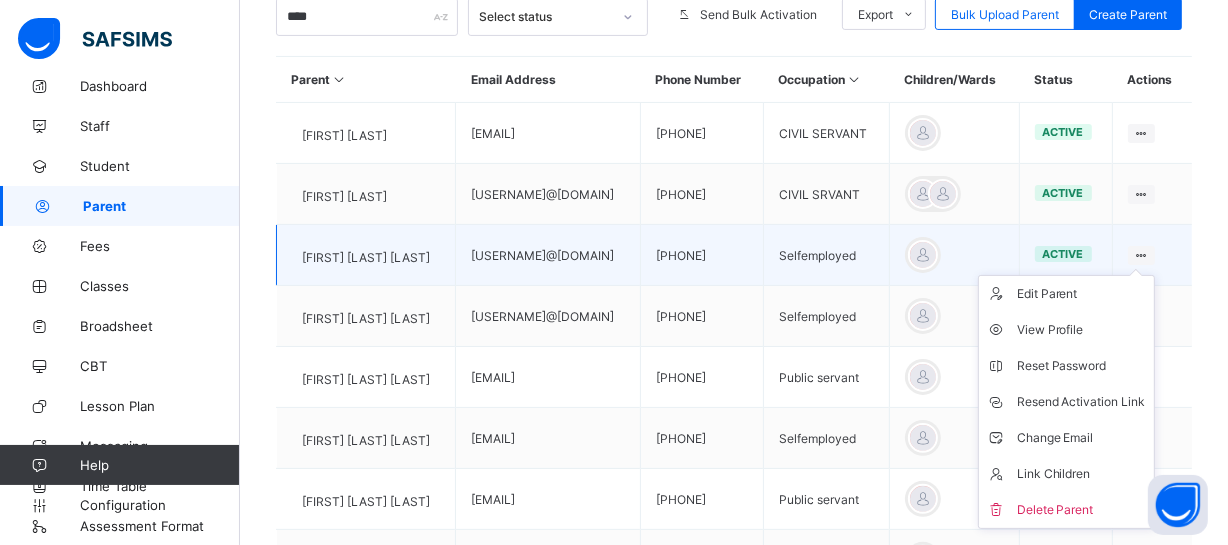 drag, startPoint x: 1076, startPoint y: 274, endPoint x: 1156, endPoint y: 263, distance: 80.75271 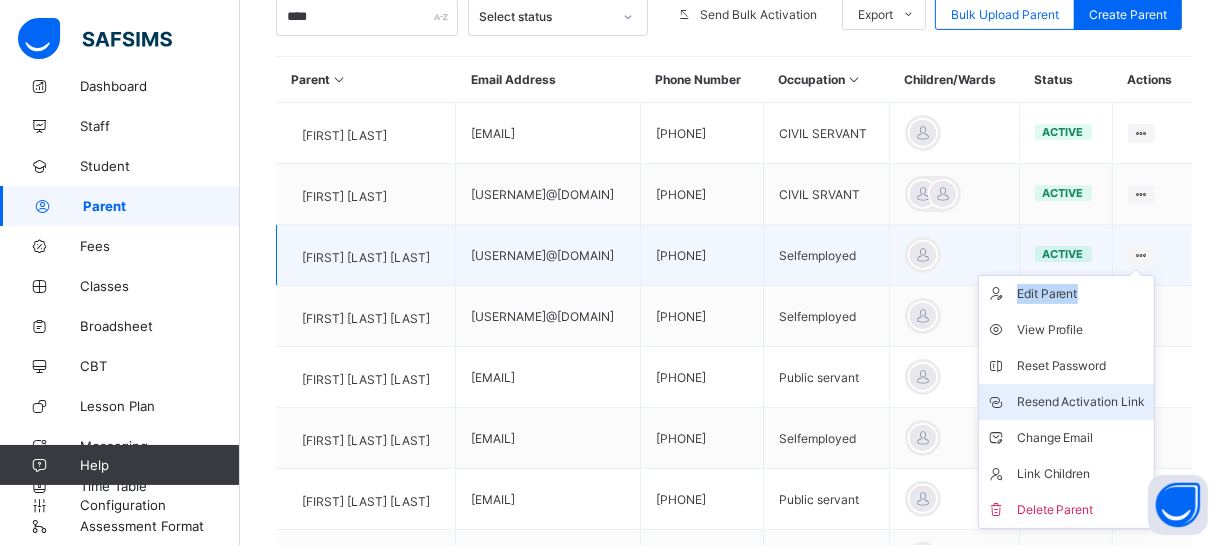 drag, startPoint x: 1137, startPoint y: 306, endPoint x: 1123, endPoint y: 399, distance: 94.04786 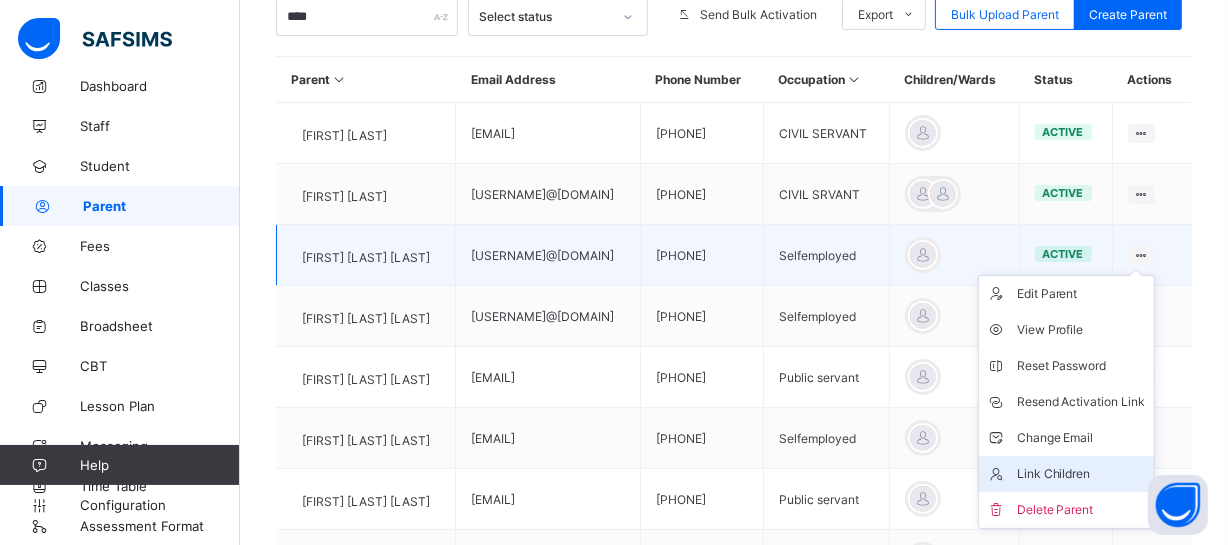 click on "Link Children" at bounding box center (1081, 474) 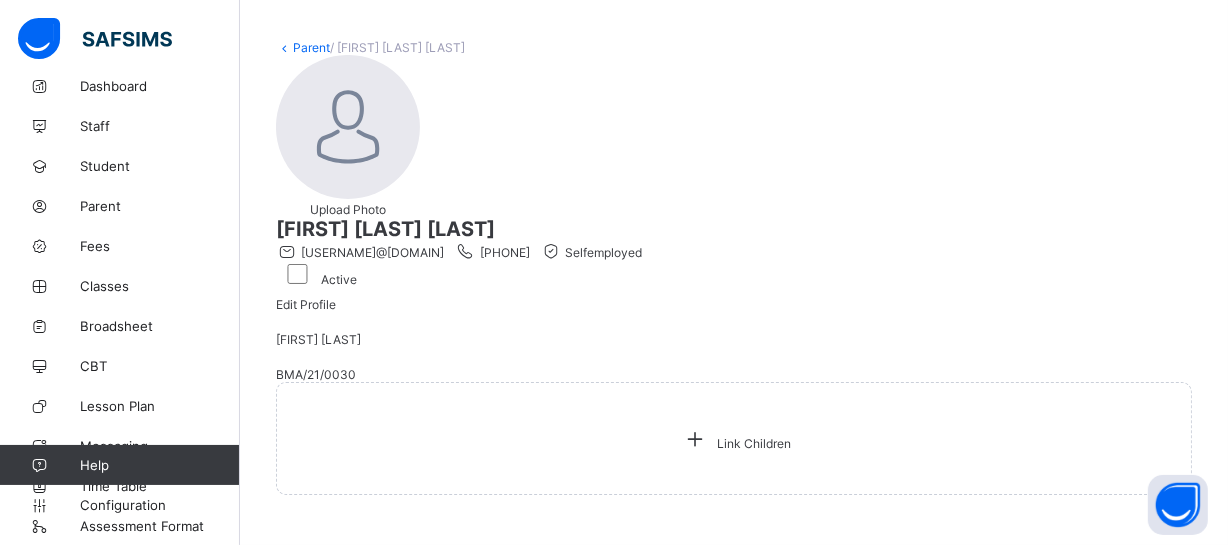 scroll, scrollTop: 209, scrollLeft: 0, axis: vertical 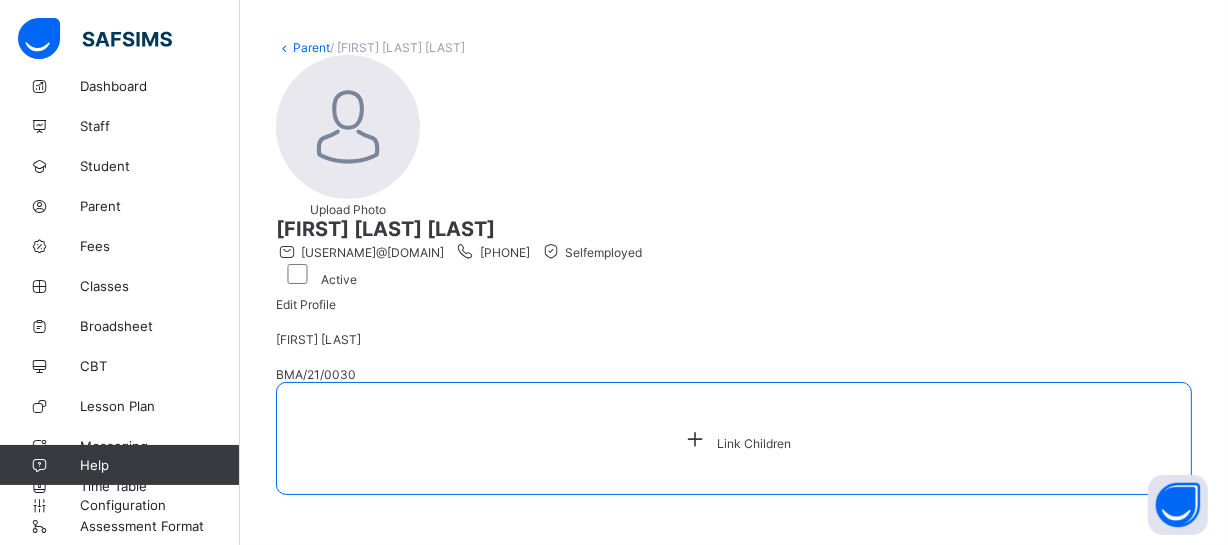 drag, startPoint x: 748, startPoint y: 256, endPoint x: 628, endPoint y: 330, distance: 140.98227 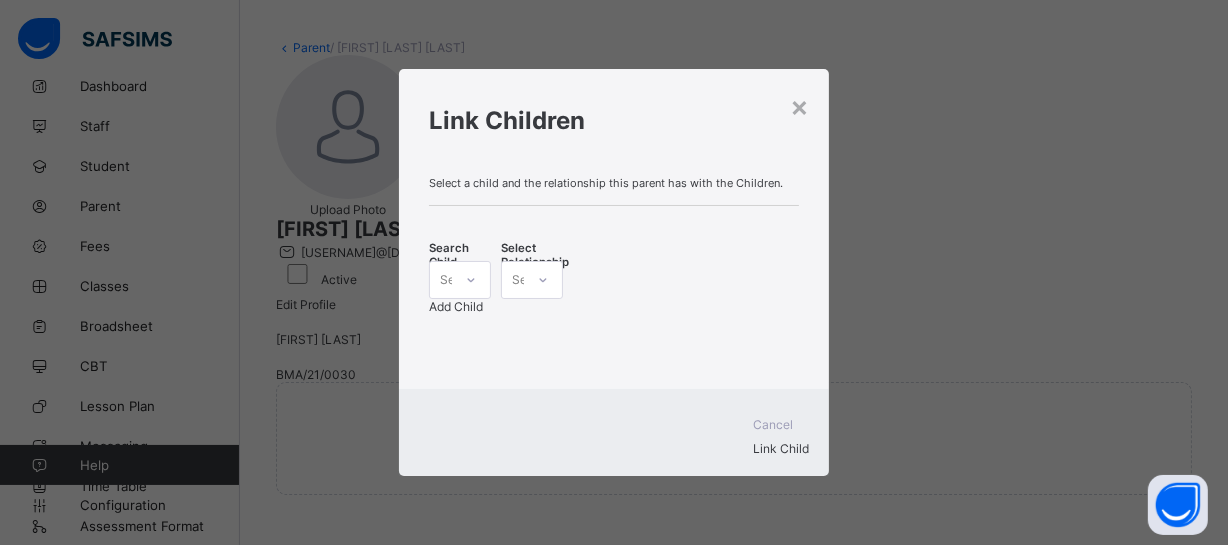 click 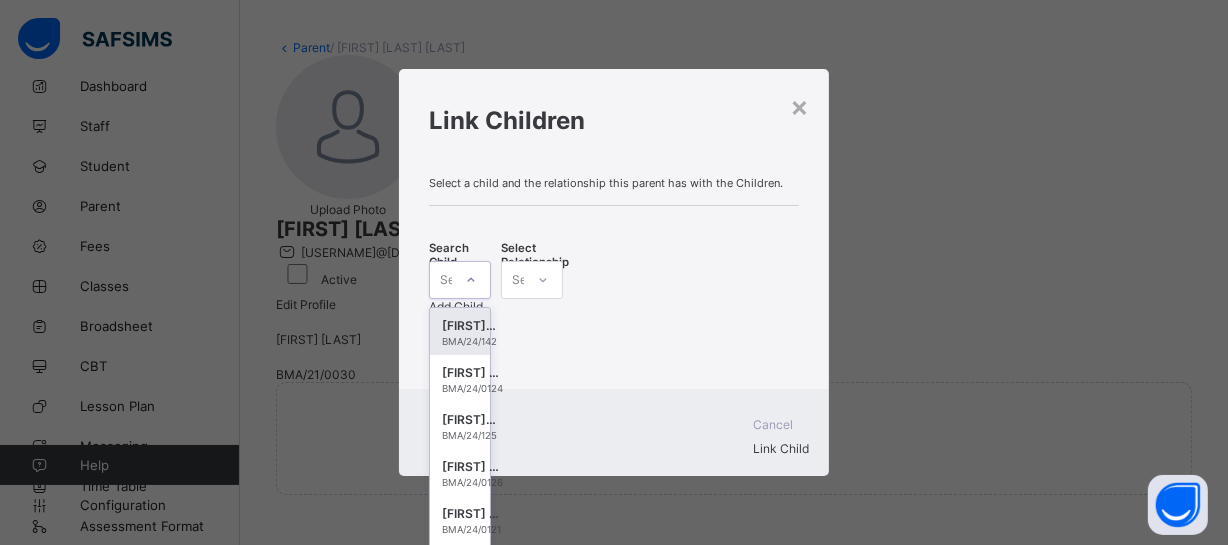 scroll, scrollTop: 0, scrollLeft: 0, axis: both 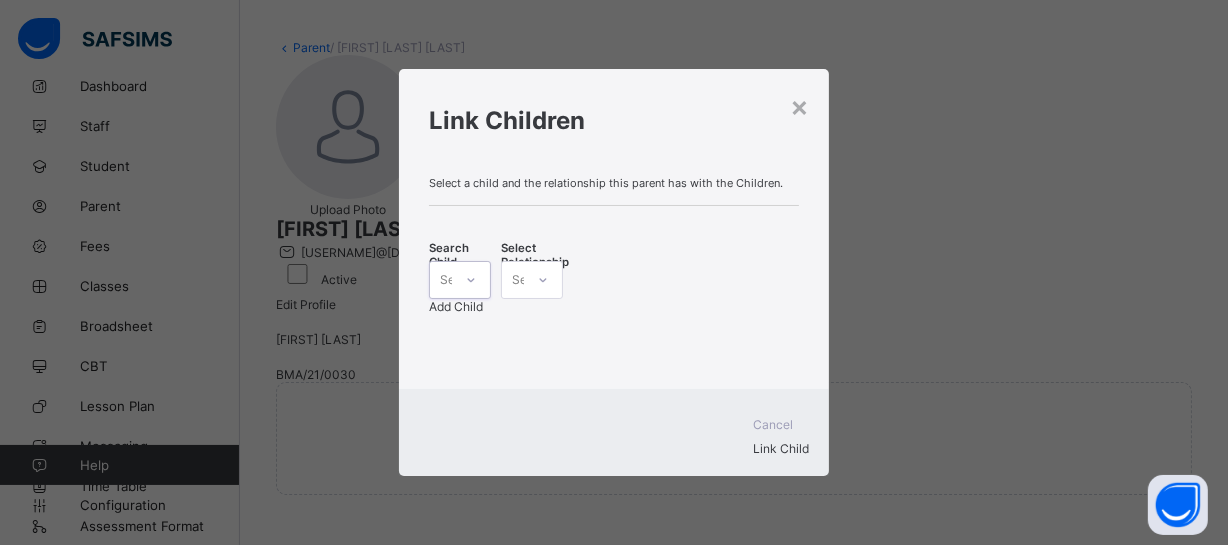 click 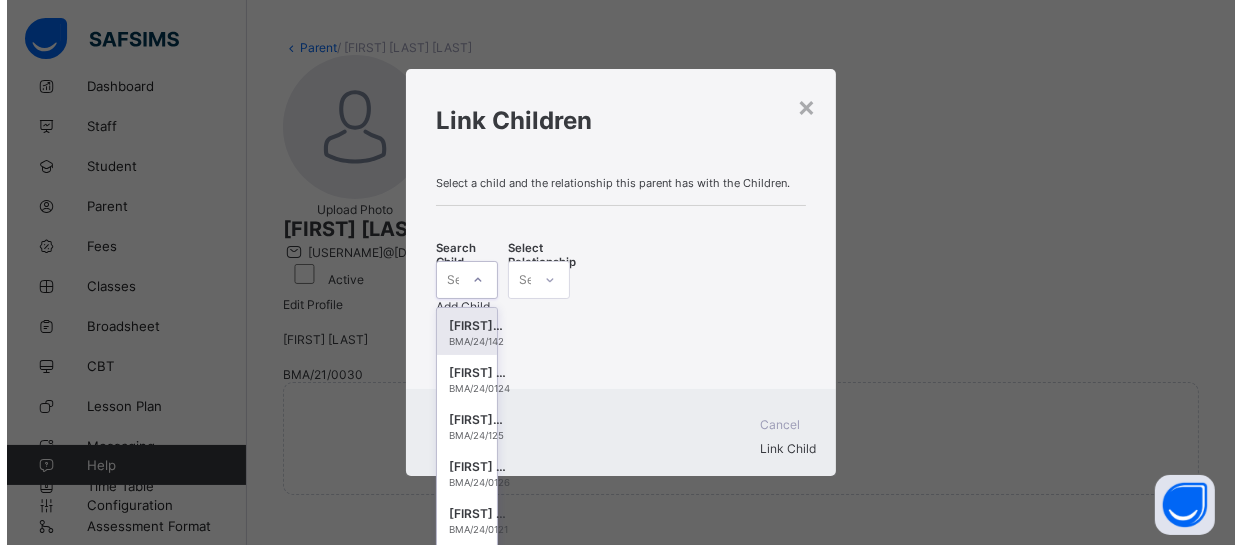 scroll, scrollTop: 0, scrollLeft: 0, axis: both 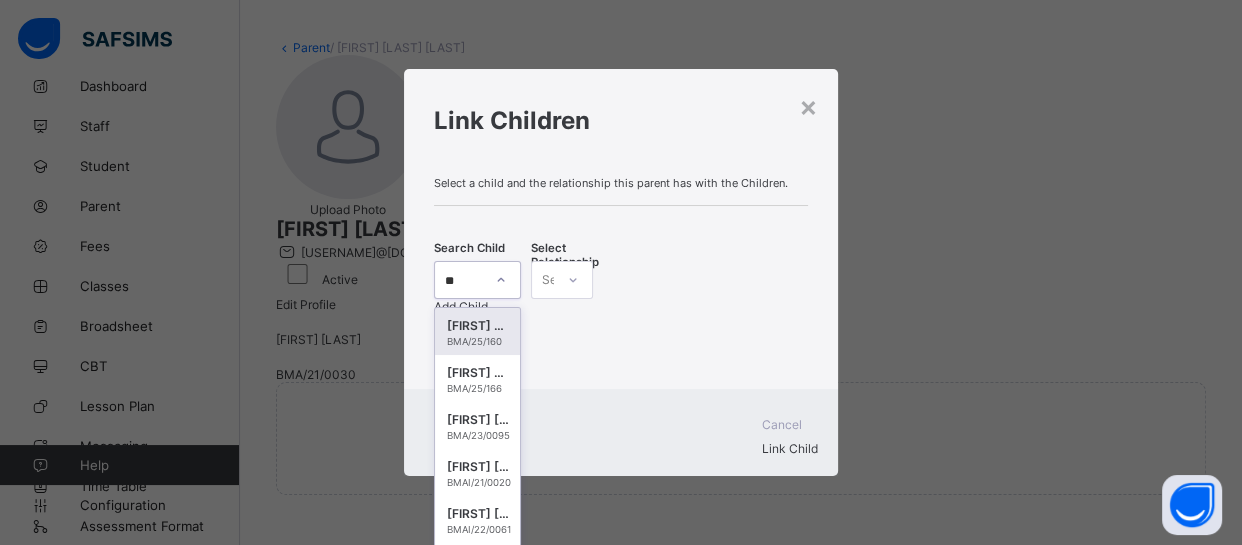 type on "*" 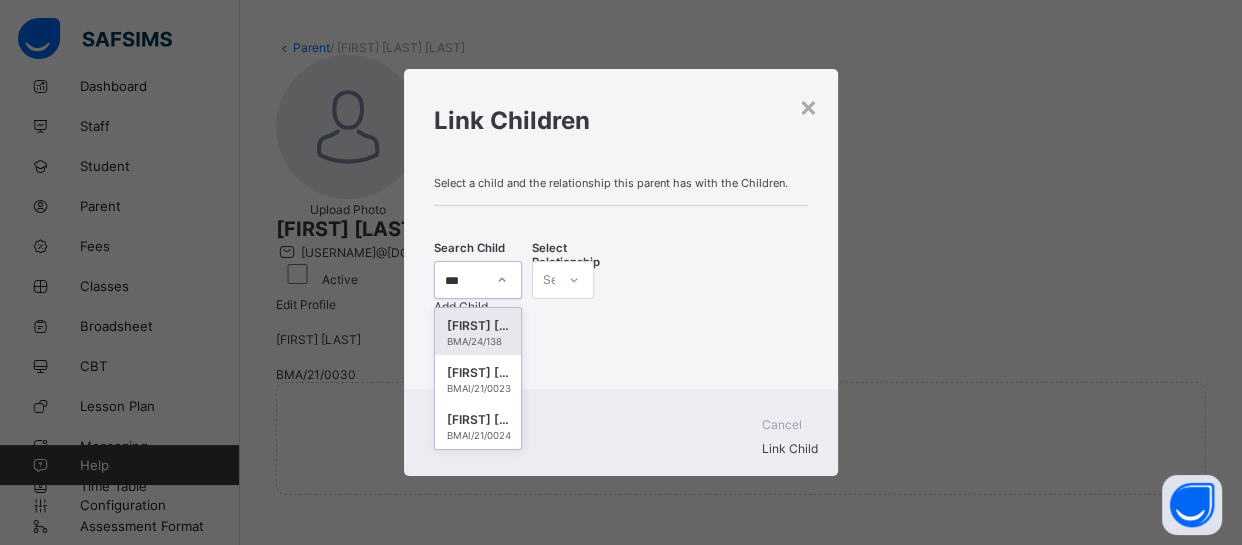 type on "****" 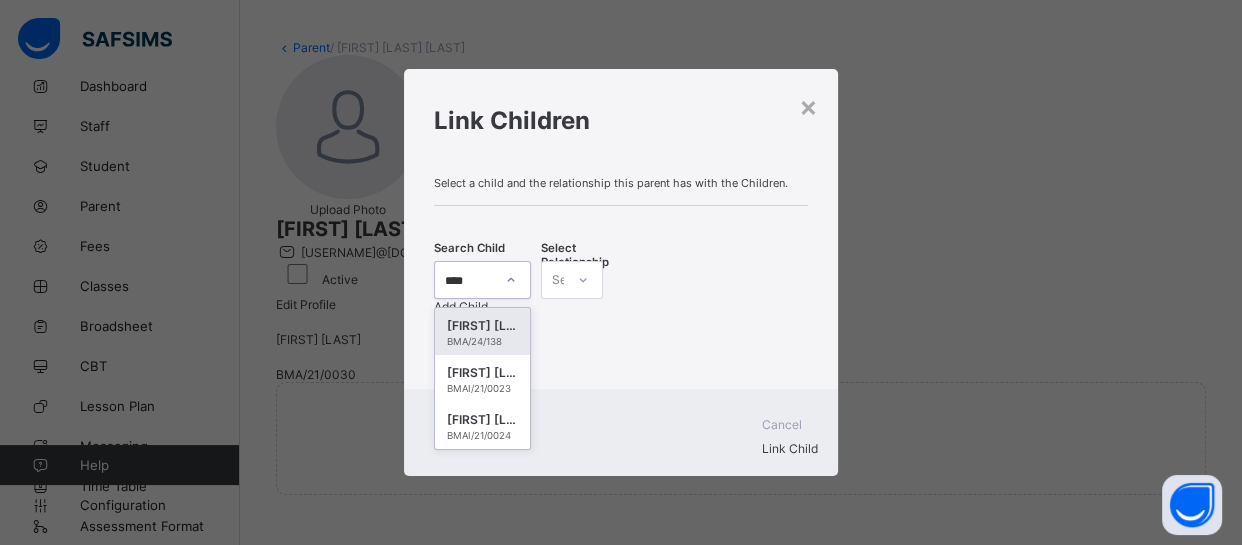 click on "Abu-Khalifa Musa Nuhu" at bounding box center (482, 326) 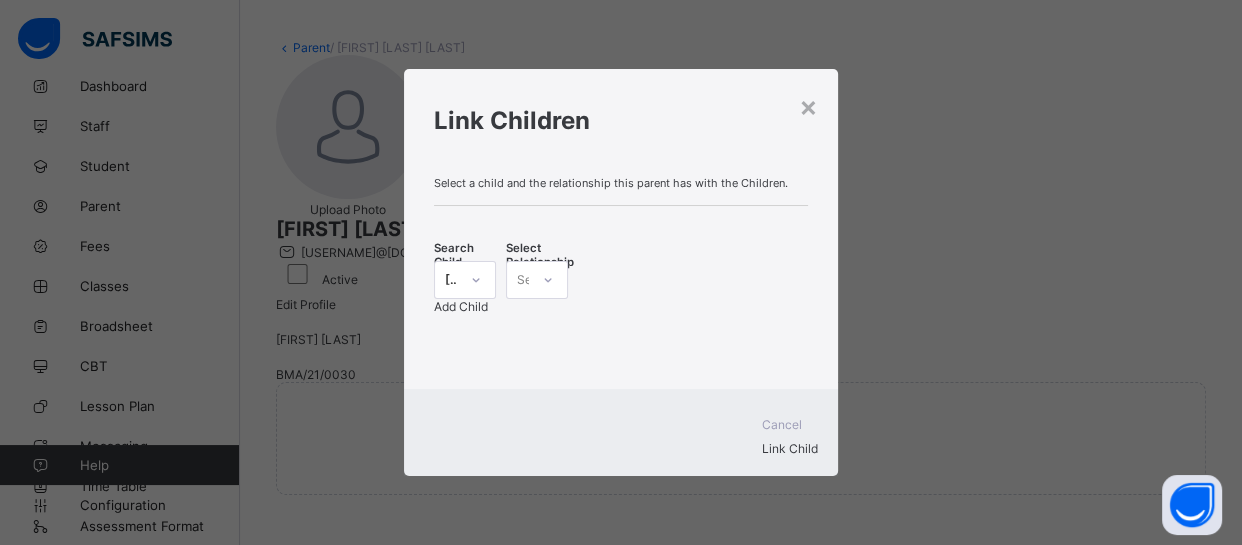 click on "Select a child and the relationship this parent has with the Children.   Search Child Abu-Khalifa Musa Nuhu BMA/24/138 Select Relationship Select... Add Child" at bounding box center [621, 275] 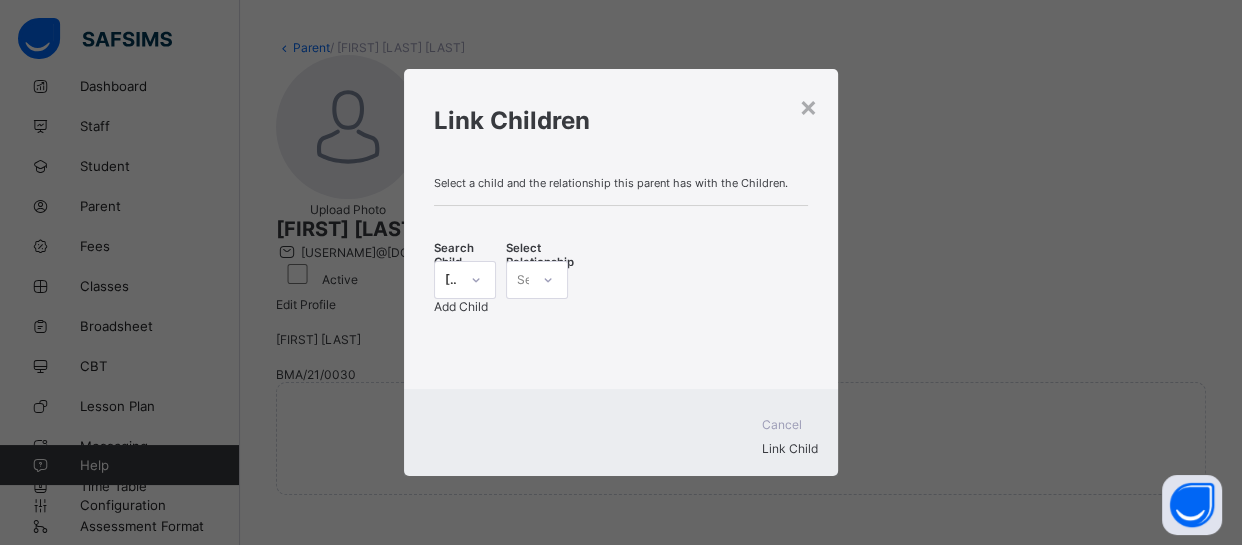 click 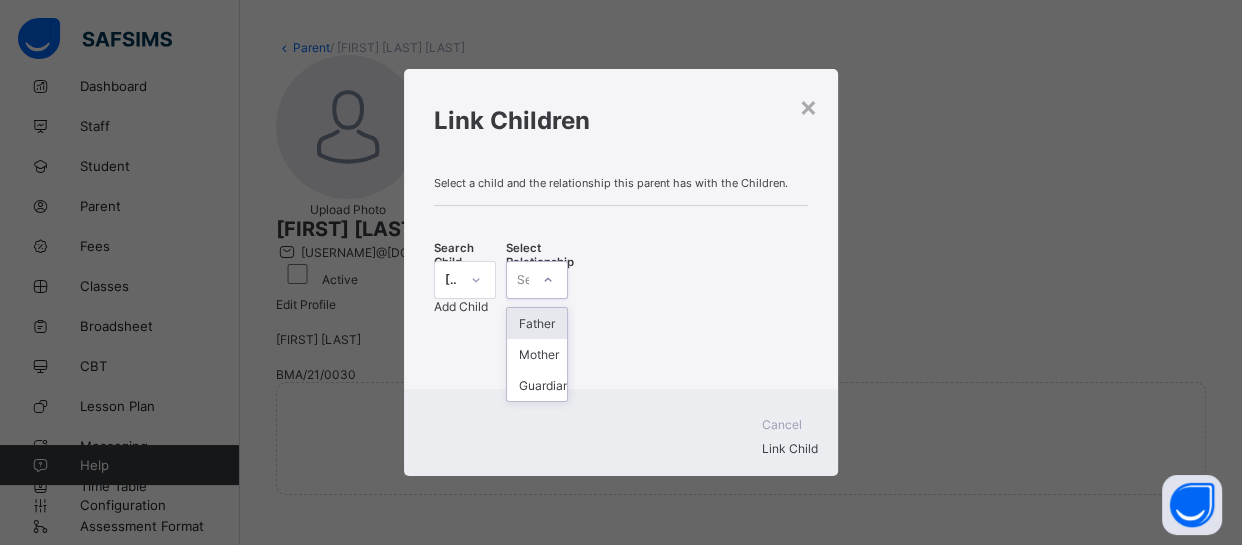 click on "Father" at bounding box center [537, 323] 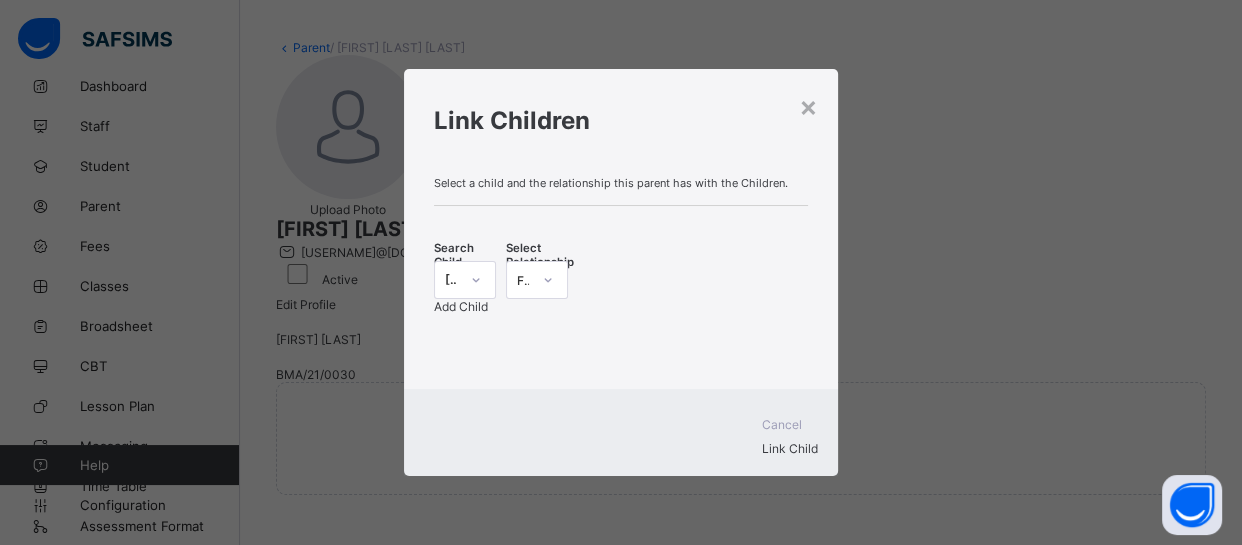 click on "Add Child" at bounding box center [461, 306] 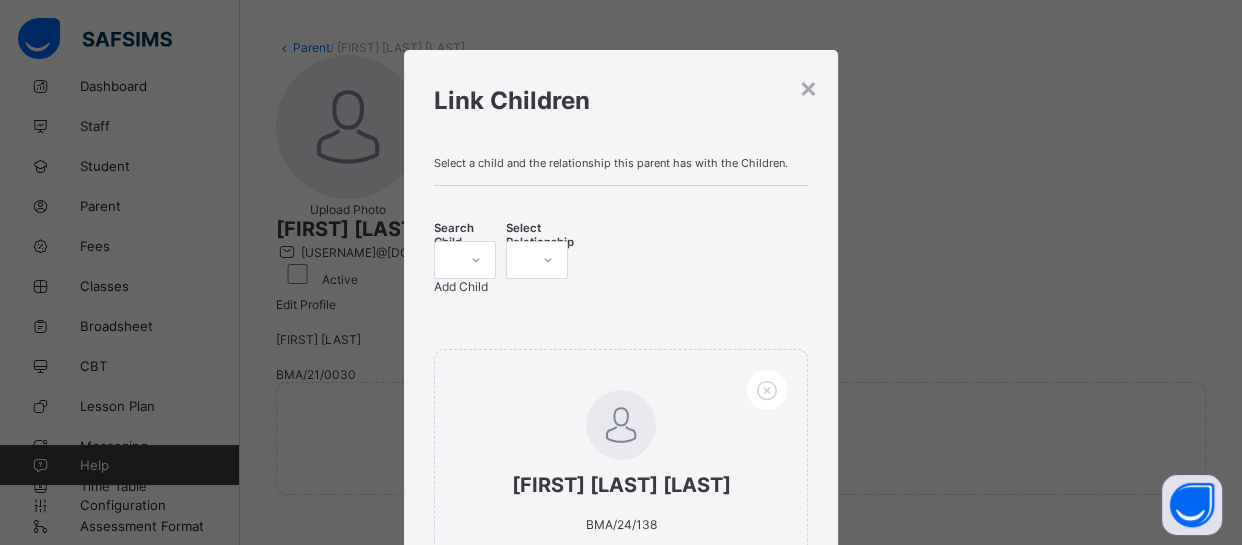click on "Search Child Select Relationship Add Child" at bounding box center (621, 267) 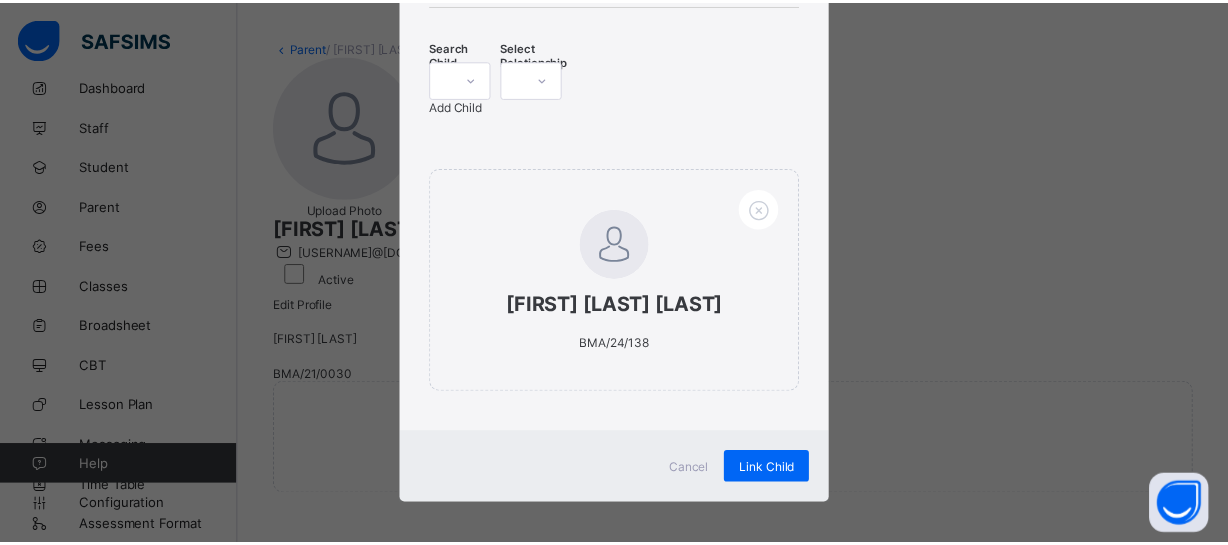 scroll, scrollTop: 188, scrollLeft: 0, axis: vertical 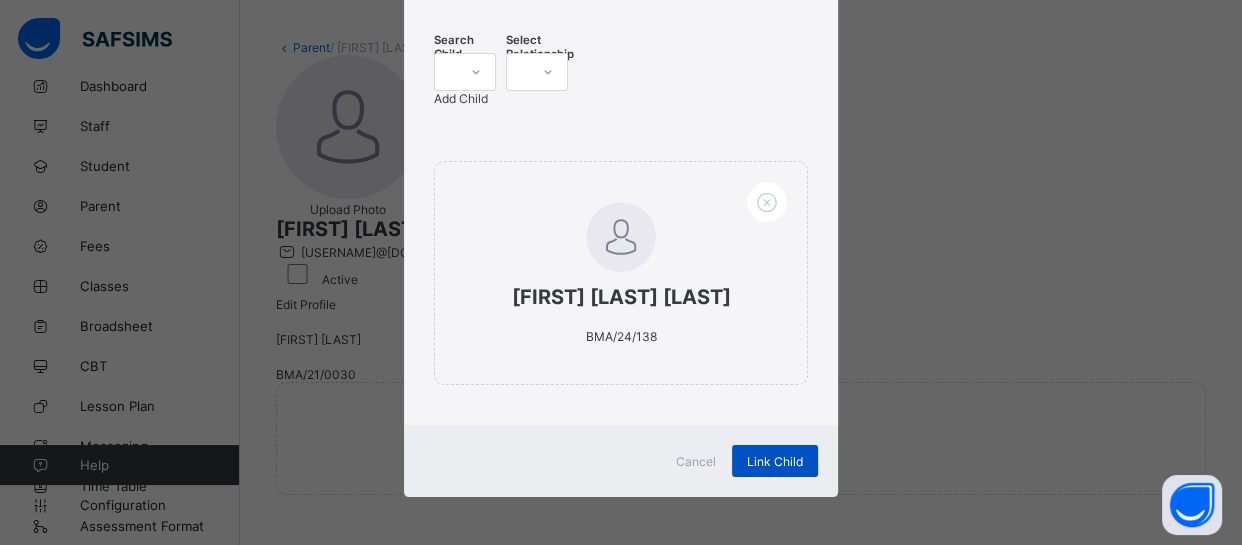 click on "Link Child" at bounding box center [775, 461] 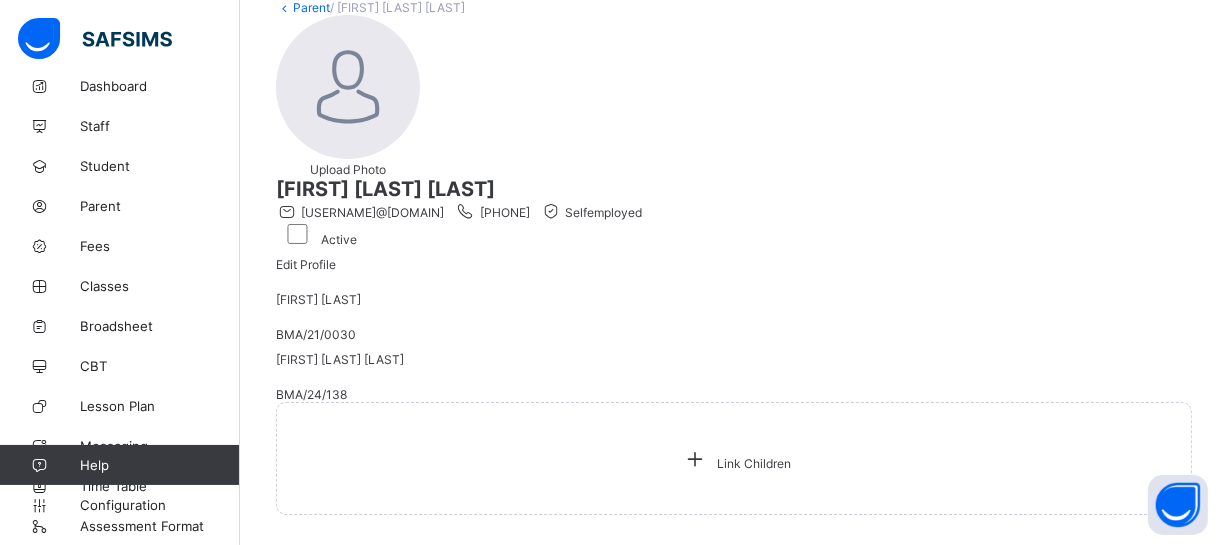 scroll, scrollTop: 0, scrollLeft: 0, axis: both 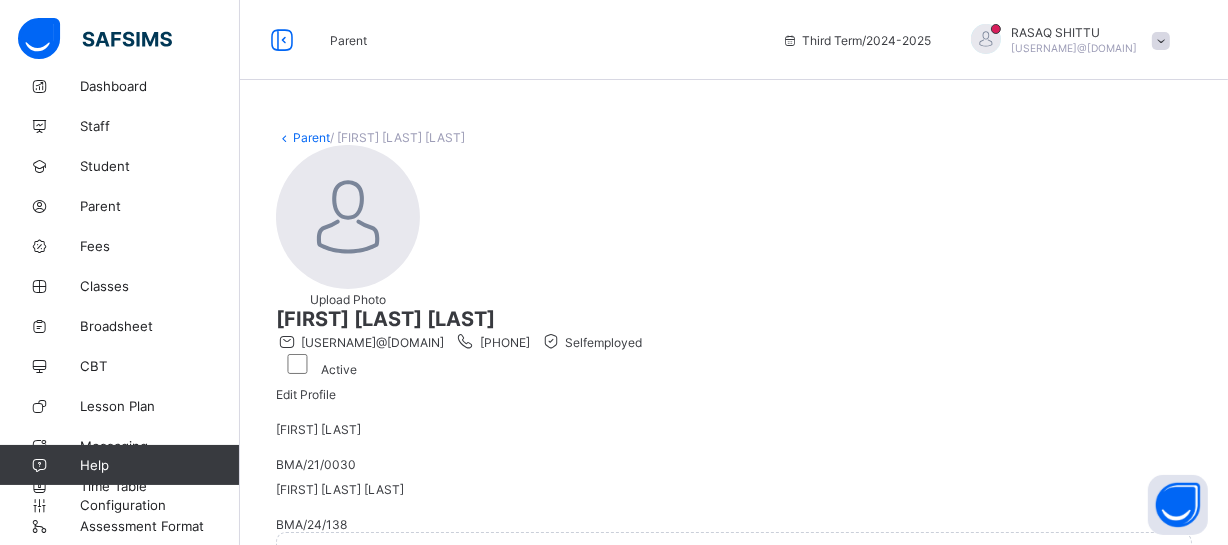 click at bounding box center (734, 377) 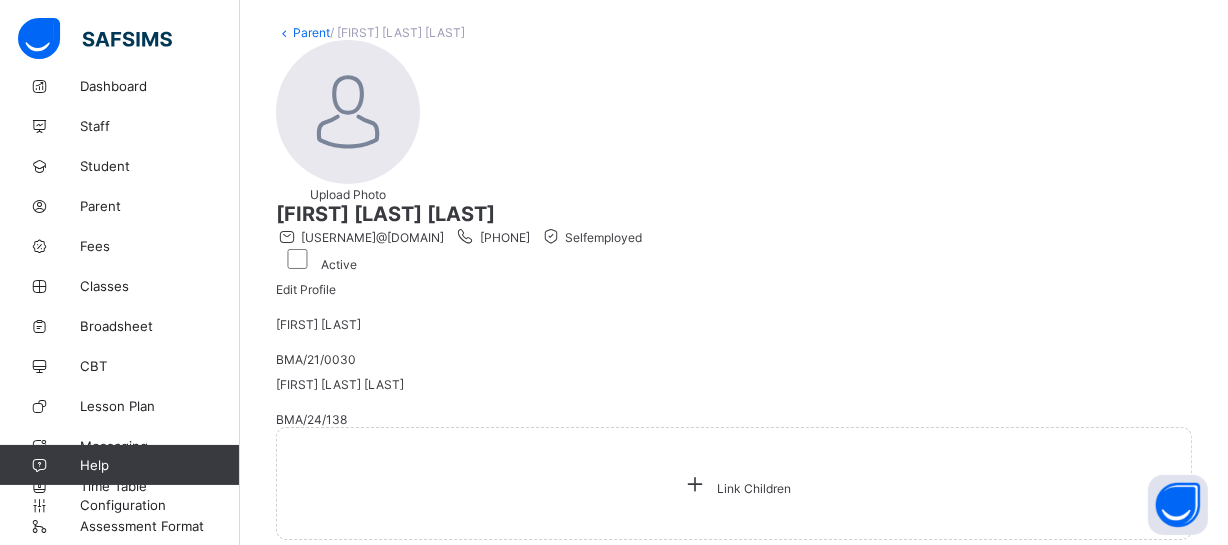scroll, scrollTop: 35, scrollLeft: 0, axis: vertical 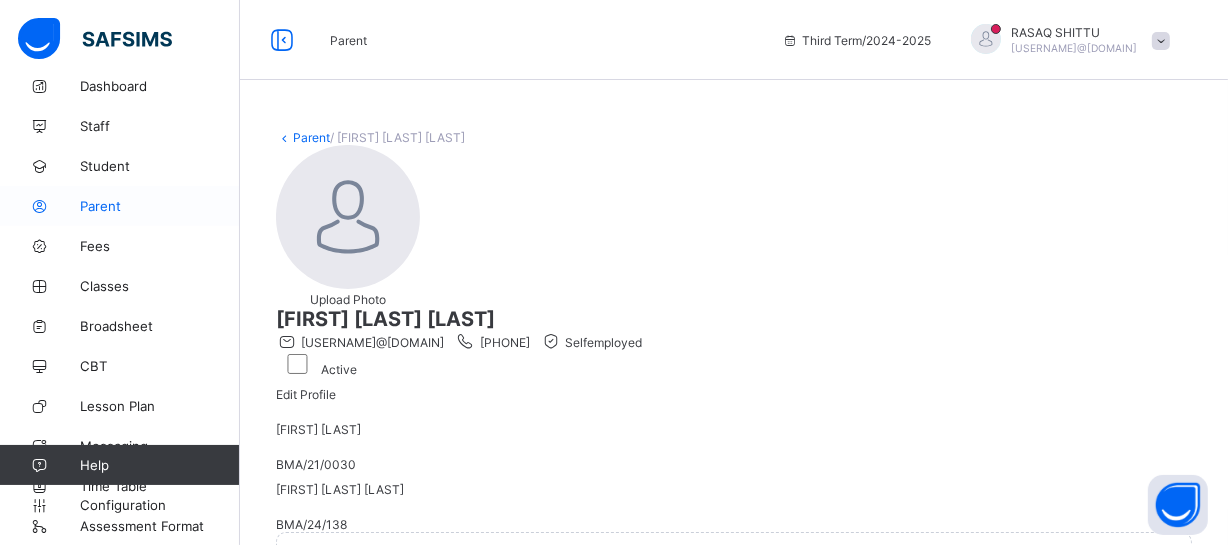 click on "Parent" at bounding box center (160, 206) 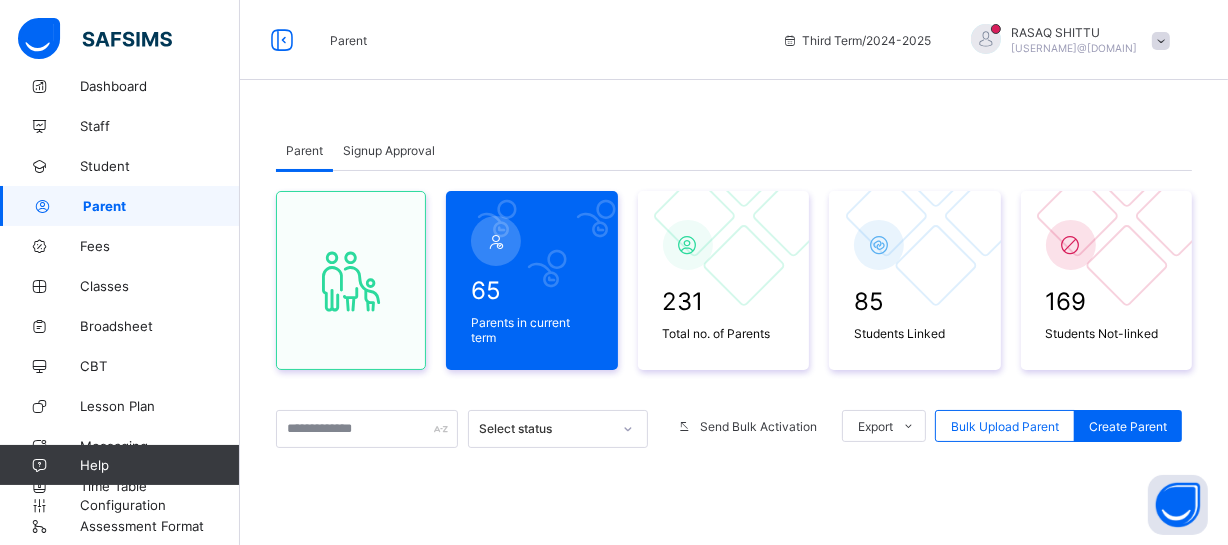 click on "Parent Signup Approval Parent Signup Approval 65 Parents in current term 231 Total no. of Parents 85 Students Linked 169 Students Not-linked Select status Send Bulk Activation Export Pdf Report For All Parents Pdf Report For Parents in Current Term Excel Report For Parents in Current Term Excel Report For All Parents   Bulk Upload Parent Create Parent × Delete Parent This action would delete      from the system. Are you sure you want to carry on? Cancel Yes, Delete Parent × Send Bulk Activation Link Cancel Yes, send Bulk Upload Parent Upload xlsx File   Select your xlsx file from your computer to upload it using that uploader provided for you below   Drag and Drop files here Select your Excel file Browse file Maximum size 2.5mb   Upload Excel File   Download xlsx file   Follow the steps below to download and use the excel file effectively    Step 1:  Click the button below to download the student bulk create excel file   Download XLSX File    Step 2:  Open the file on your computer  Step 3:   Step 4:  0 0" at bounding box center (734, 498) 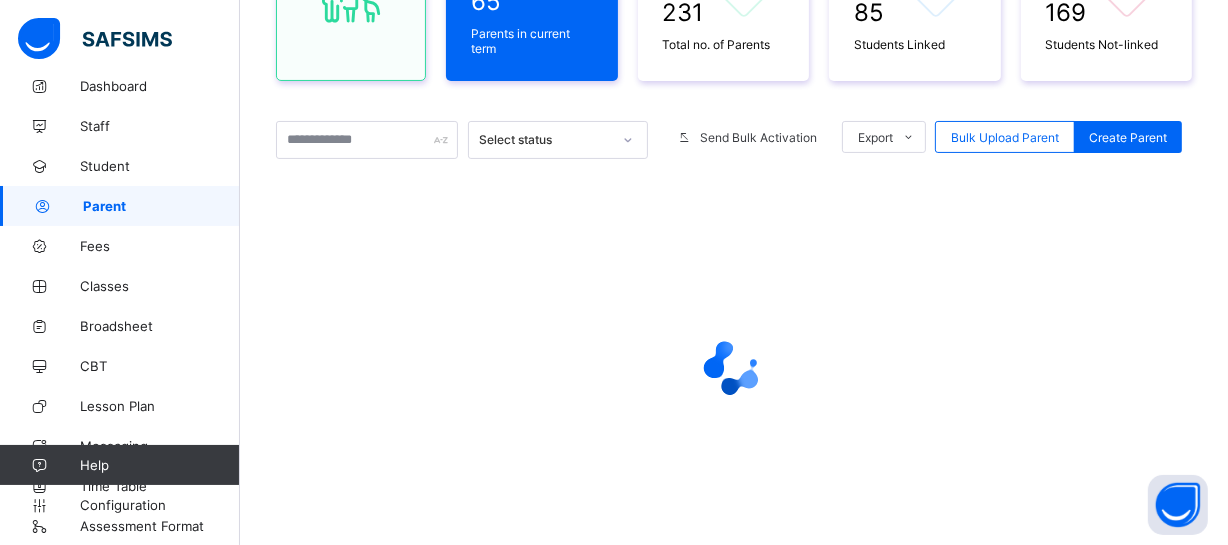 scroll, scrollTop: 290, scrollLeft: 0, axis: vertical 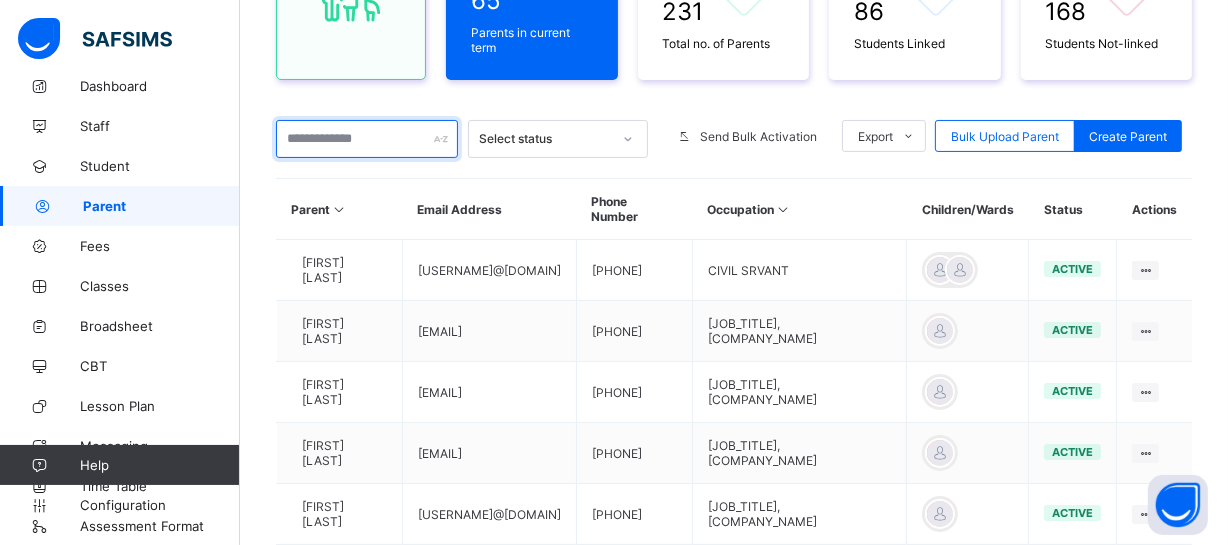 click at bounding box center [367, 139] 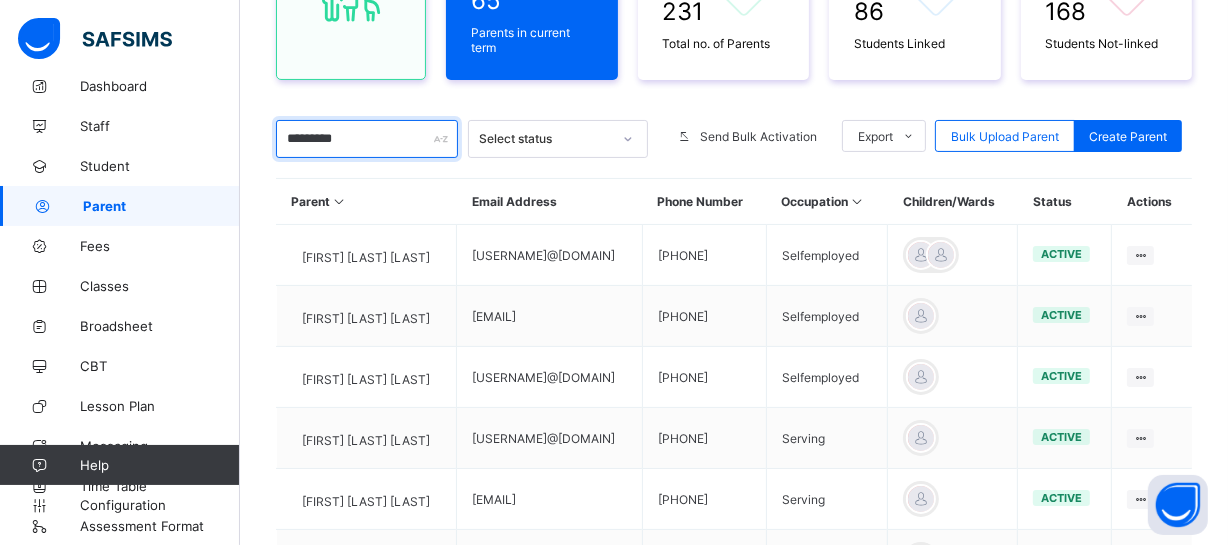 type on "*********" 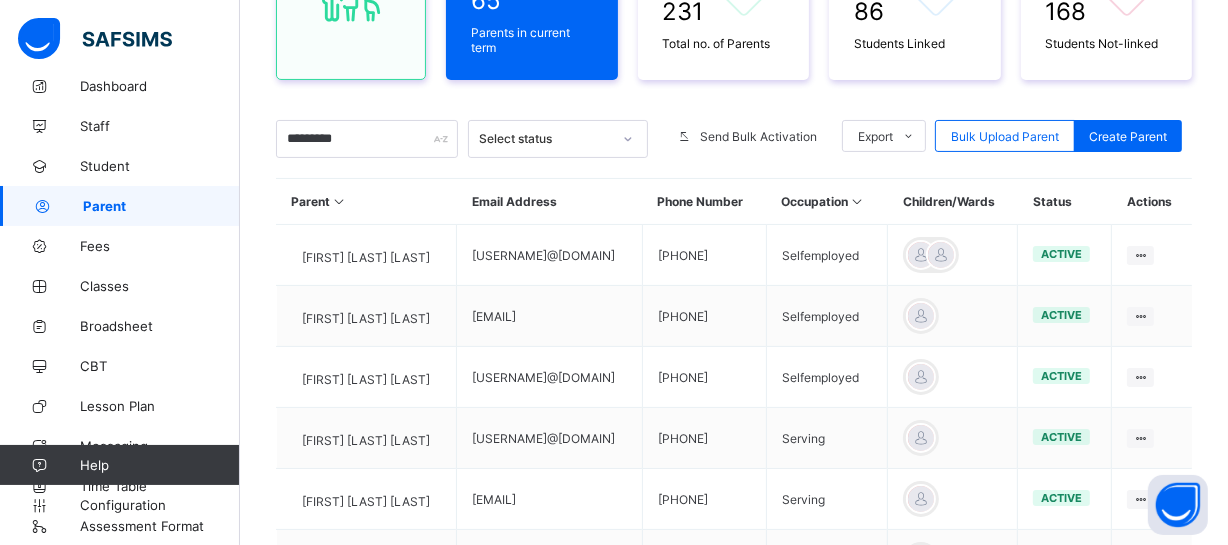 click on "Email Address" at bounding box center [550, 202] 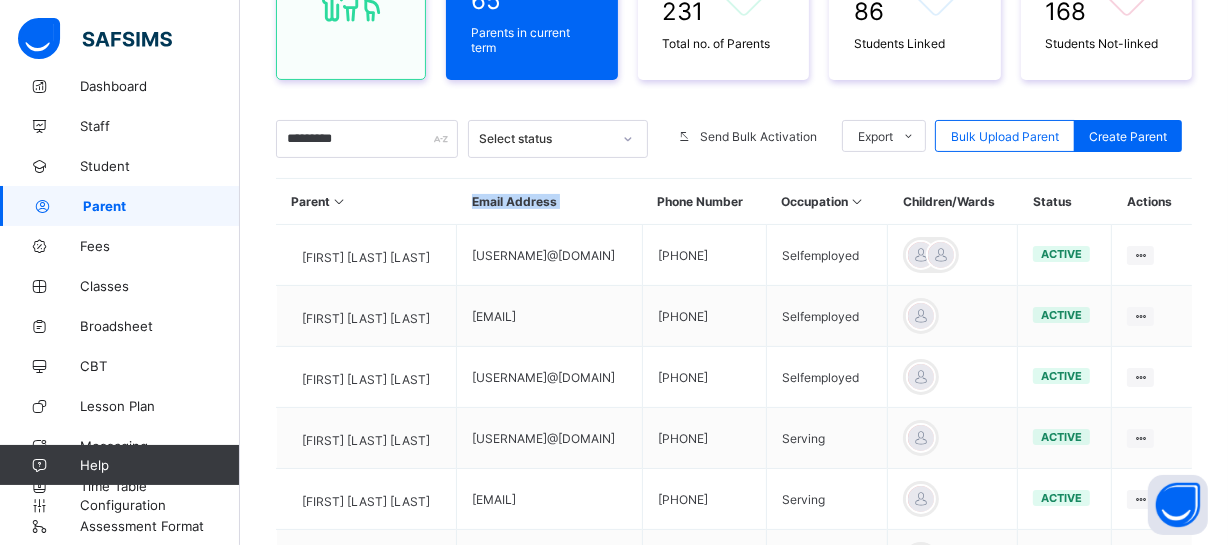 click on "Email Address" at bounding box center [550, 202] 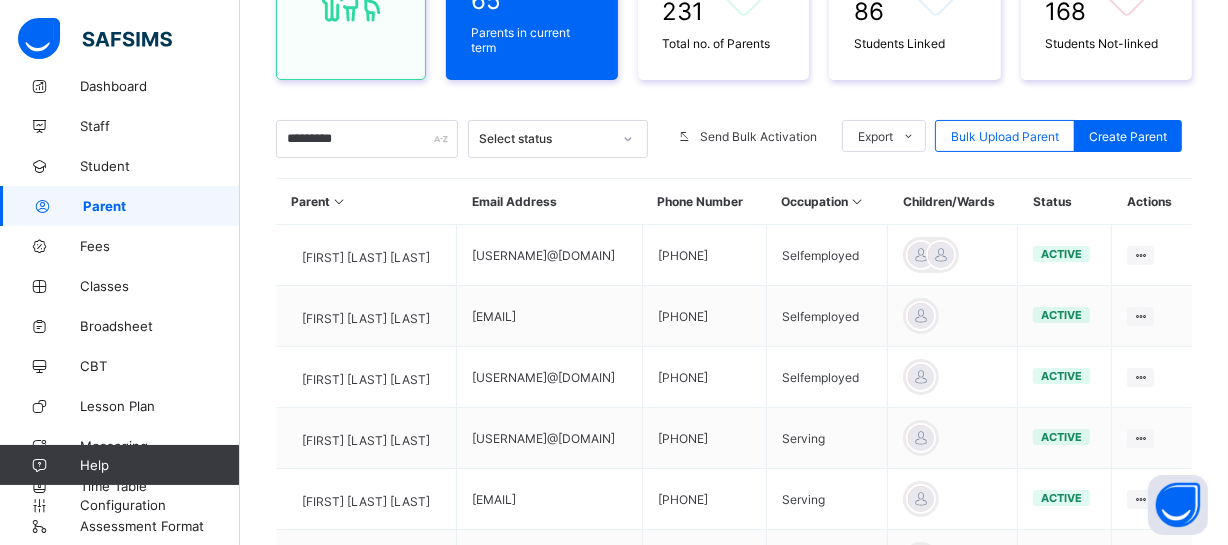 click on "********* Select status Send Bulk Activation Export Pdf Report For All Parents Pdf Report For Parents in Current Term Excel Report For Parents in Current Term Excel Report For All Parents   Bulk Upload Parent Create Parent" at bounding box center (734, 139) 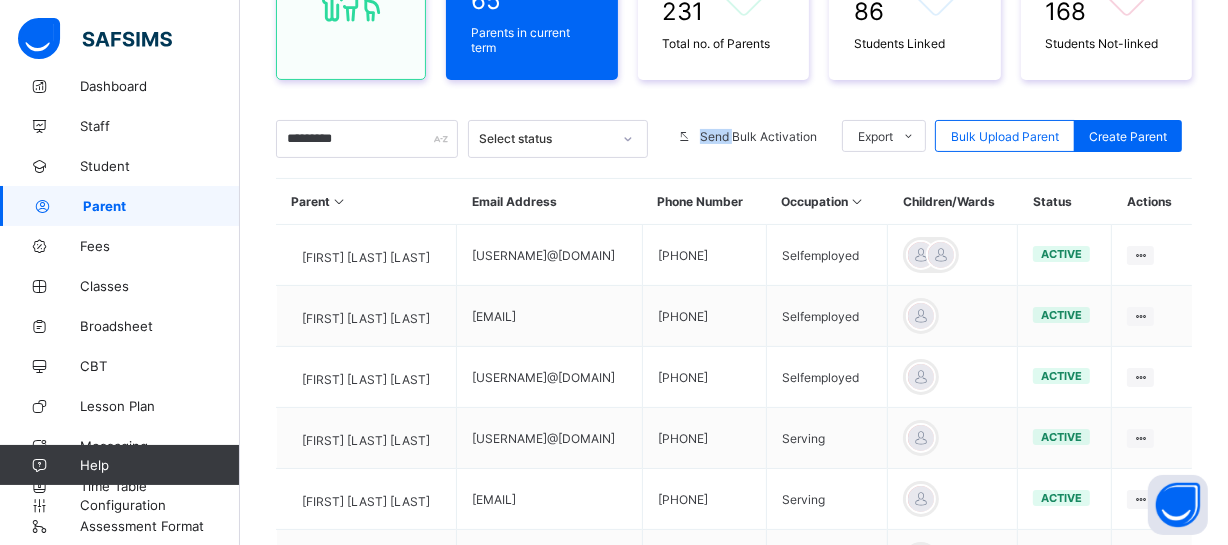 click on "********* Select status Send Bulk Activation Export Pdf Report For All Parents Pdf Report For Parents in Current Term Excel Report For Parents in Current Term Excel Report For All Parents   Bulk Upload Parent Create Parent" at bounding box center [734, 139] 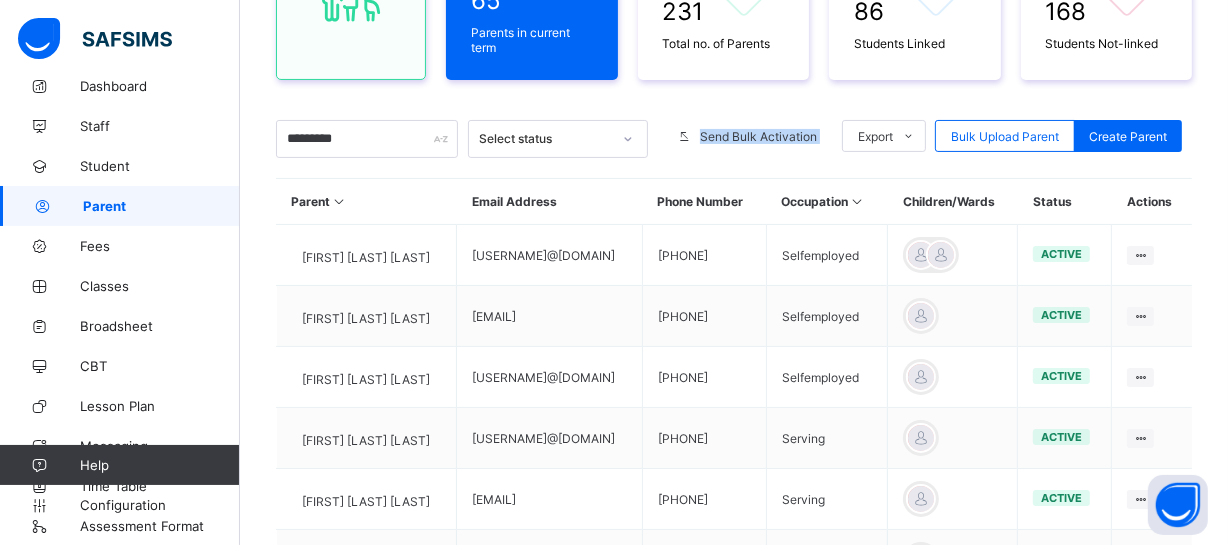 click on "********* Select status Send Bulk Activation Export Pdf Report For All Parents Pdf Report For Parents in Current Term Excel Report For Parents in Current Term Excel Report For All Parents   Bulk Upload Parent Create Parent" at bounding box center [734, 139] 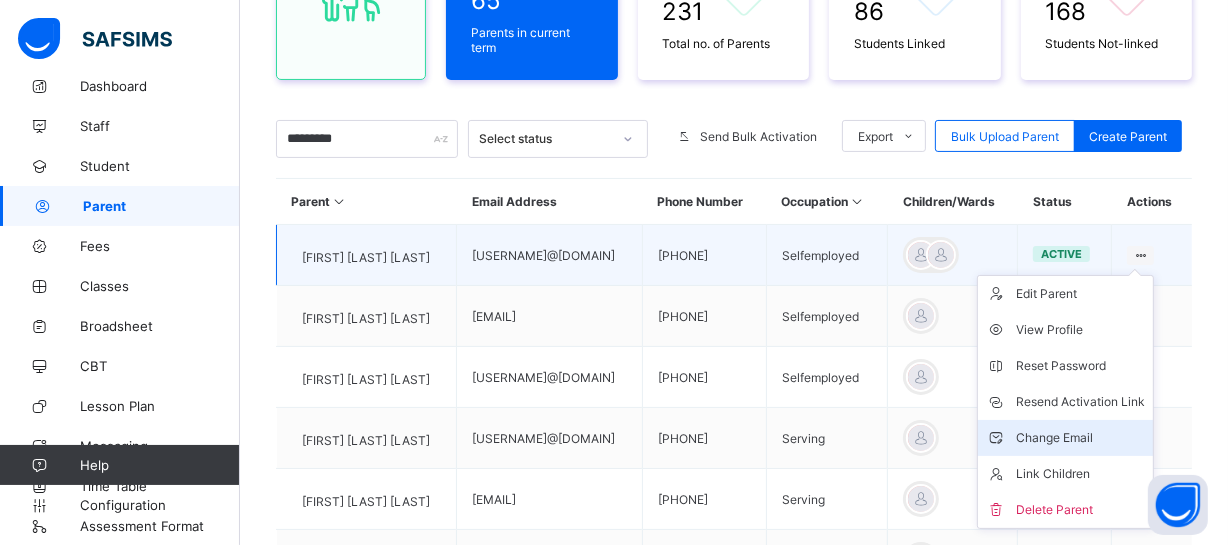 click on "Change Email" at bounding box center (1080, 438) 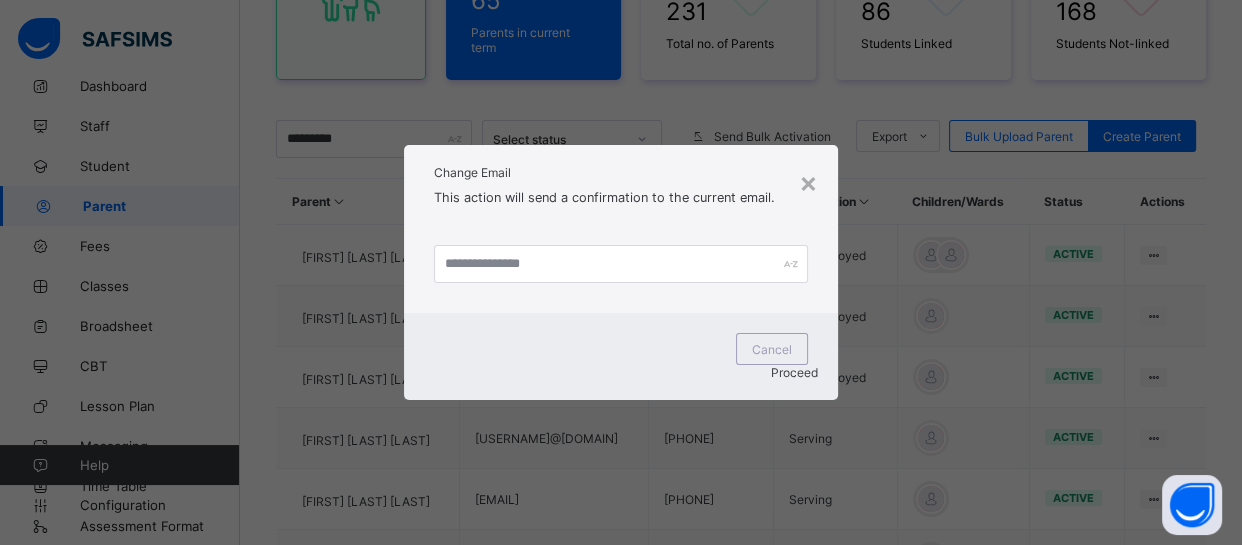 click on "× Change Email This action will send a confirmation to the current email. Cancel Proceed" at bounding box center [621, 272] 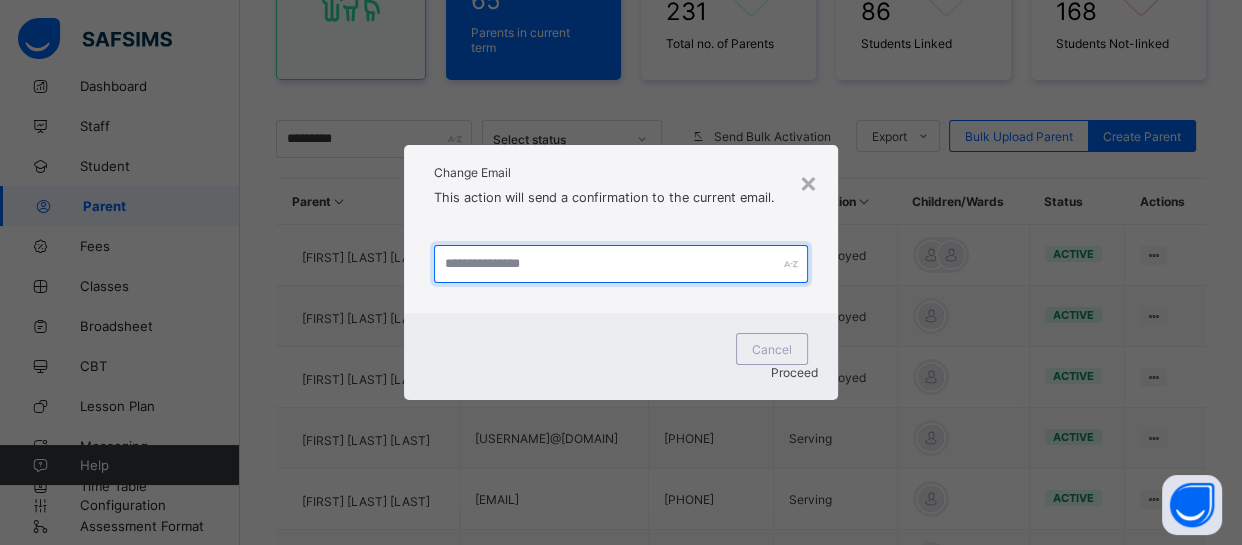 click at bounding box center [621, 264] 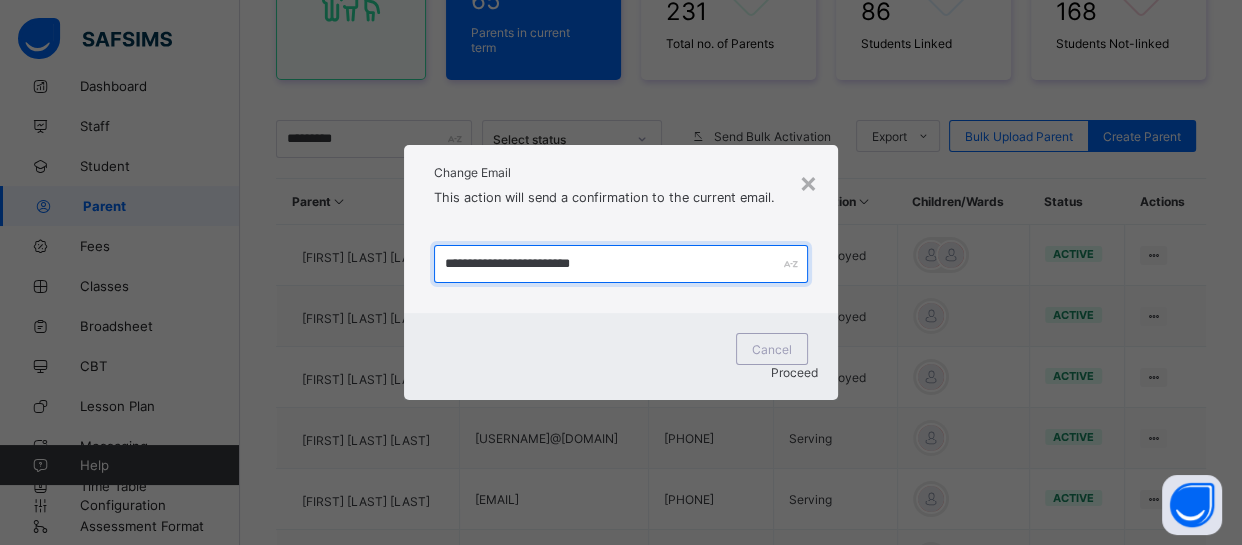 type on "**********" 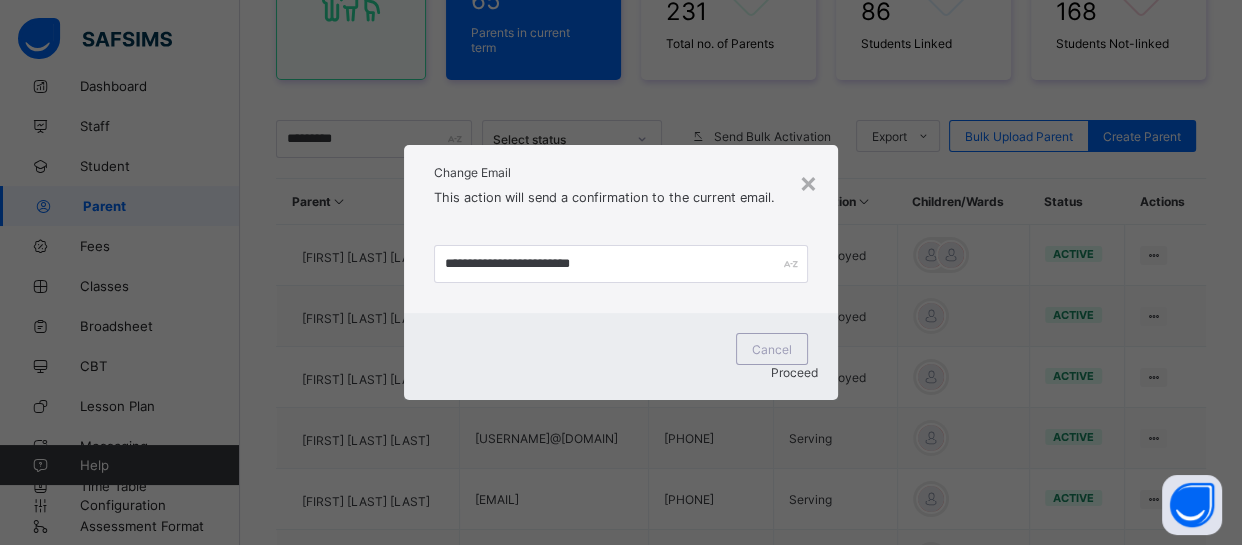 click on "Proceed" at bounding box center (794, 372) 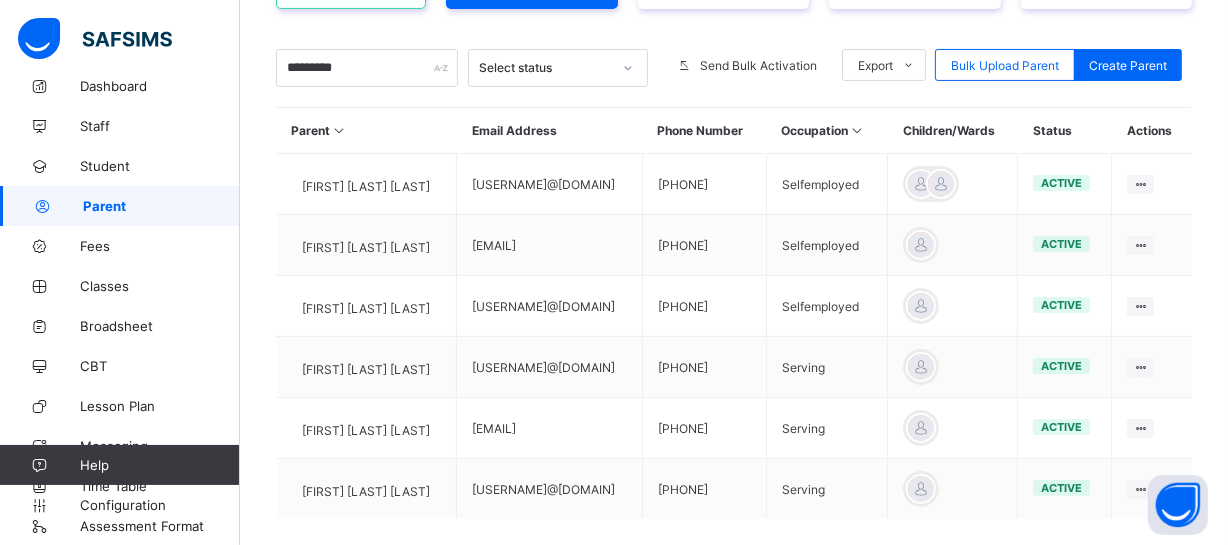 scroll, scrollTop: 363, scrollLeft: 0, axis: vertical 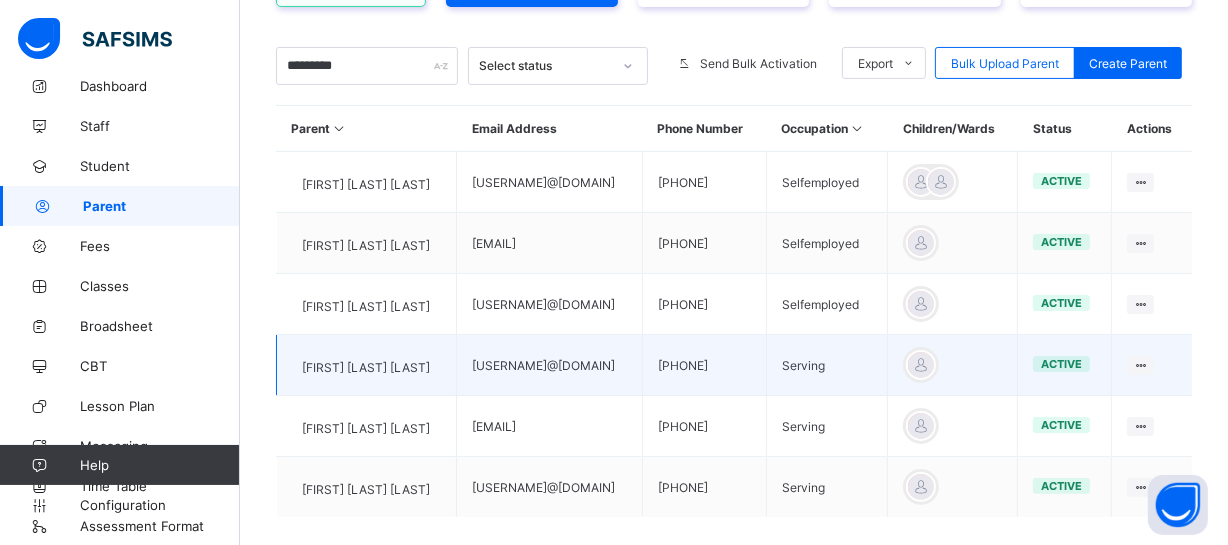 click on "active" at bounding box center (1065, 365) 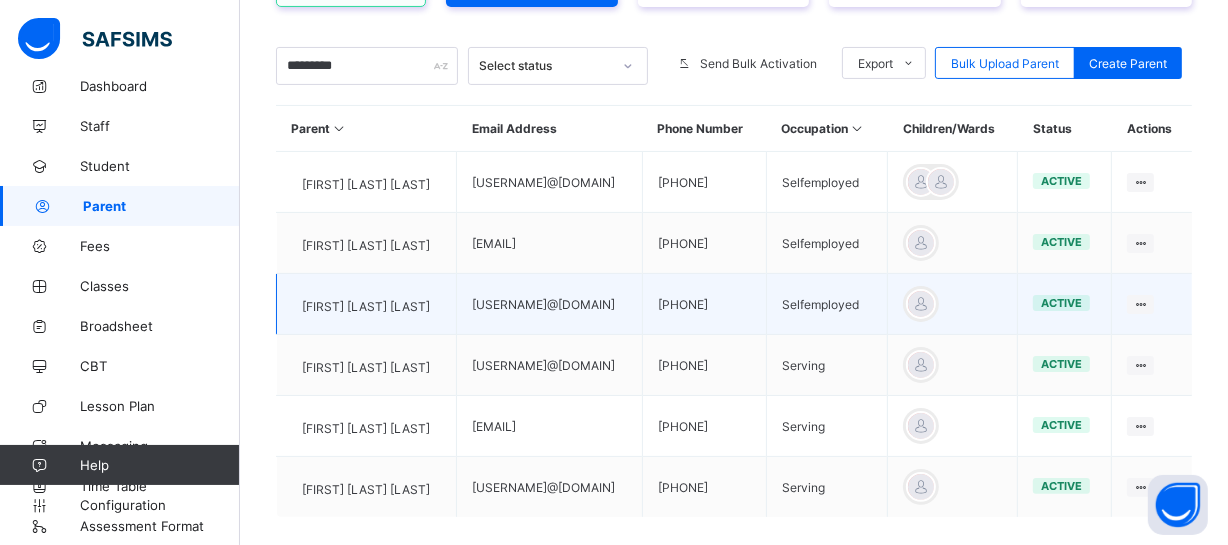 click at bounding box center [953, 304] 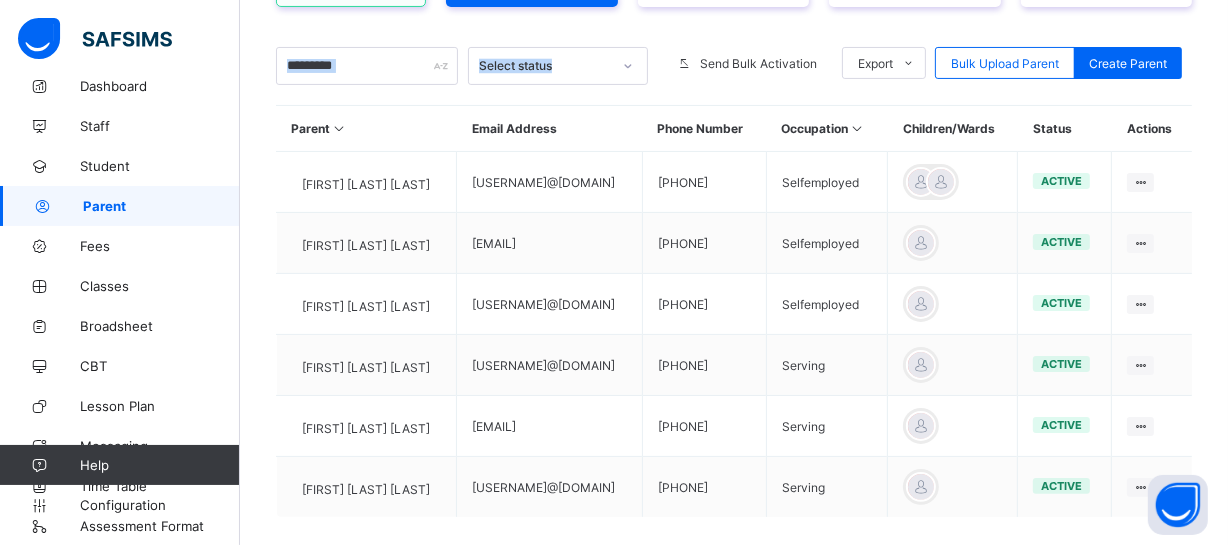 scroll, scrollTop: 361, scrollLeft: 0, axis: vertical 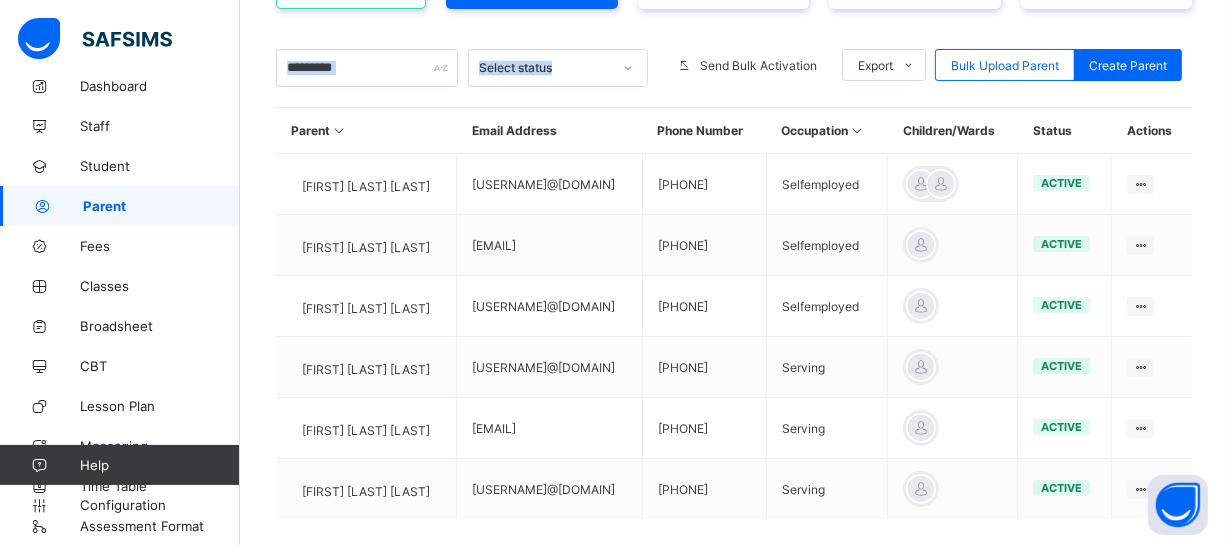 drag, startPoint x: 500, startPoint y: 7, endPoint x: 400, endPoint y: 62, distance: 114.12712 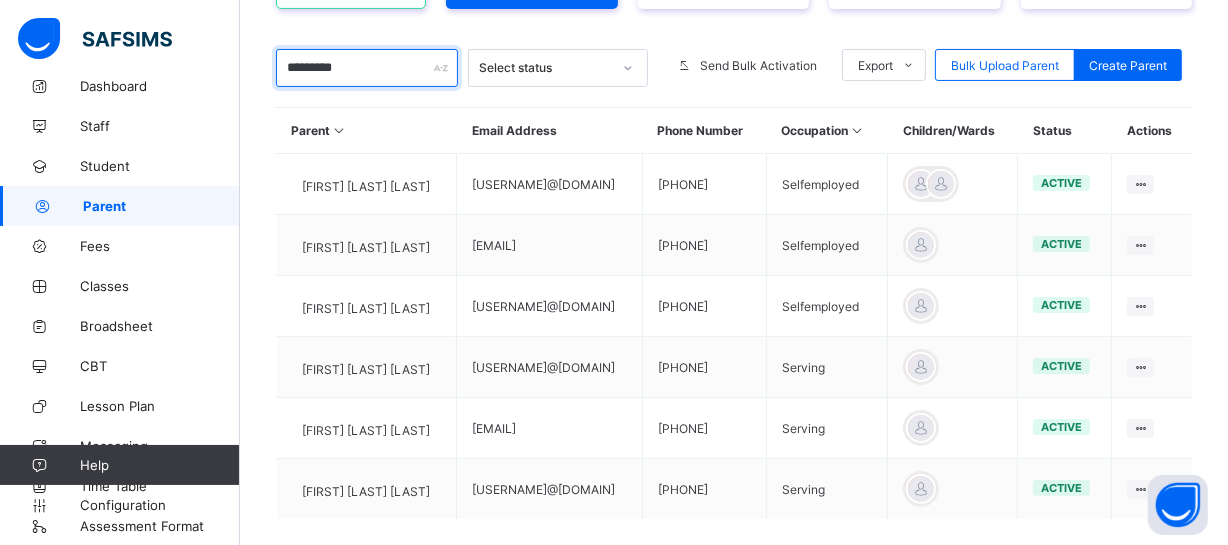 click on "*********" at bounding box center (367, 68) 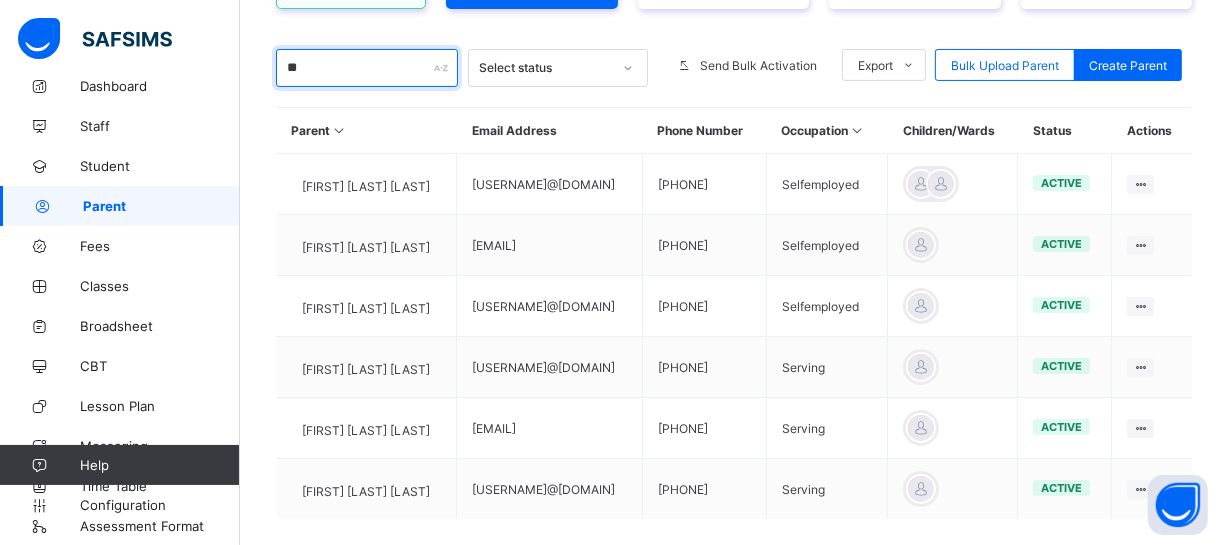 type on "*" 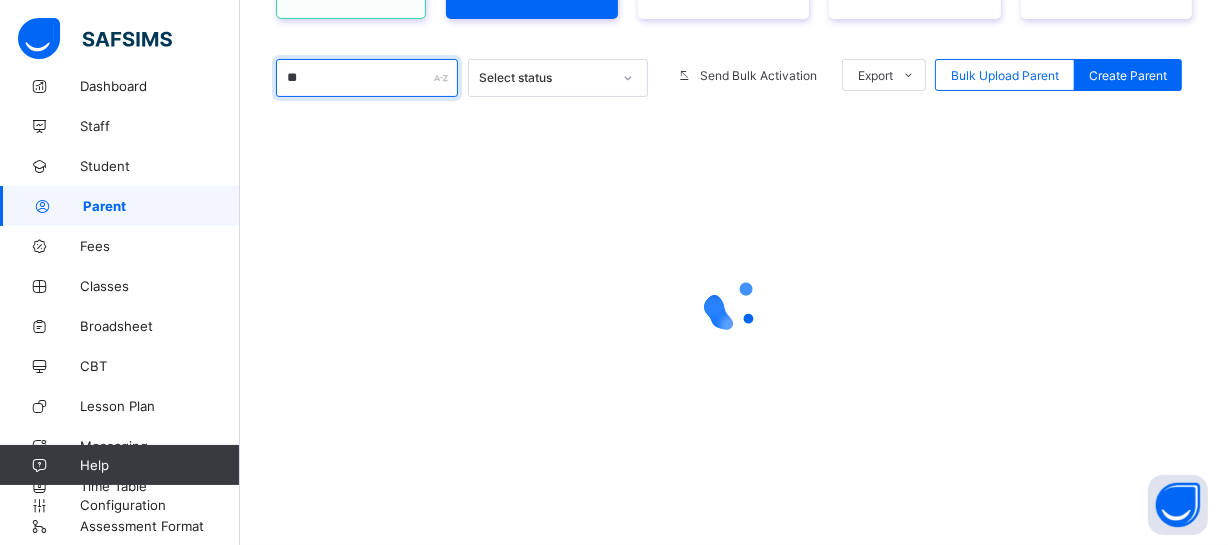scroll, scrollTop: 350, scrollLeft: 0, axis: vertical 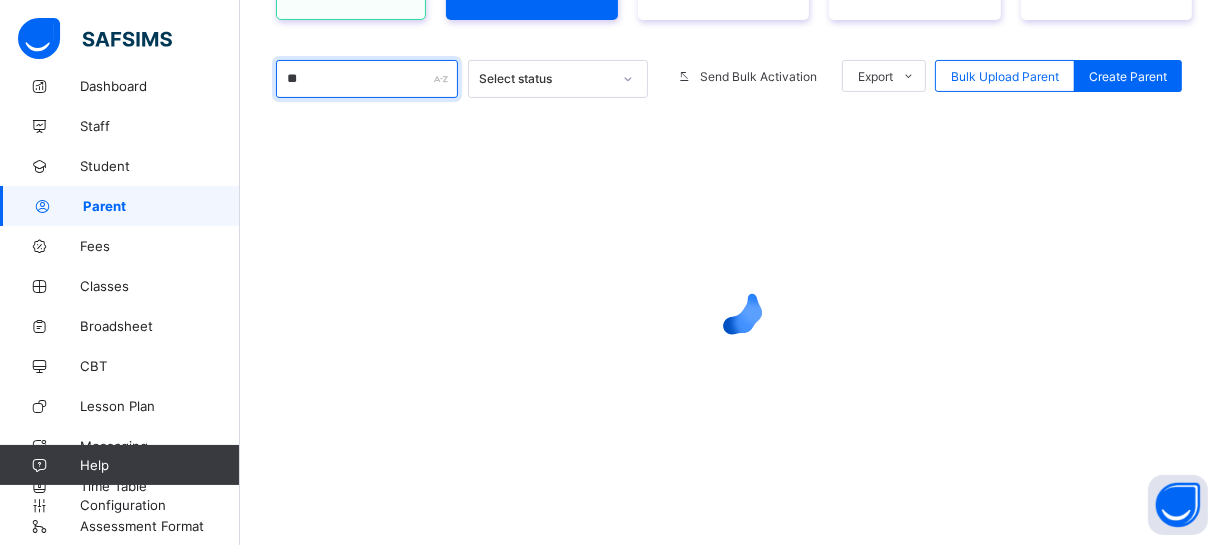 type on "*" 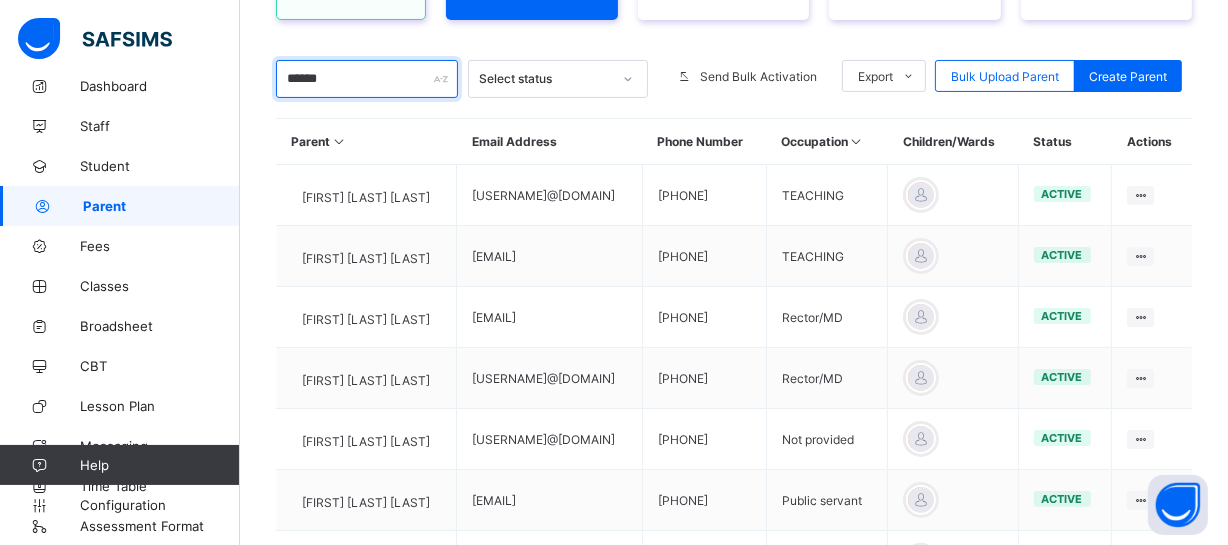scroll, scrollTop: 361, scrollLeft: 0, axis: vertical 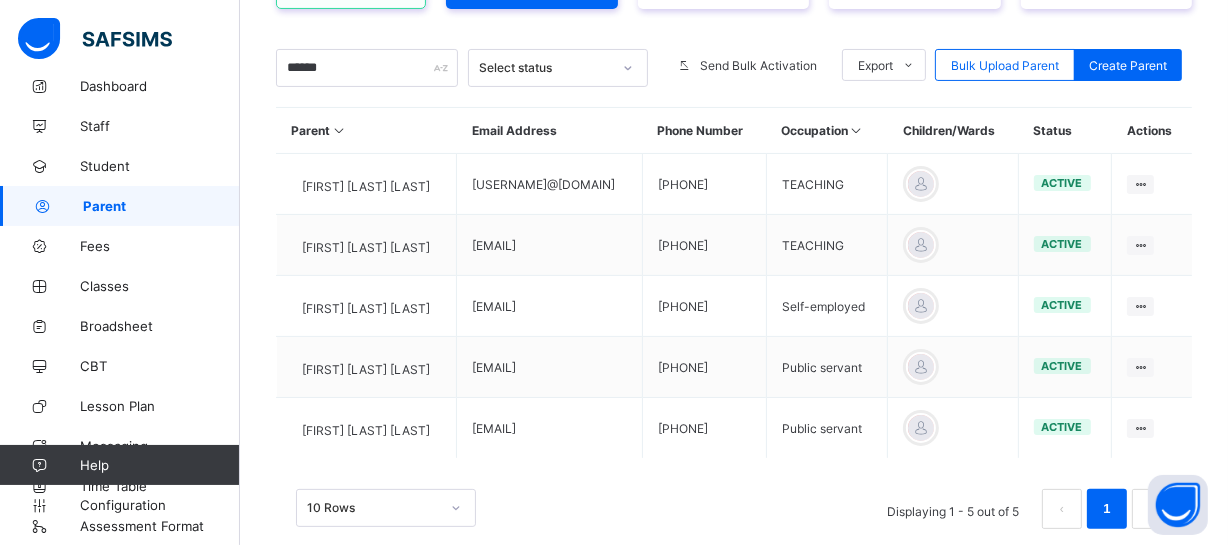 drag, startPoint x: 573, startPoint y: 19, endPoint x: 903, endPoint y: 108, distance: 341.79086 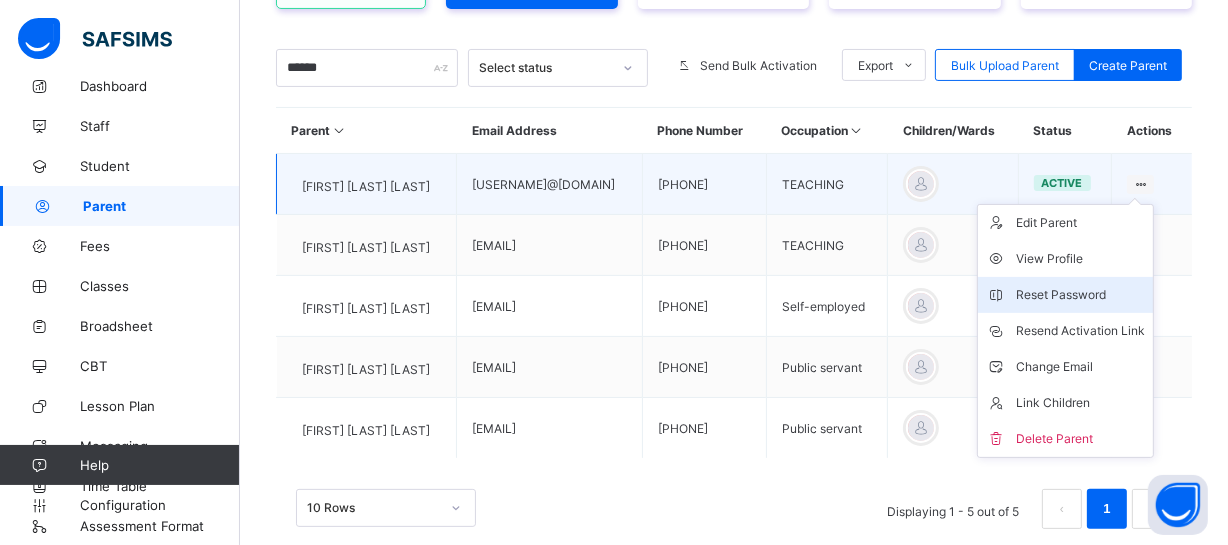 click on "Reset Password" at bounding box center (1080, 295) 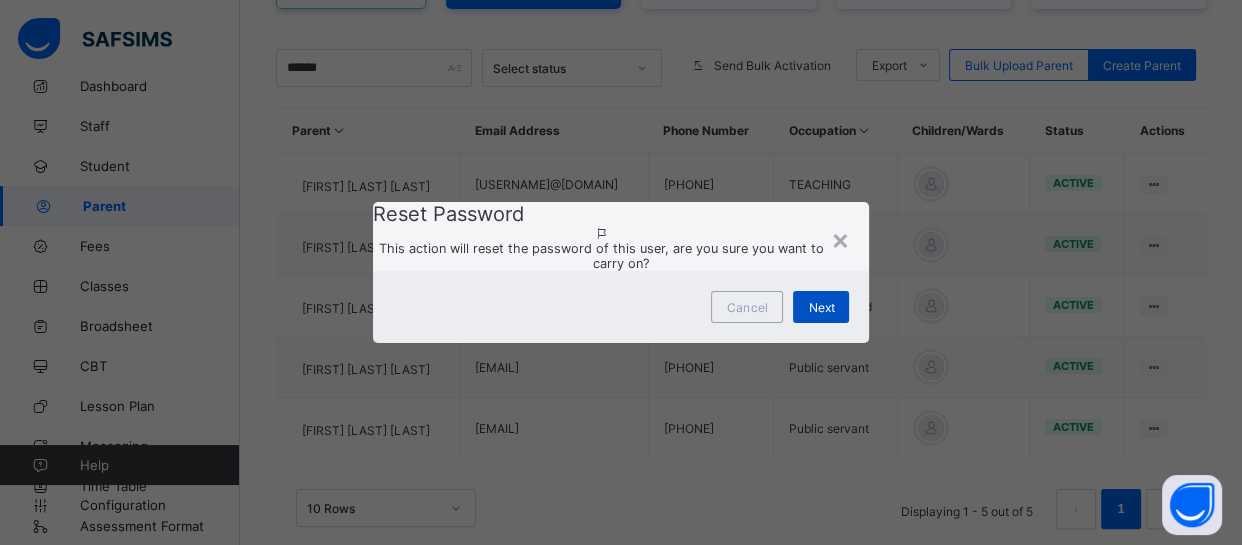 click on "Next" at bounding box center [821, 307] 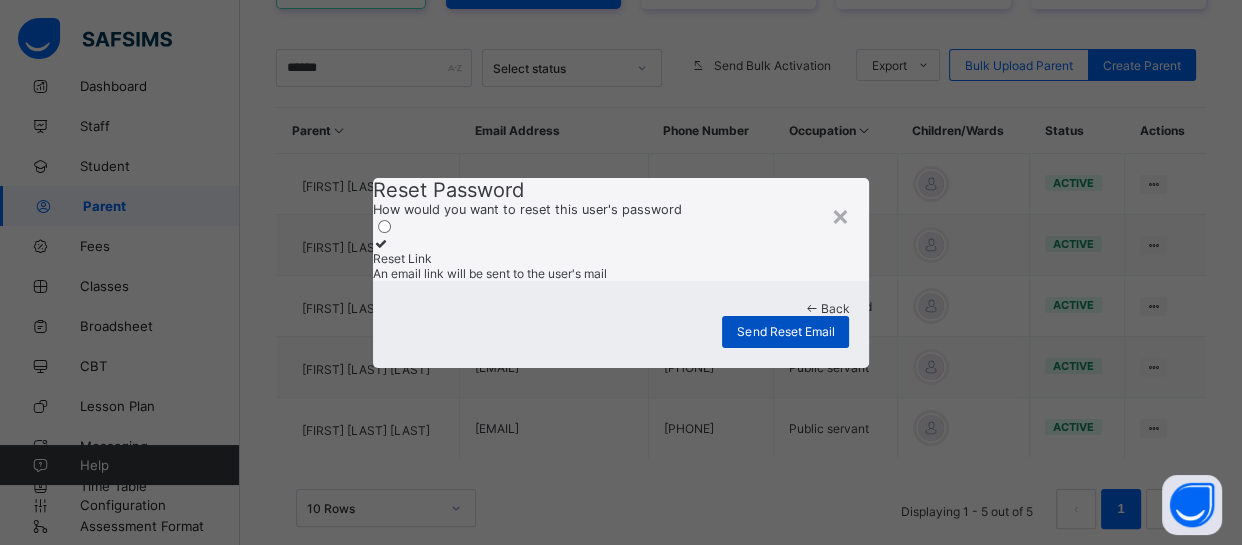 click on "Send Reset Email" at bounding box center [785, 331] 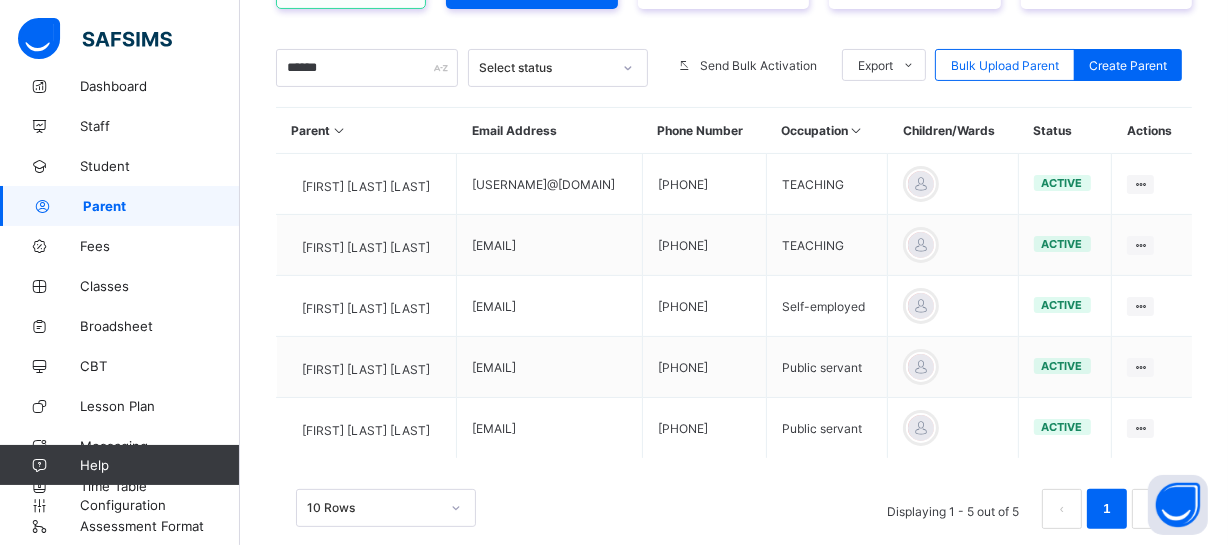 click on "10 Rows Displaying 1 - 5 out of 5 1" at bounding box center [734, 499] 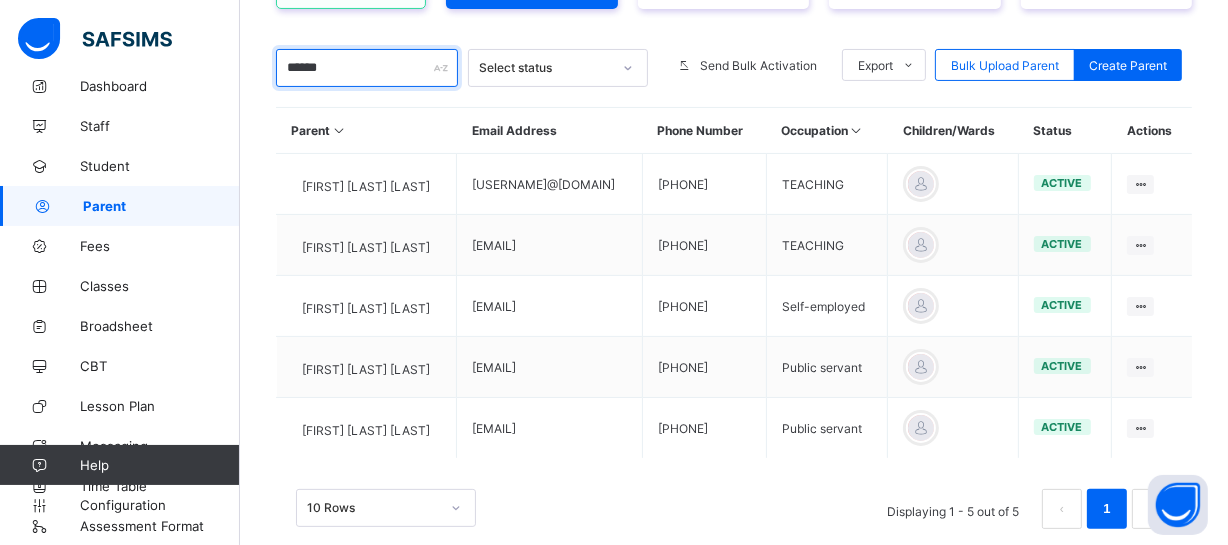 click on "******" at bounding box center [367, 68] 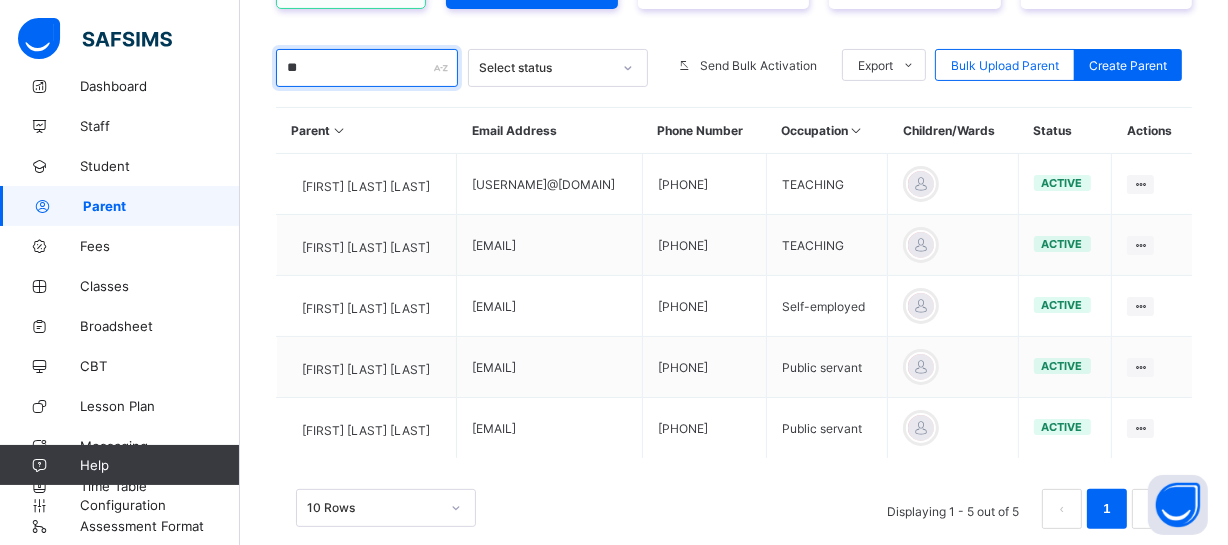 type on "*" 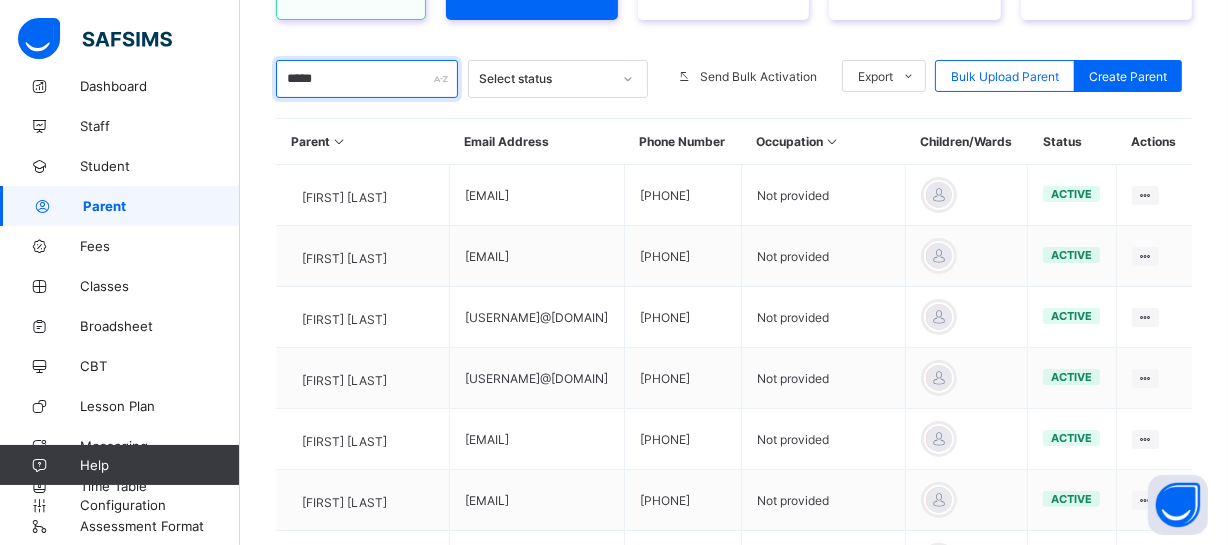 scroll, scrollTop: 361, scrollLeft: 0, axis: vertical 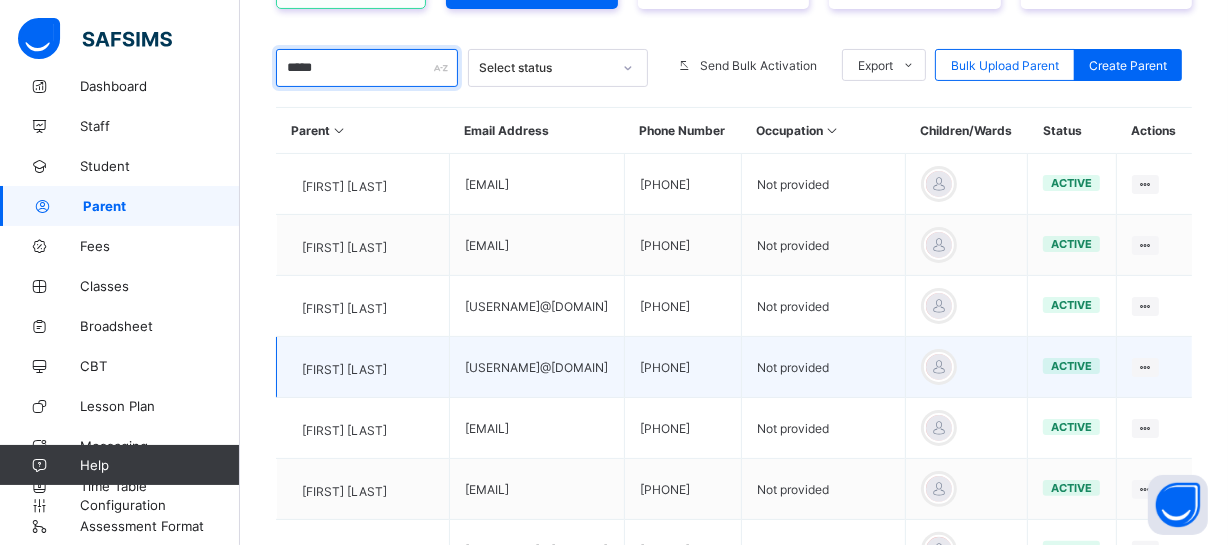 type on "*****" 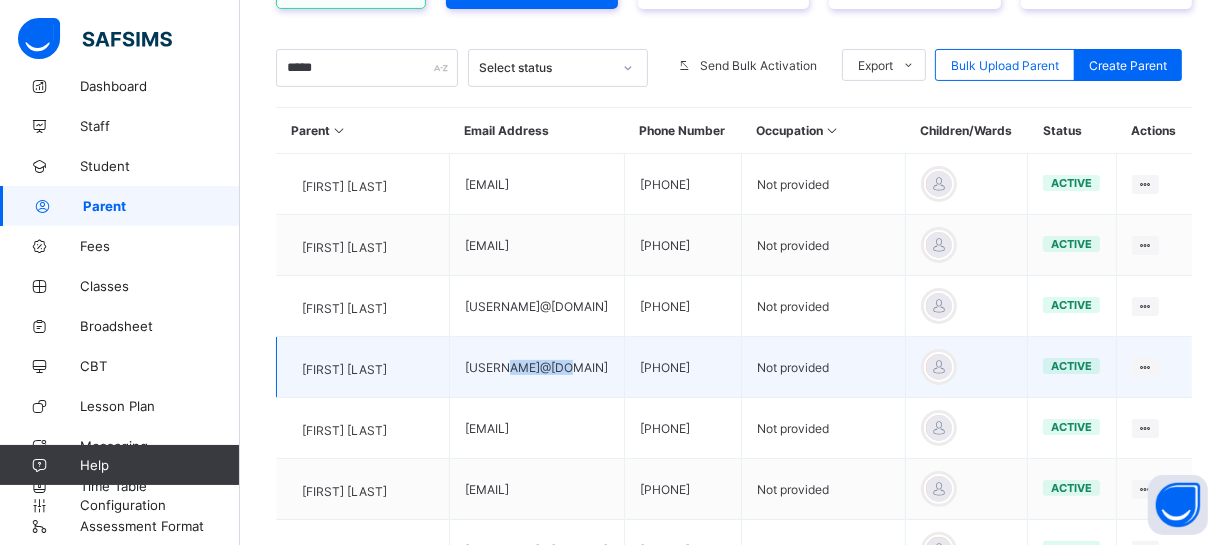 drag, startPoint x: 491, startPoint y: 384, endPoint x: 547, endPoint y: 386, distance: 56.0357 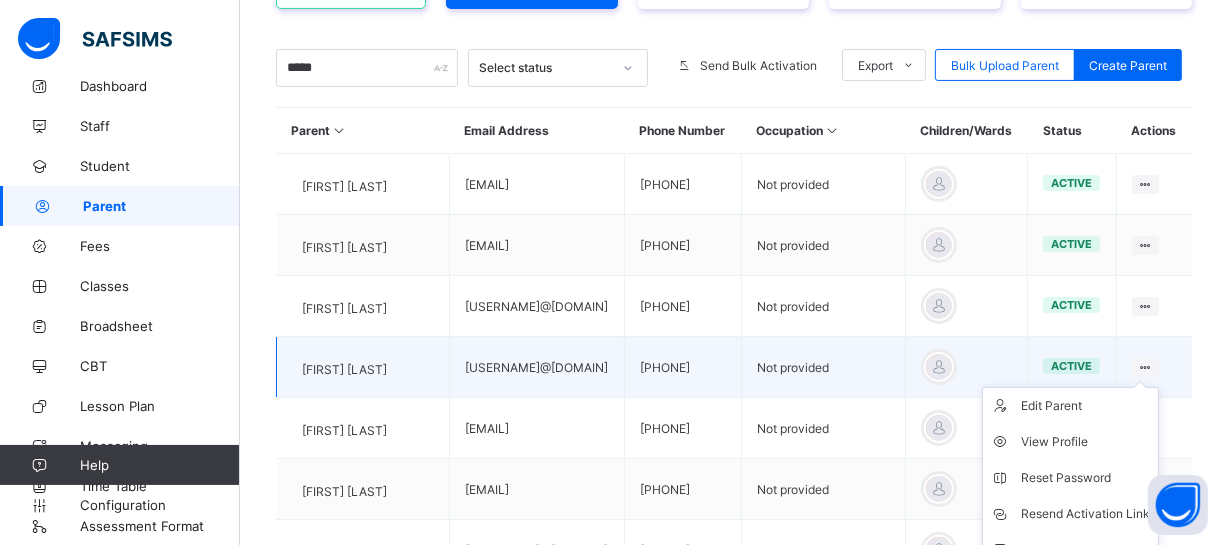 click on "Edit Parent View Profile Reset Password Resend Activation Link Change Email Link Children Delete Parent" at bounding box center [1070, 514] 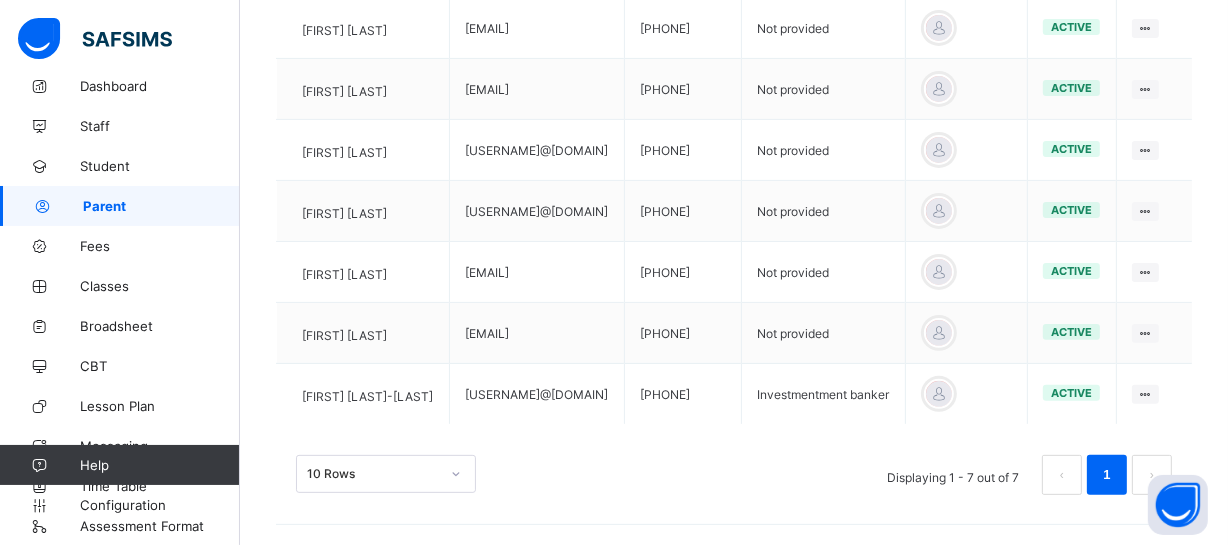 scroll, scrollTop: 519, scrollLeft: 0, axis: vertical 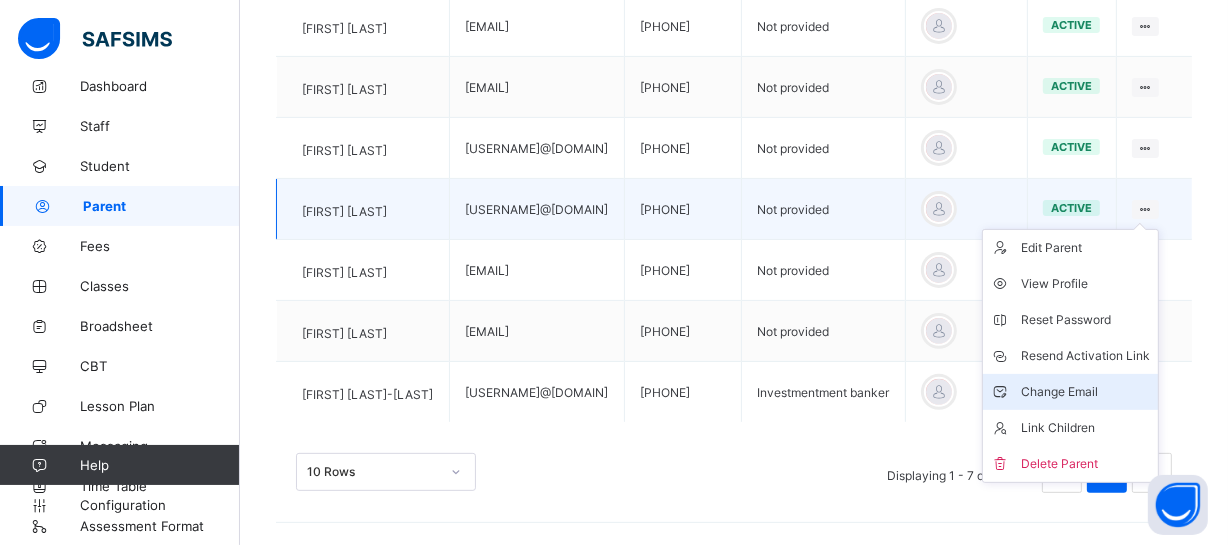 click on "Change Email" at bounding box center [1085, 392] 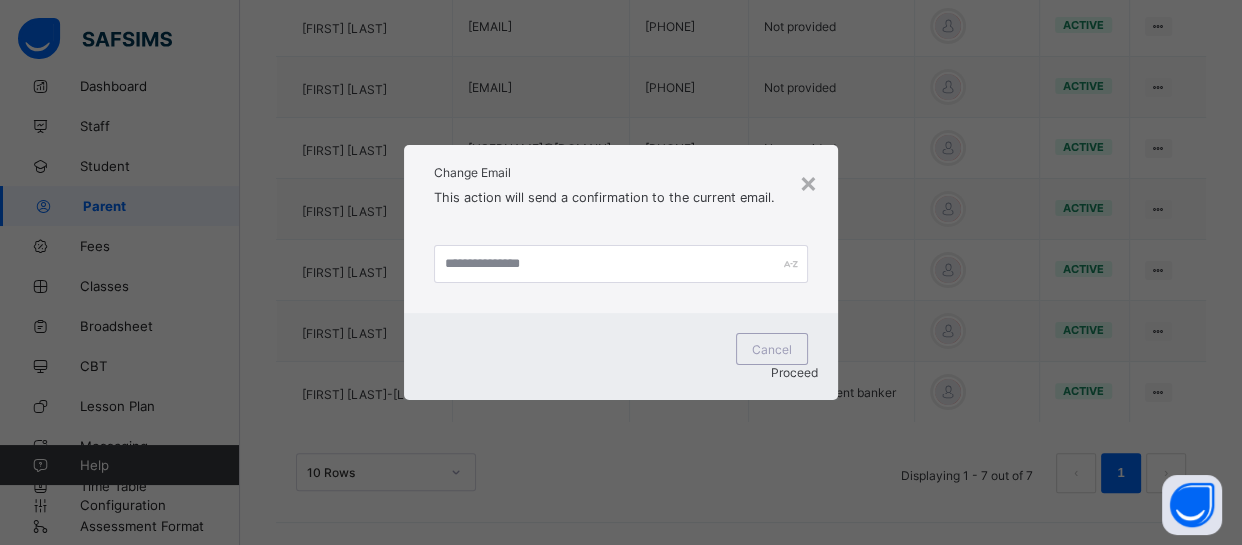 click on "× Change Email This action will send a confirmation to the current email. Cancel Proceed" at bounding box center (621, 272) 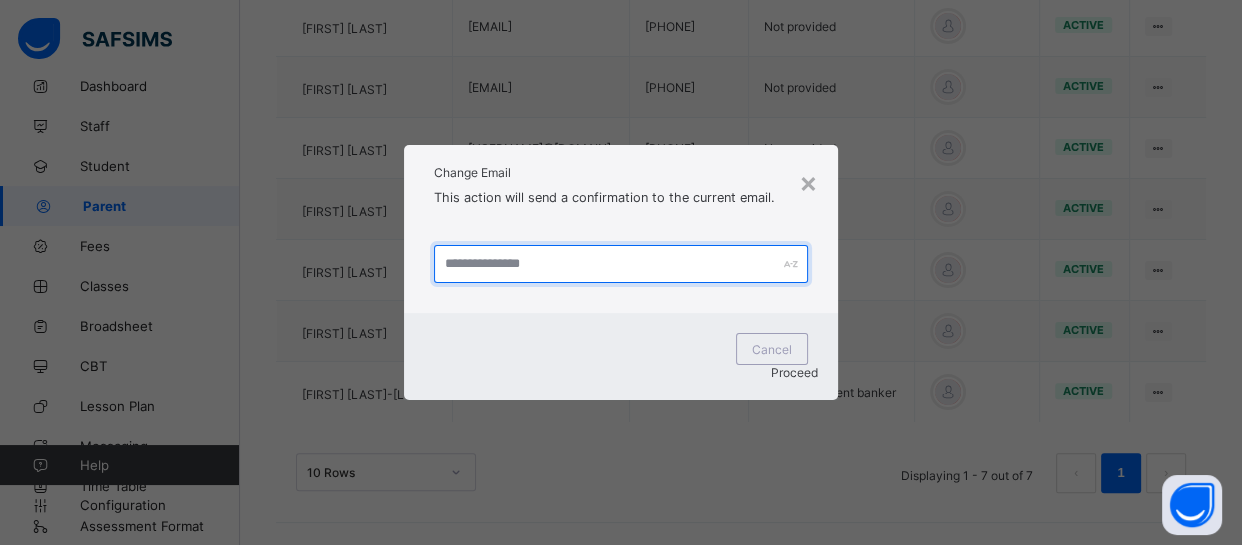 click at bounding box center [621, 264] 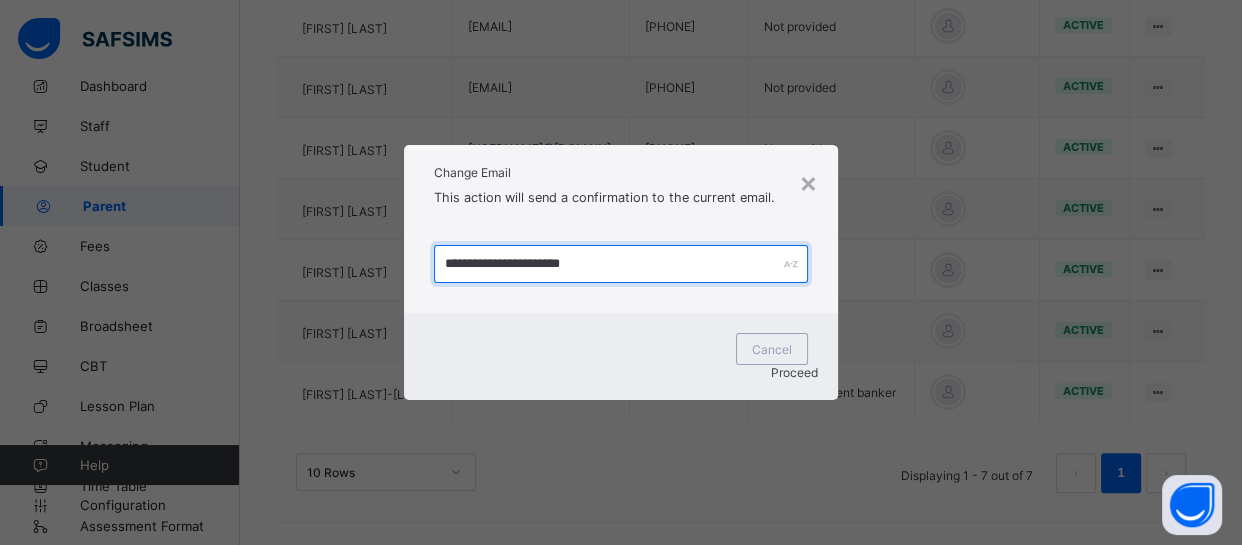 type on "**********" 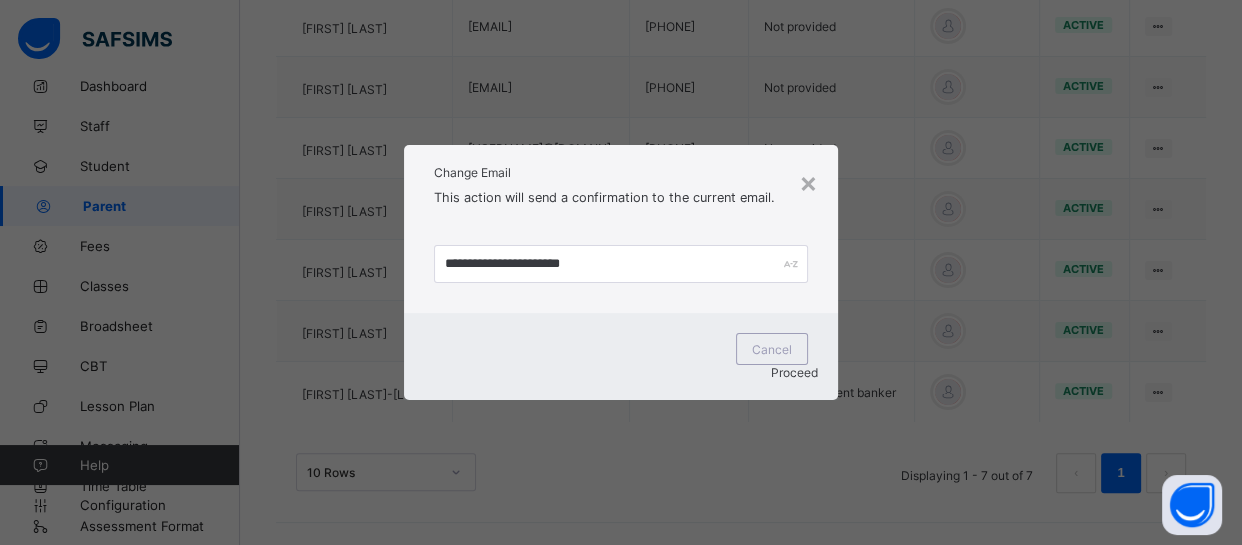 click on "Proceed" at bounding box center [794, 372] 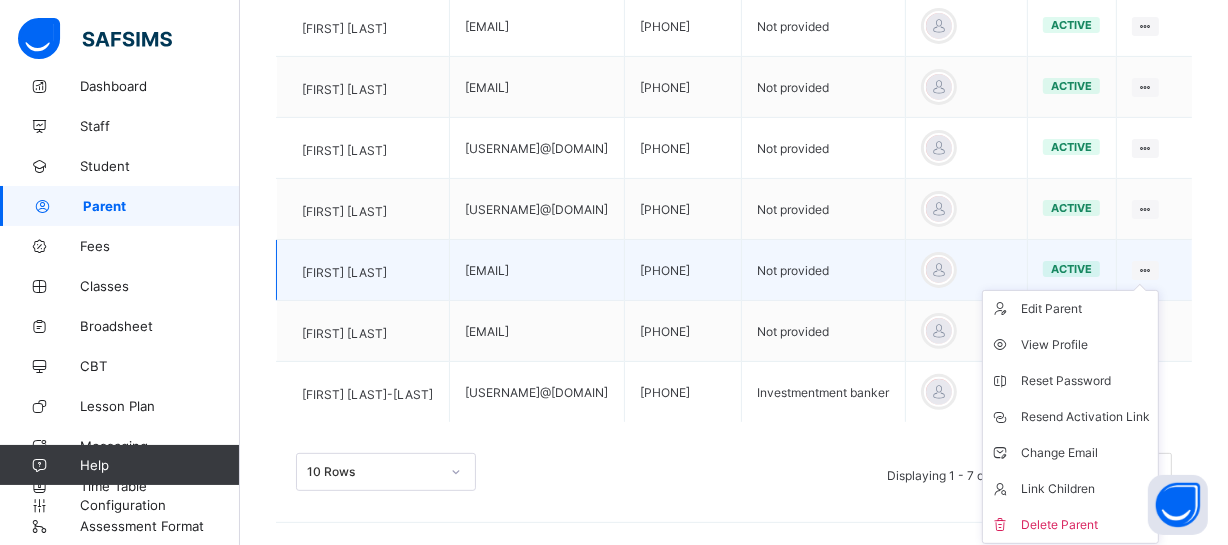 click at bounding box center (1145, 270) 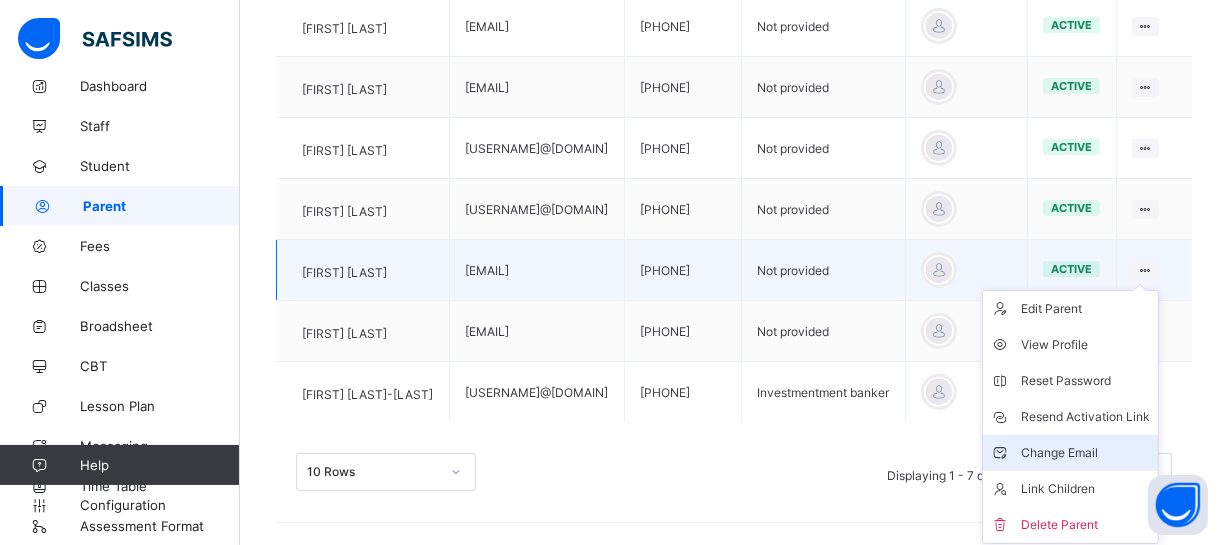 click on "Change Email" at bounding box center (1085, 453) 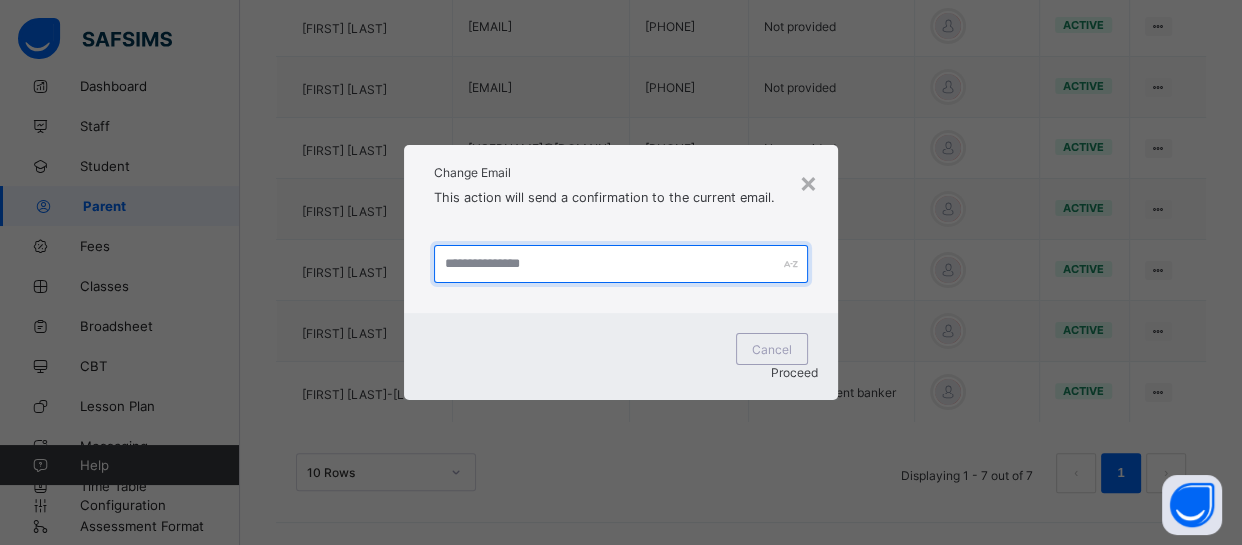 click at bounding box center (621, 264) 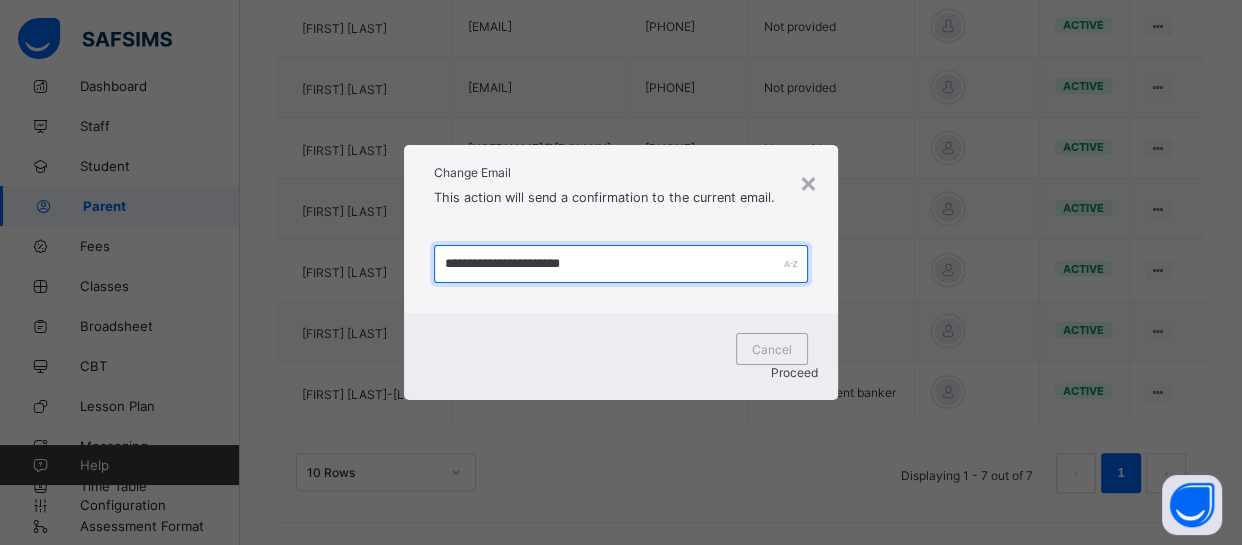 type on "**********" 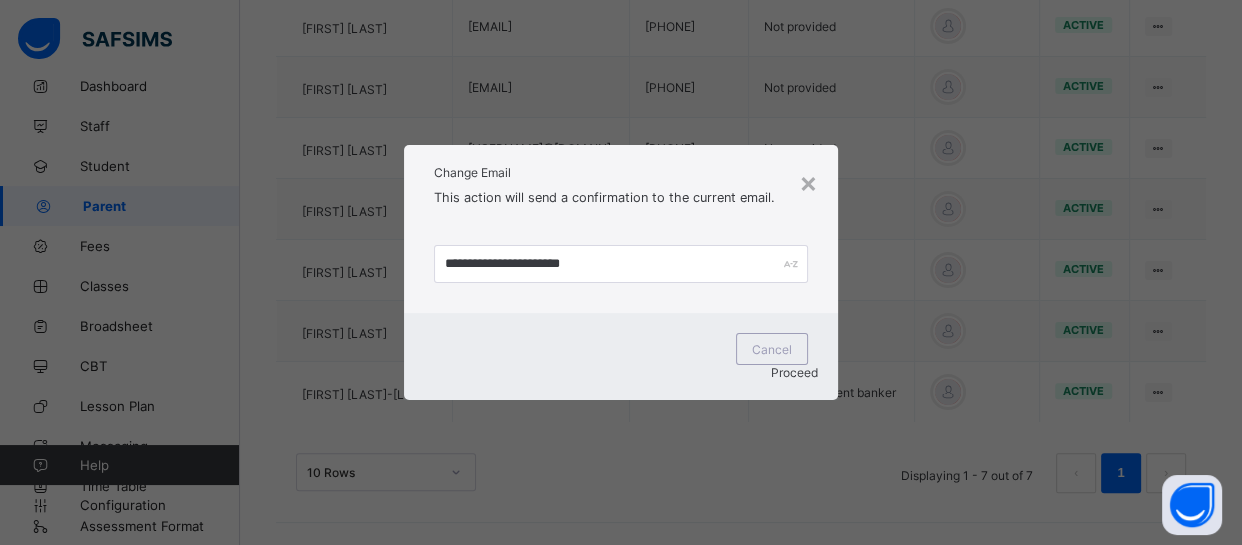 click on "Proceed" at bounding box center [621, 372] 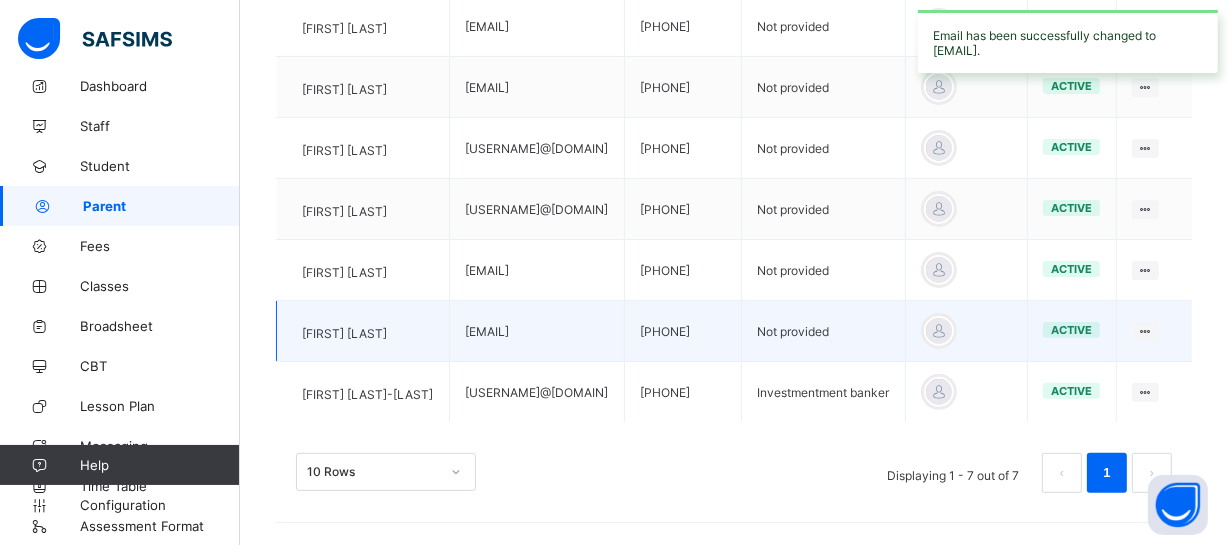 click on "Not provided" at bounding box center [823, 331] 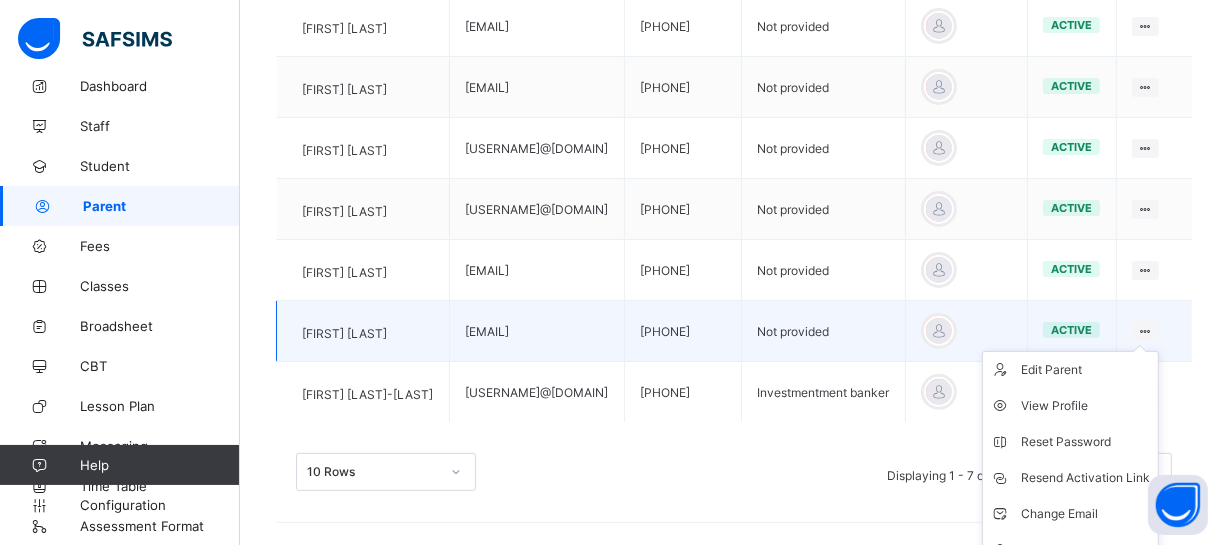 click at bounding box center (1145, 331) 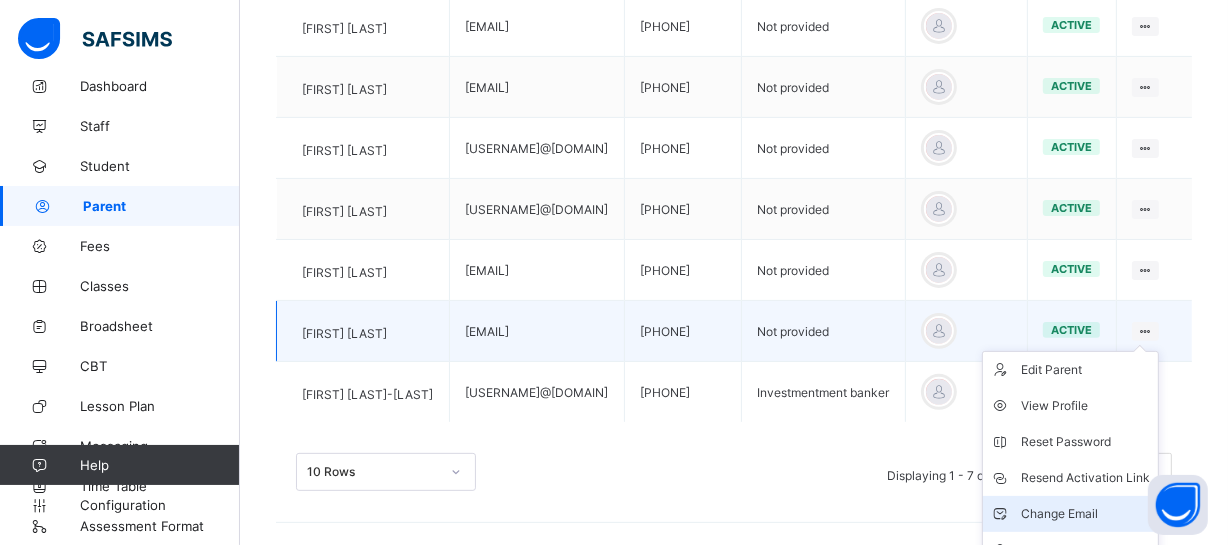 click on "Change Email" at bounding box center [1085, 514] 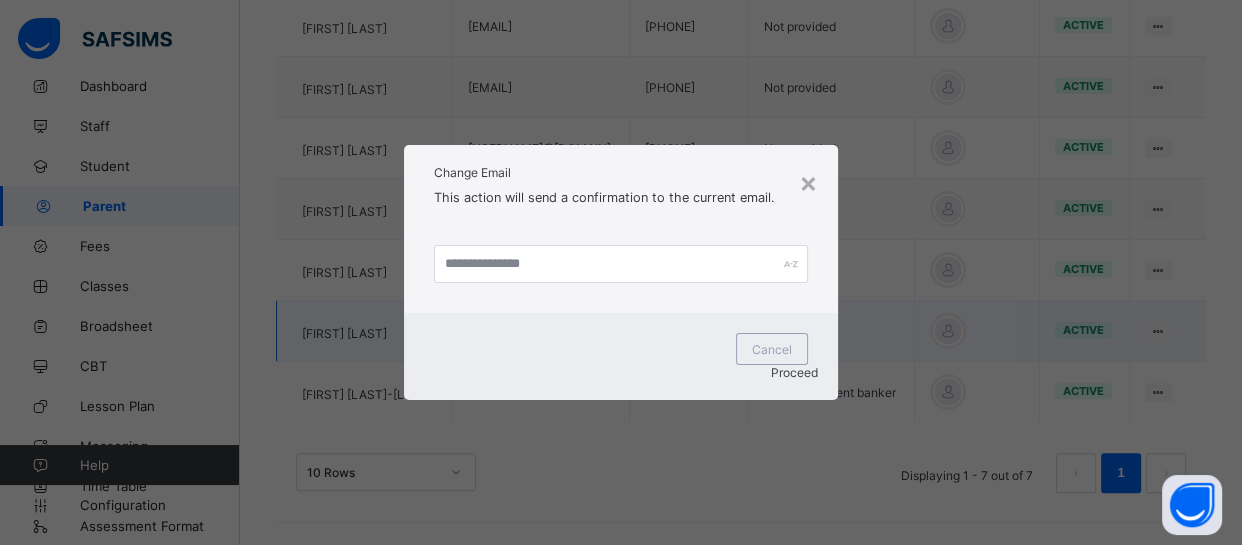 drag, startPoint x: 699, startPoint y: 370, endPoint x: 677, endPoint y: 340, distance: 37.202152 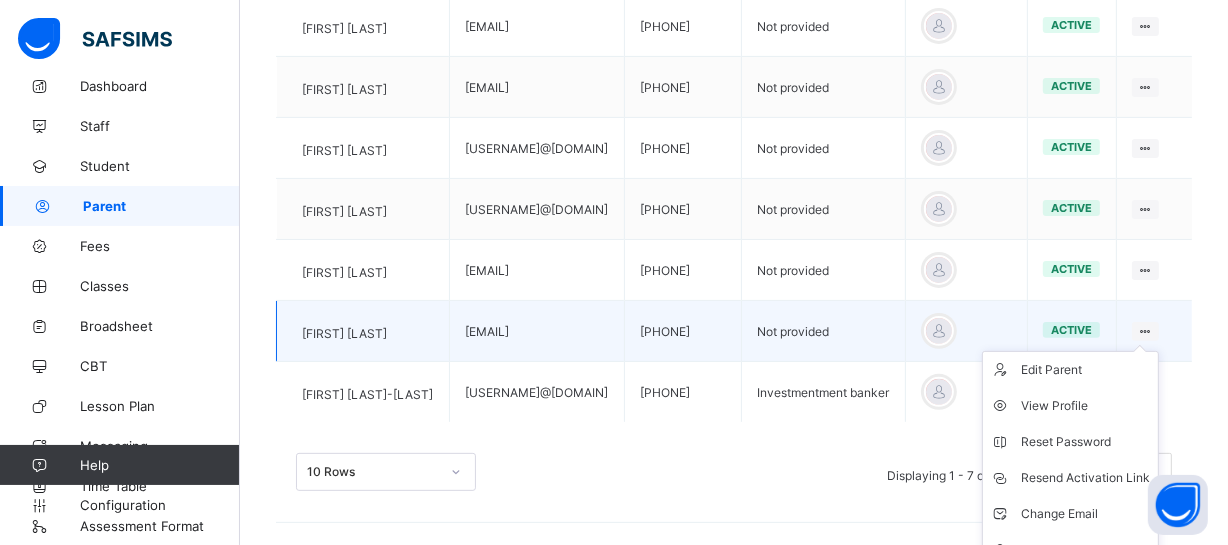 click on "Edit Parent View Profile Reset Password Resend Activation Link Change Email Link Children Delete Parent" at bounding box center (1070, 478) 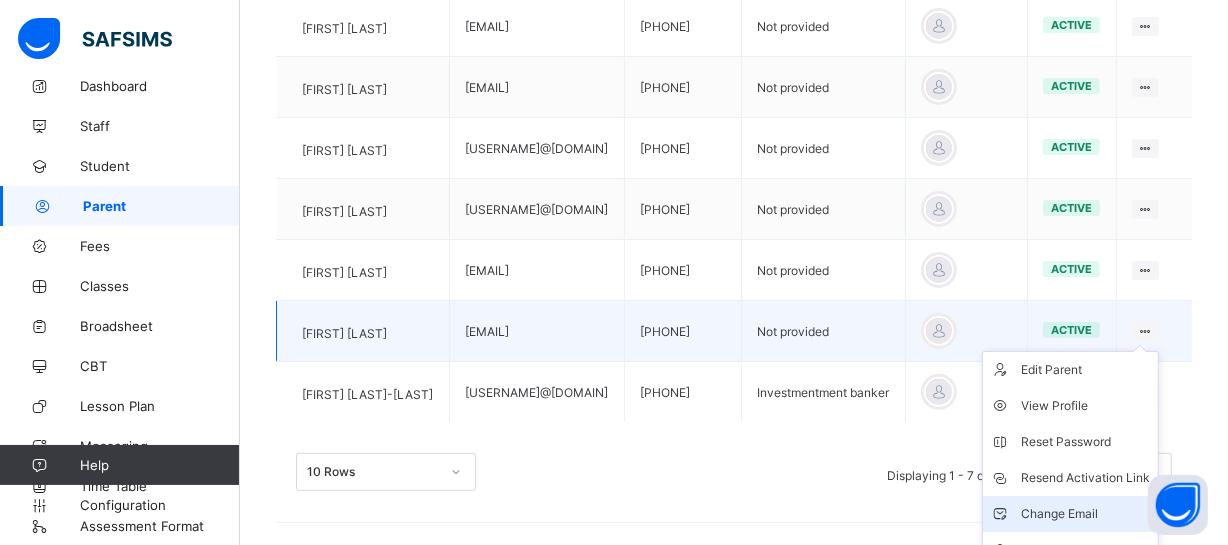 click on "Change Email" at bounding box center (1085, 514) 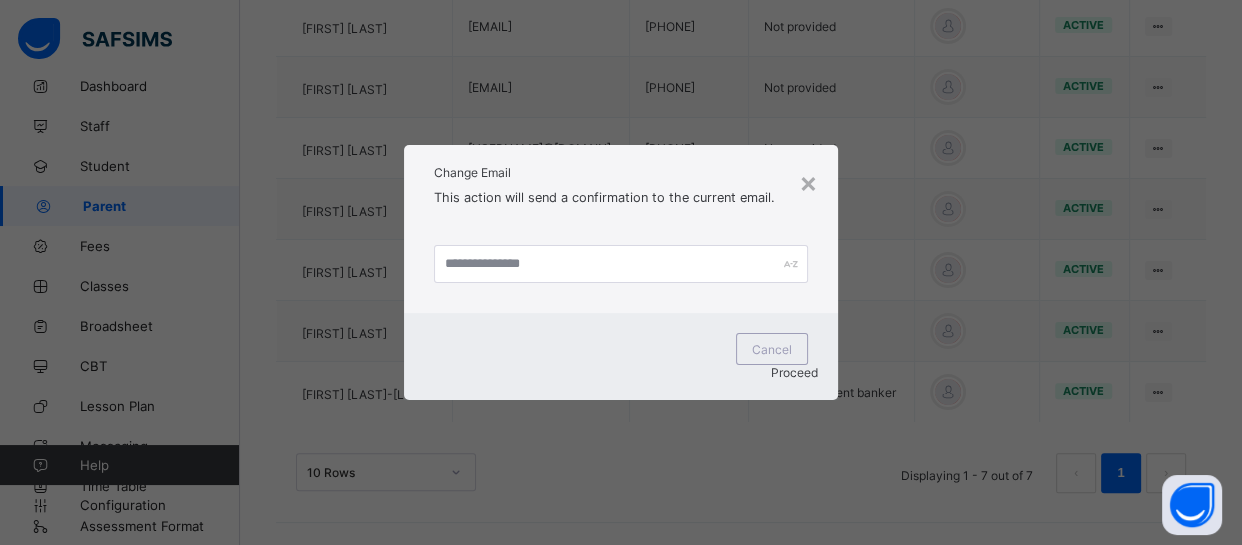 drag, startPoint x: 928, startPoint y: 366, endPoint x: 875, endPoint y: 351, distance: 55.081757 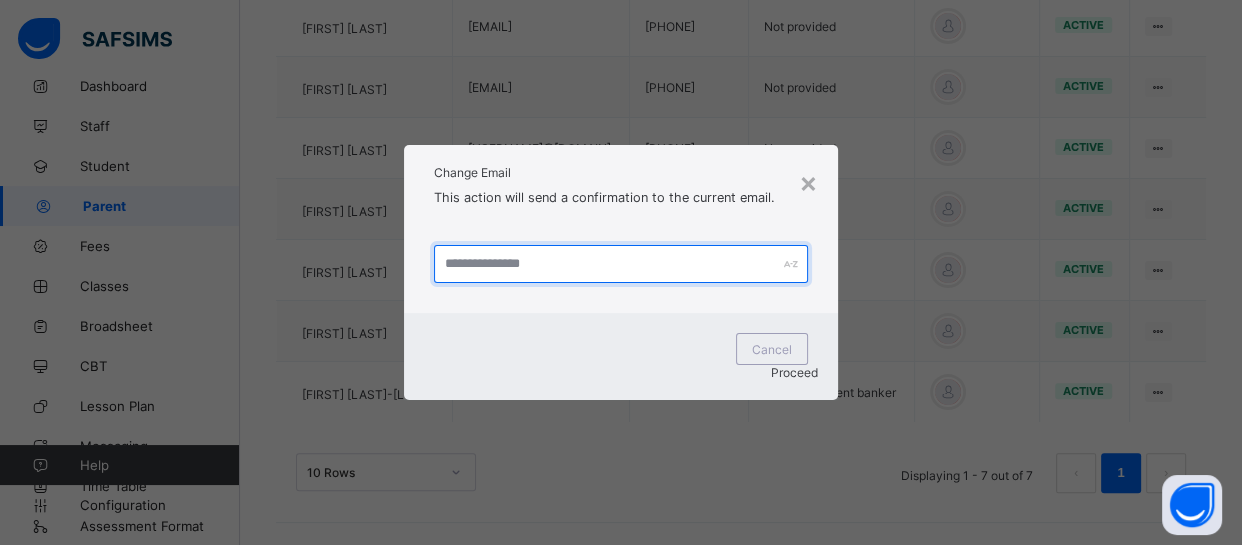 click at bounding box center [621, 264] 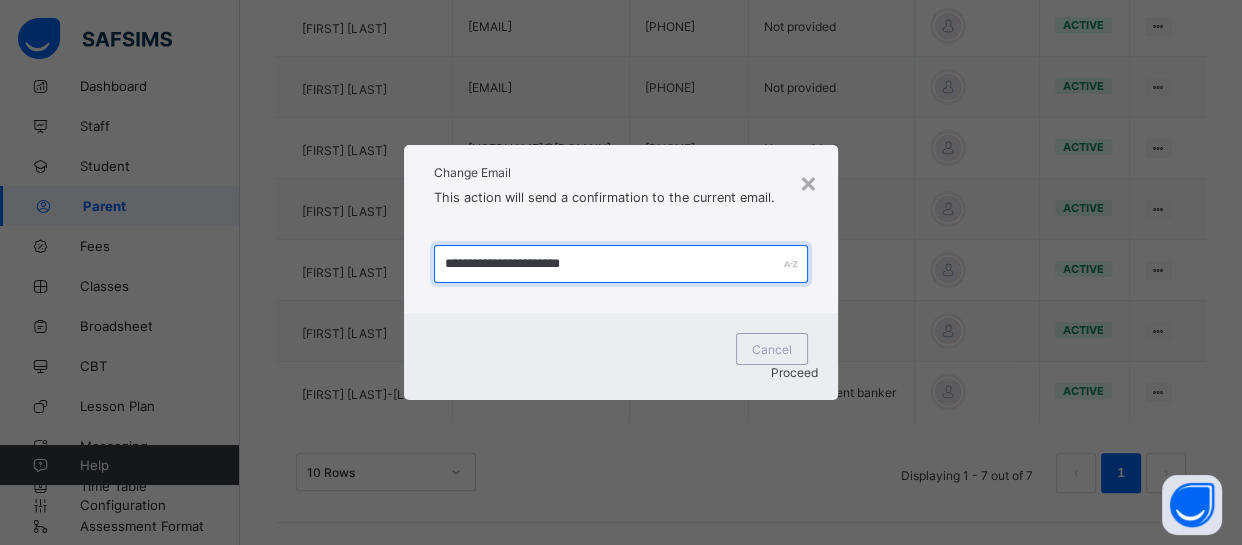 type on "**********" 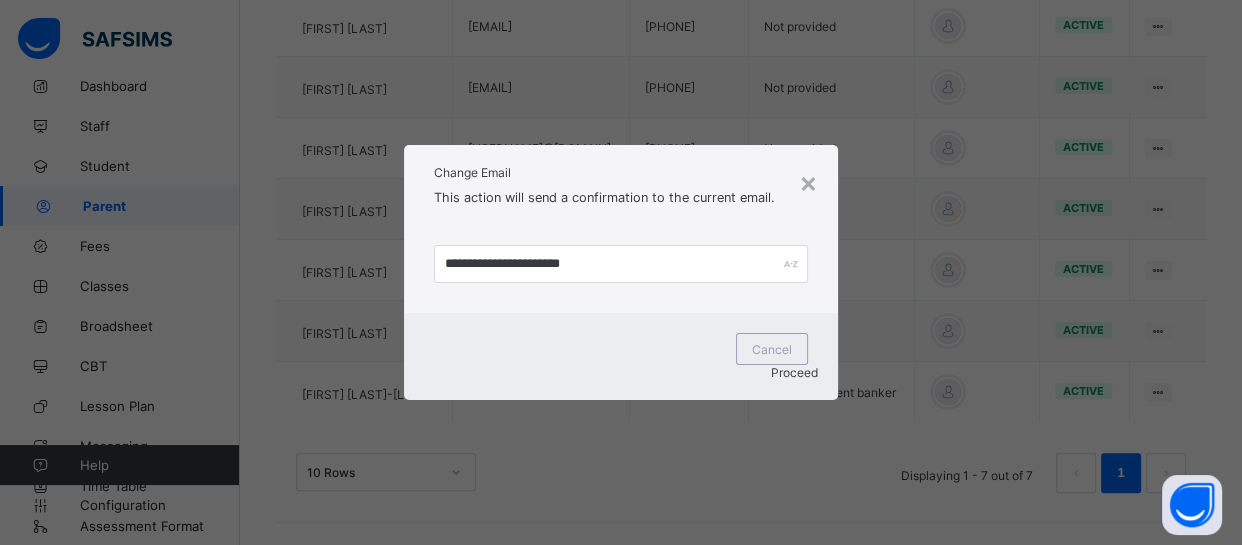click on "Proceed" at bounding box center [621, 372] 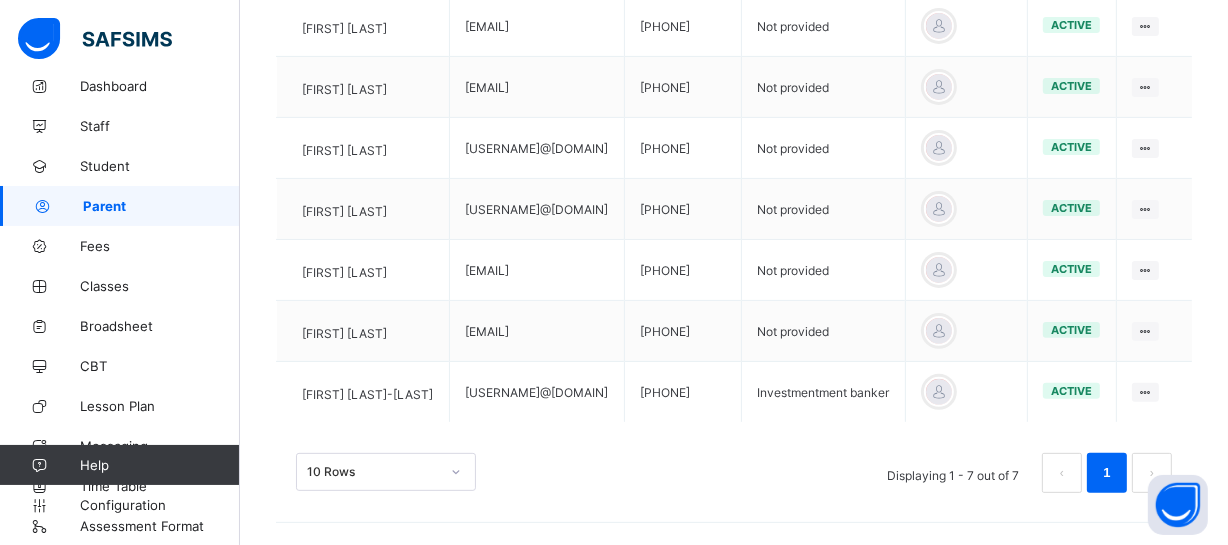click on "10 Rows Displaying 1 - 7 out of 7 1" at bounding box center [734, 463] 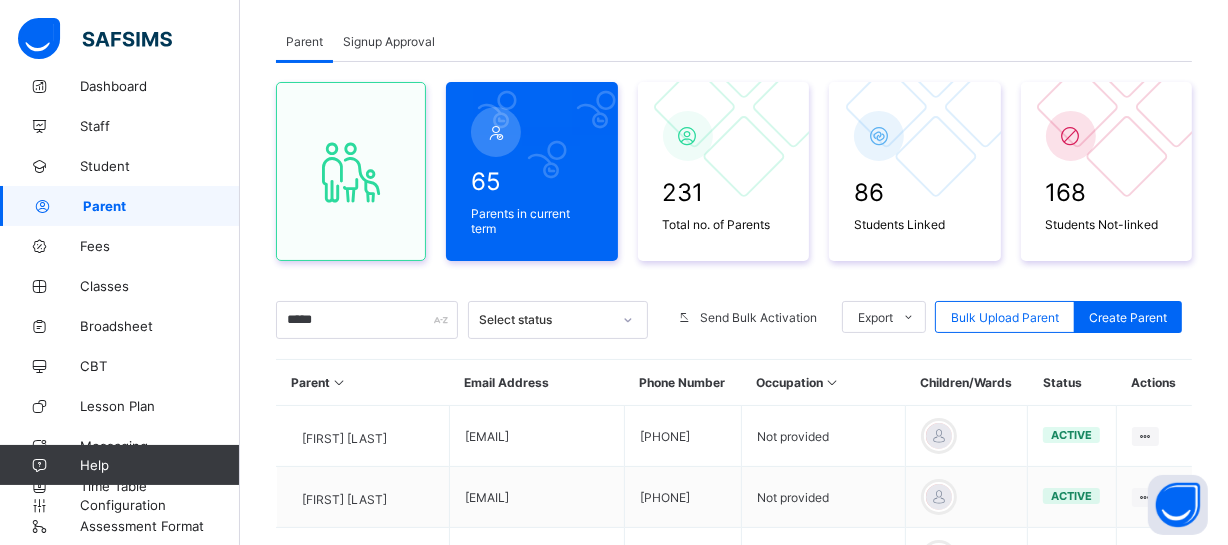 scroll, scrollTop: 145, scrollLeft: 0, axis: vertical 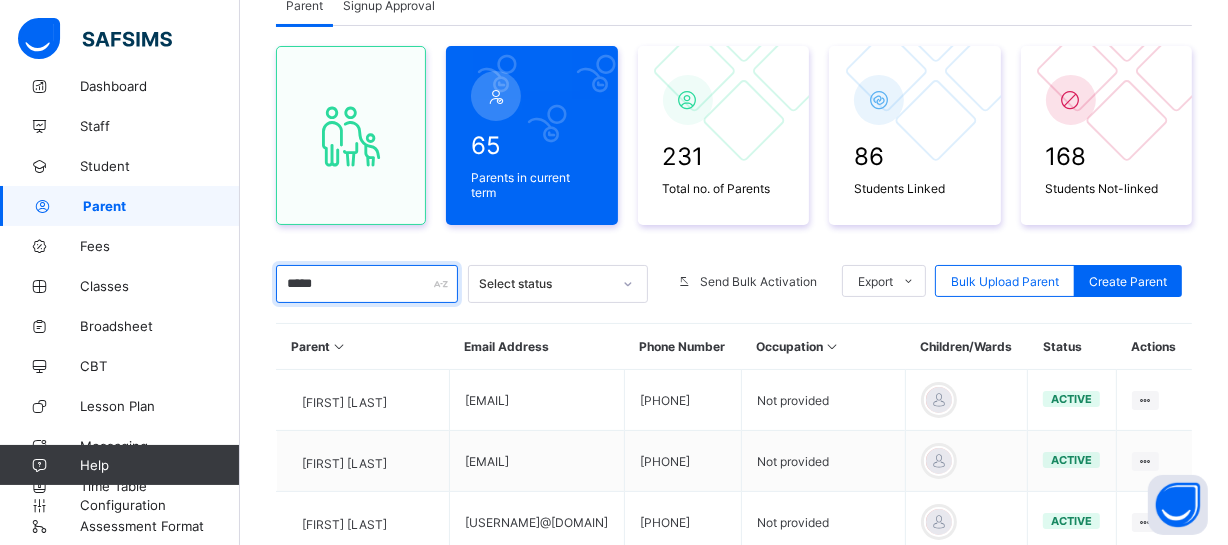 click on "*****" at bounding box center (367, 284) 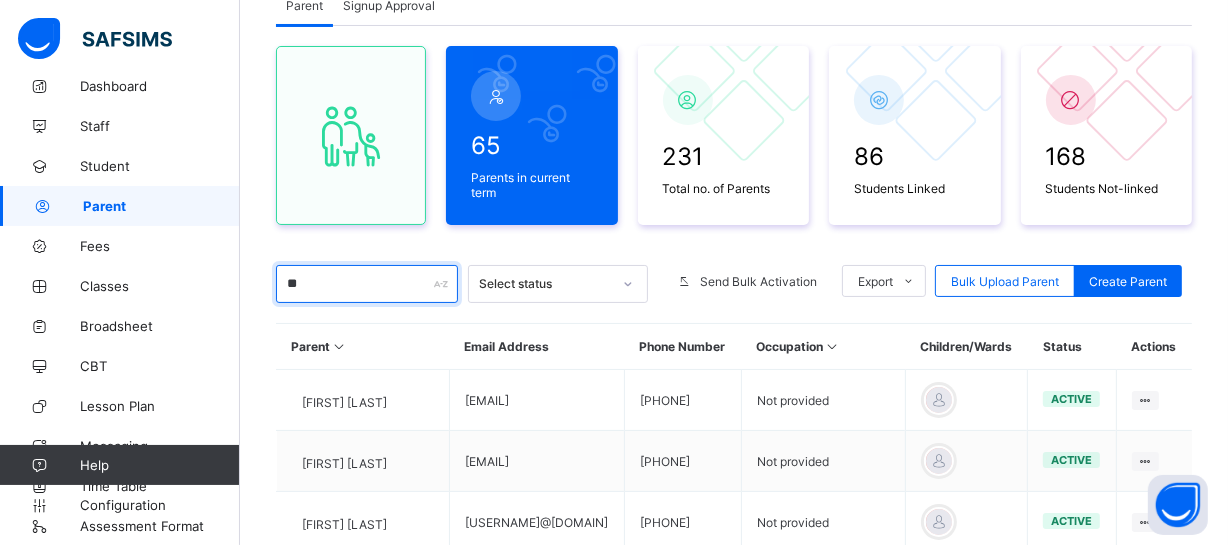 type on "*" 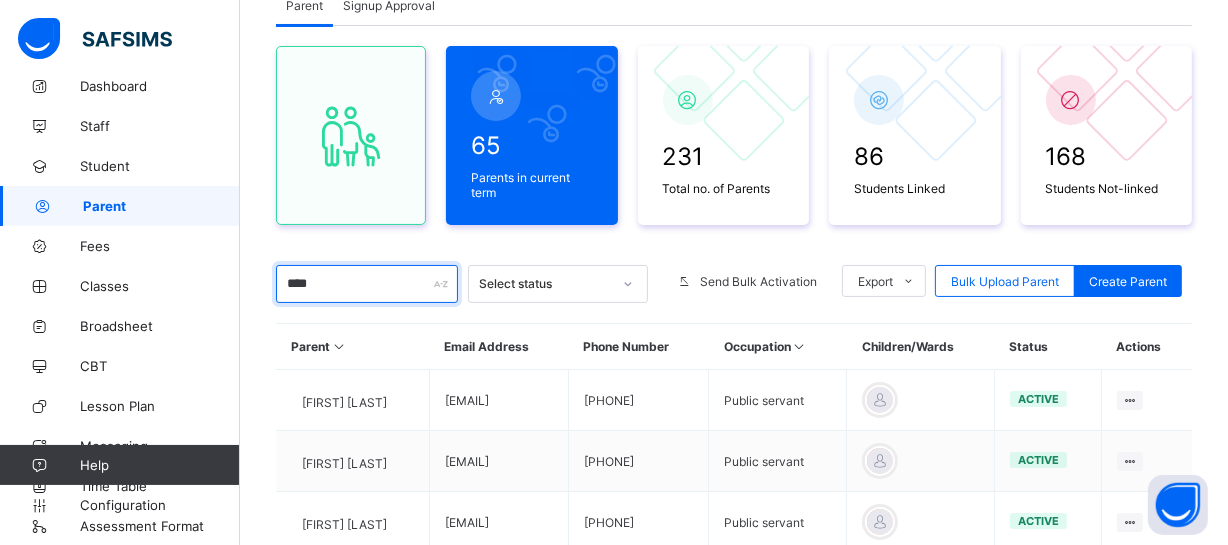 click on "****" at bounding box center [367, 284] 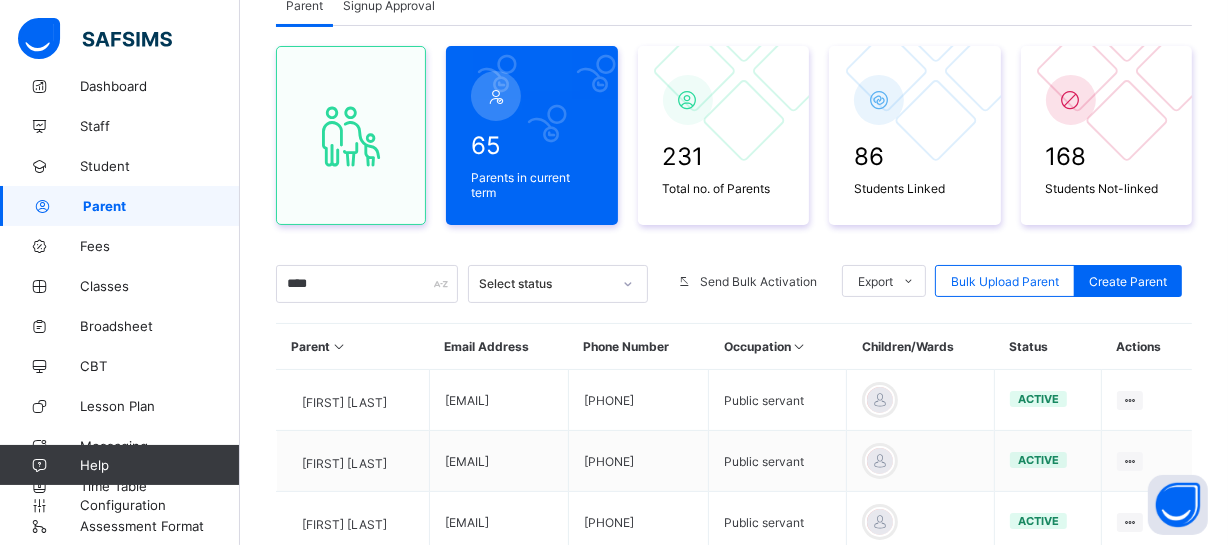 drag, startPoint x: 594, startPoint y: 364, endPoint x: 612, endPoint y: 351, distance: 22.203604 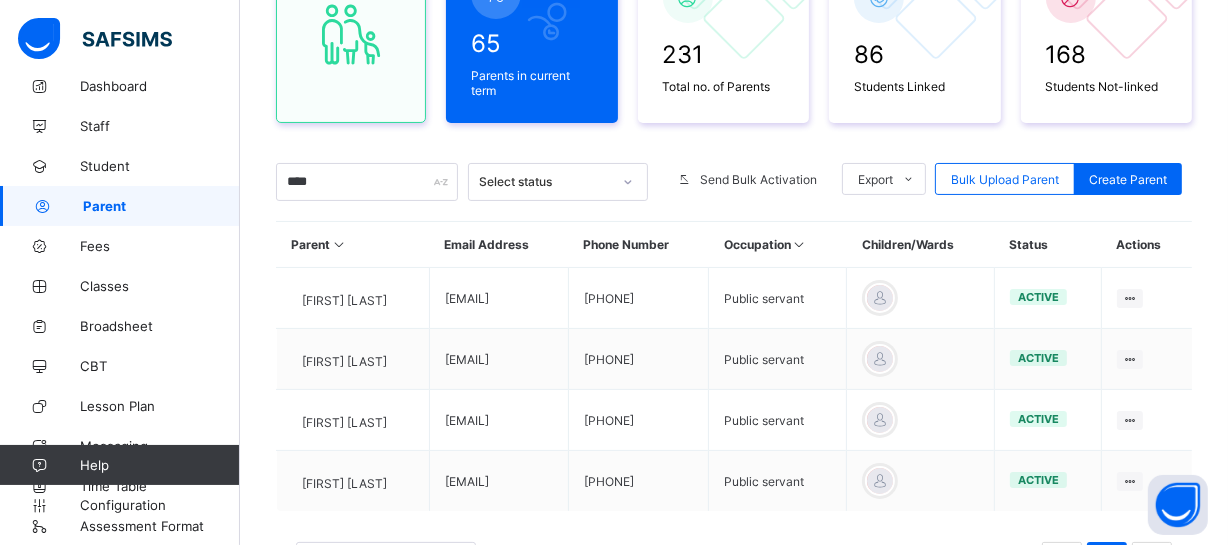 scroll, scrollTop: 270, scrollLeft: 0, axis: vertical 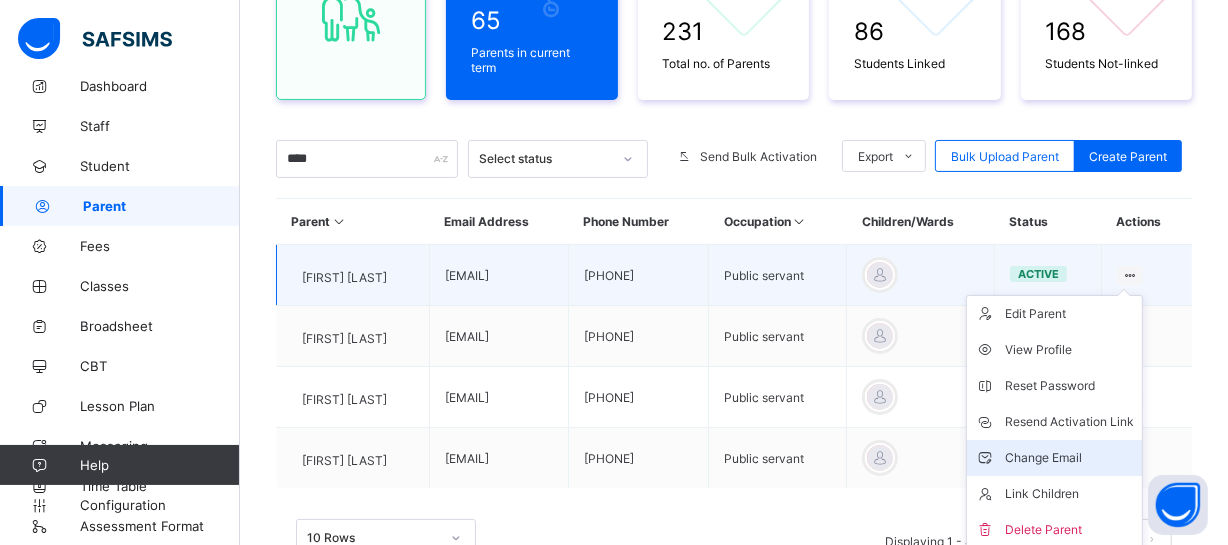 click on "Change Email" at bounding box center [1069, 458] 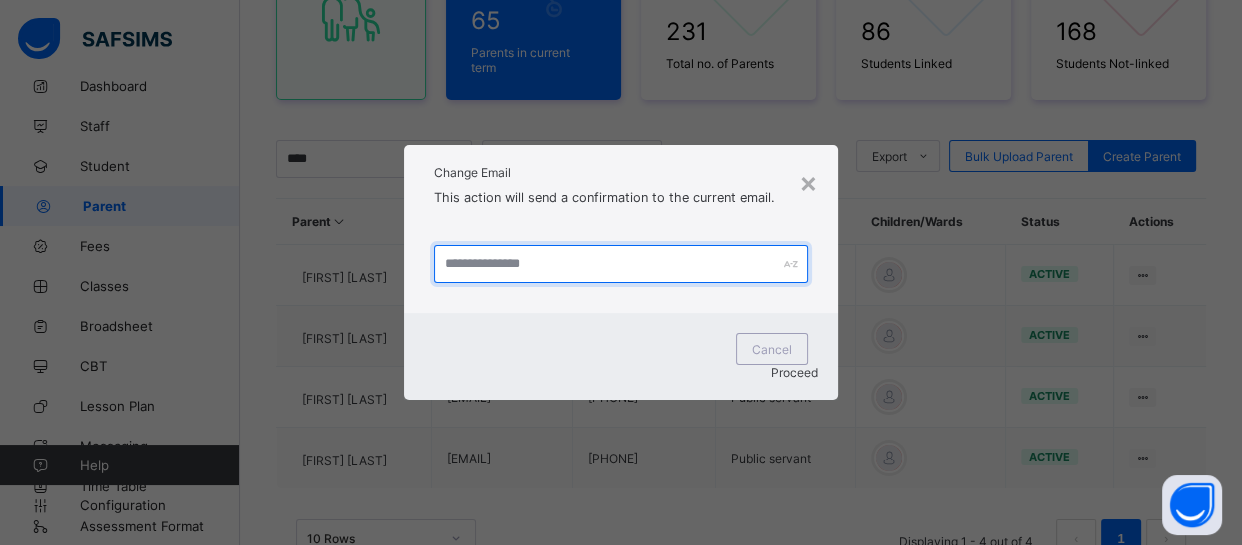 click at bounding box center [621, 264] 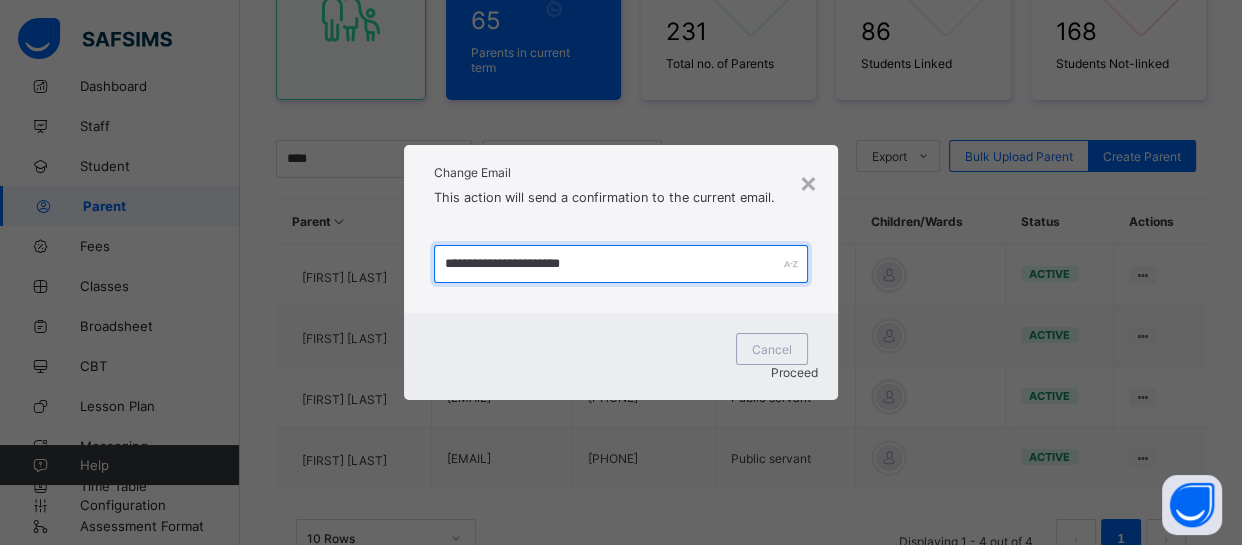 type on "**********" 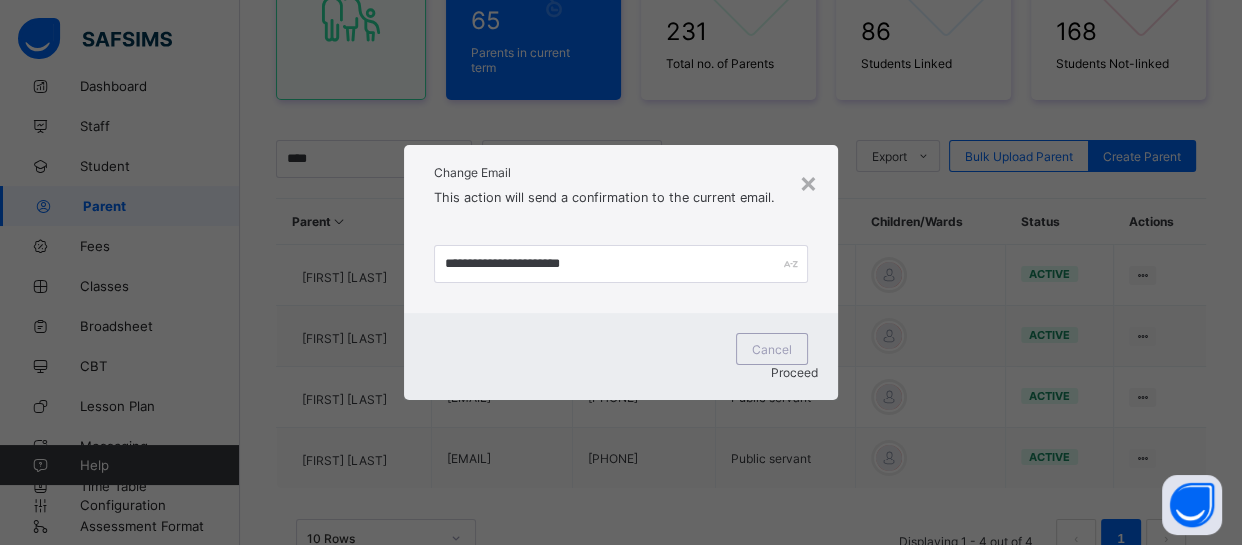 click on "Proceed" at bounding box center (794, 372) 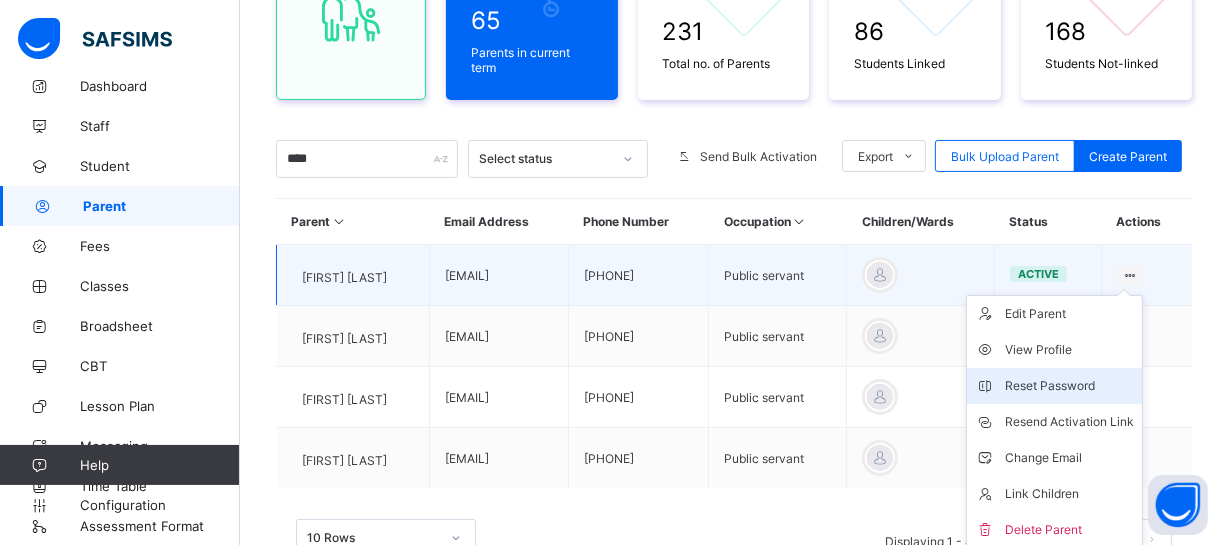 click on "Reset Password" at bounding box center [1069, 386] 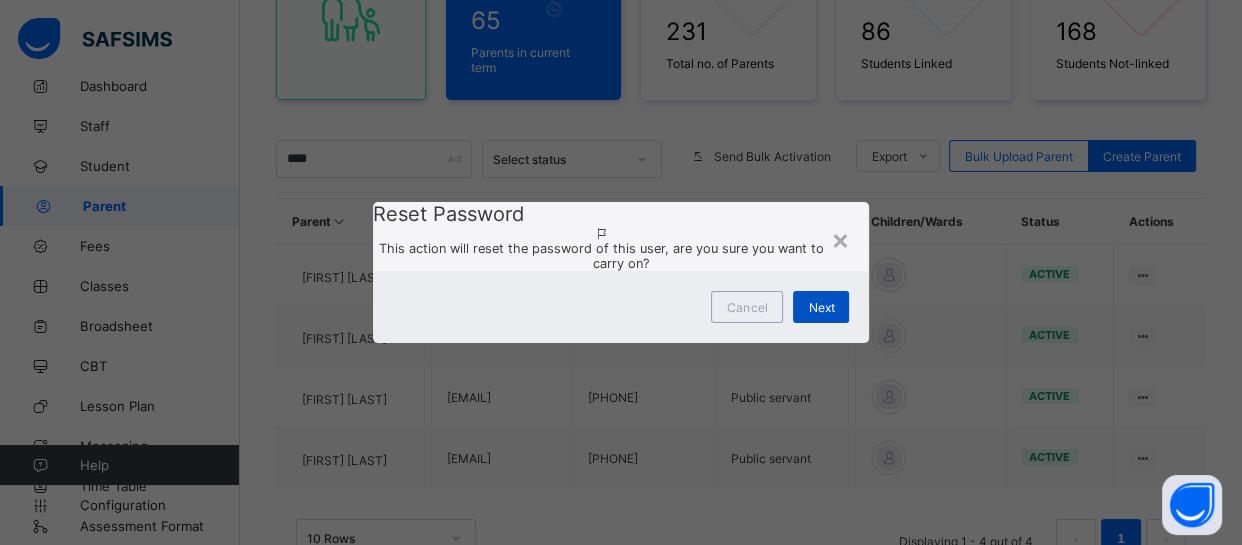 click on "Next" at bounding box center (821, 307) 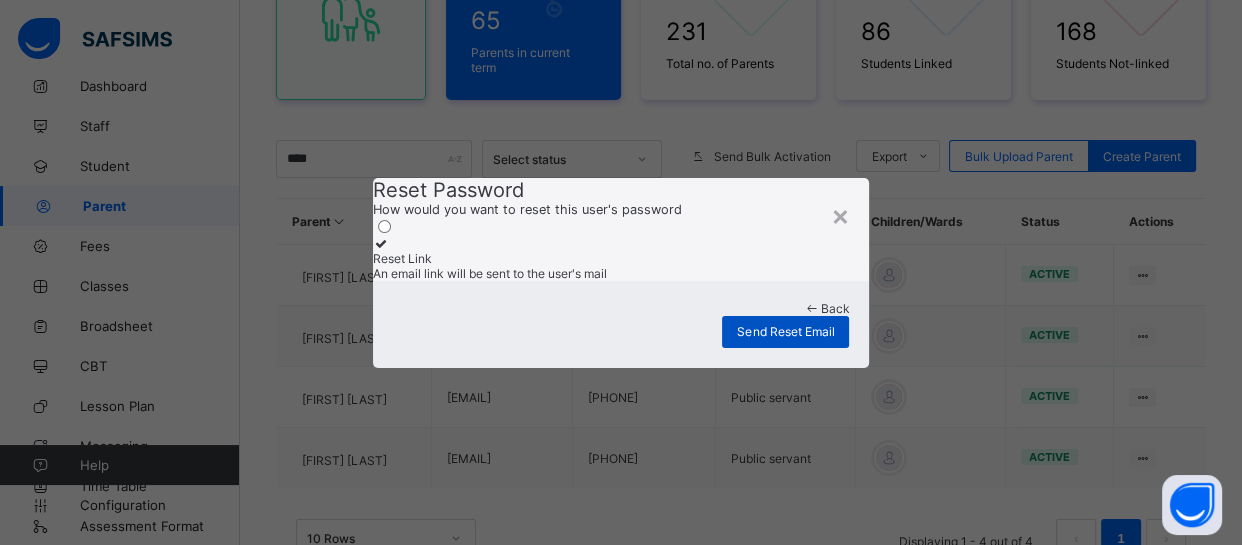 click on "Send Reset Email" at bounding box center [785, 331] 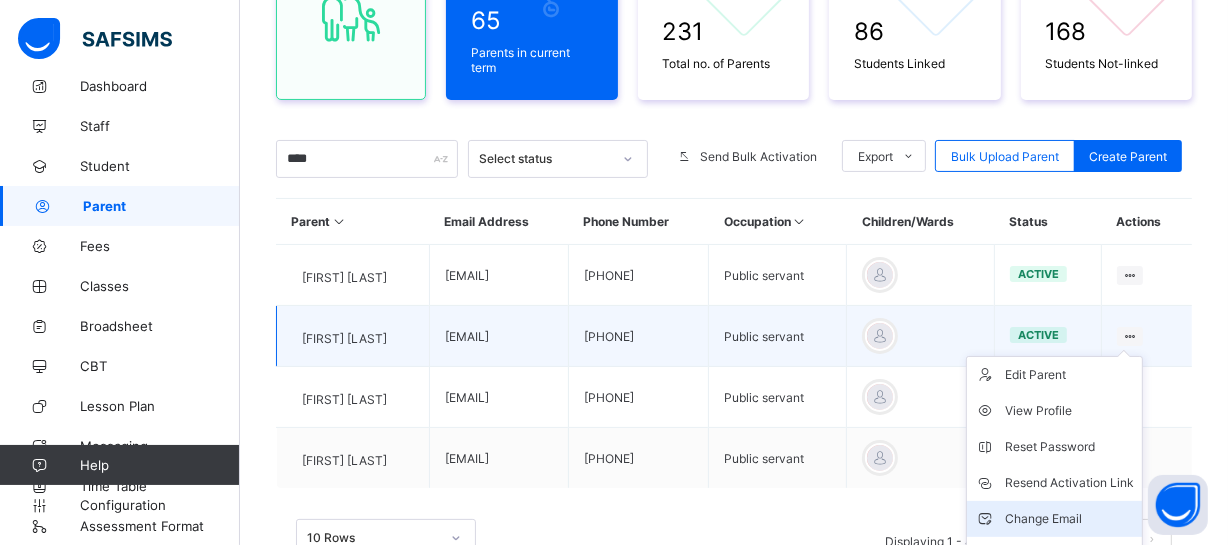 click on "Change Email" at bounding box center (1069, 519) 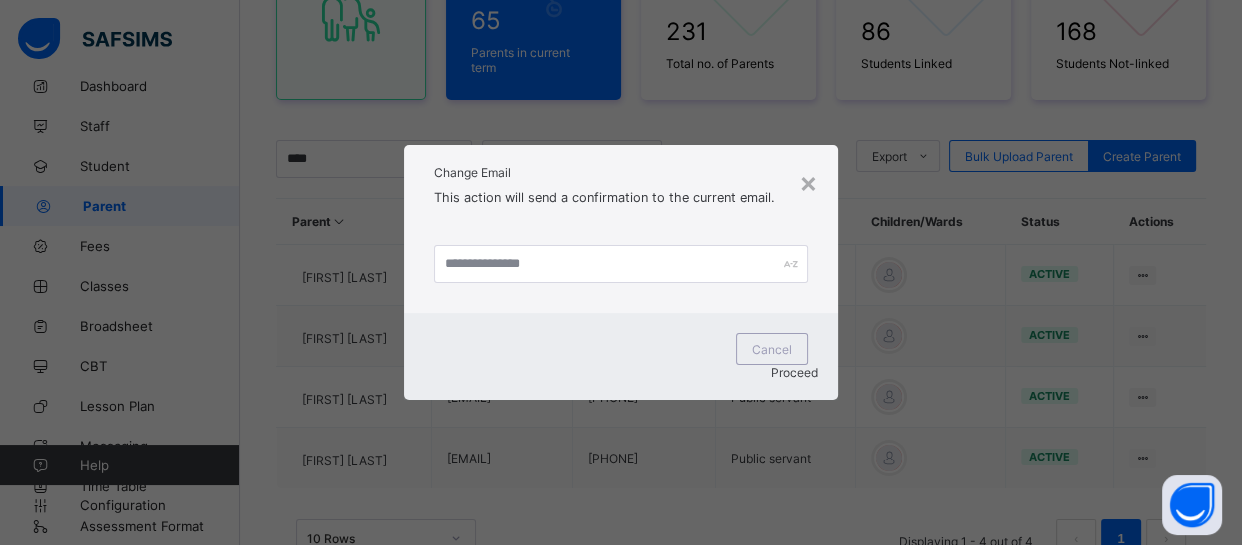 click on "× Change Email This action will send a confirmation to the current email. Cancel Proceed" at bounding box center (621, 272) 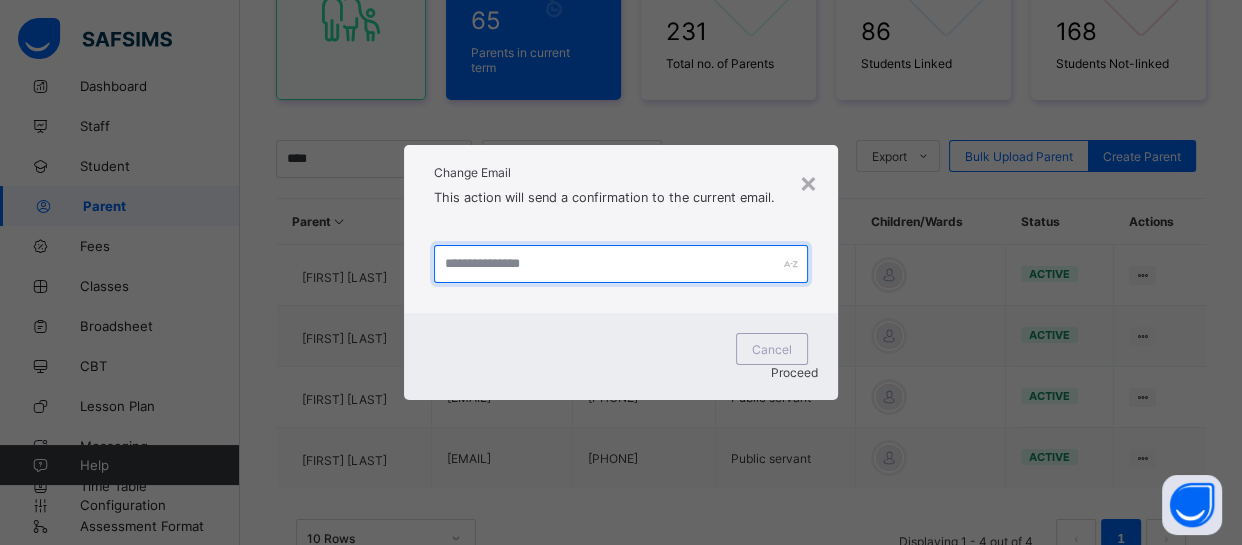click at bounding box center (621, 264) 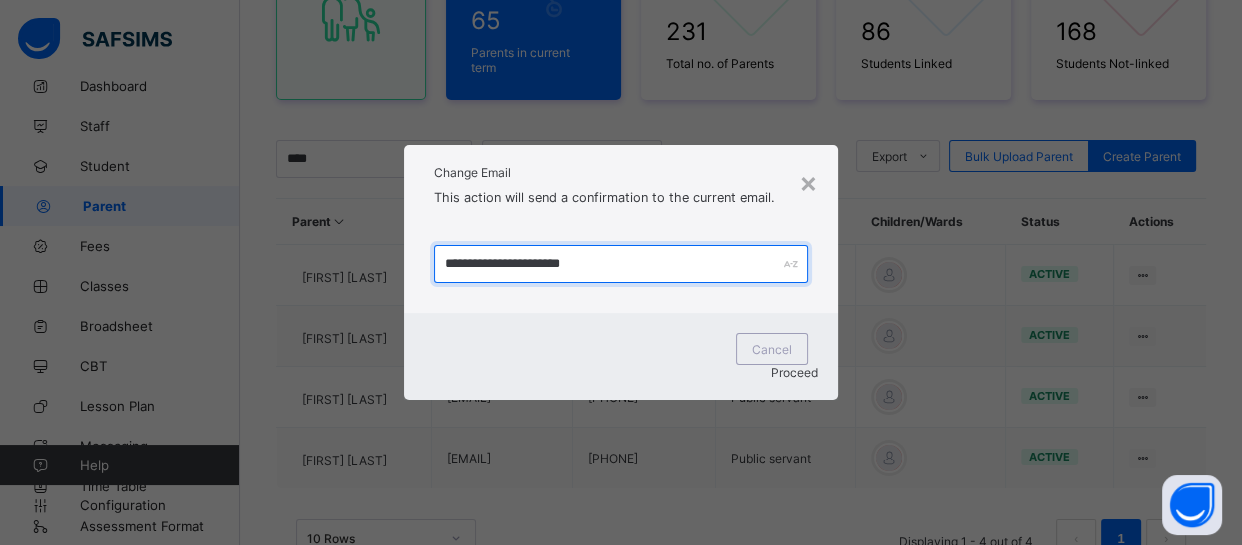 type on "**********" 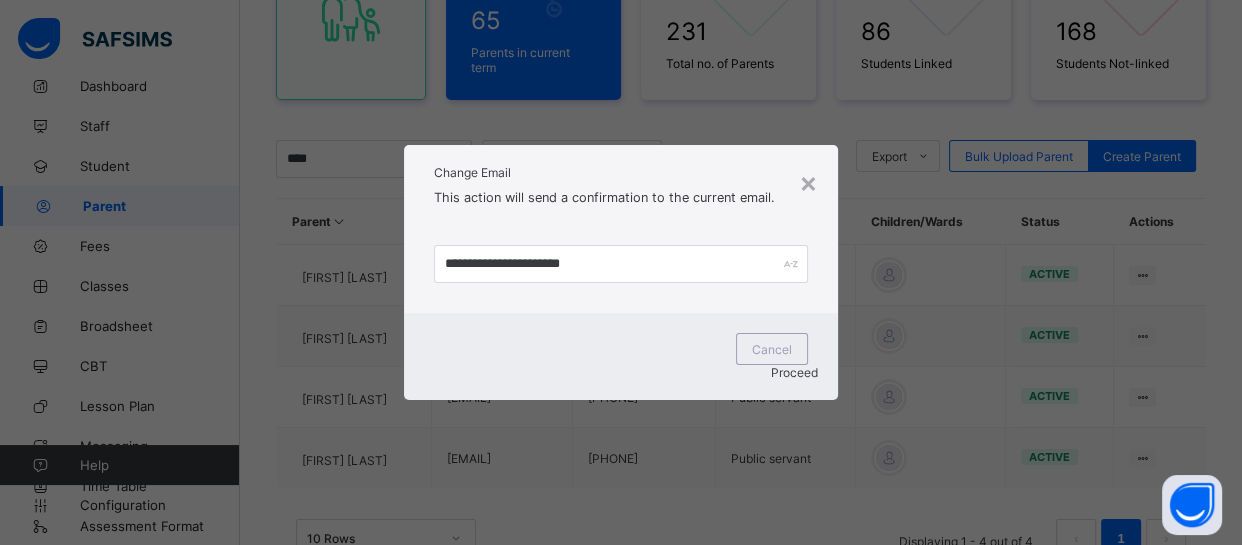 click on "Proceed" at bounding box center (621, 372) 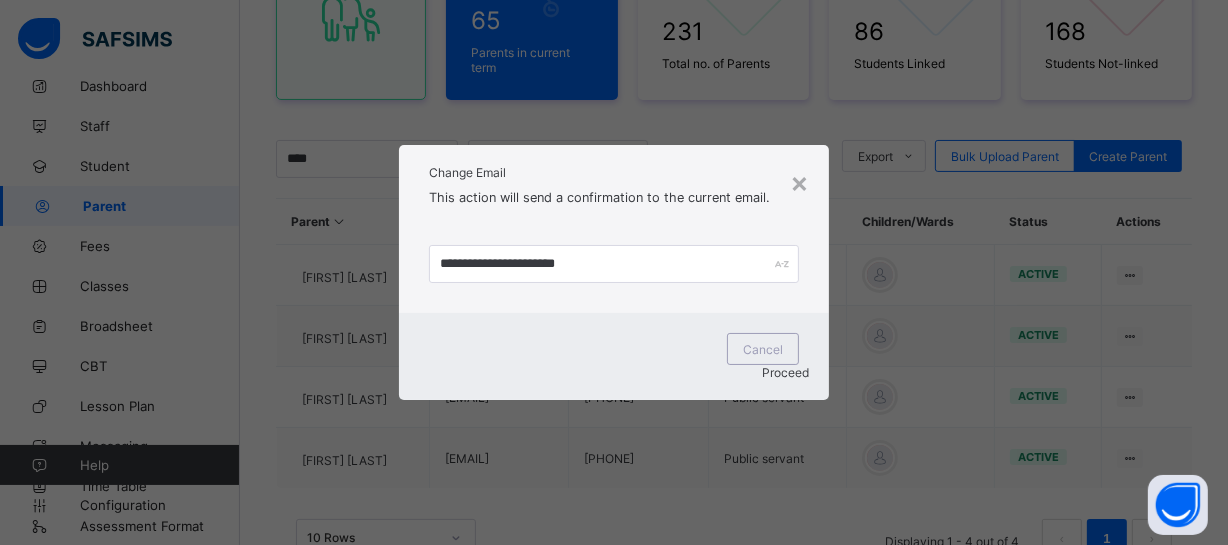 click on "Proceed" at bounding box center (614, 372) 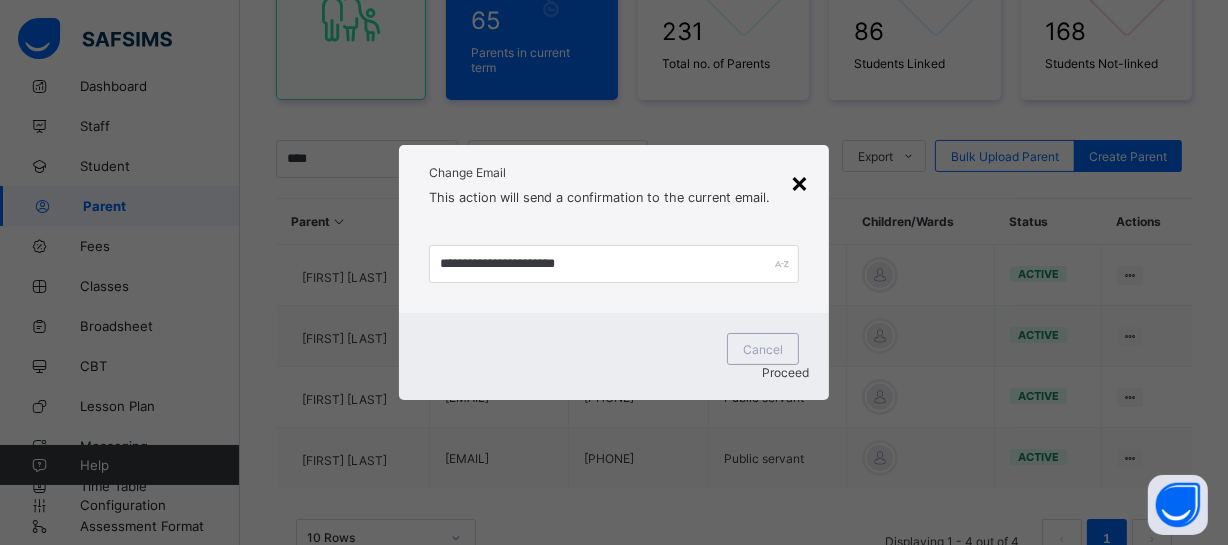 click on "×" at bounding box center (799, 182) 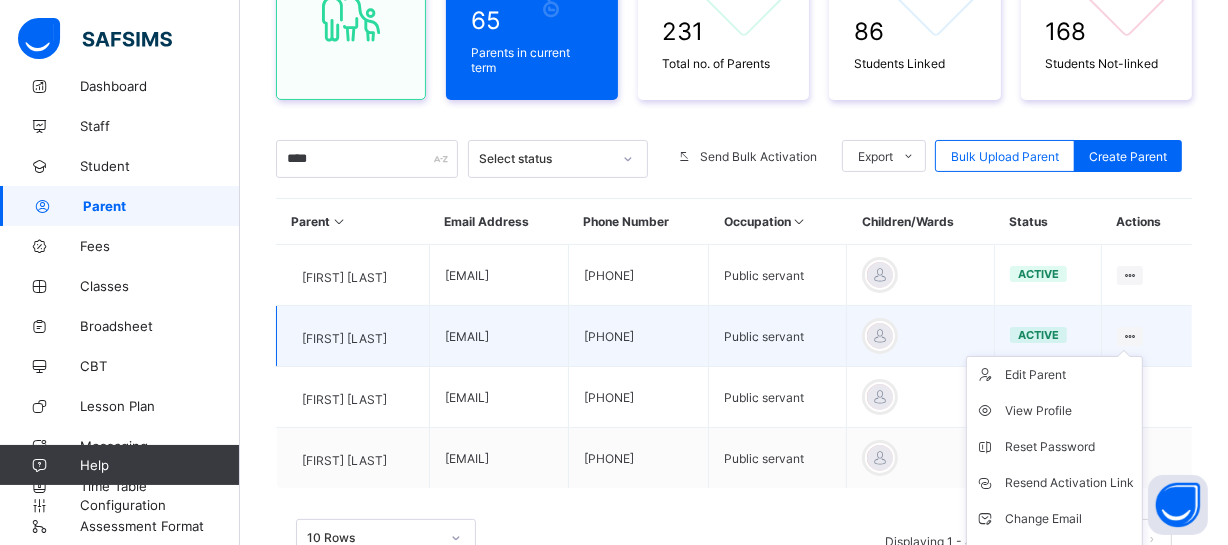 click on "Edit Parent View Profile Reset Password Resend Activation Link Change Email Link Children Delete Parent" at bounding box center (1054, 483) 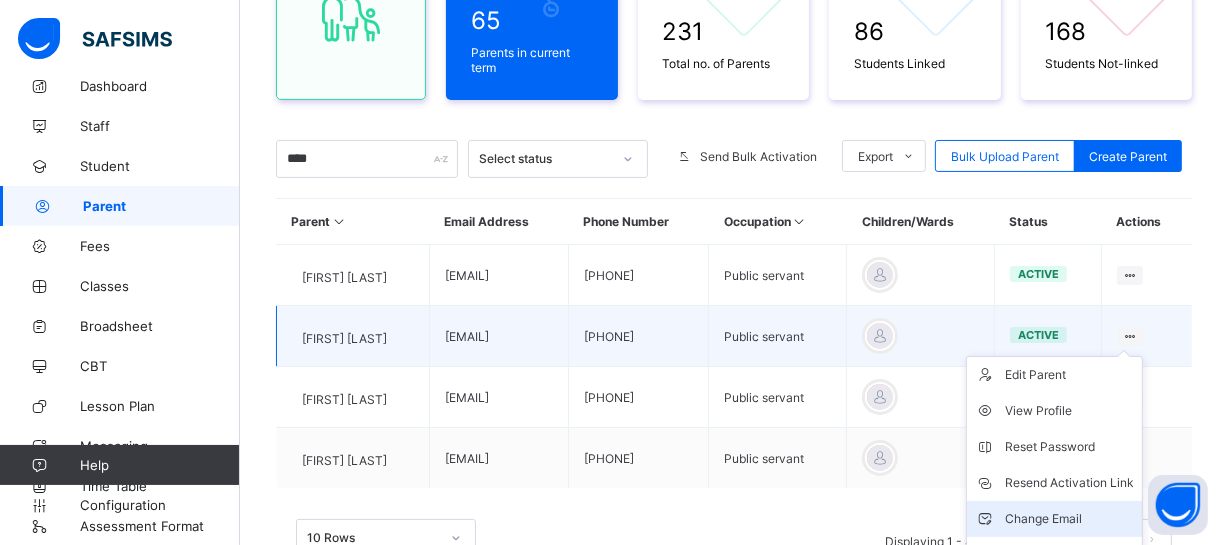 click on "Change Email" at bounding box center [1069, 519] 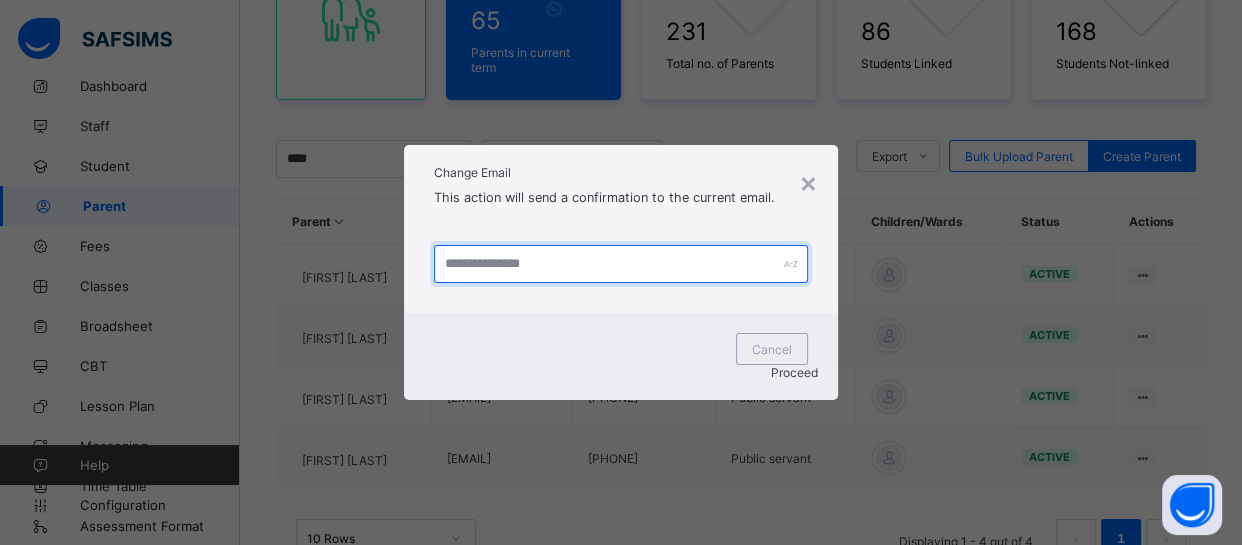 click at bounding box center [621, 264] 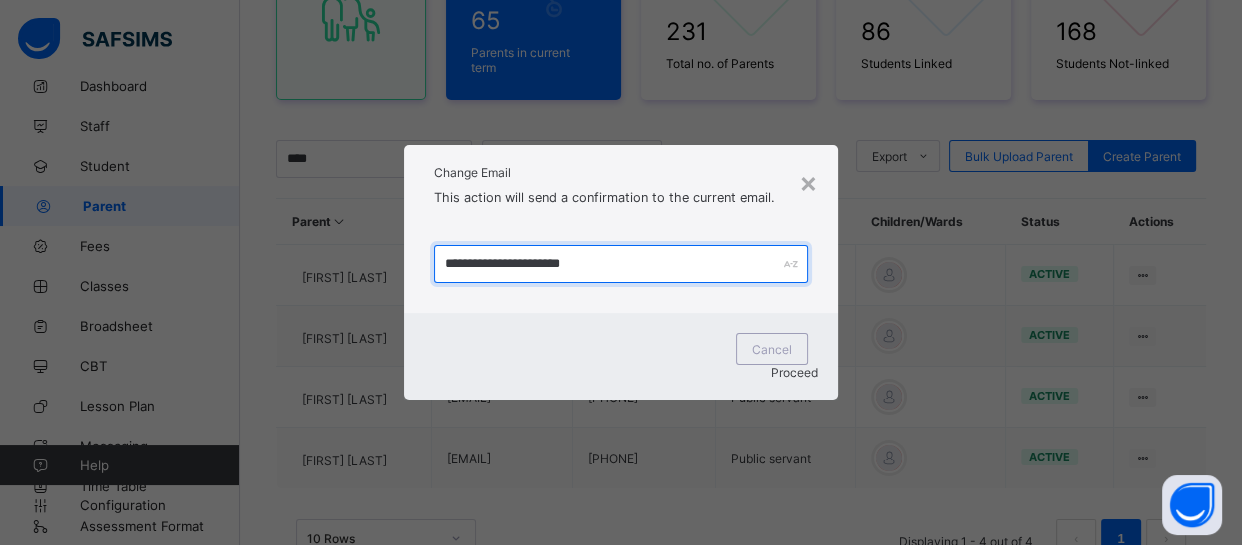 type on "**********" 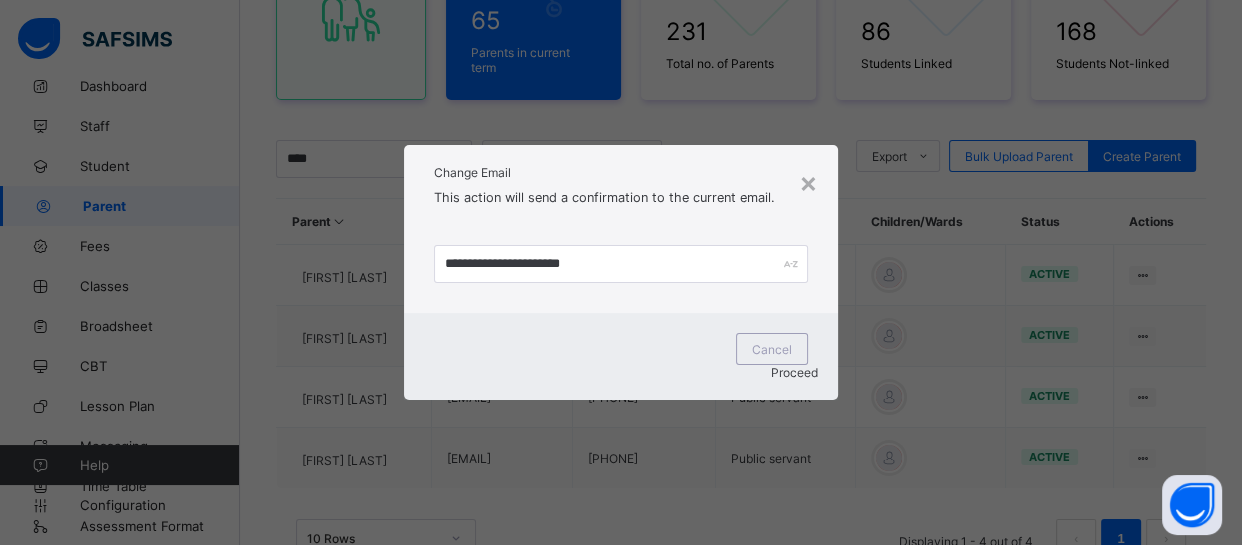 click on "Proceed" at bounding box center [794, 372] 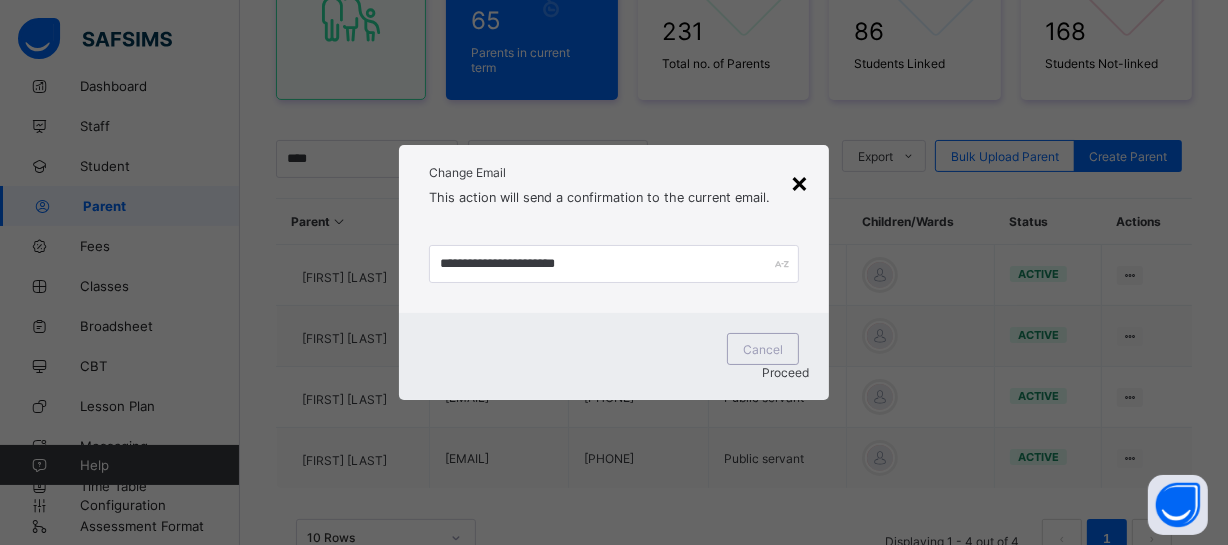 click on "×" at bounding box center [799, 182] 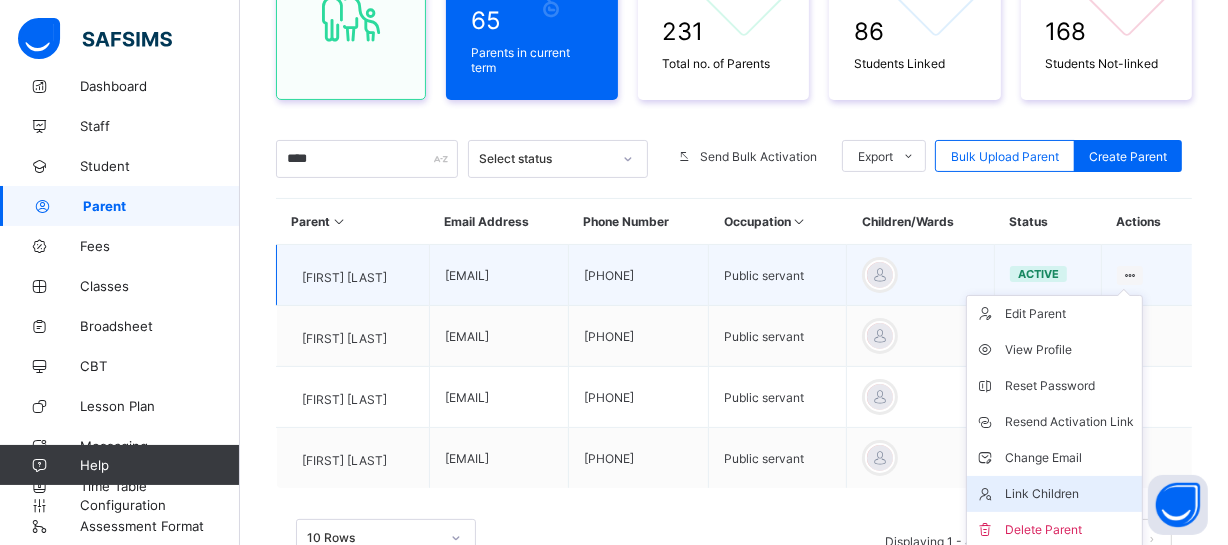 click on "Link Children" at bounding box center [1069, 494] 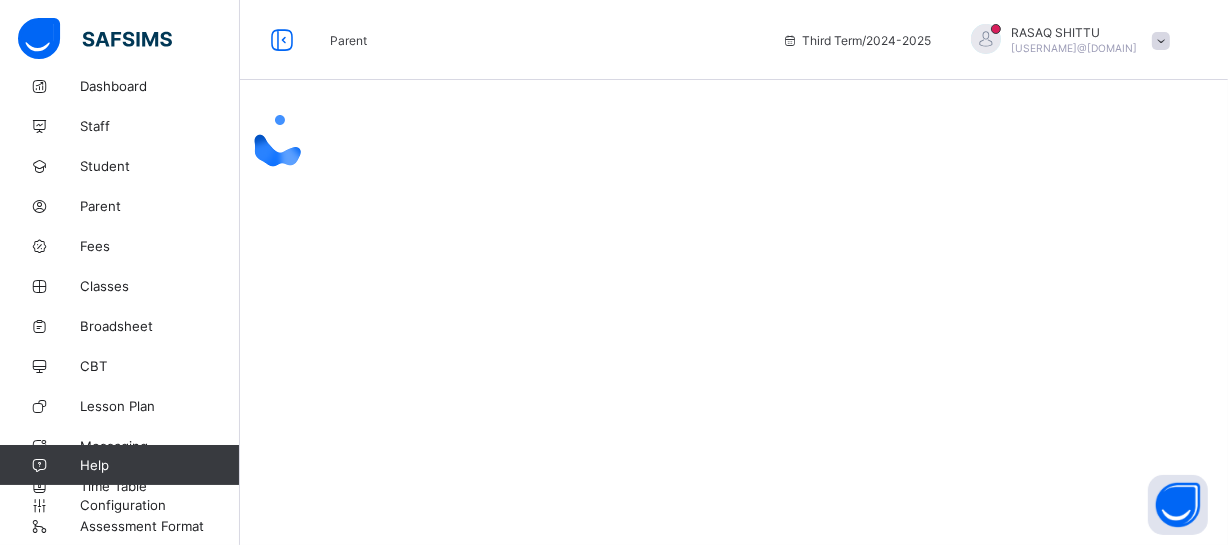 scroll, scrollTop: 0, scrollLeft: 0, axis: both 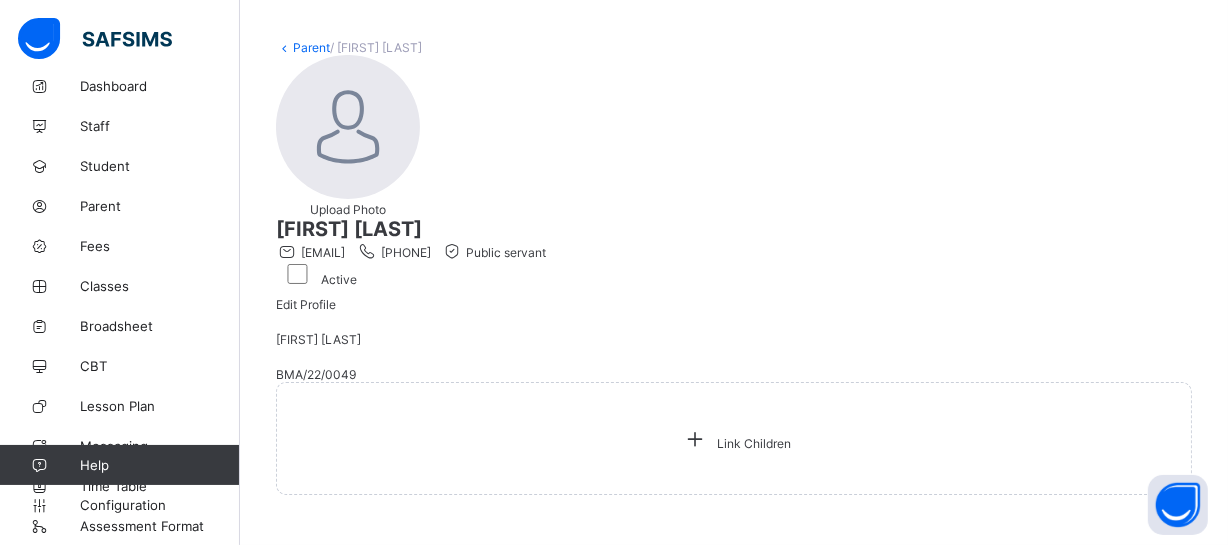 drag, startPoint x: 895, startPoint y: 516, endPoint x: 884, endPoint y: 517, distance: 11.045361 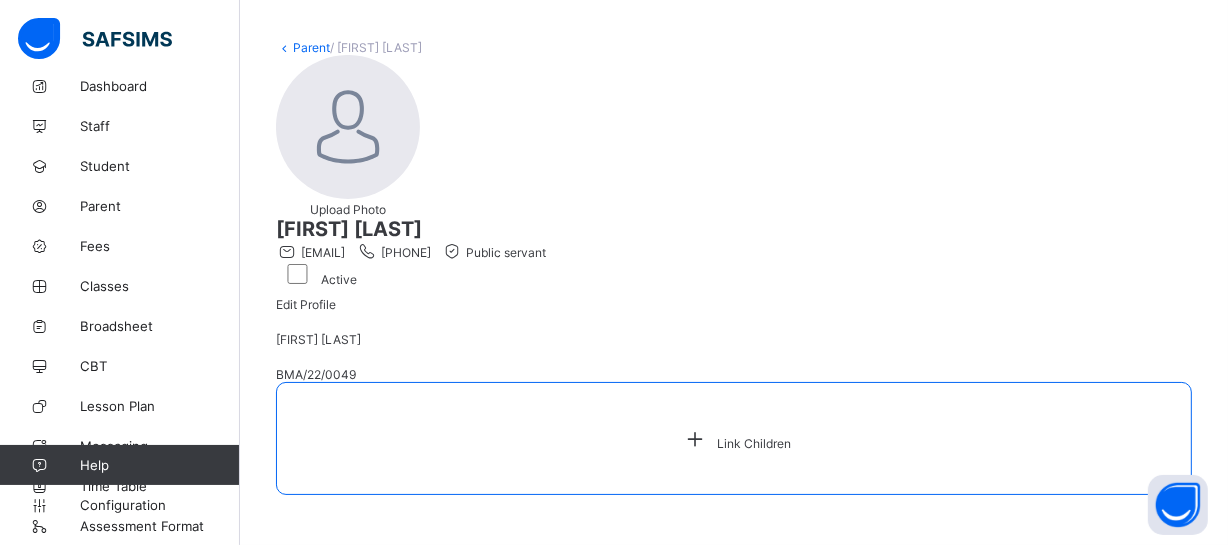 click at bounding box center [695, 438] 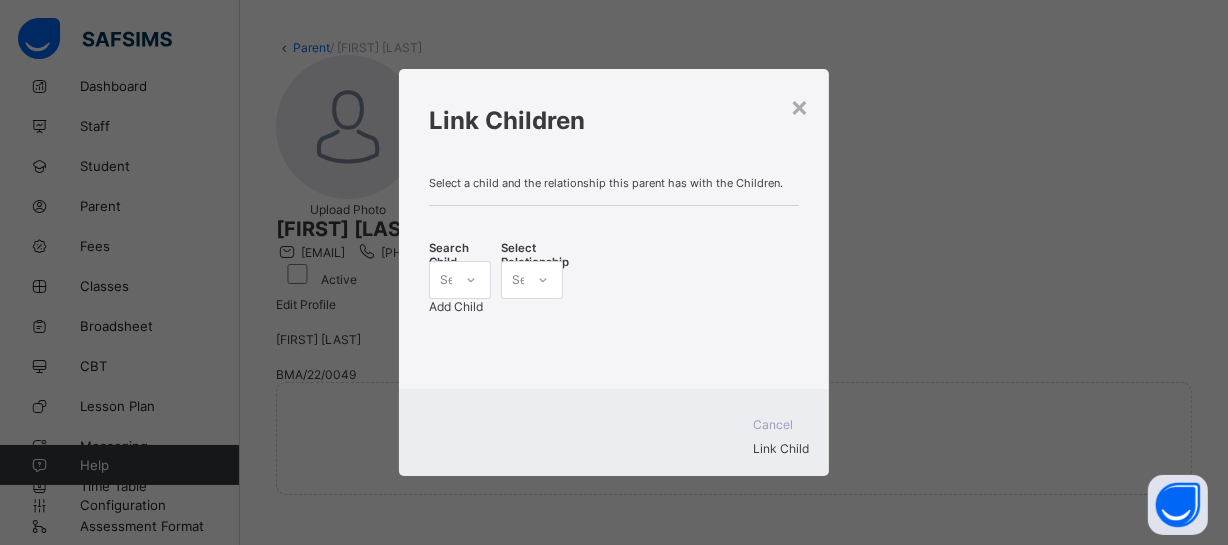 click 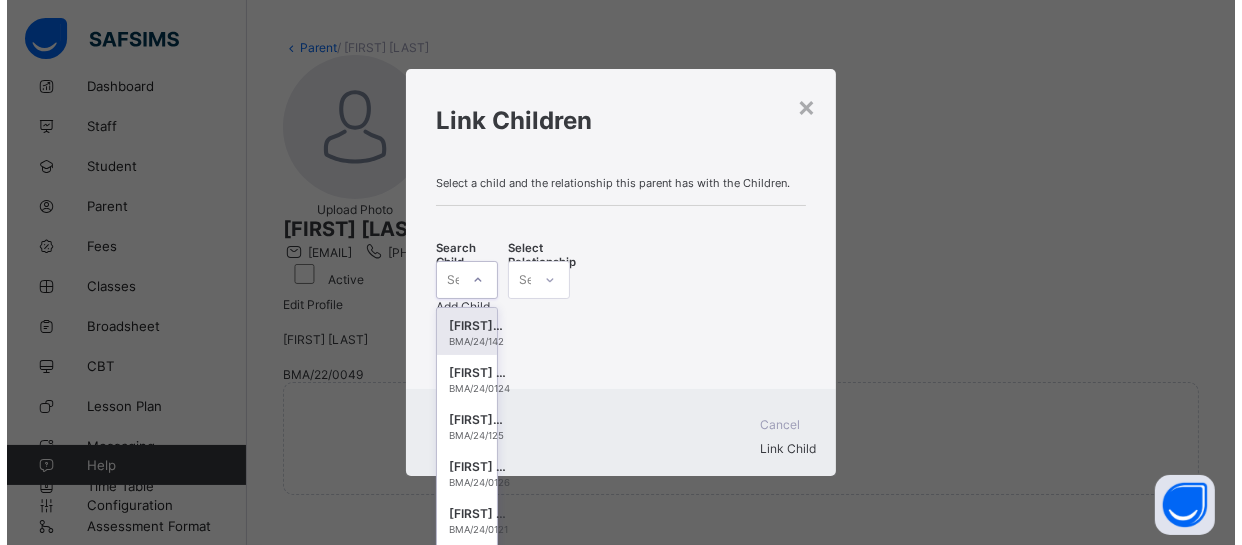 scroll, scrollTop: 0, scrollLeft: 0, axis: both 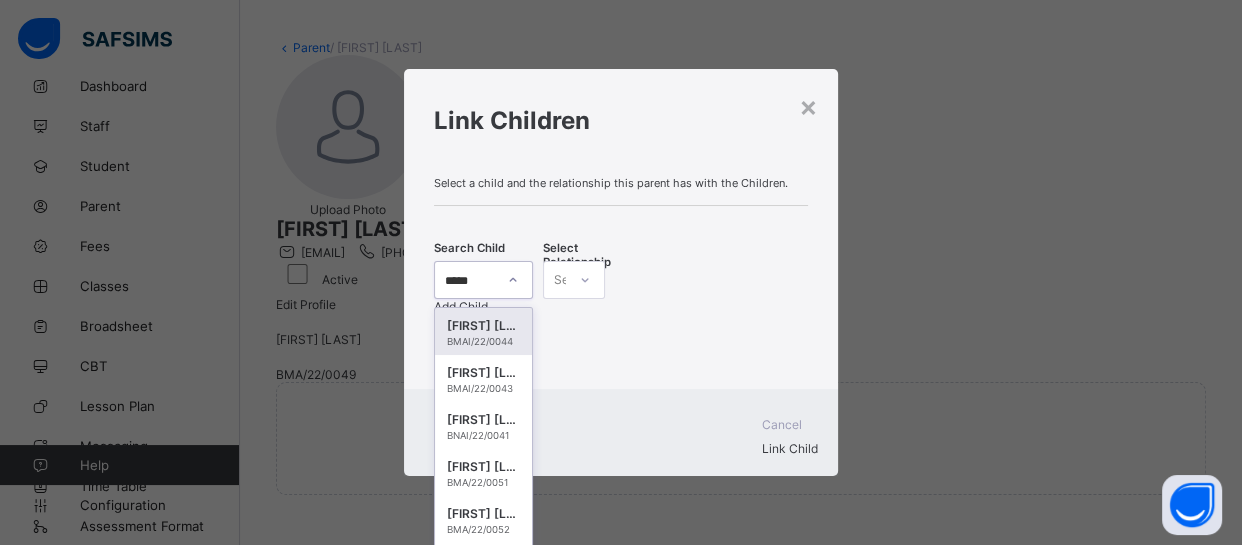 type on "******" 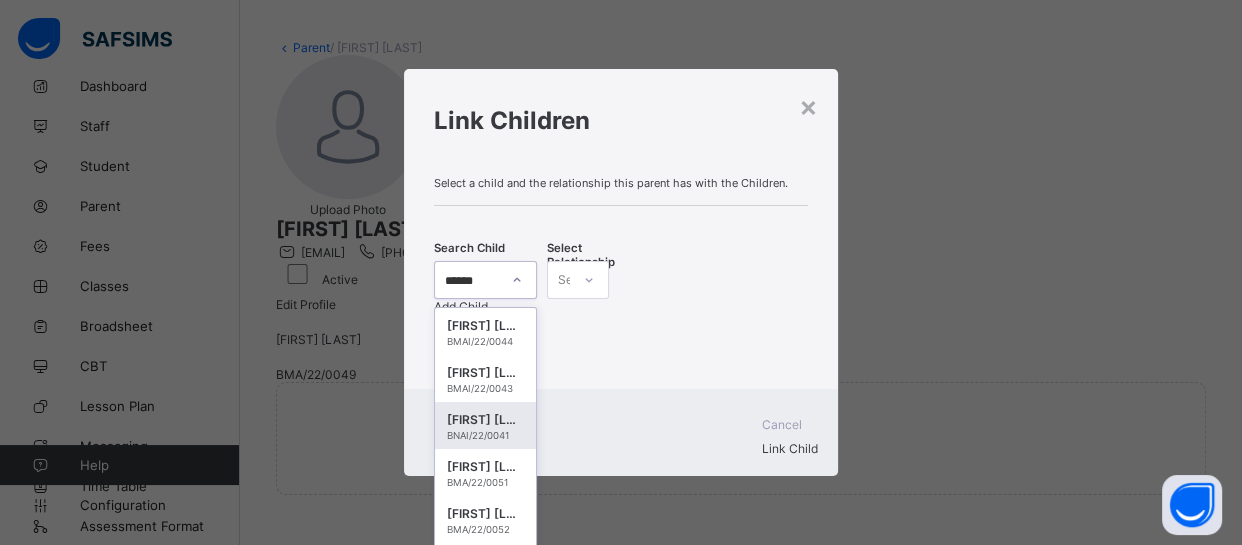 scroll, scrollTop: 110, scrollLeft: 0, axis: vertical 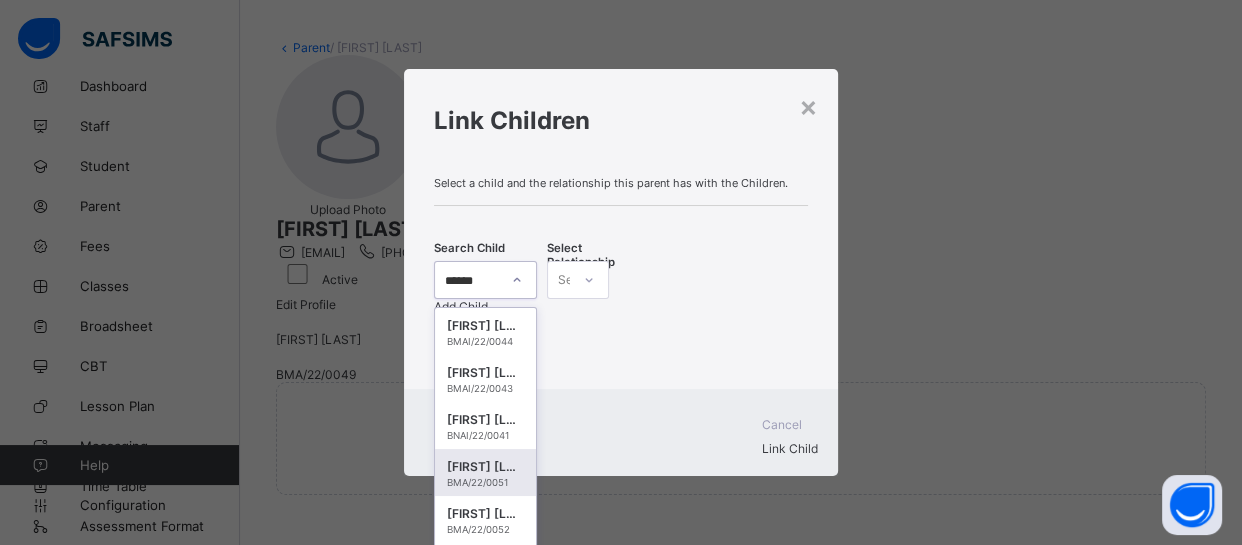 click on "Abdulaziz  Alkali" at bounding box center [485, 467] 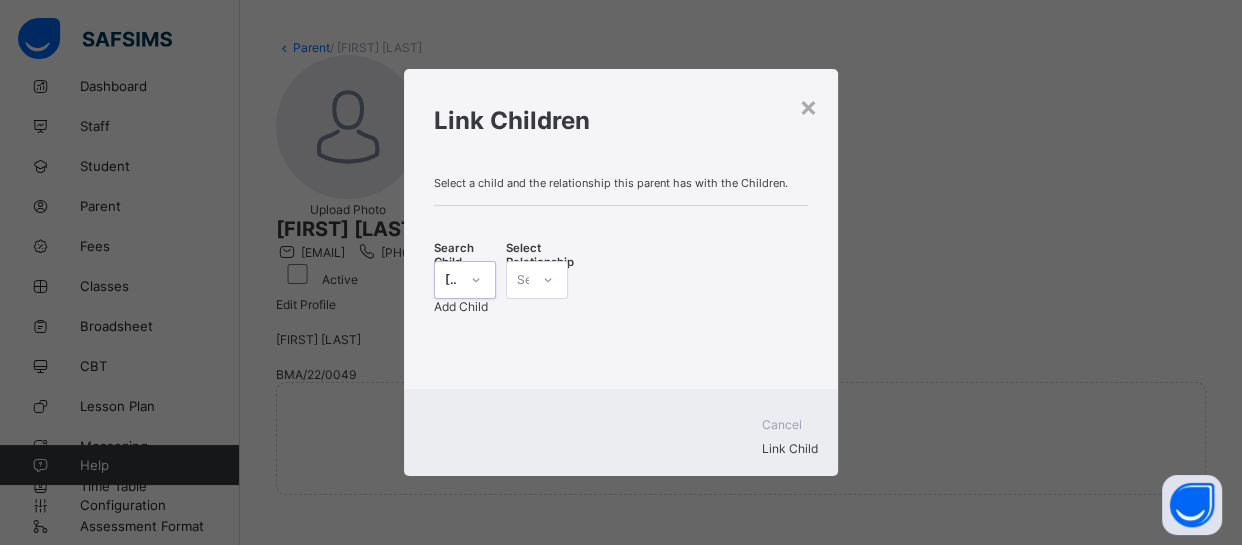 click 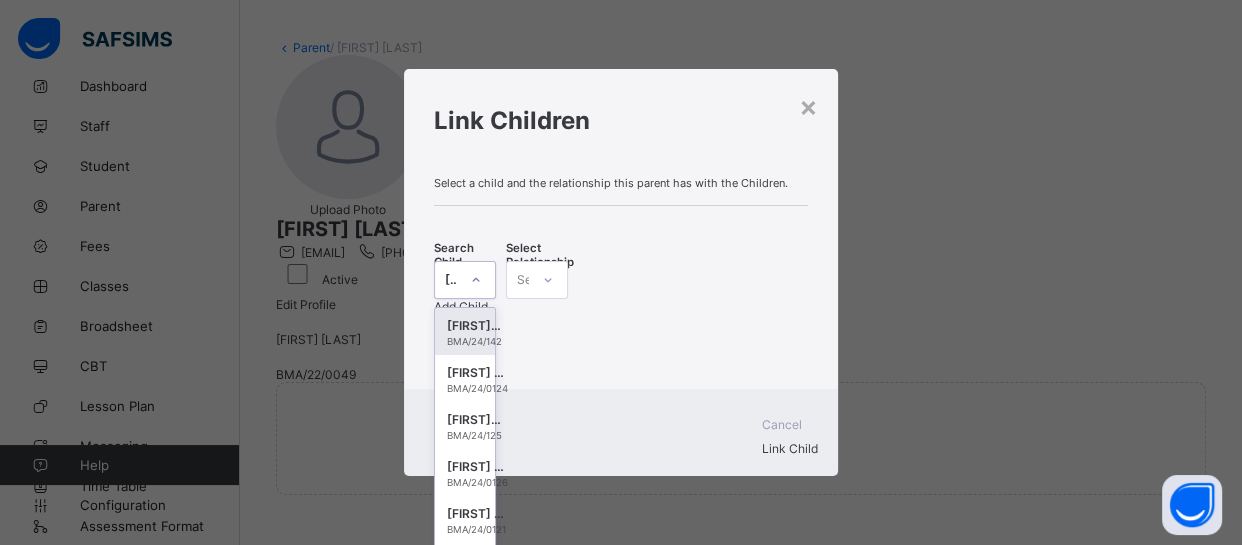 scroll, scrollTop: 0, scrollLeft: 0, axis: both 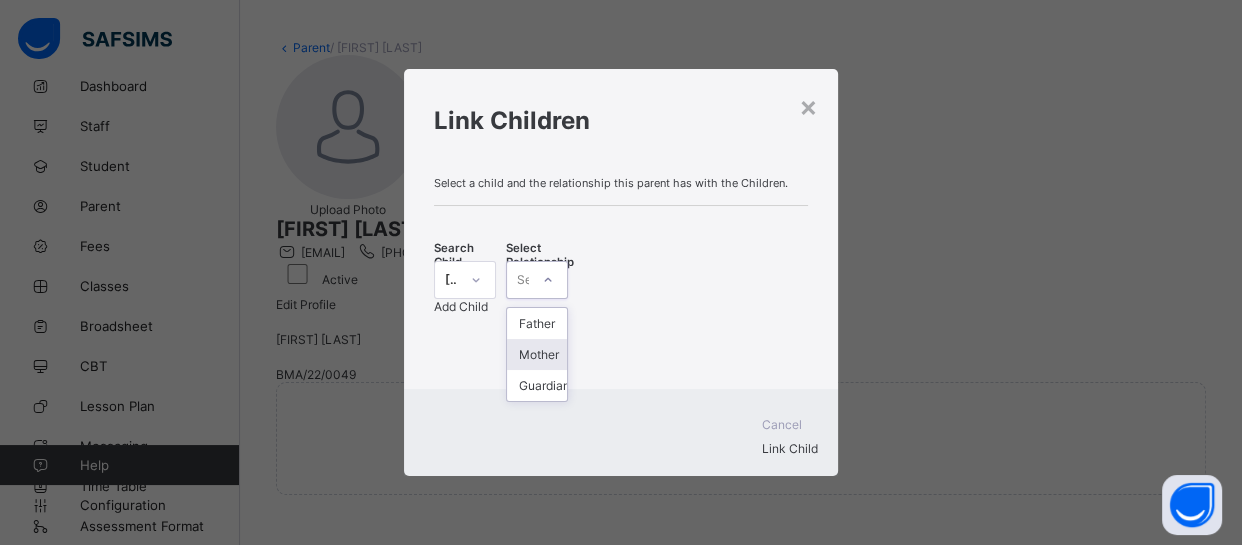 click on "Mother" at bounding box center [537, 354] 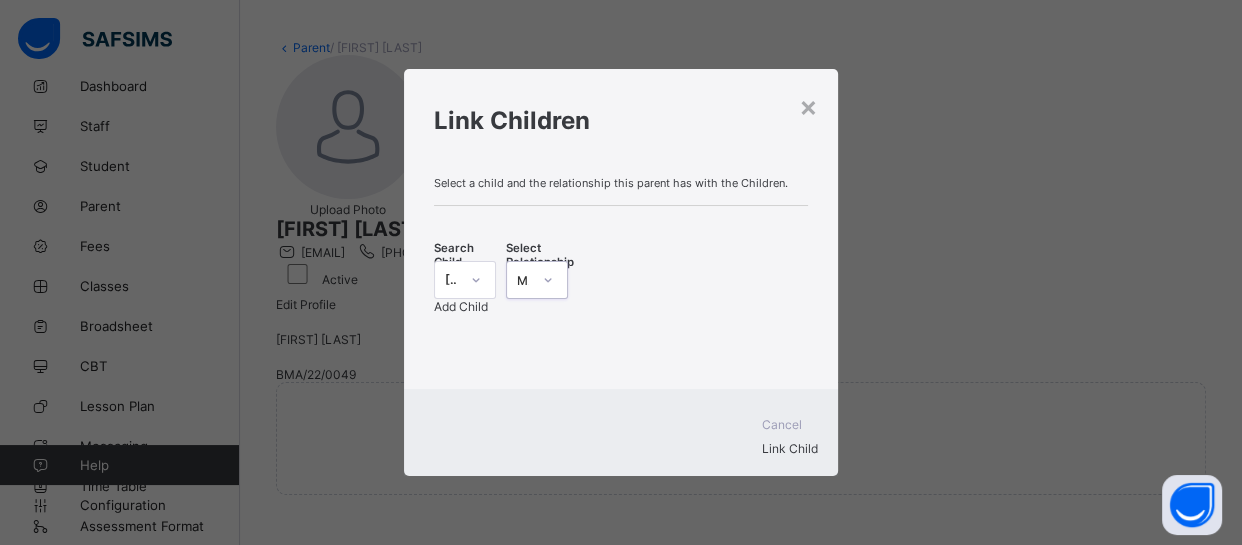 click on "Add Child" at bounding box center [621, 306] 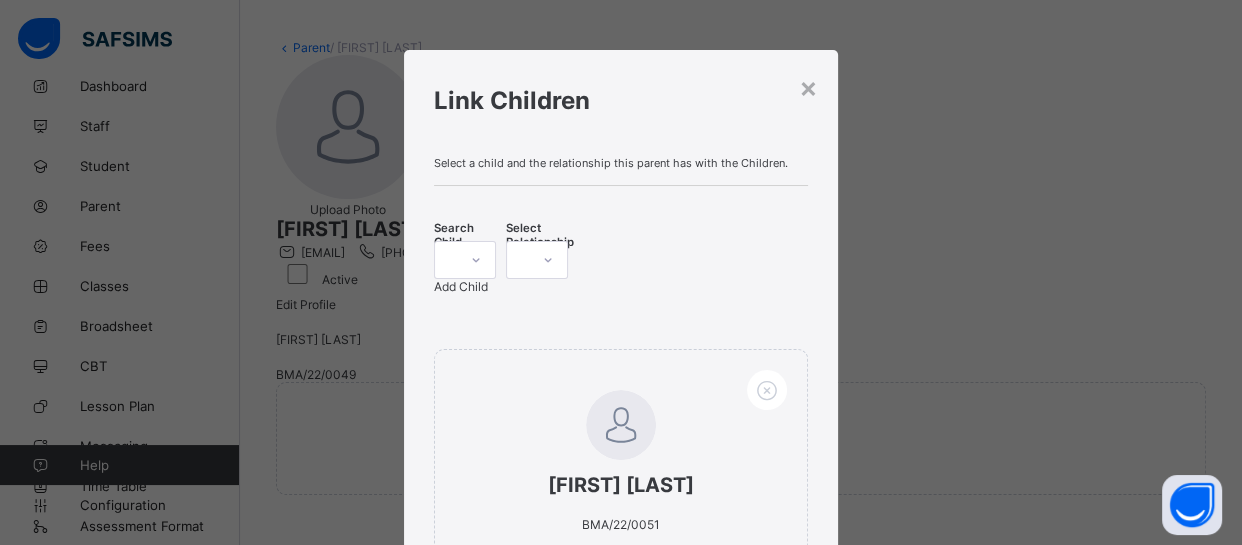 click at bounding box center [446, 260] 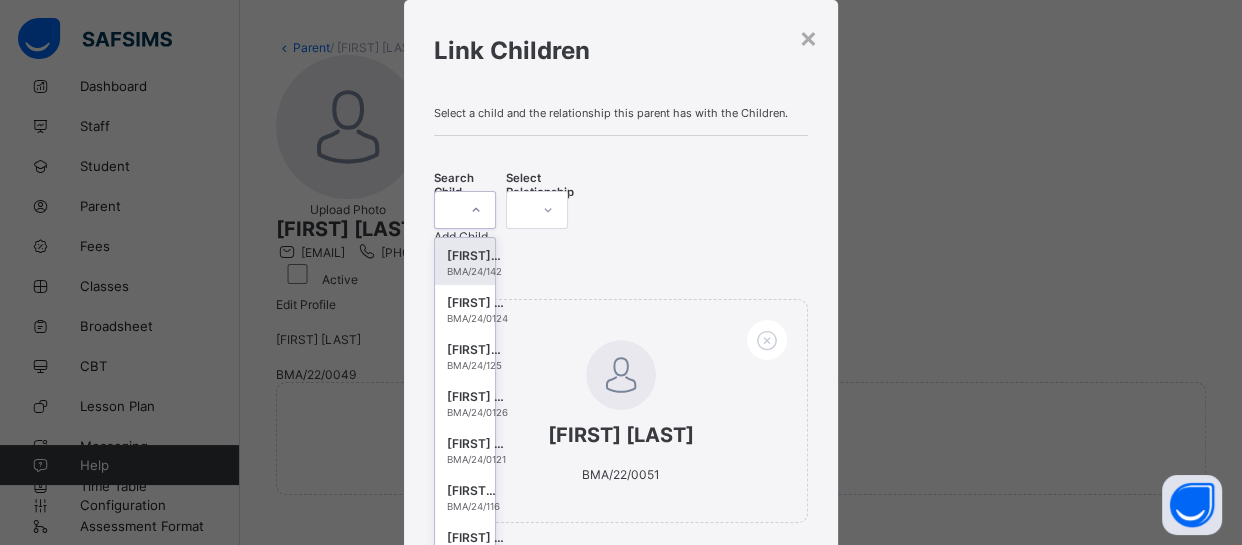 scroll, scrollTop: 51, scrollLeft: 0, axis: vertical 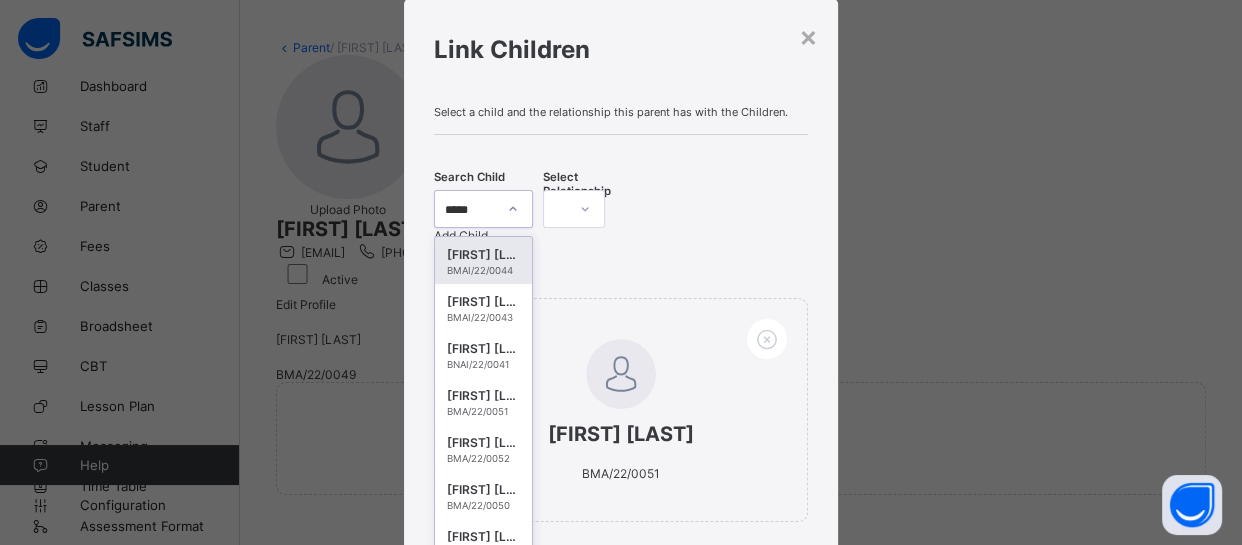 type on "******" 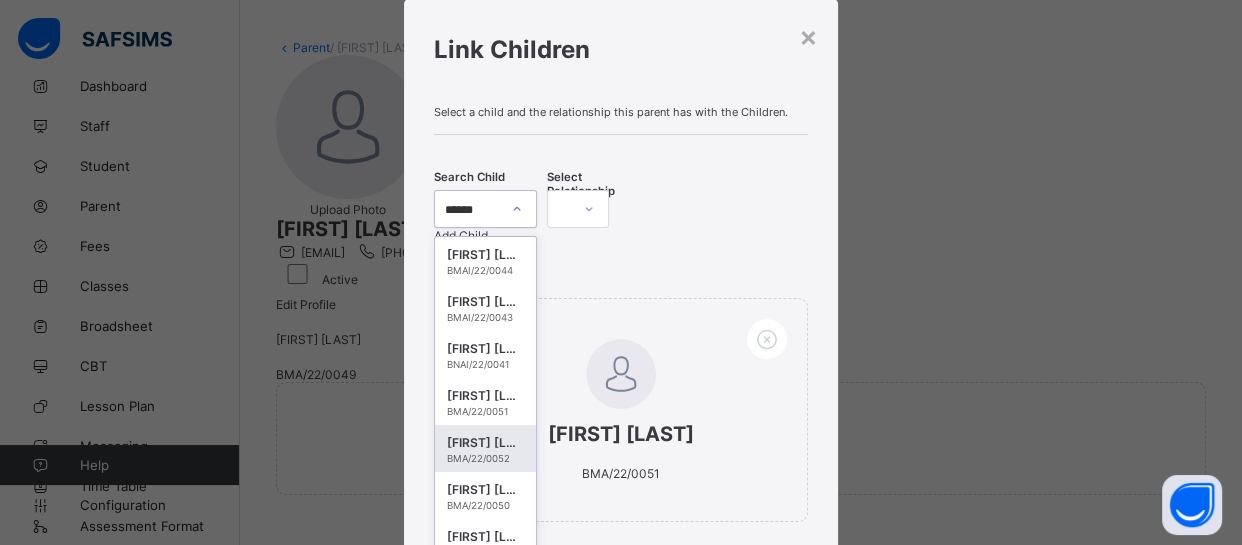 click on "BMA/22/0052" at bounding box center (485, 458) 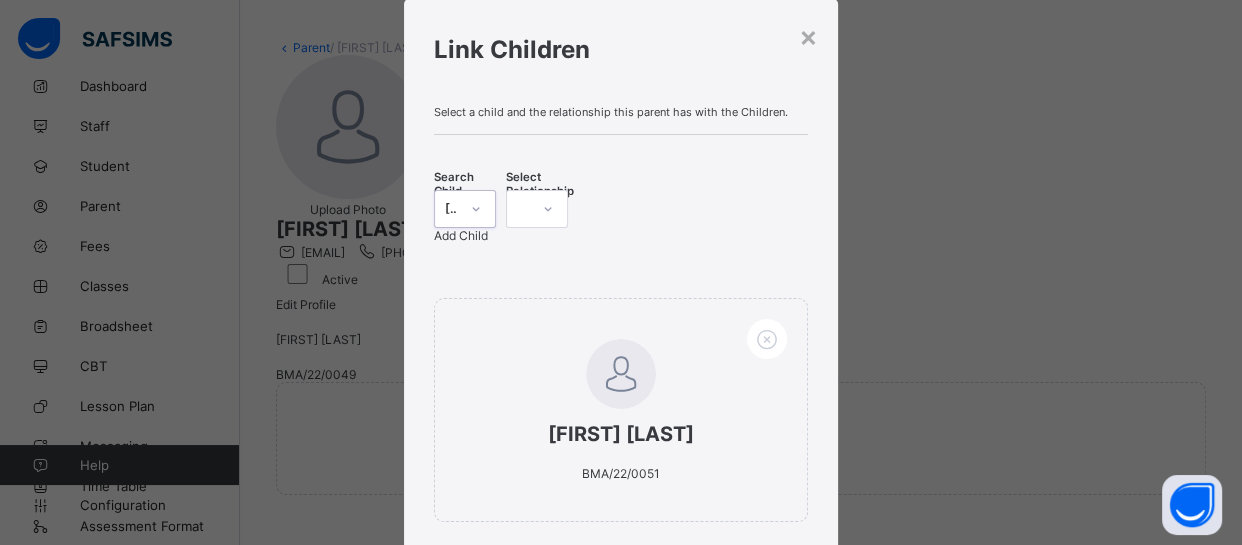 click 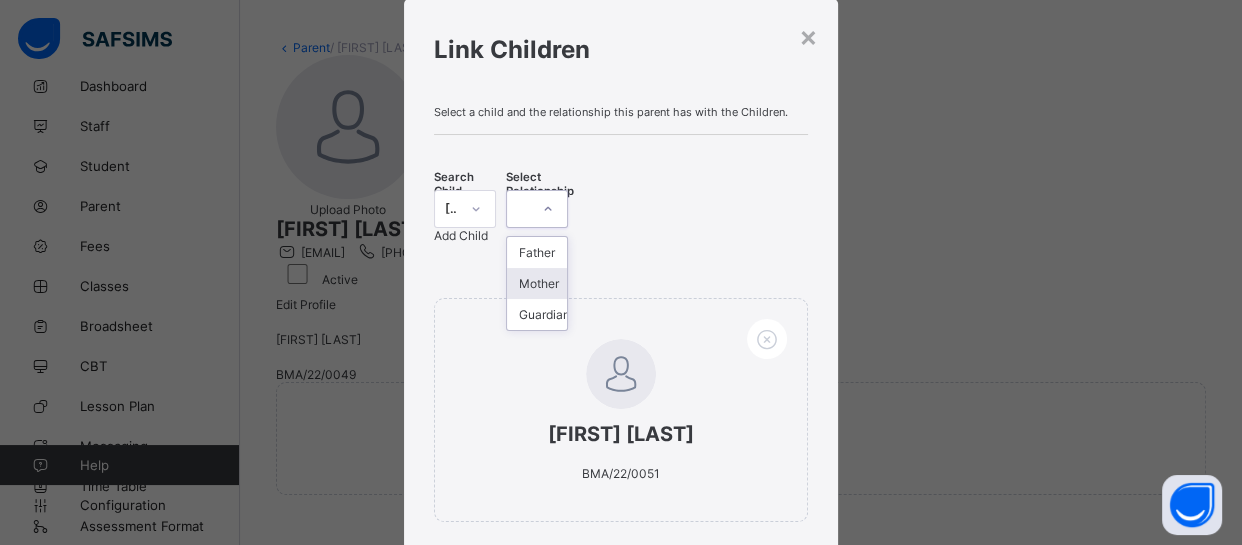 click on "Mother" at bounding box center [537, 283] 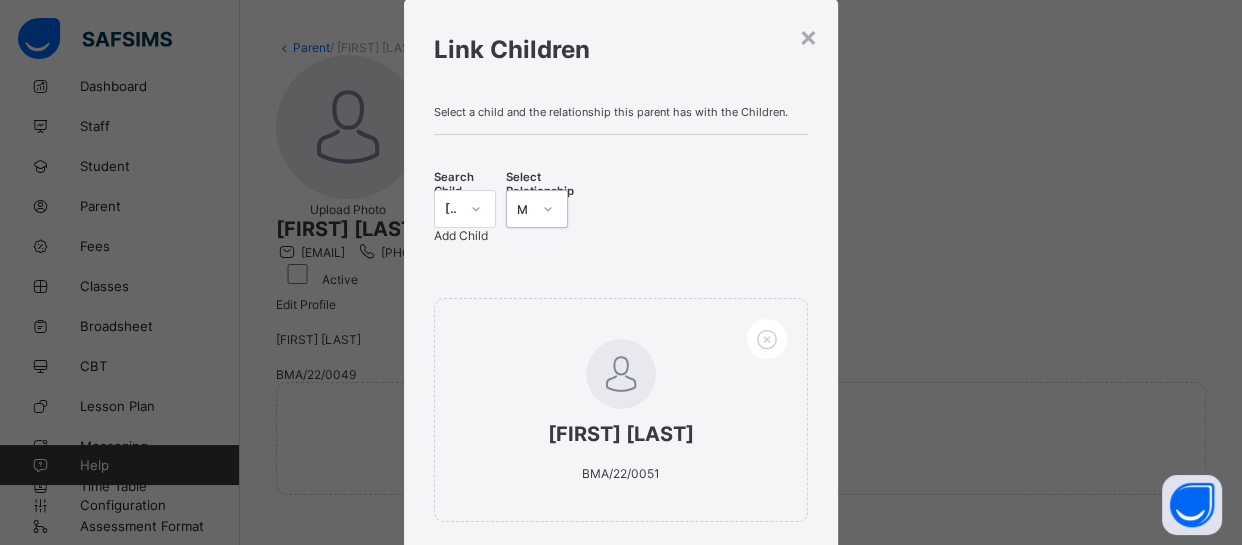 click on "Add Child" at bounding box center [461, 235] 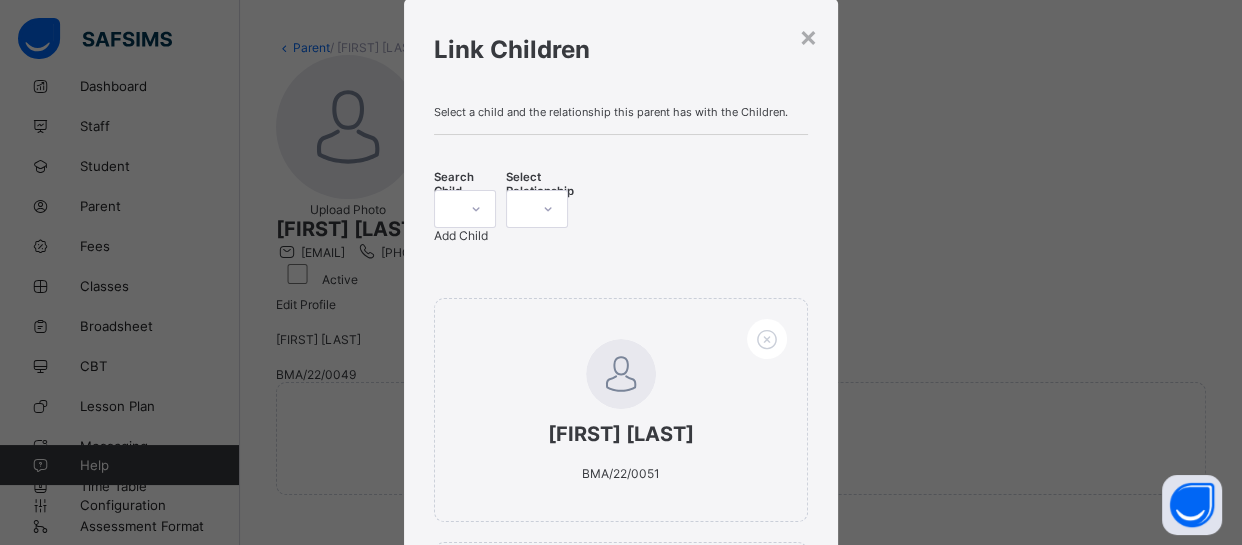 click 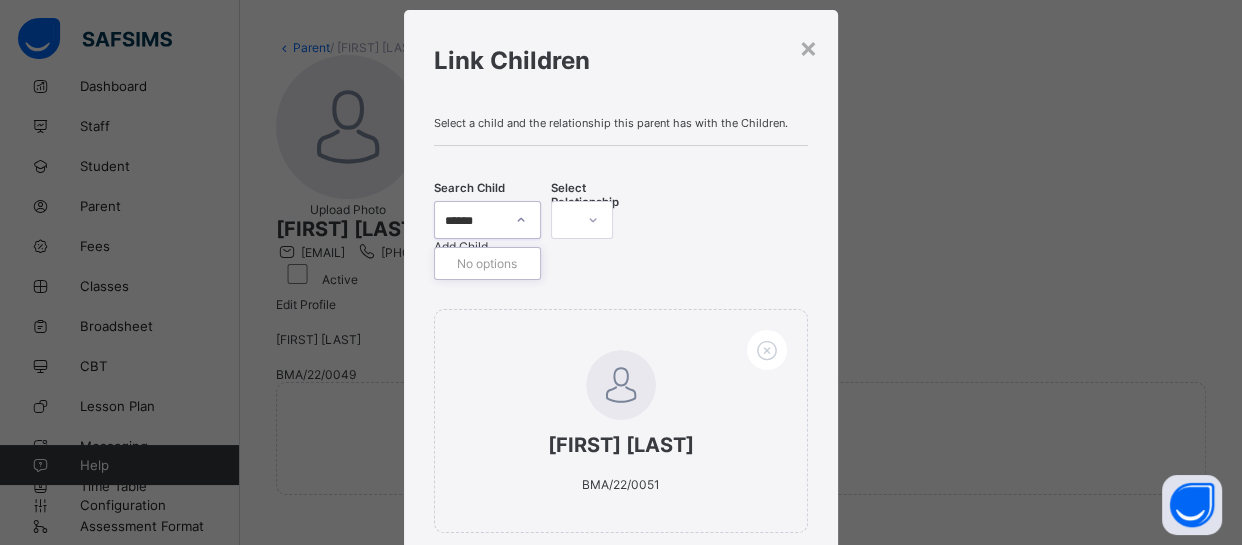 scroll, scrollTop: 39, scrollLeft: 0, axis: vertical 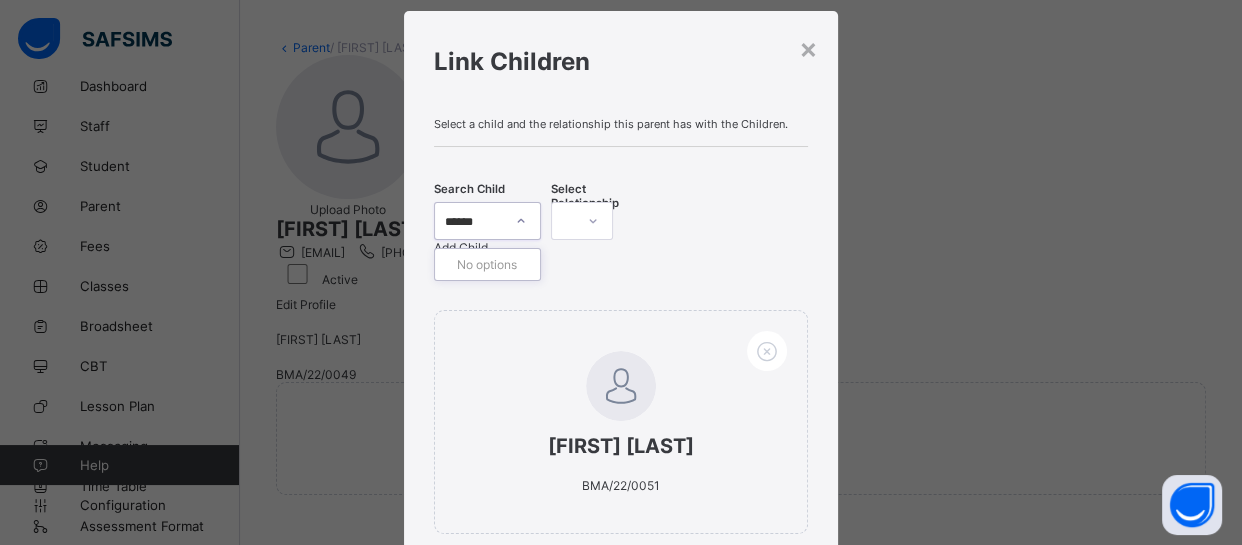 type on "******" 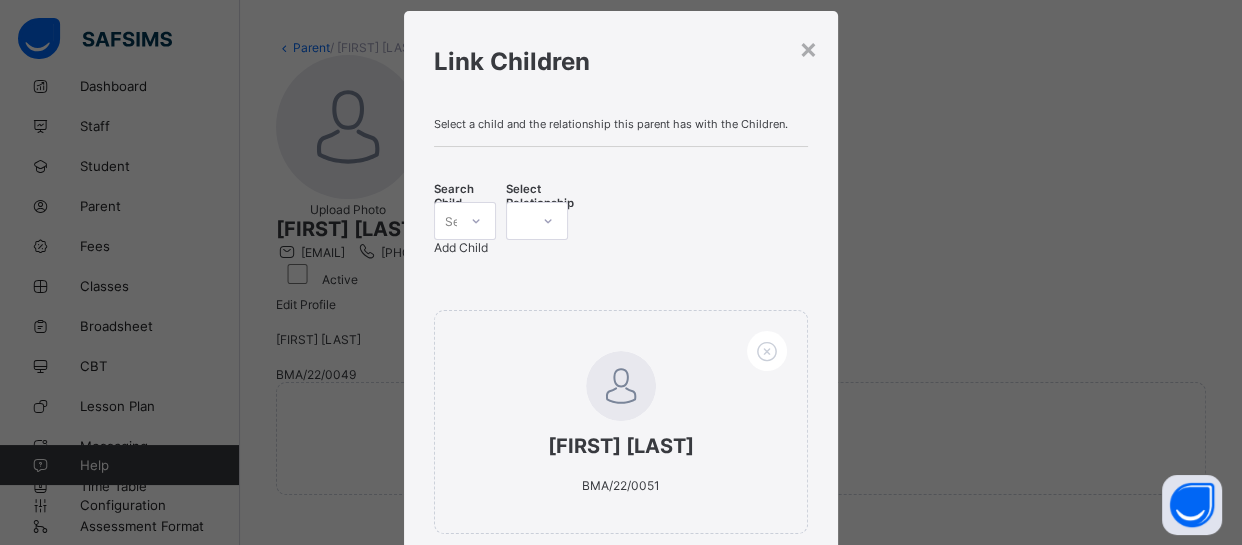 click on "Add Child" at bounding box center (461, 247) 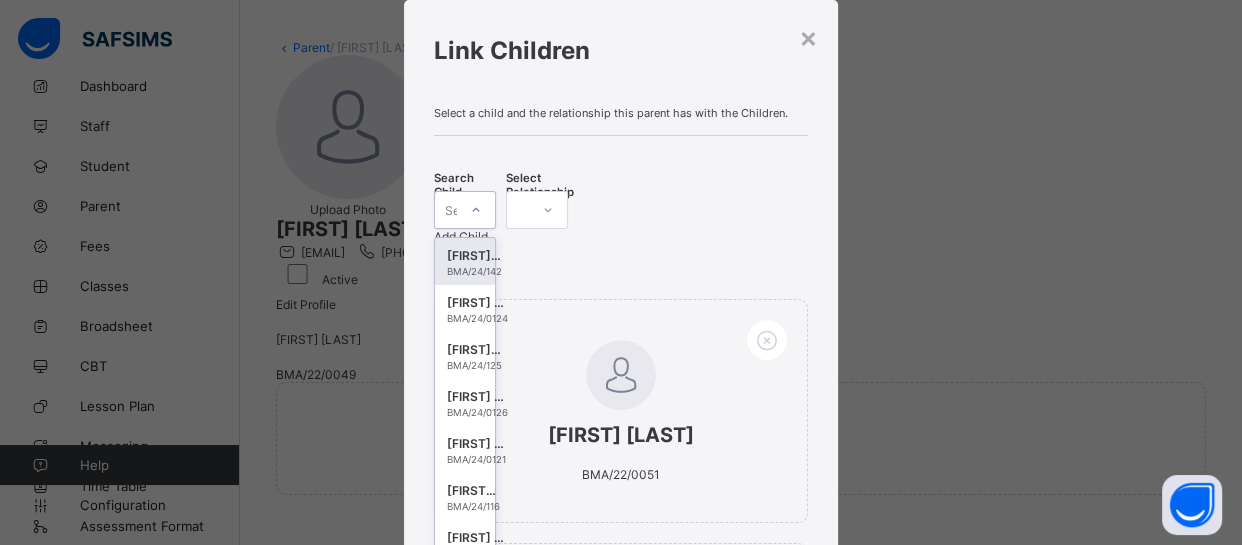 scroll, scrollTop: 51, scrollLeft: 0, axis: vertical 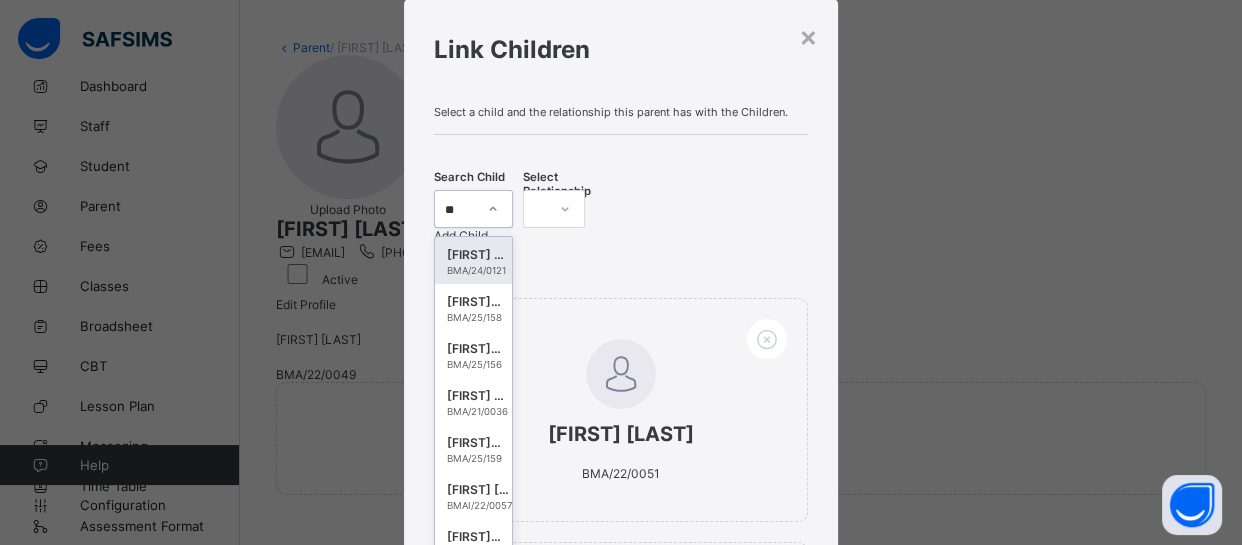 type on "*" 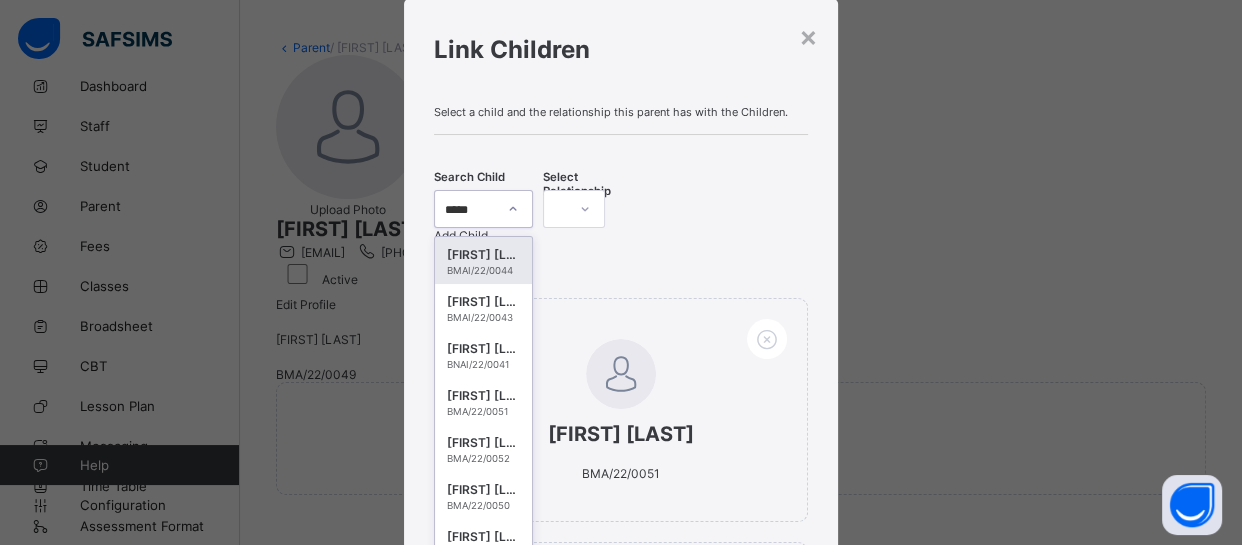 type on "******" 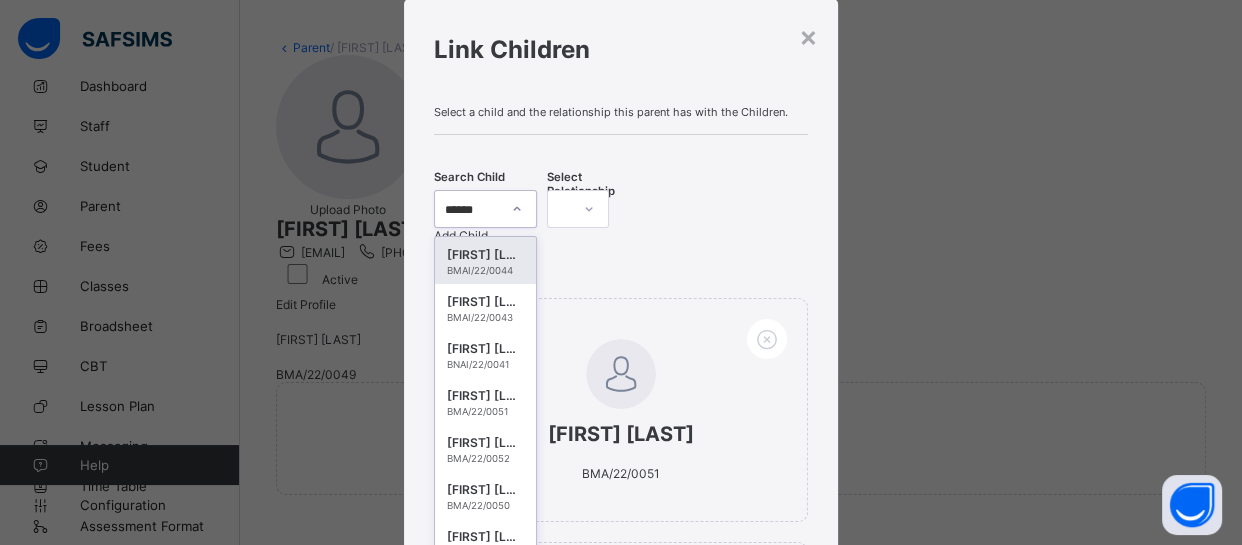 scroll, scrollTop: 83, scrollLeft: 0, axis: vertical 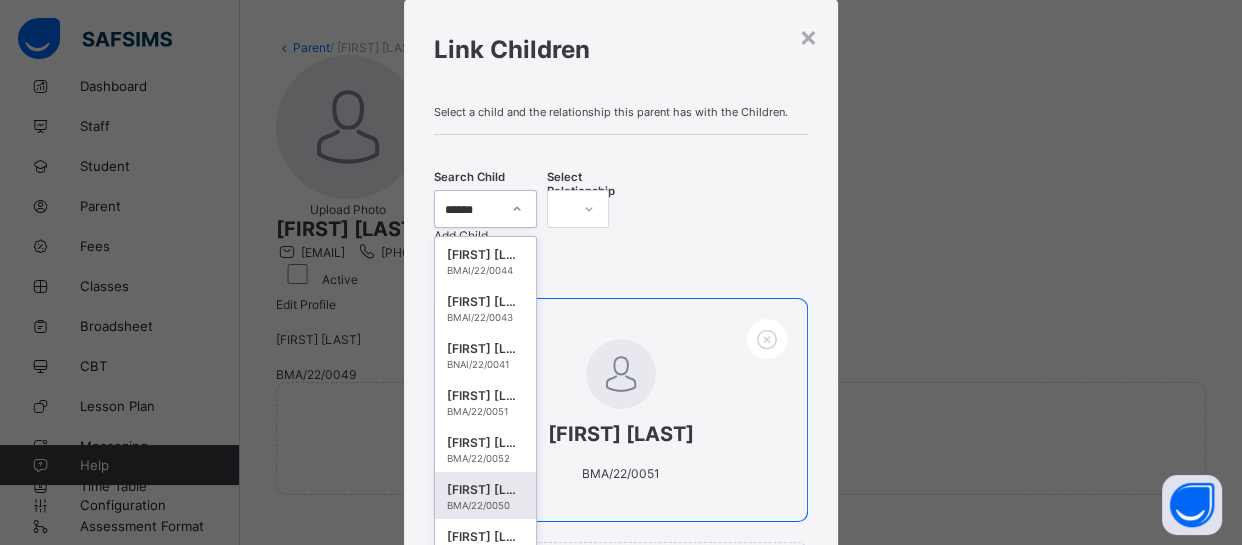 drag, startPoint x: 509, startPoint y: 411, endPoint x: 499, endPoint y: 428, distance: 19.723083 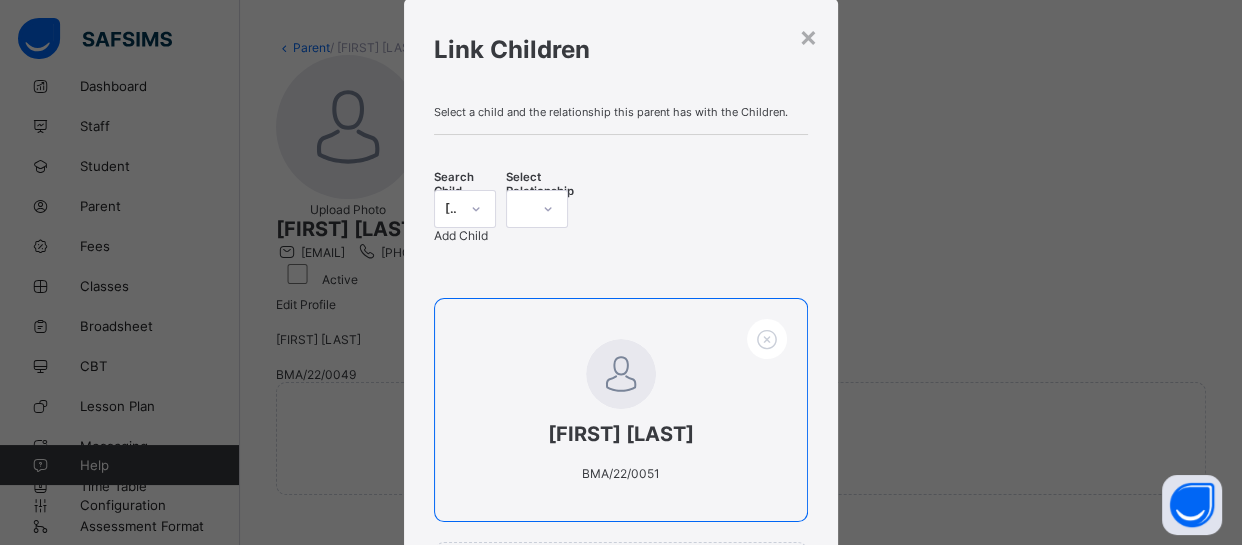 click on "Abdulaziz  Alkali" at bounding box center (621, 434) 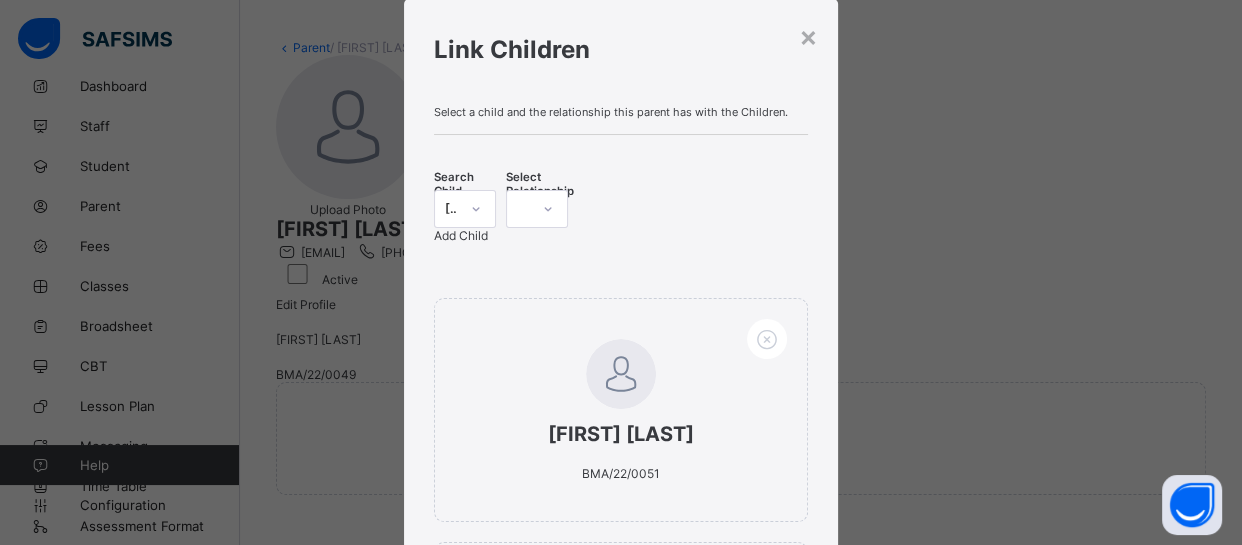 click on "Add Child" at bounding box center [621, 235] 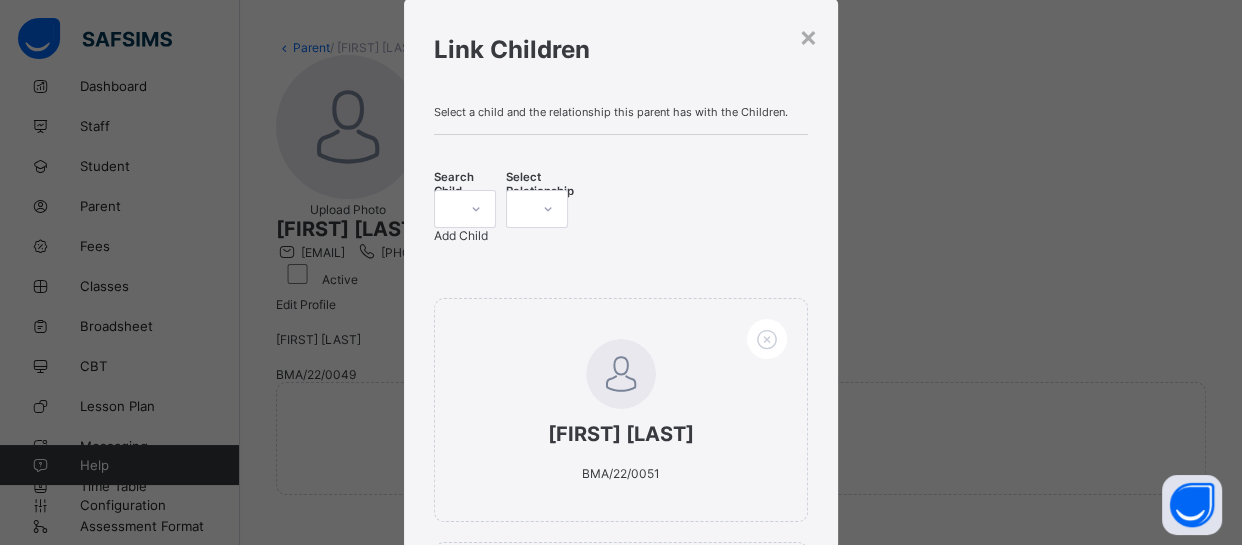 click on "Add Child" at bounding box center [461, 235] 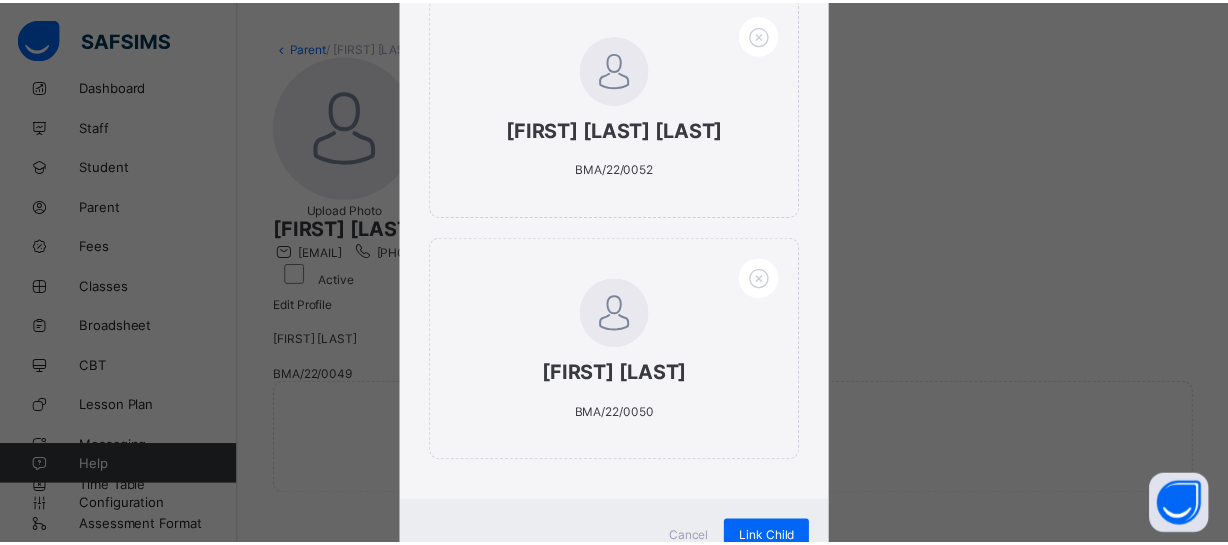 scroll, scrollTop: 609, scrollLeft: 0, axis: vertical 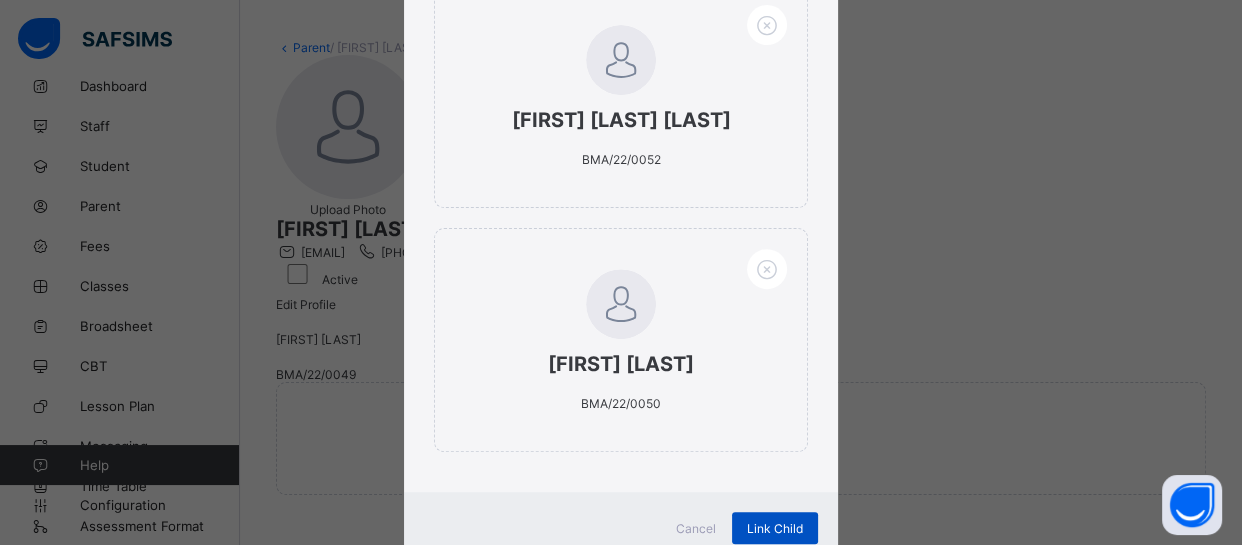 click on "Link Child" at bounding box center (775, 528) 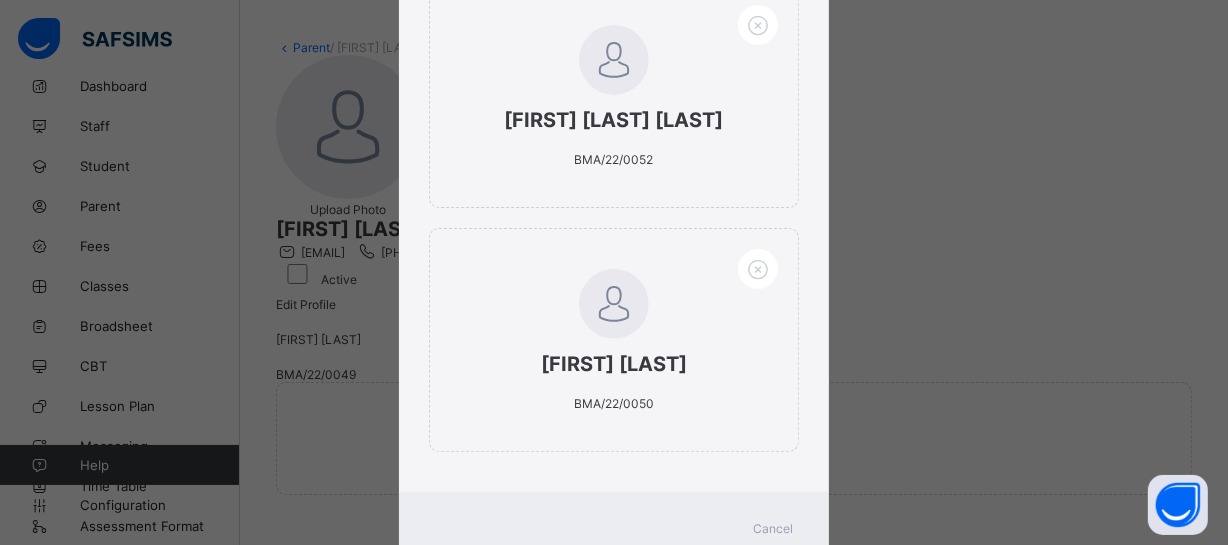 scroll, scrollTop: 673, scrollLeft: 0, axis: vertical 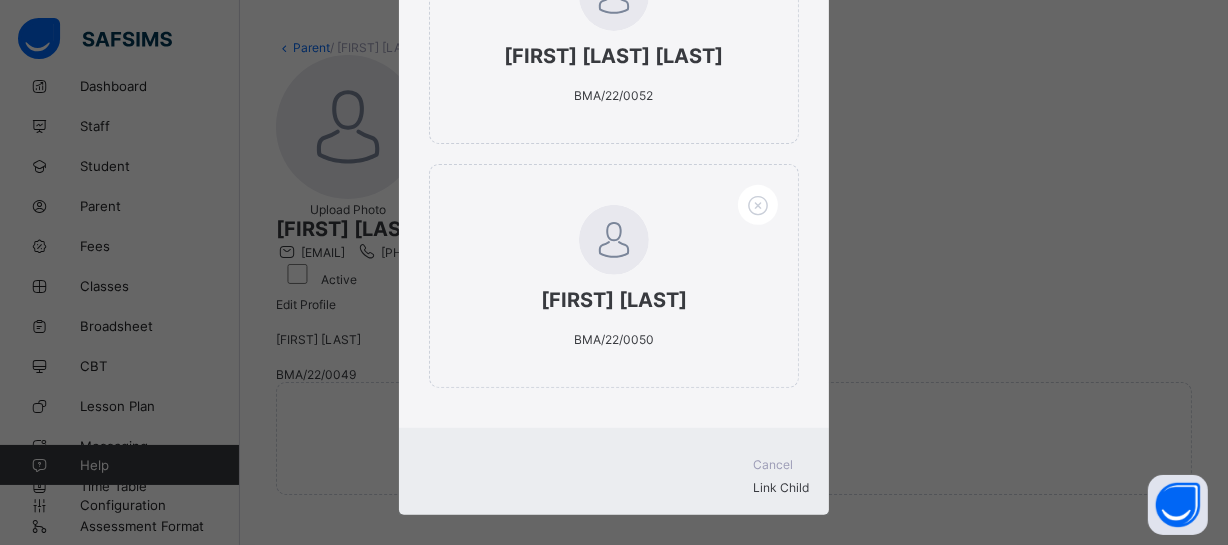 click on "Link Child" at bounding box center [614, 487] 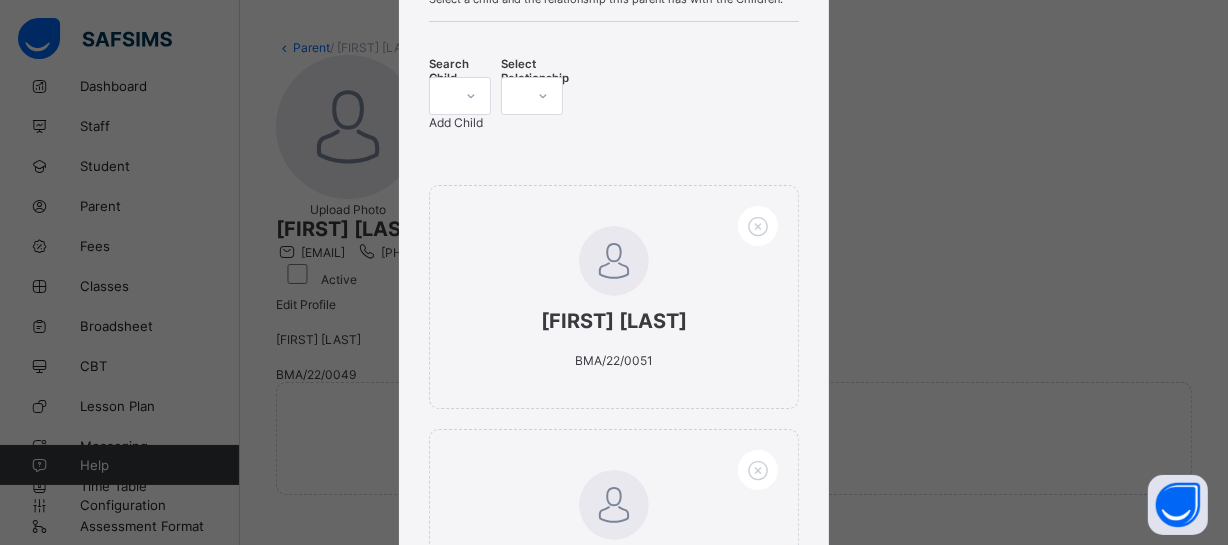 scroll, scrollTop: 26, scrollLeft: 0, axis: vertical 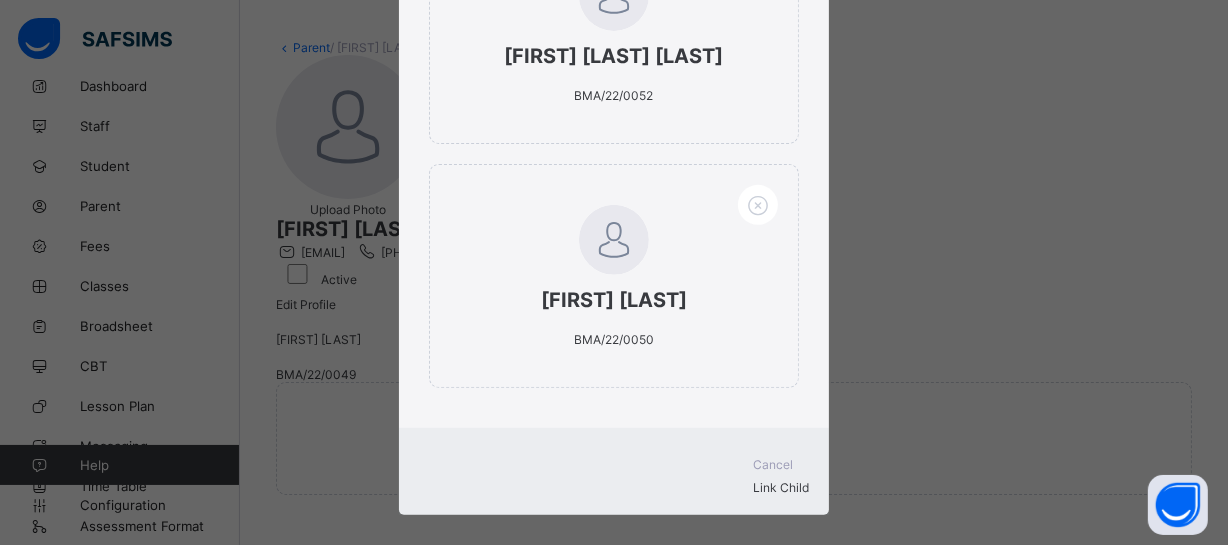 click on "× Link Children   Select a child and the relationship this parent has with the Children.   Search Child Select Relationship Add Child   Abdulaziz  Alkali     BMA/22/0051   Muhammad Sa'eed  Alkali     BMA/22/0052   Usman  Alkali     BMA/22/0050   Cancel Link Child" at bounding box center [614, 272] 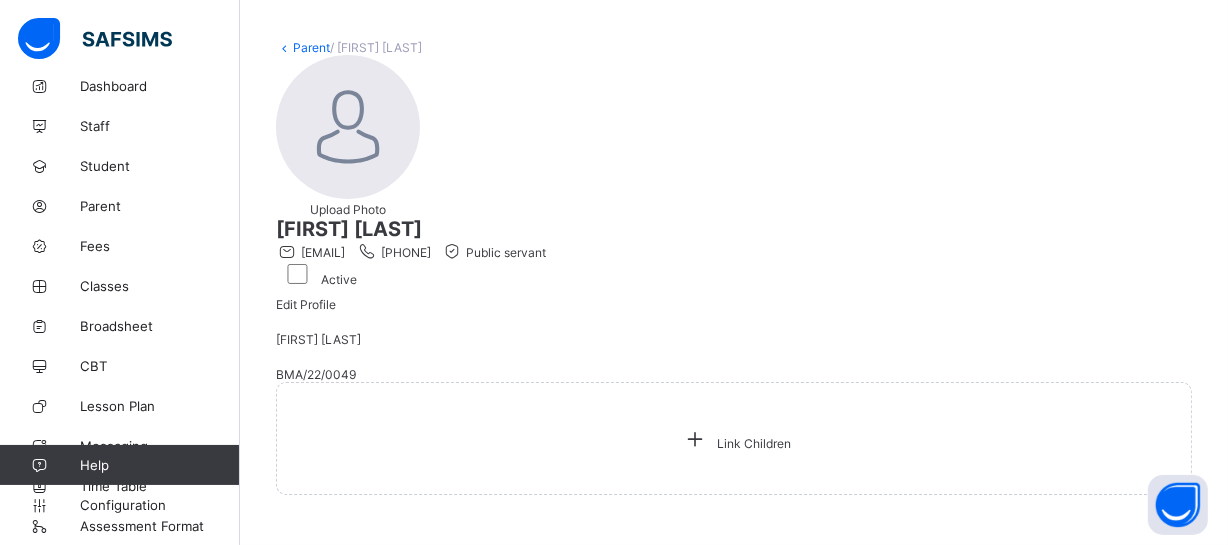 click on "Abubakar  Alkali     BMA/22/0049     Link Children" at bounding box center (734, 408) 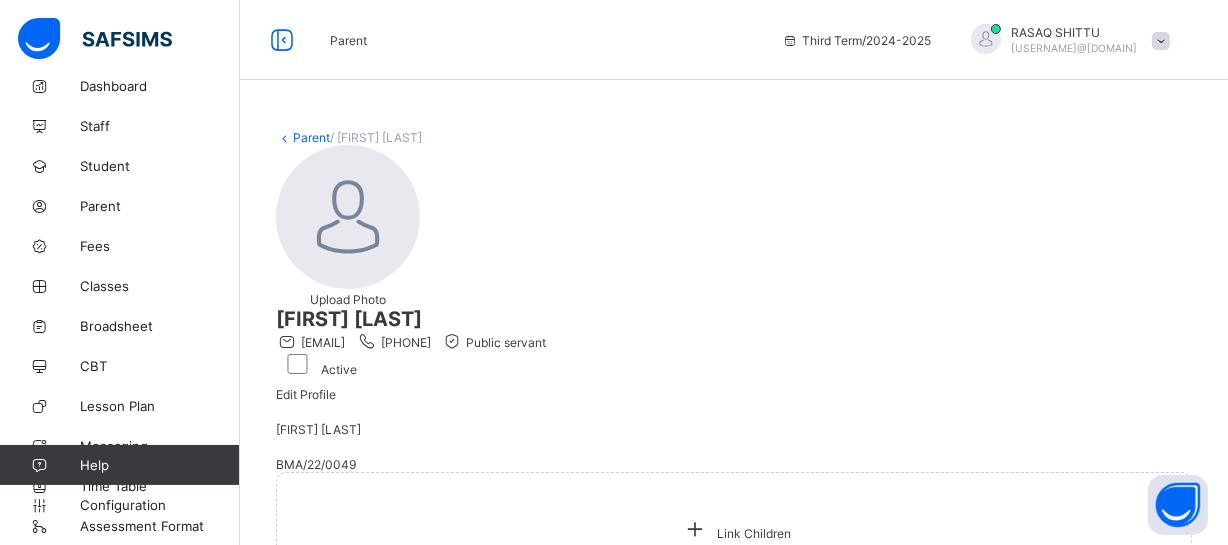 scroll, scrollTop: 209, scrollLeft: 0, axis: vertical 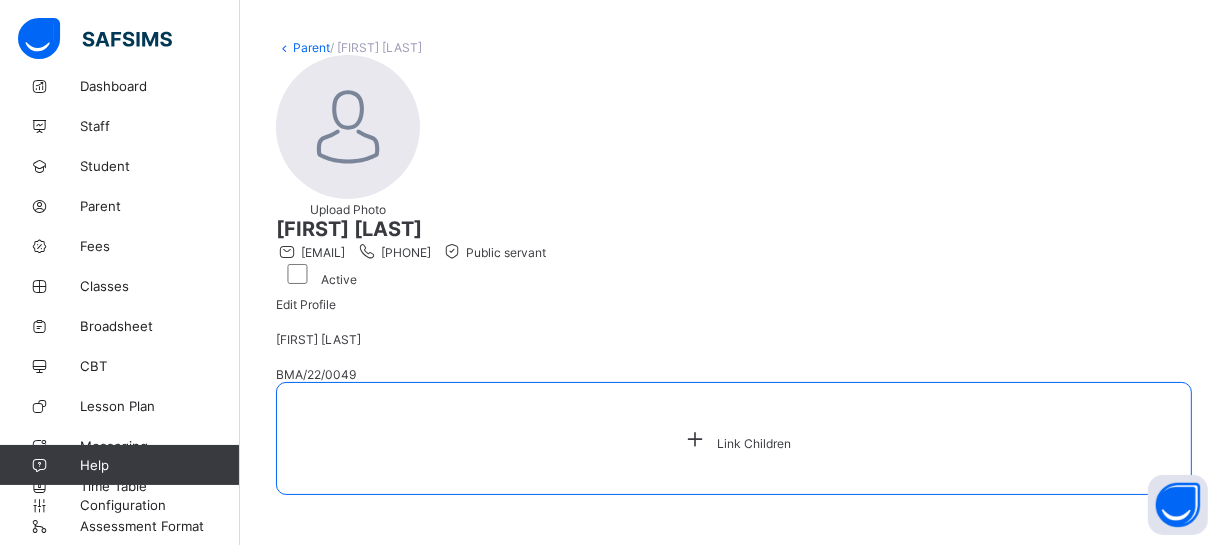 click at bounding box center (695, 438) 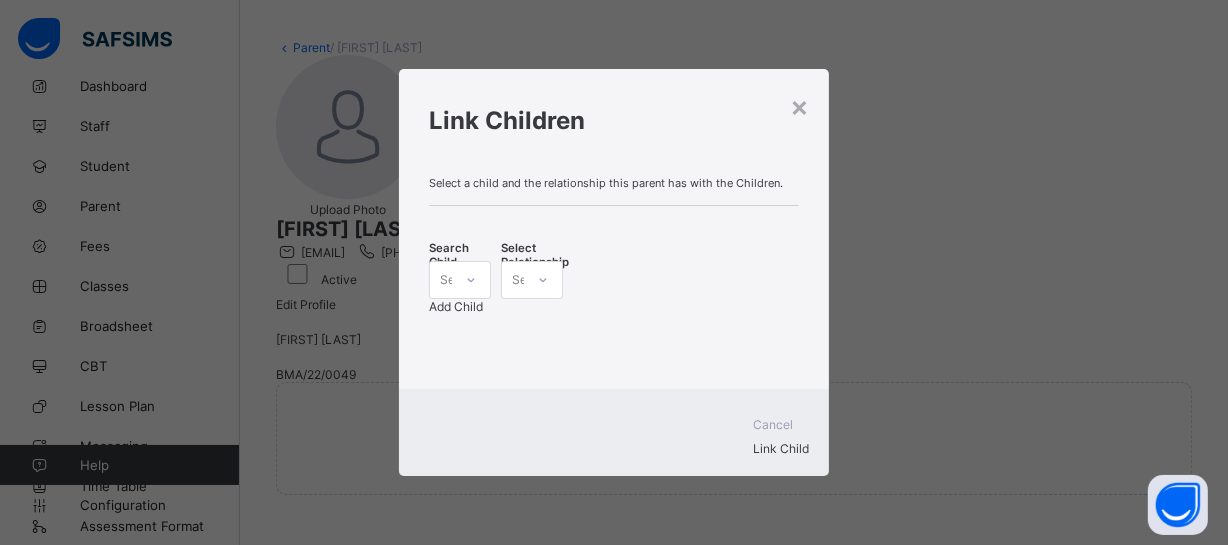 click 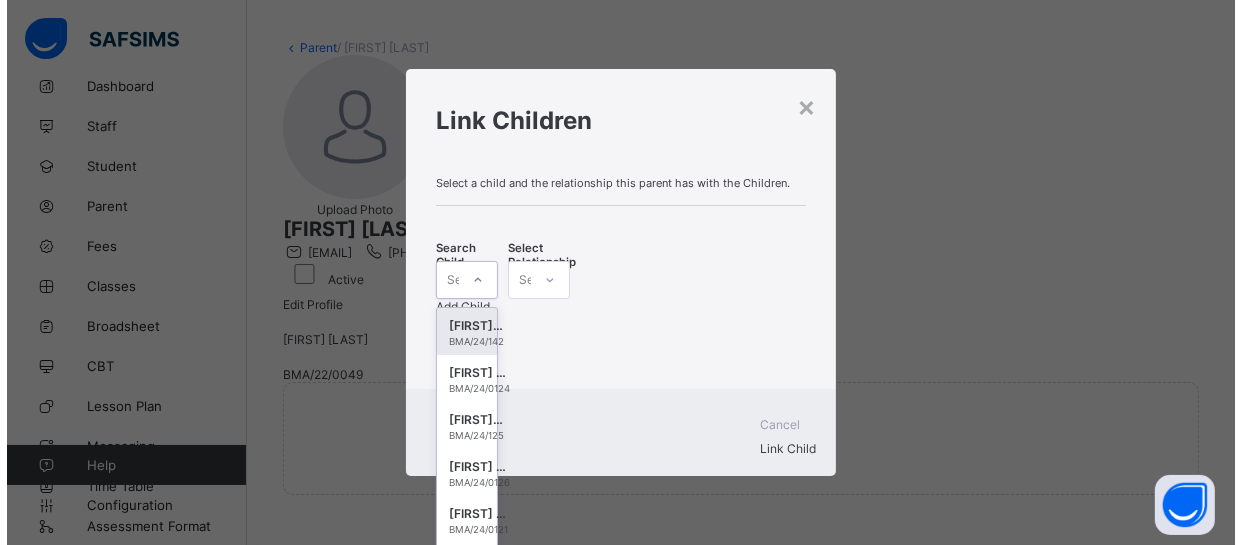 scroll, scrollTop: 0, scrollLeft: 0, axis: both 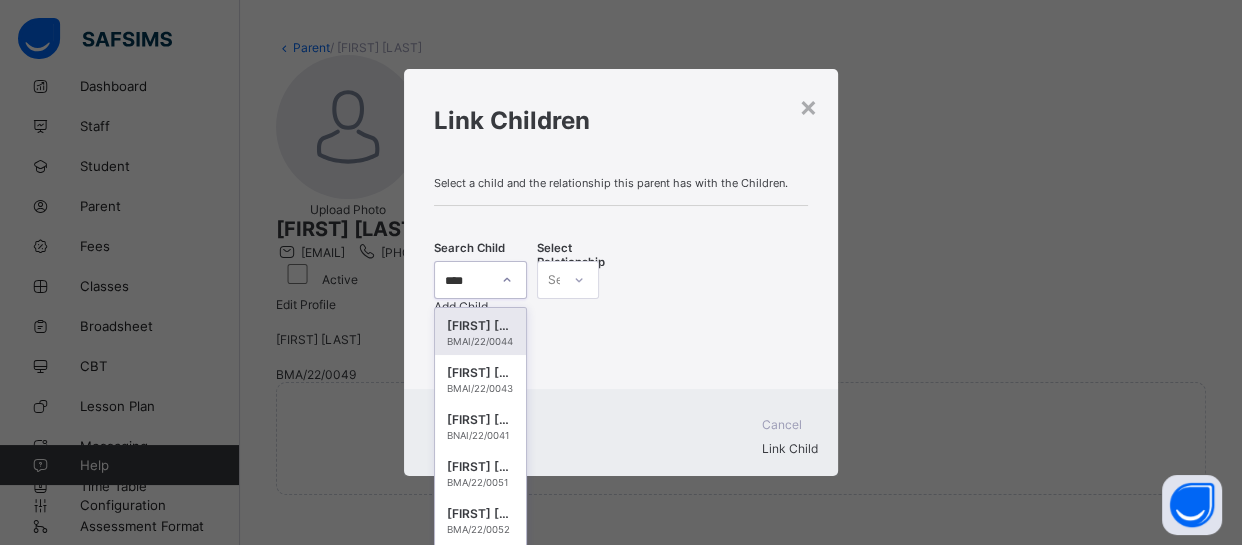 type on "*****" 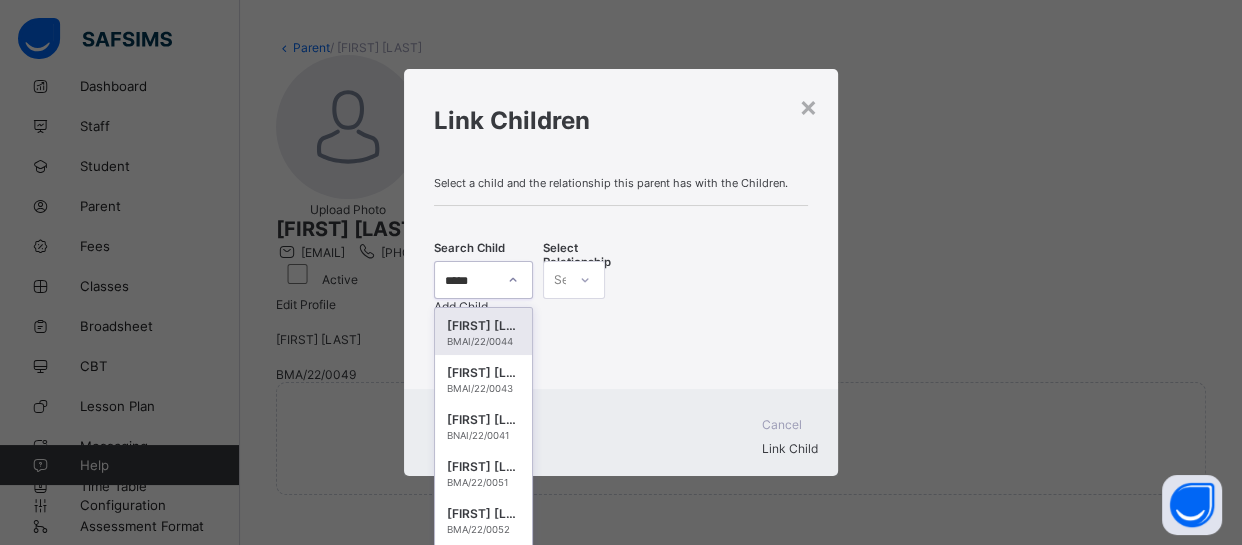 scroll, scrollTop: 110, scrollLeft: 0, axis: vertical 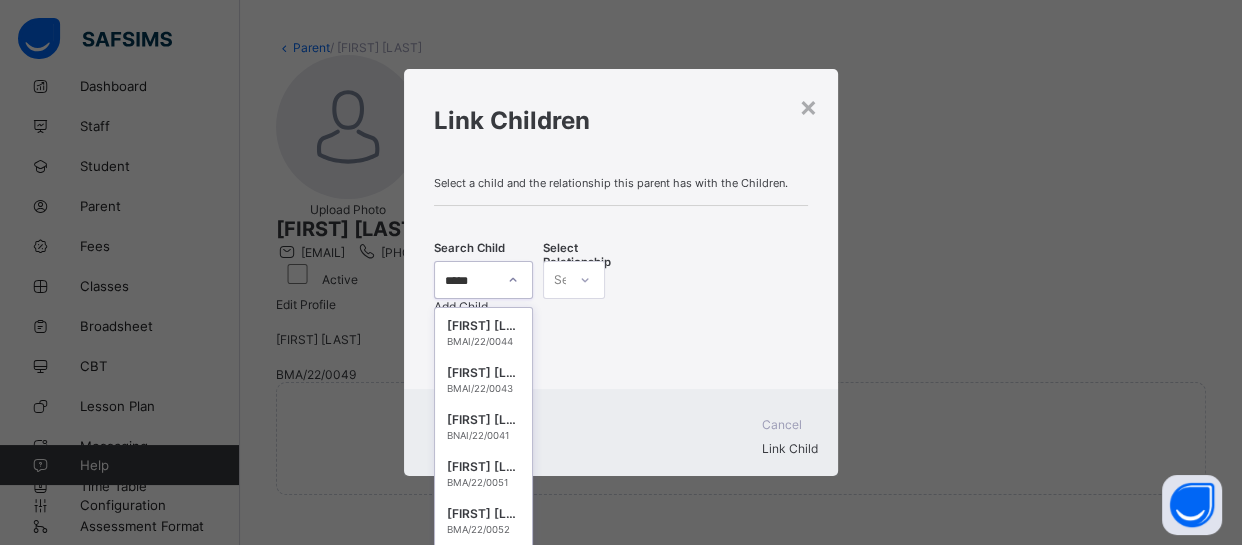 click on "BMAI/22/0042" at bounding box center (483, 623) 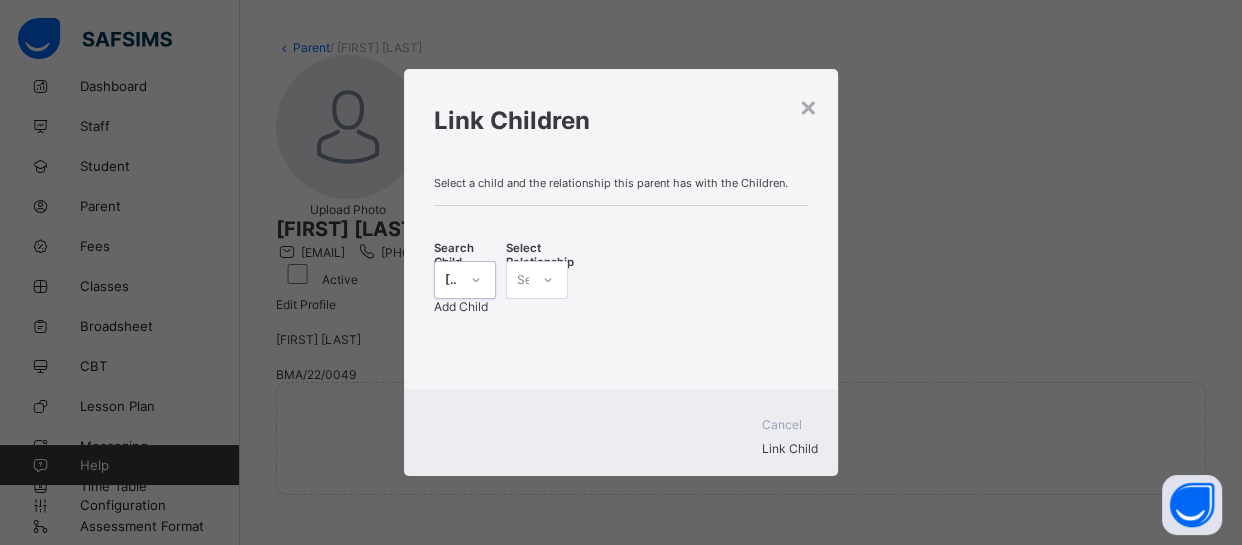click on "Link Child" at bounding box center [790, 448] 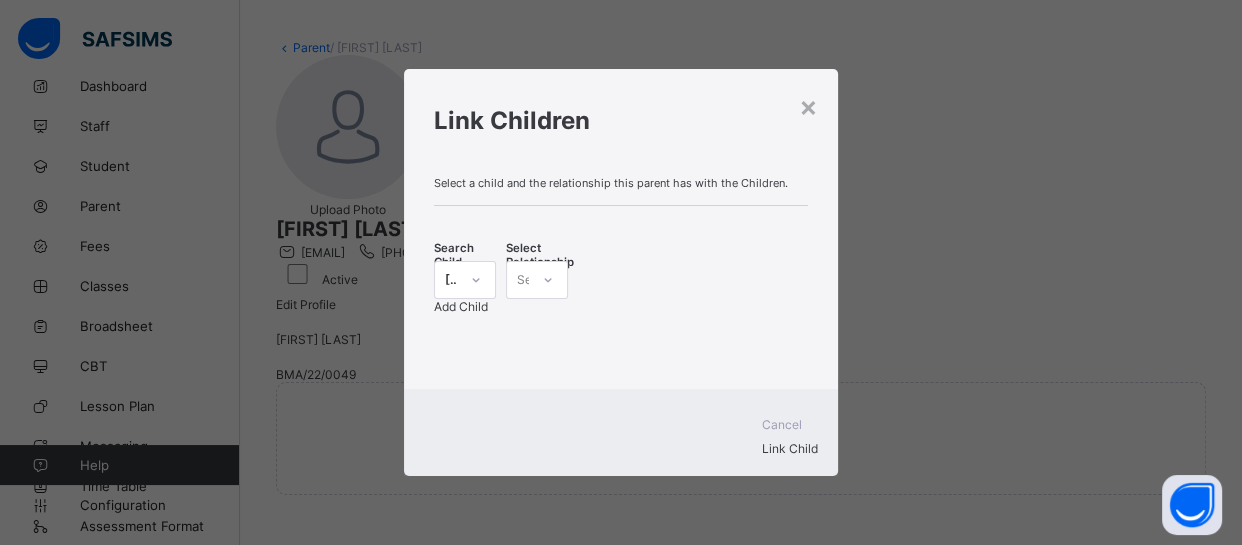 click on "Link Child" at bounding box center [621, 448] 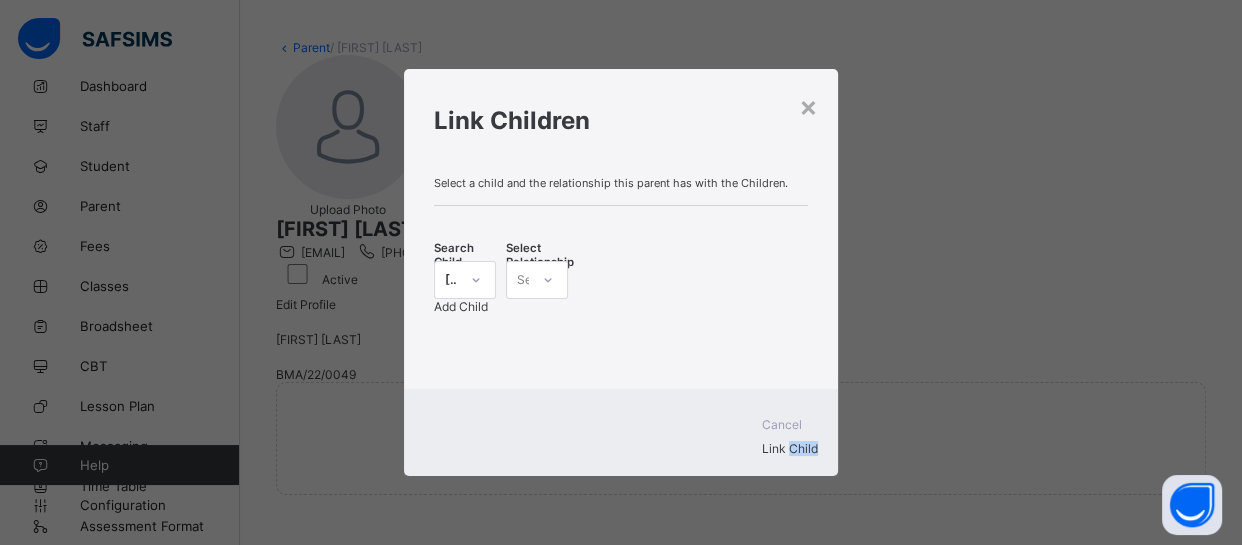 click 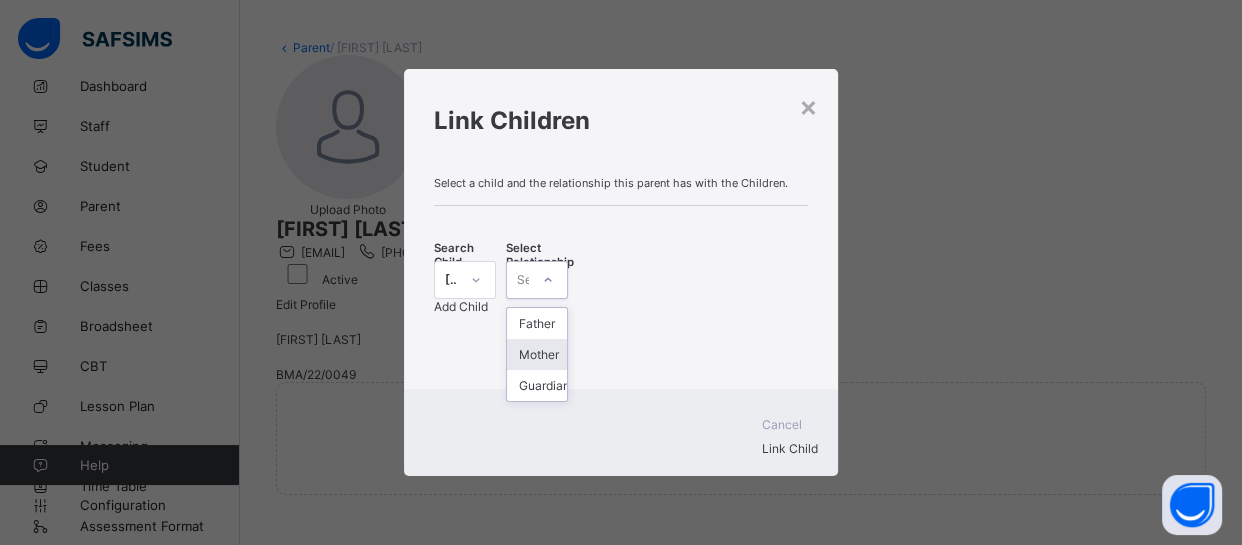 click on "Mother" at bounding box center (537, 354) 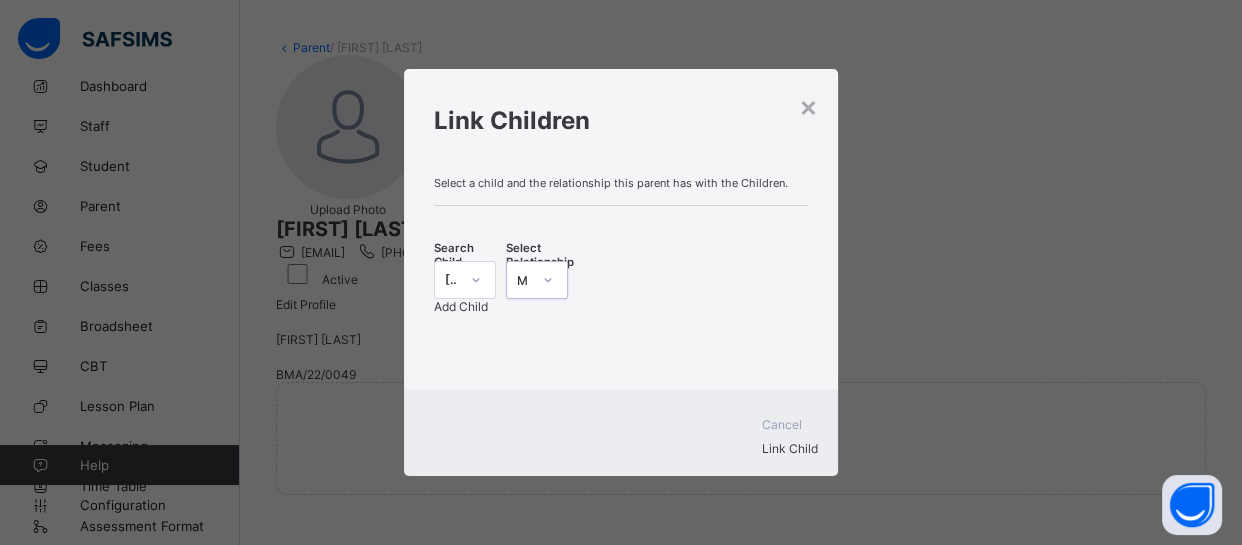 click on "Link Child" at bounding box center [790, 448] 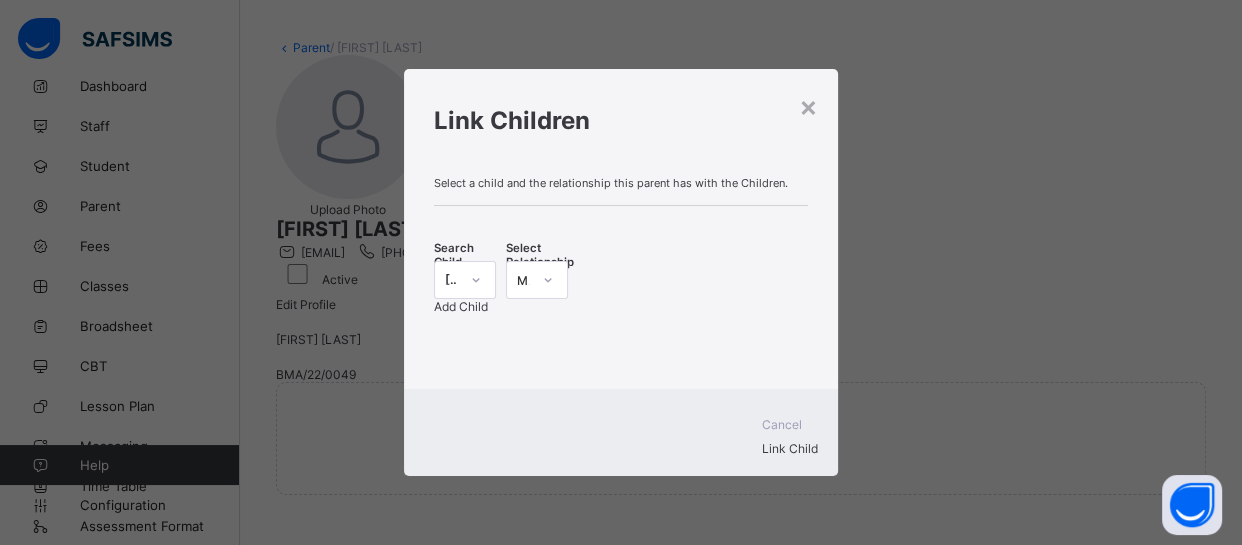 click on "Add Child" at bounding box center [461, 306] 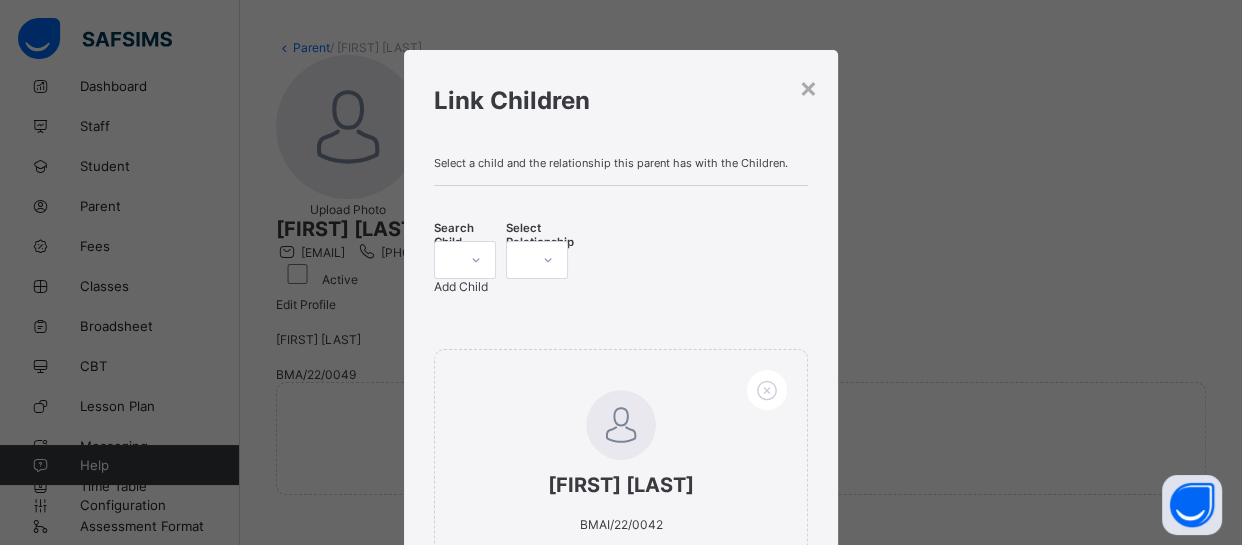 click at bounding box center (476, 260) 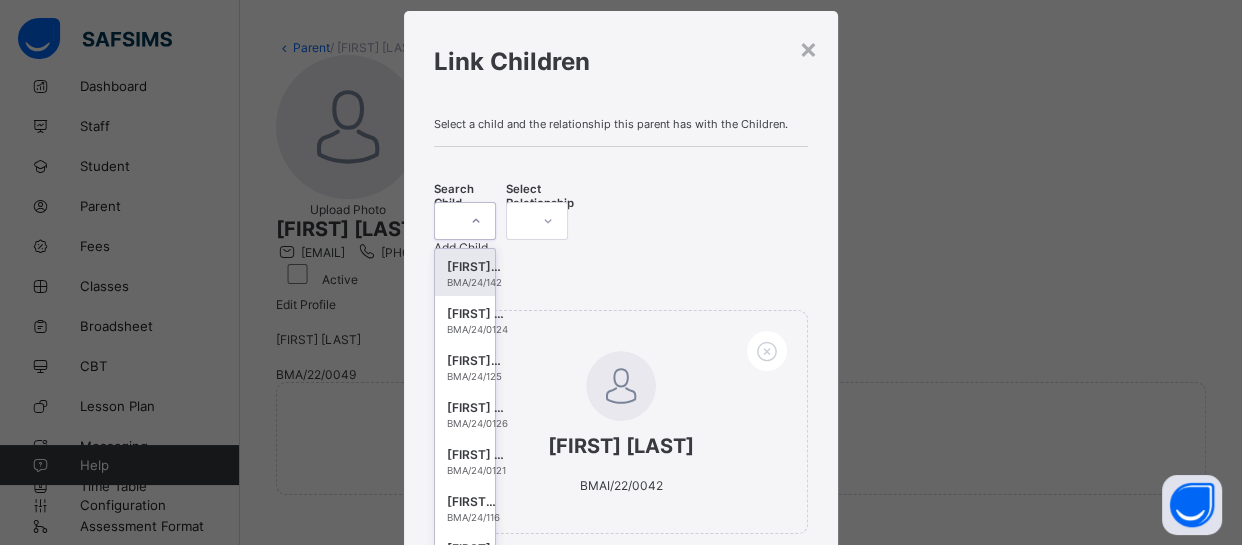 scroll, scrollTop: 51, scrollLeft: 0, axis: vertical 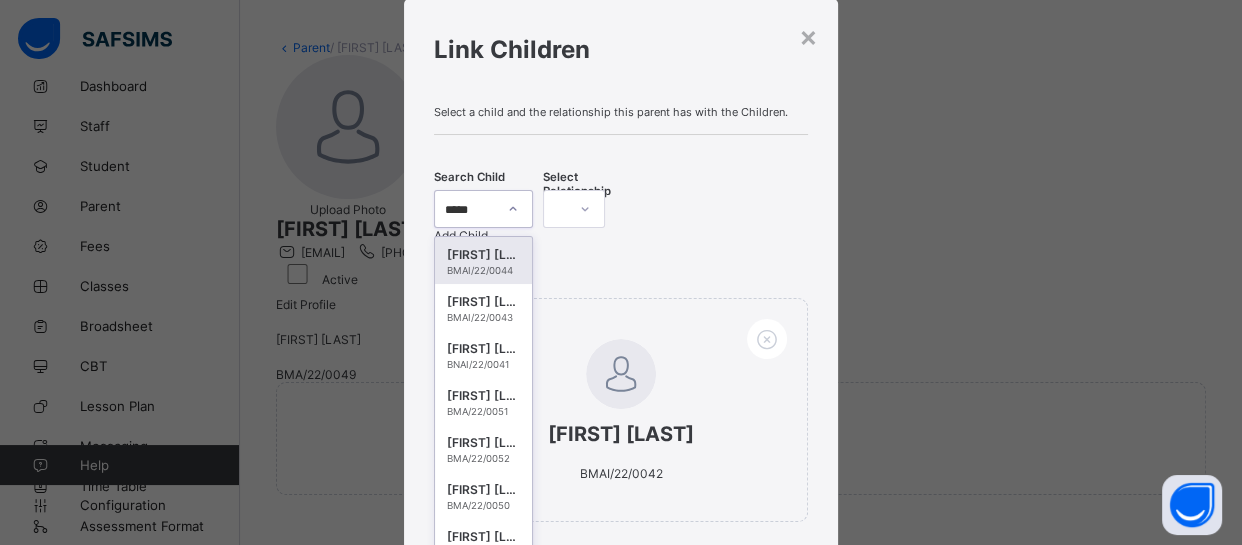 type on "******" 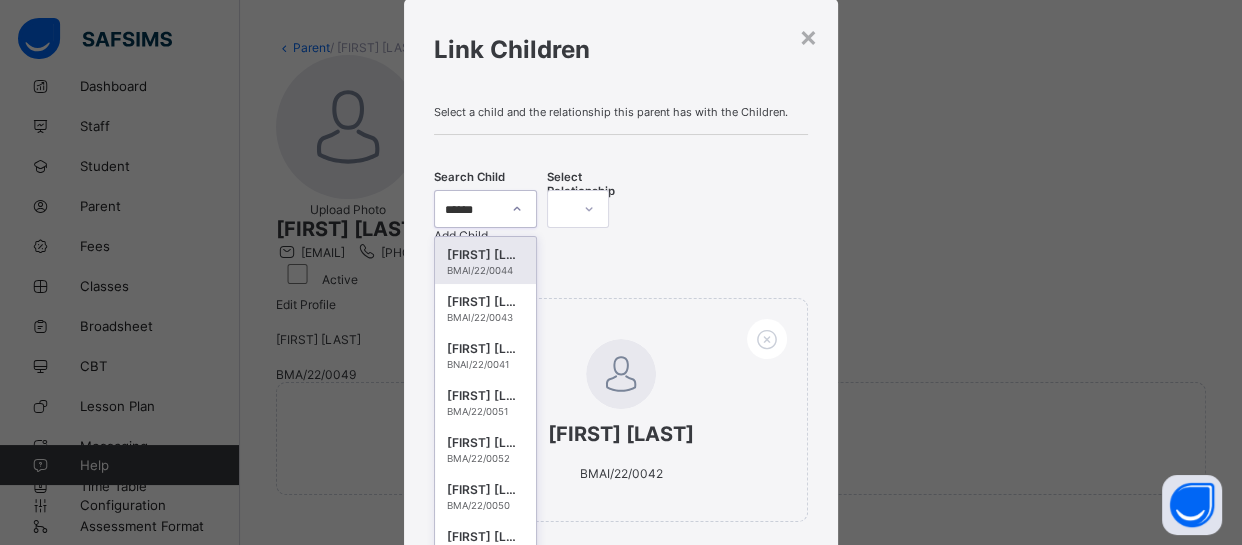 scroll, scrollTop: 83, scrollLeft: 0, axis: vertical 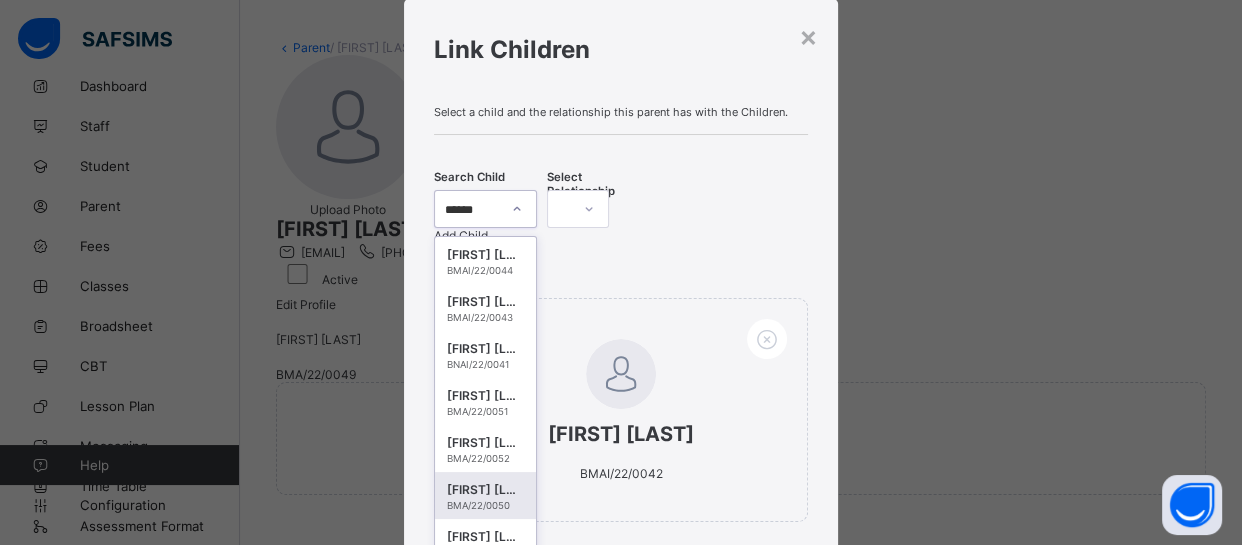 click on "Usman  Alkali" at bounding box center (485, 490) 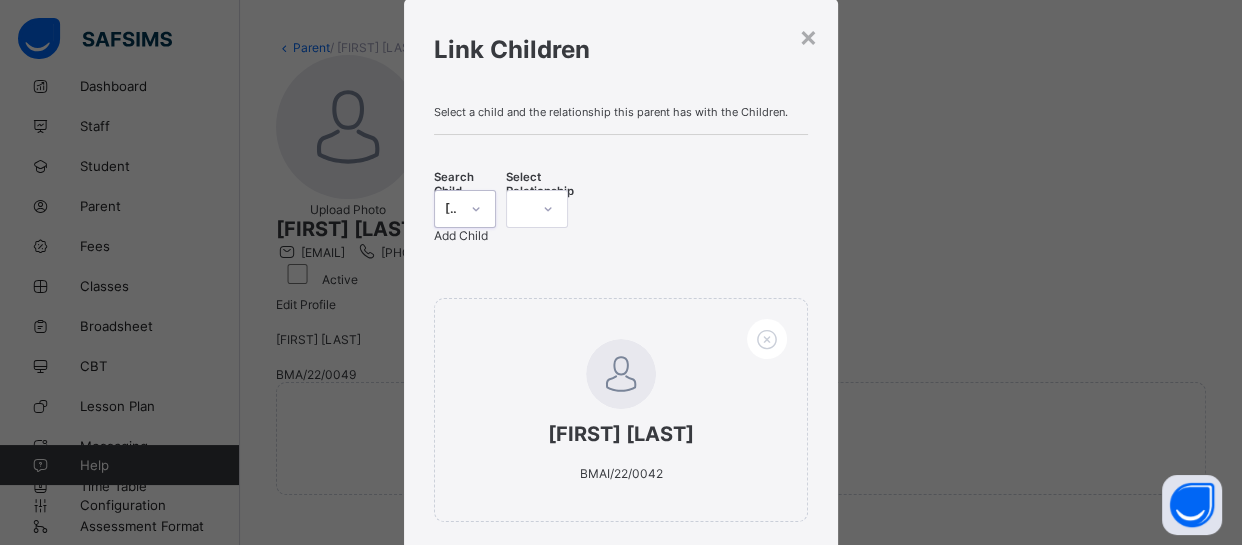 click 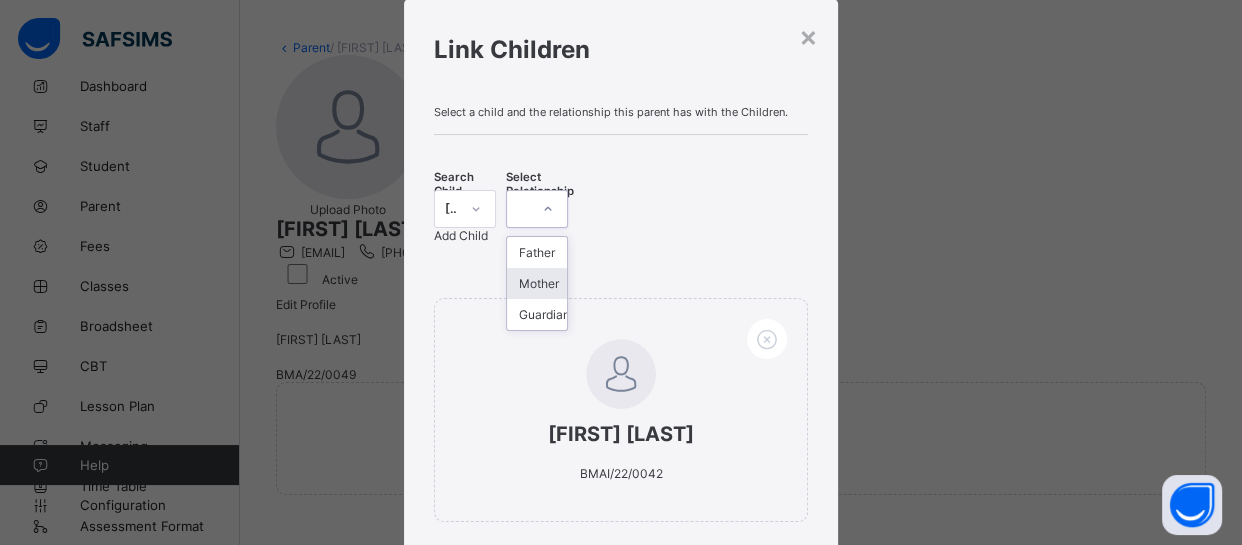 click on "Mother" at bounding box center (537, 283) 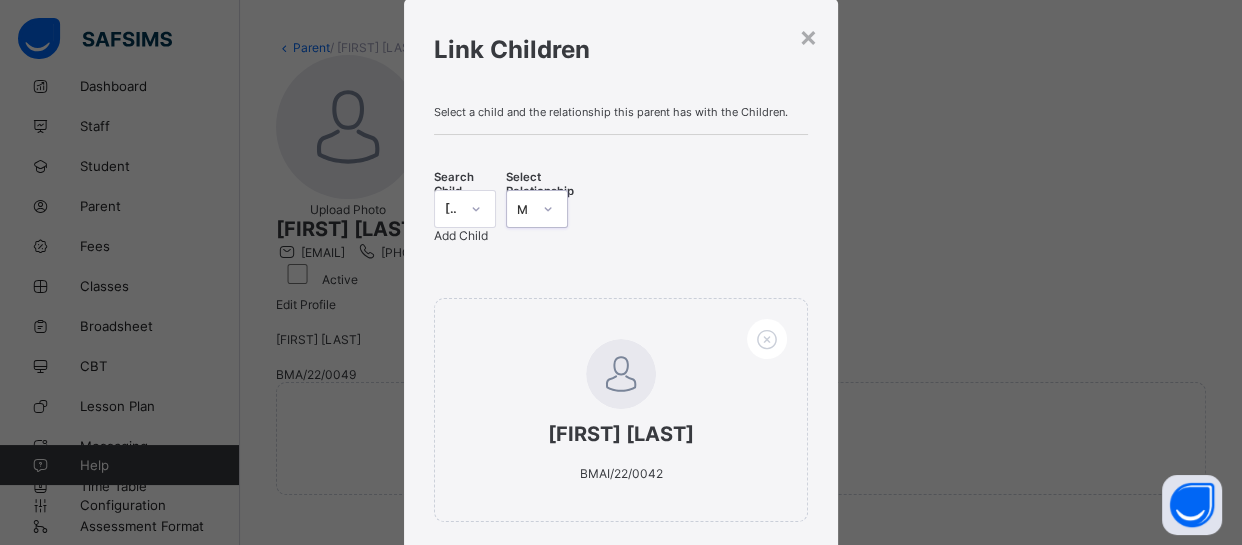 click on "Add Child" at bounding box center (461, 235) 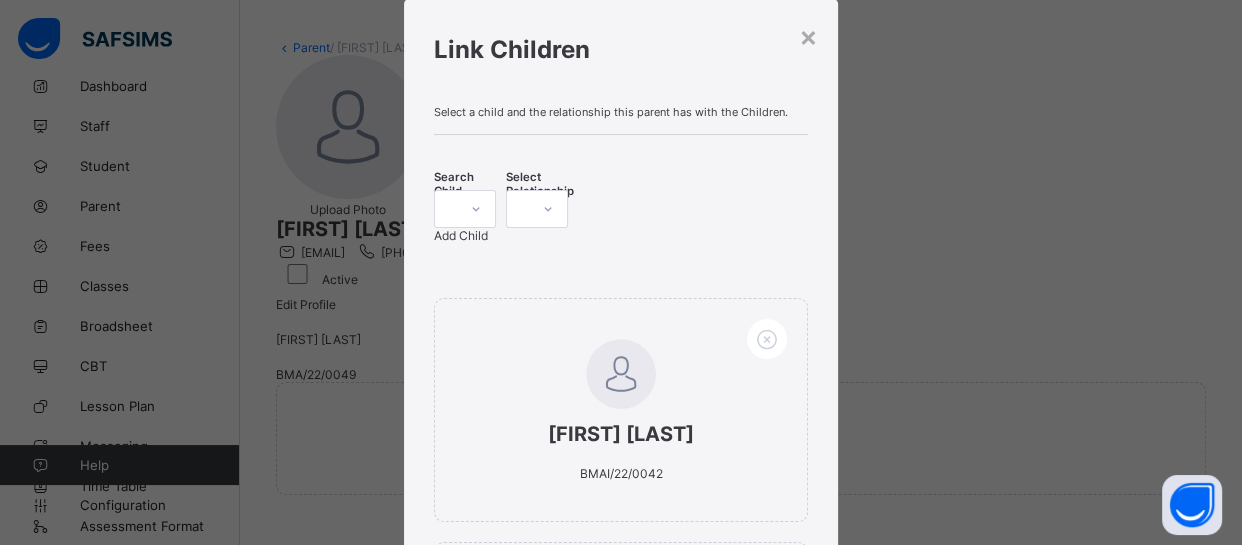 click 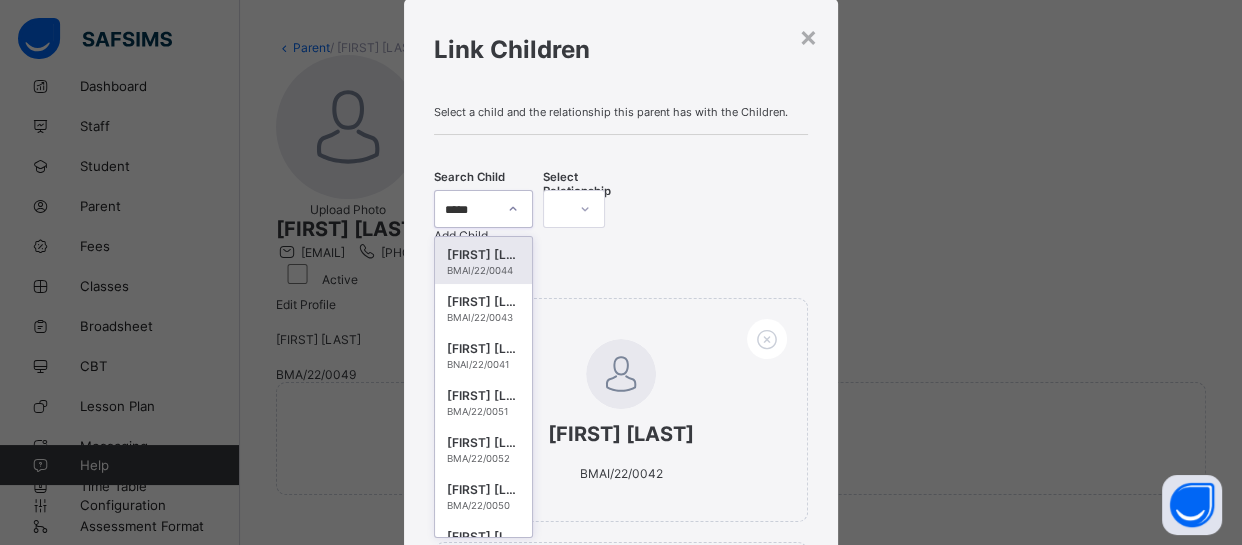 type on "******" 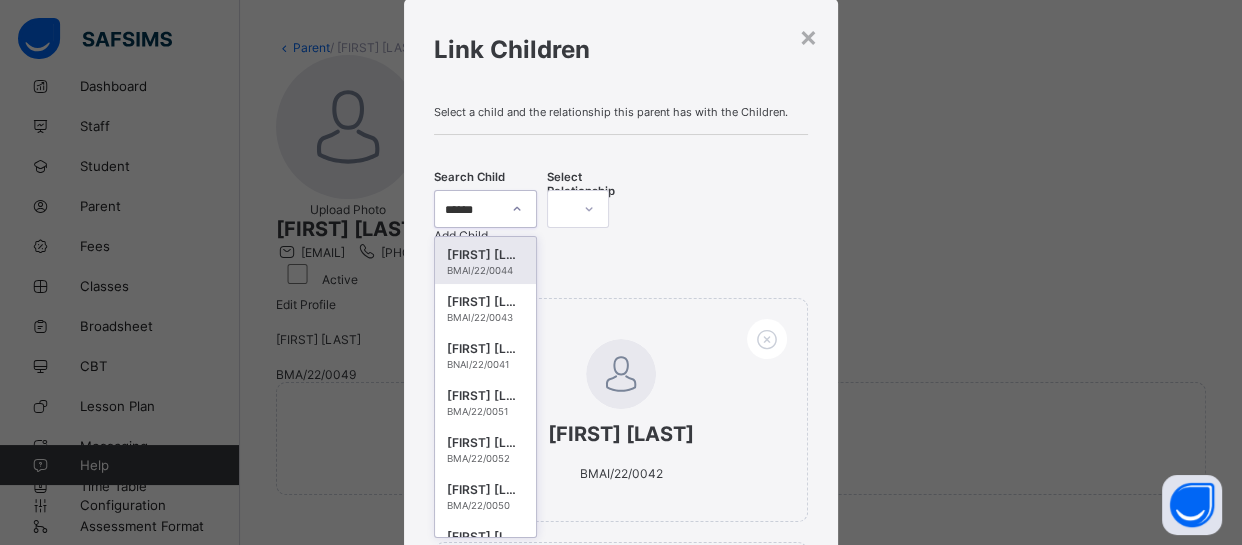 scroll, scrollTop: 0, scrollLeft: 0, axis: both 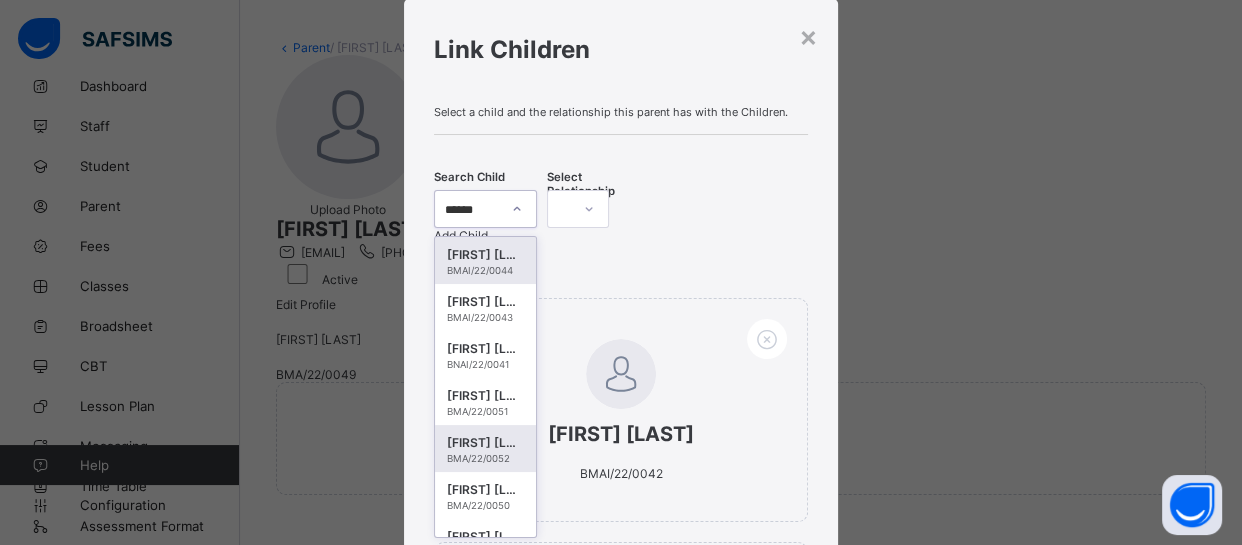 drag, startPoint x: 540, startPoint y: 300, endPoint x: 524, endPoint y: 423, distance: 124.036285 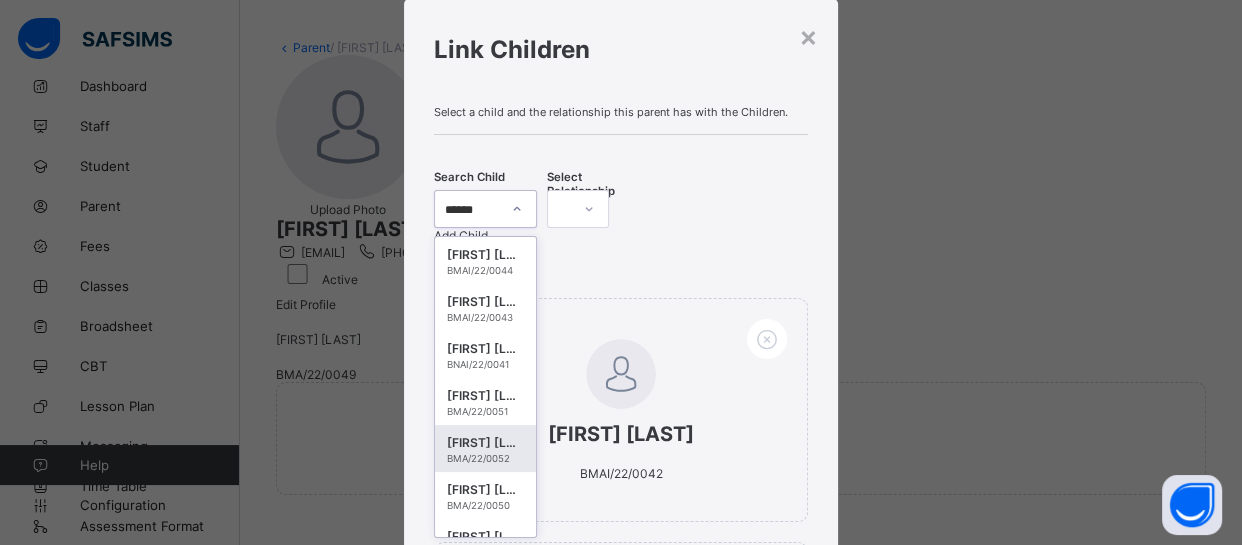 scroll, scrollTop: 34, scrollLeft: 0, axis: vertical 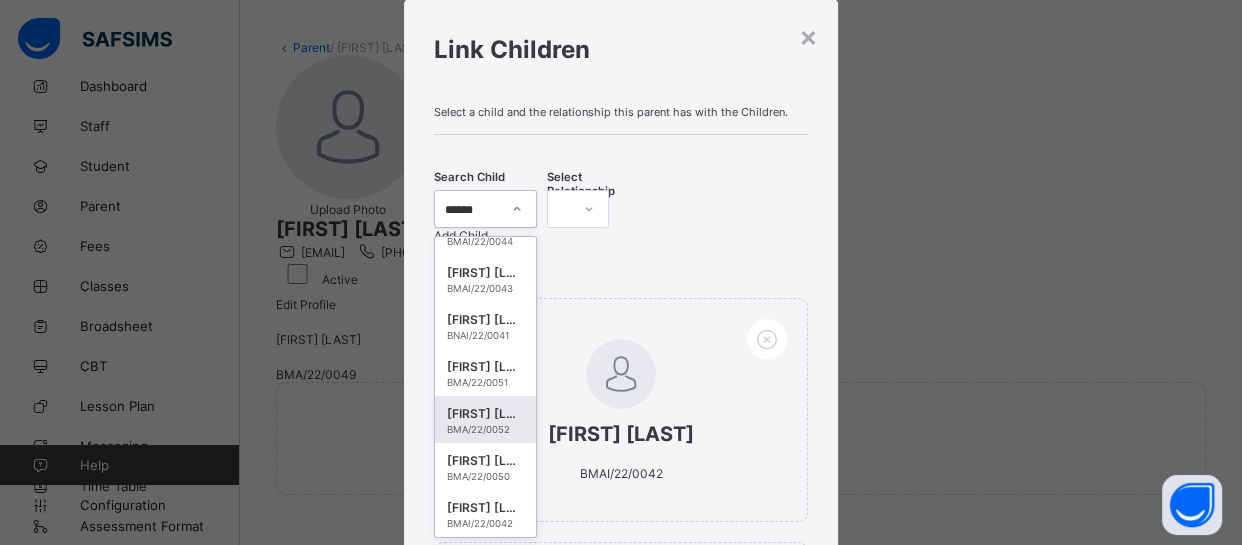 click on "Muhammad Sa'eed  Alkali" at bounding box center [485, 414] 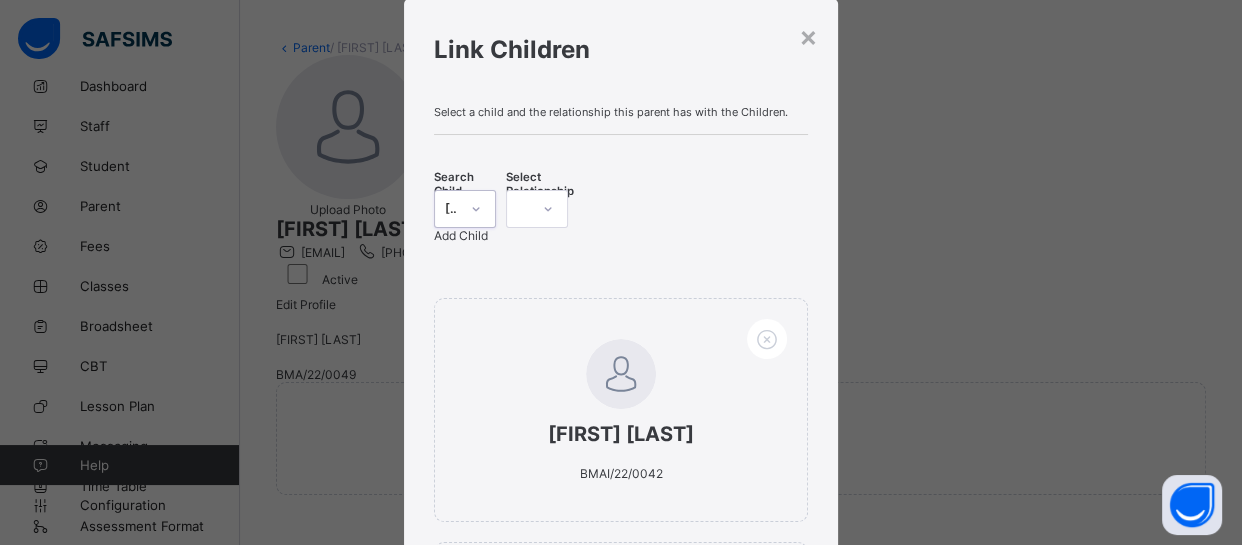 click at bounding box center [548, 209] 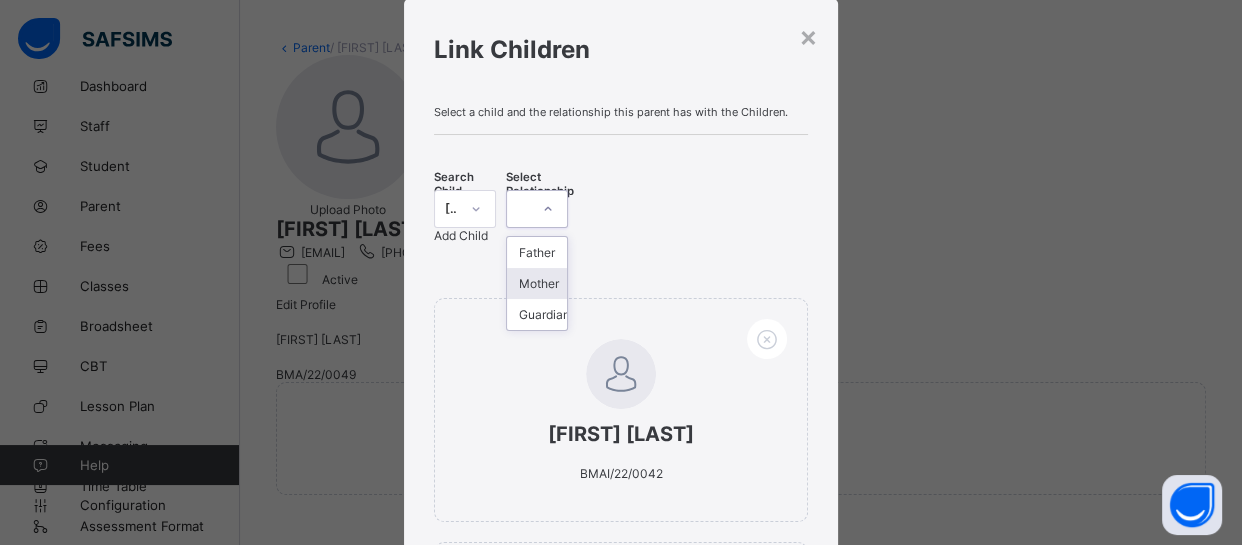 click on "Mother" at bounding box center [537, 283] 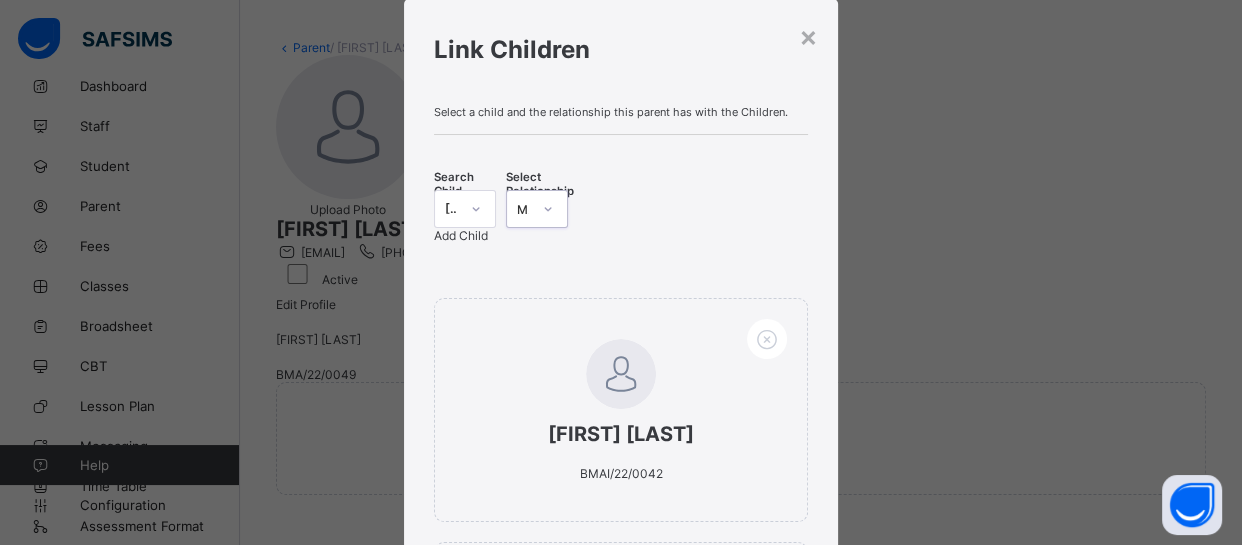 click on "Add Child" at bounding box center (461, 235) 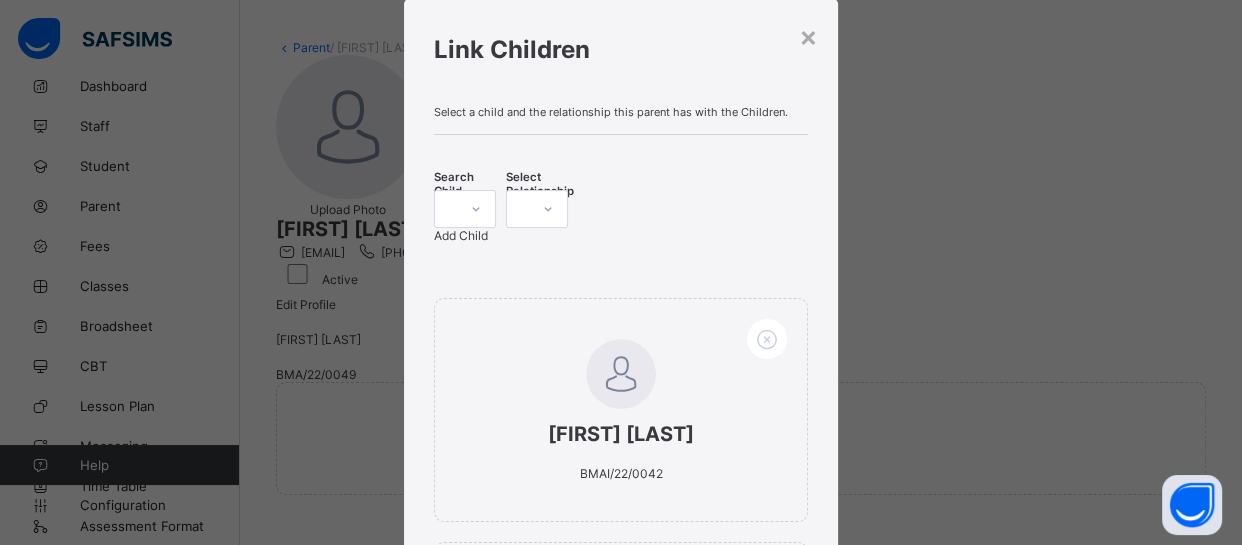 click 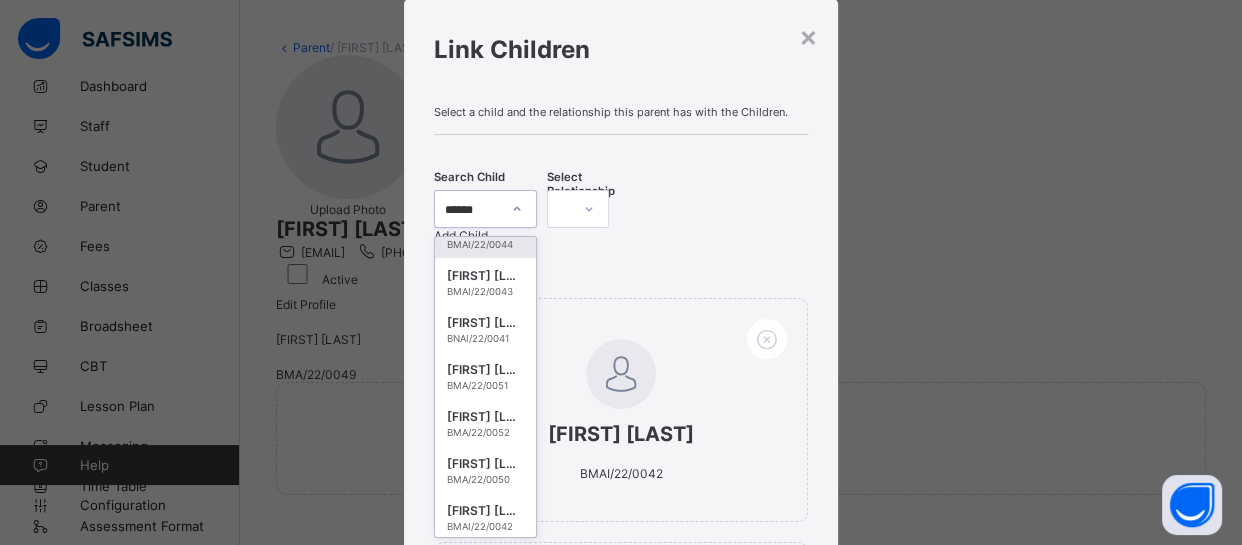 scroll, scrollTop: 34, scrollLeft: 0, axis: vertical 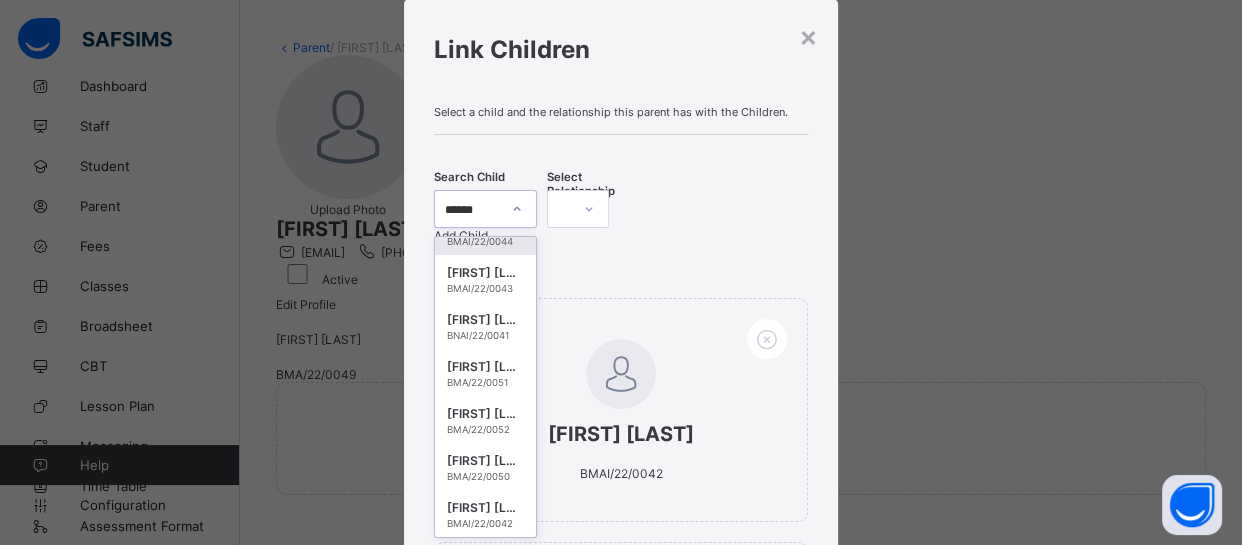type on "******" 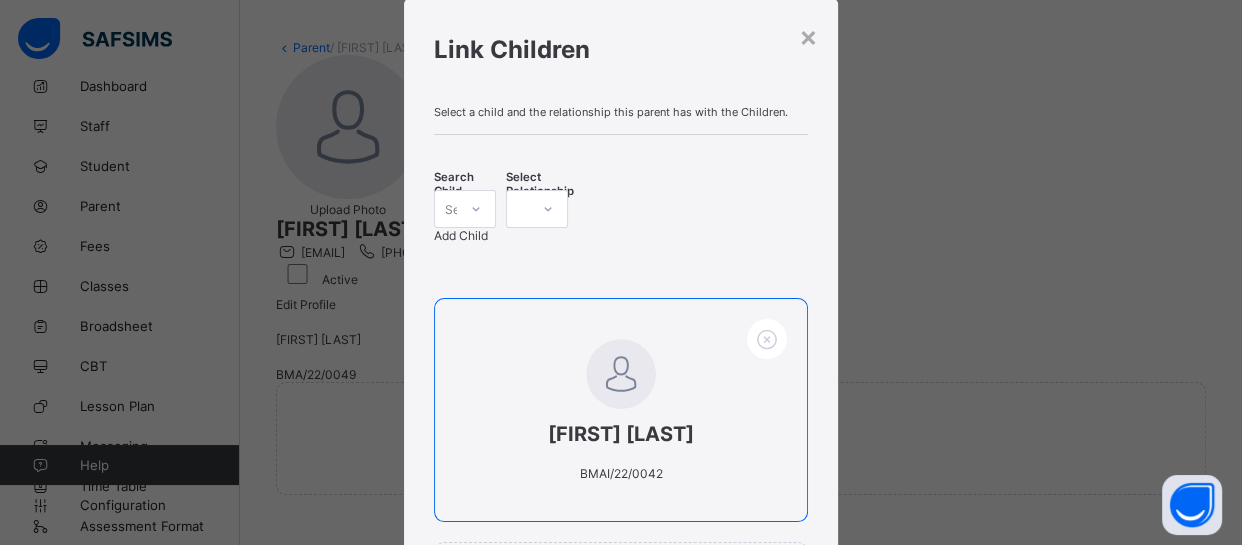 click on "Usman  Alkali     BMAI/22/0042" at bounding box center (621, 410) 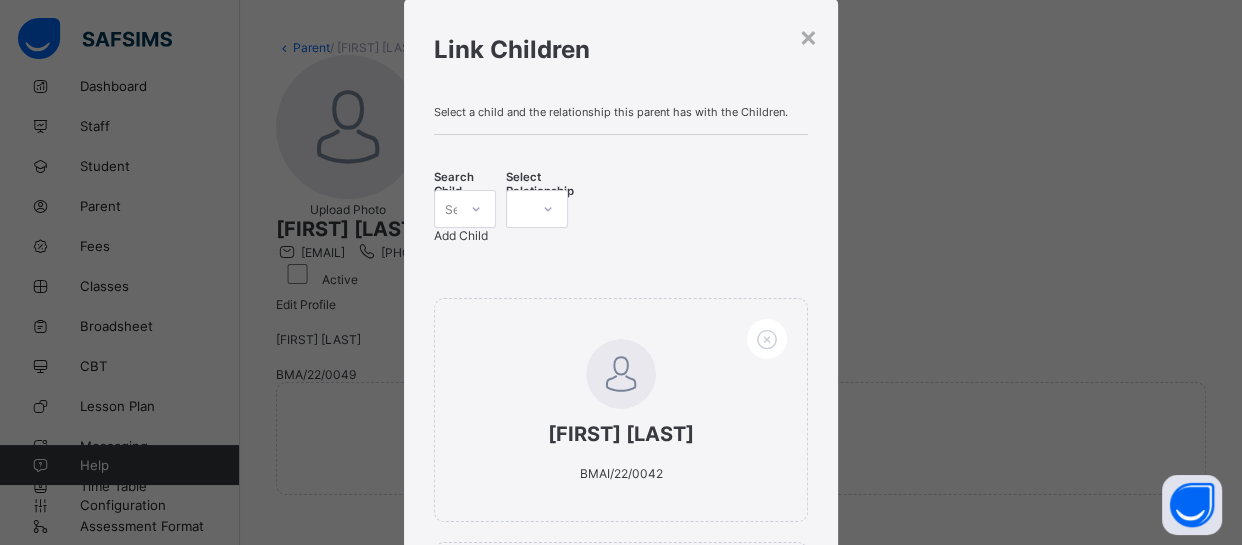 click 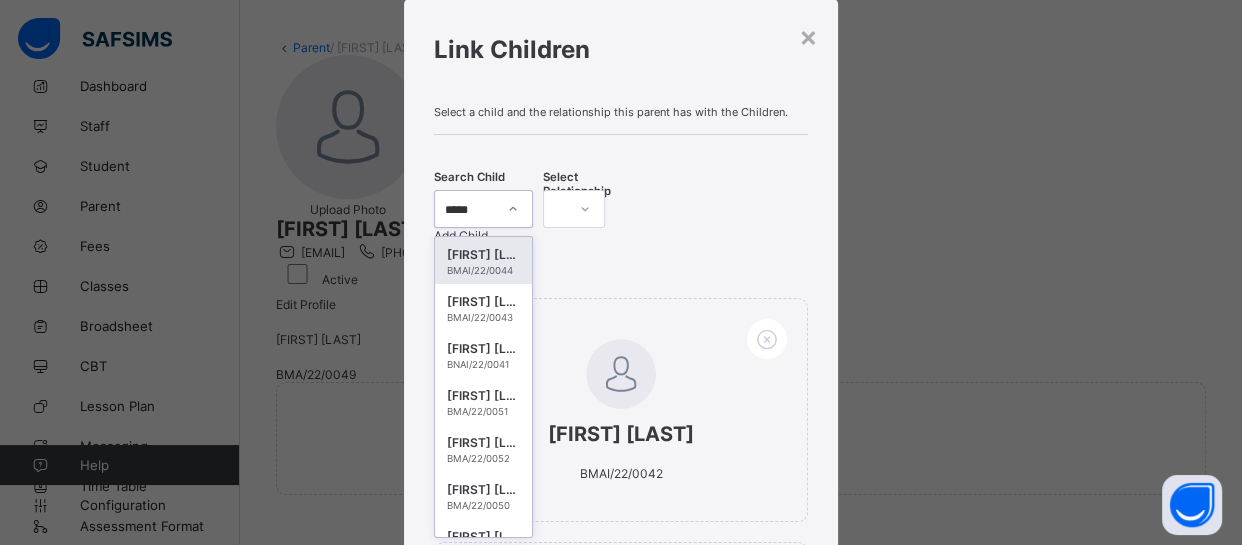 type on "******" 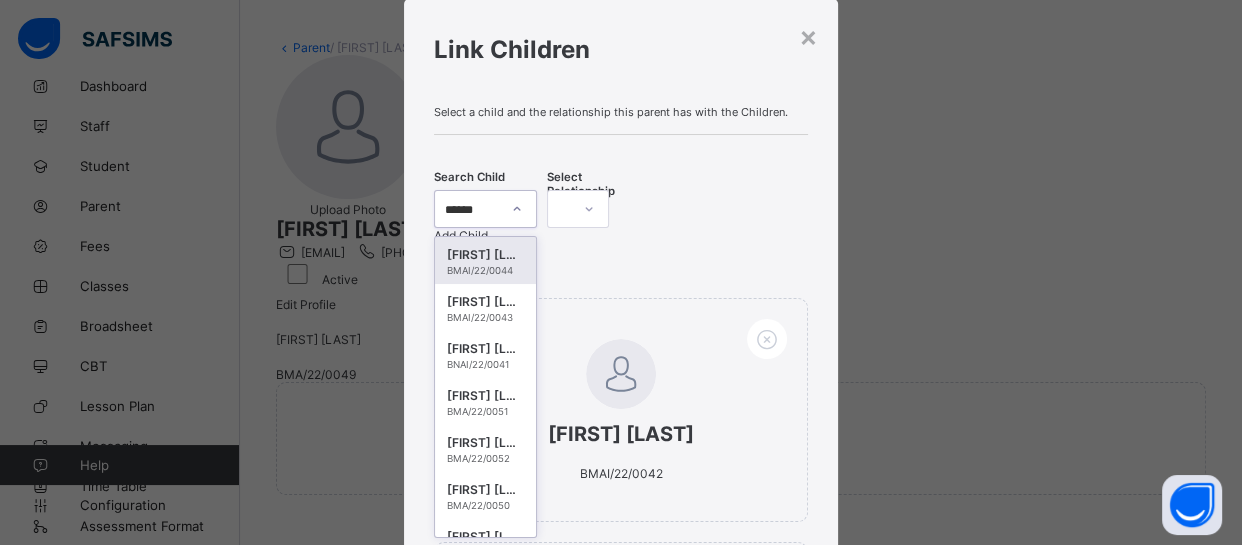 scroll, scrollTop: 34, scrollLeft: 0, axis: vertical 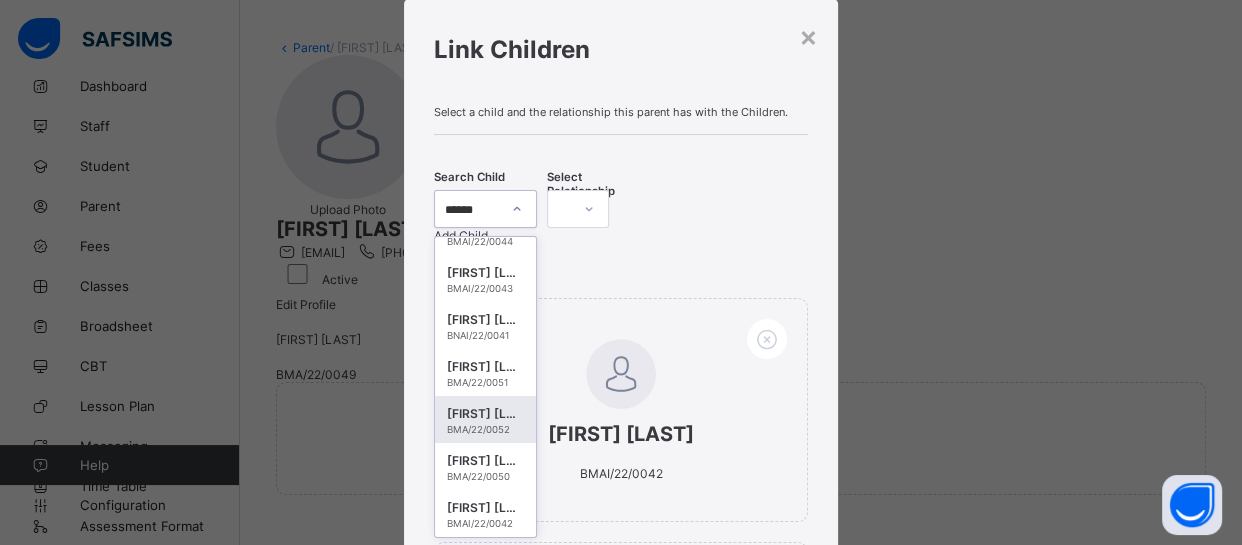 click on "Muhammad Sa'eed  Alkali" at bounding box center (485, 414) 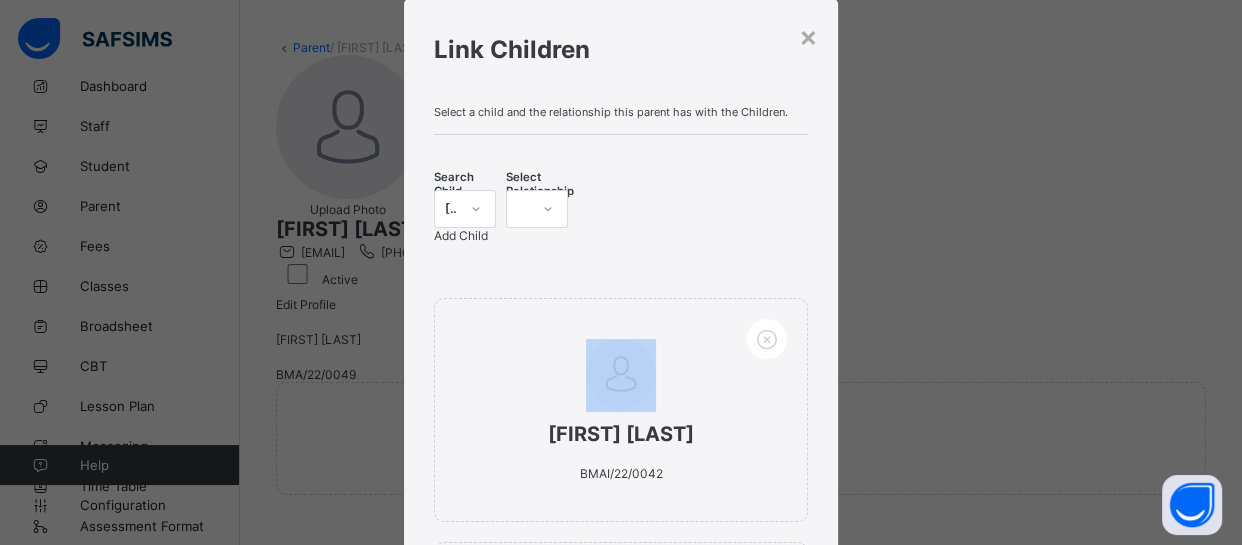 drag, startPoint x: 514, startPoint y: 409, endPoint x: 677, endPoint y: 225, distance: 245.81497 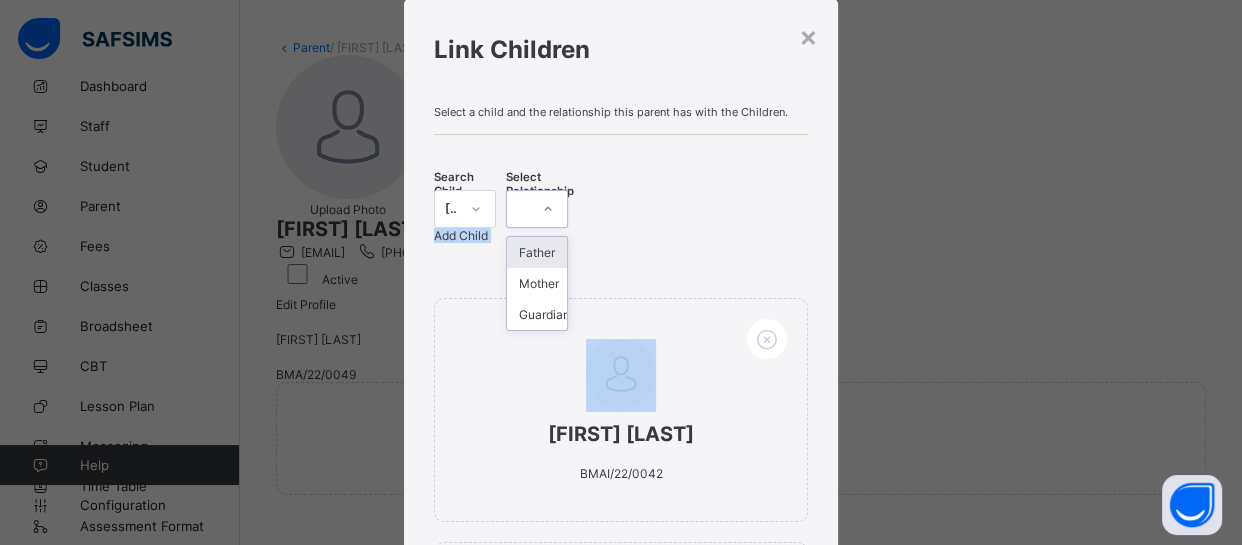 click at bounding box center [548, 209] 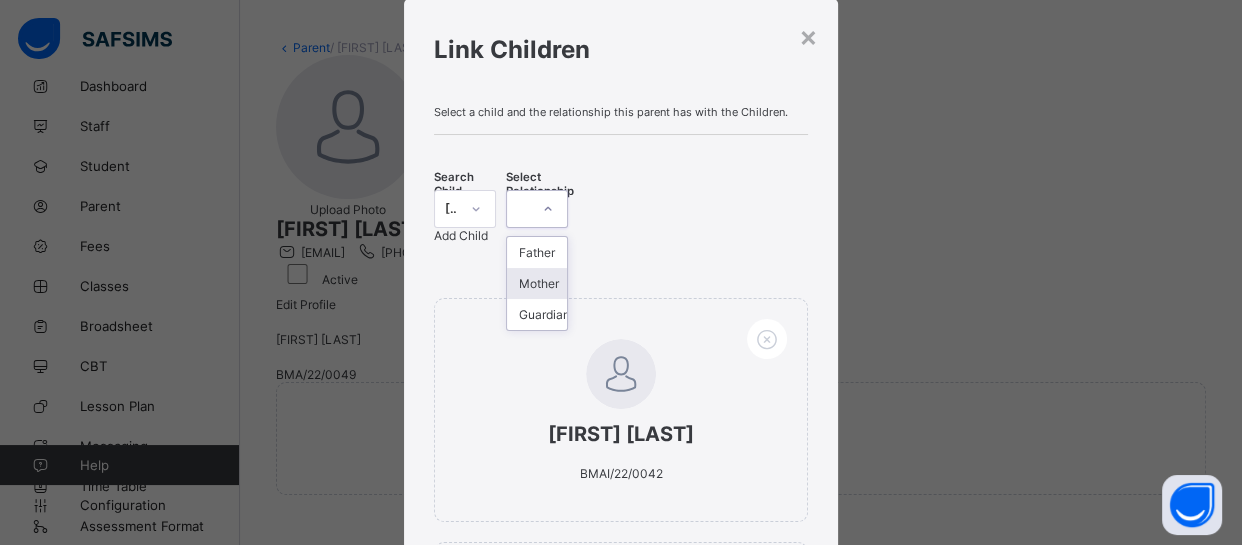click on "Mother" at bounding box center [537, 283] 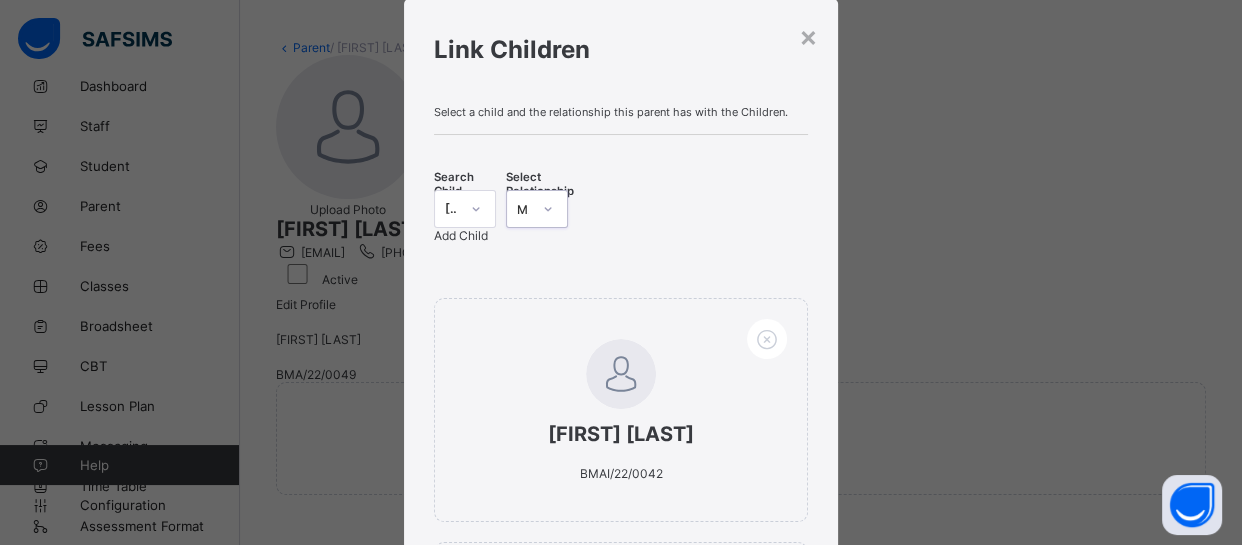 click on "Add Child" at bounding box center [461, 235] 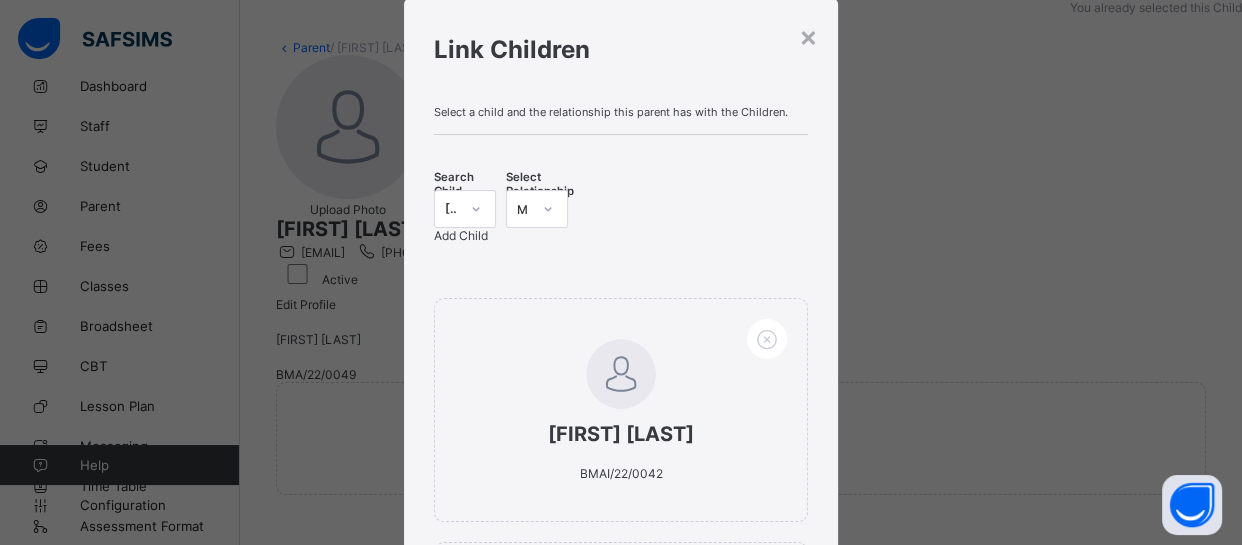 click 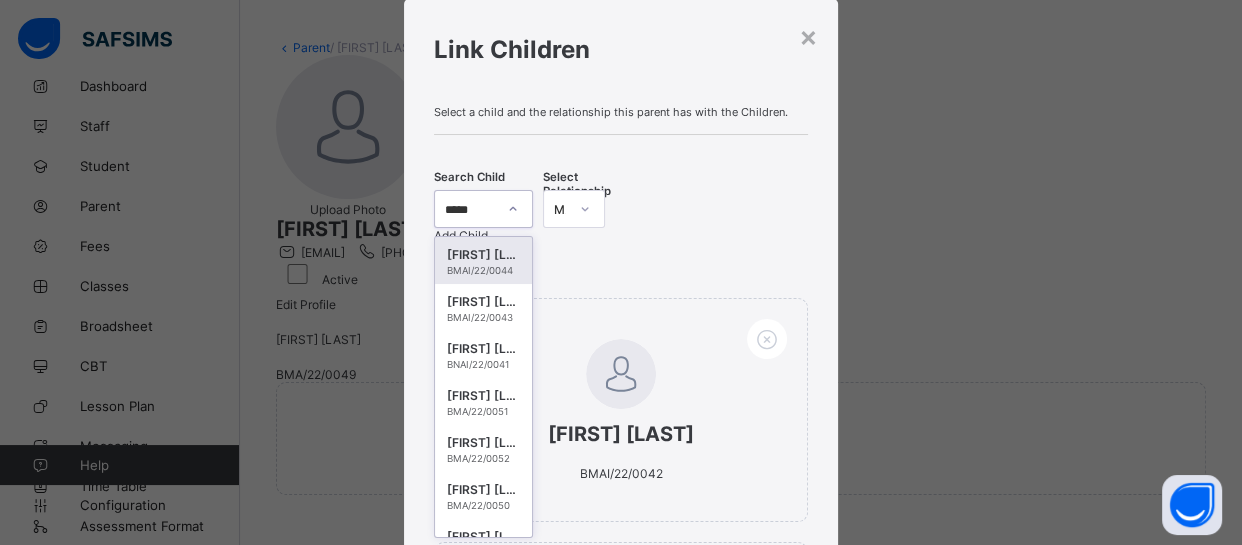 type on "******" 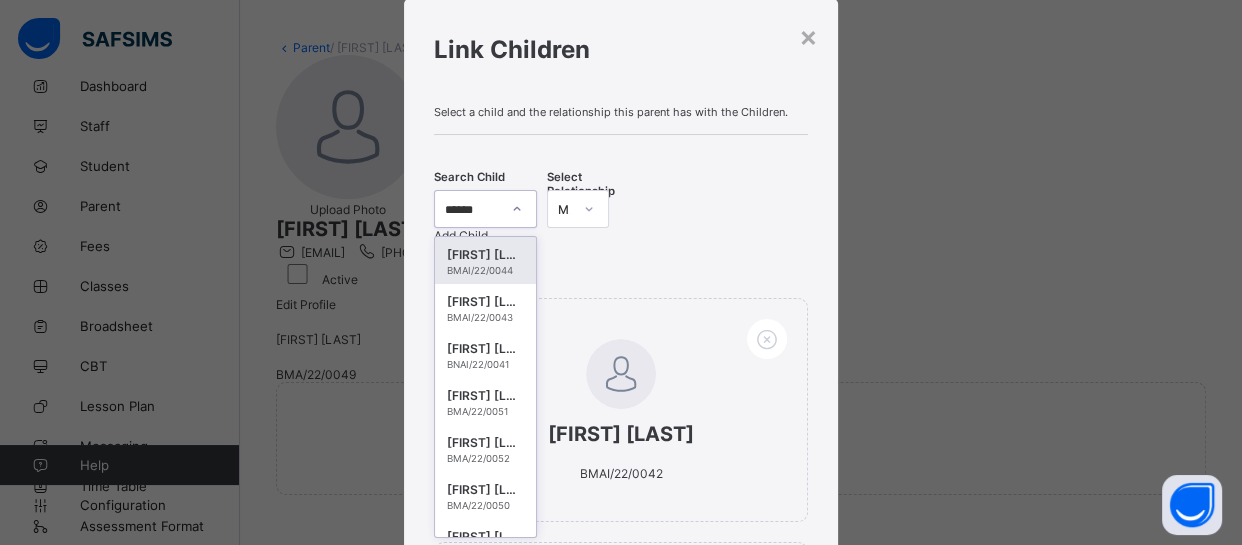 scroll, scrollTop: 34, scrollLeft: 0, axis: vertical 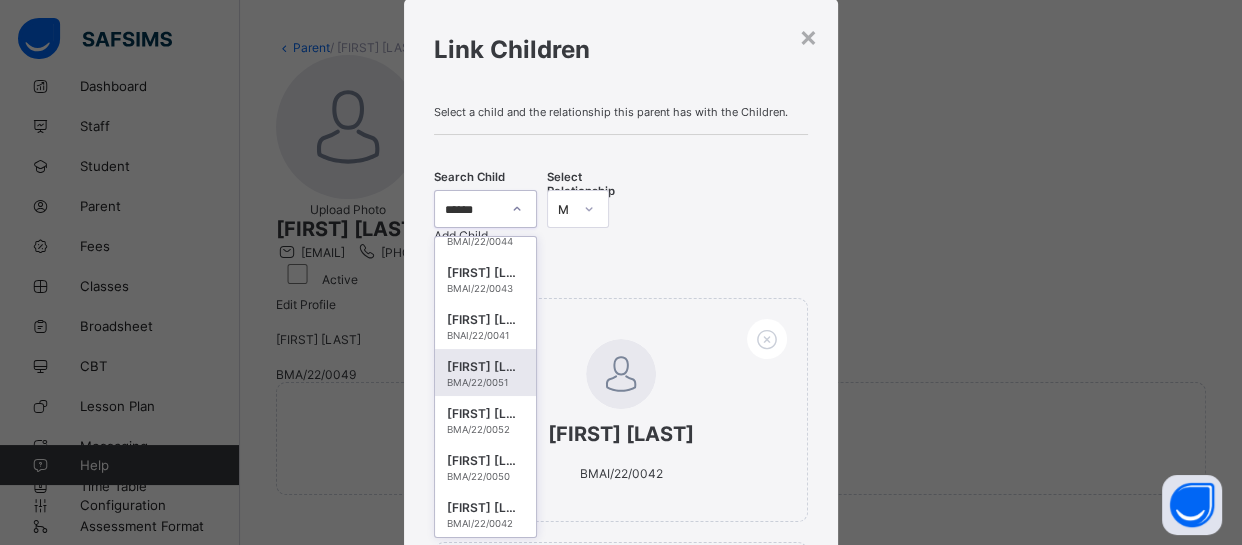 click on "Abdulaziz  Alkali" at bounding box center (485, 367) 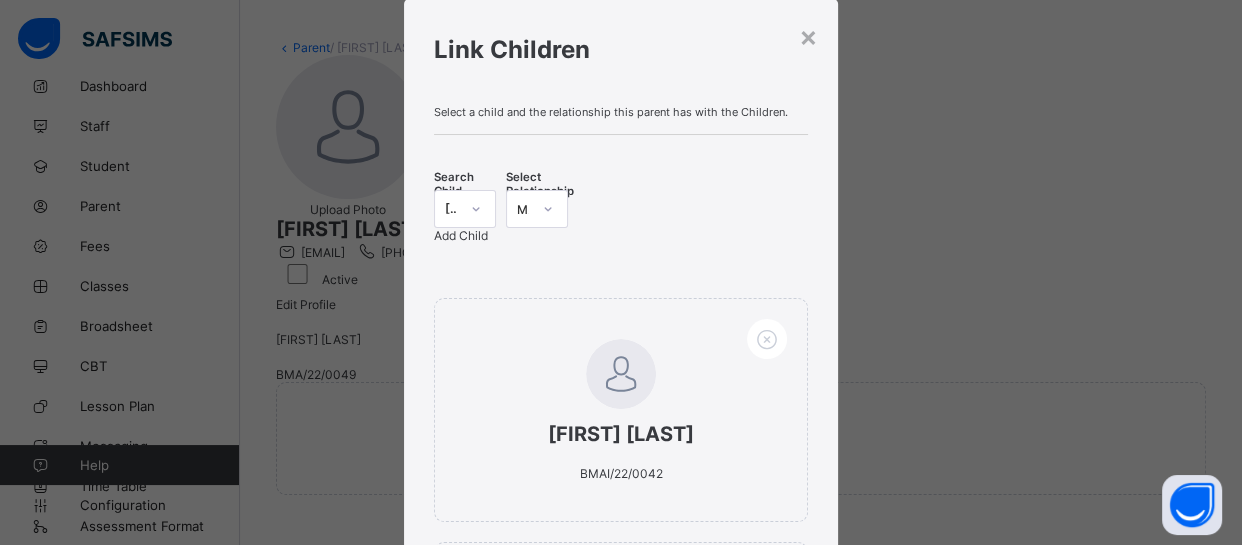 click on "Add Child" at bounding box center [461, 235] 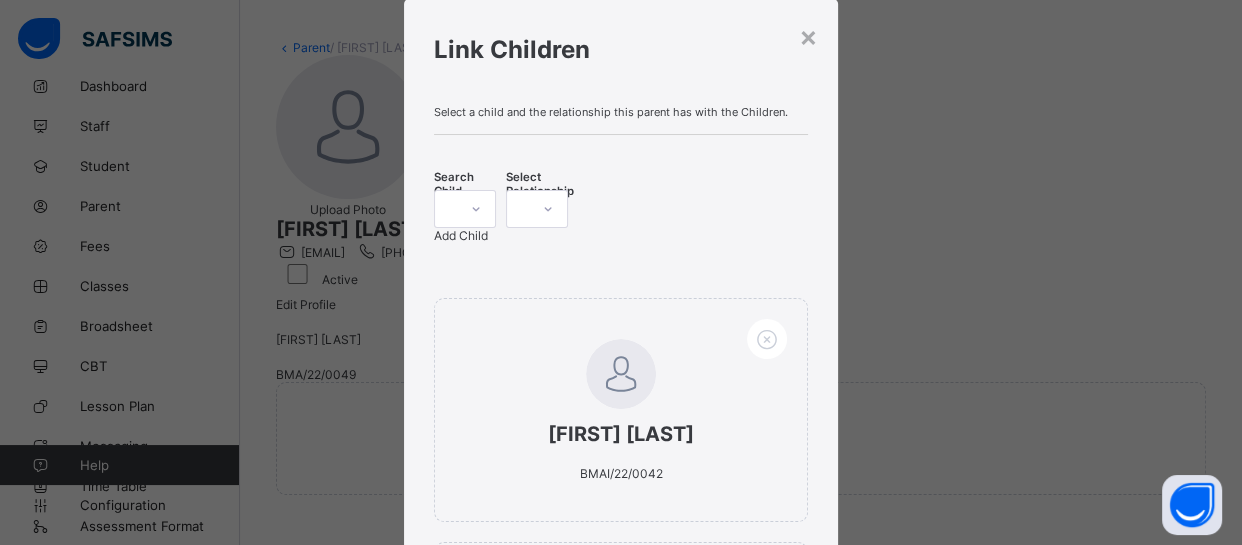 click 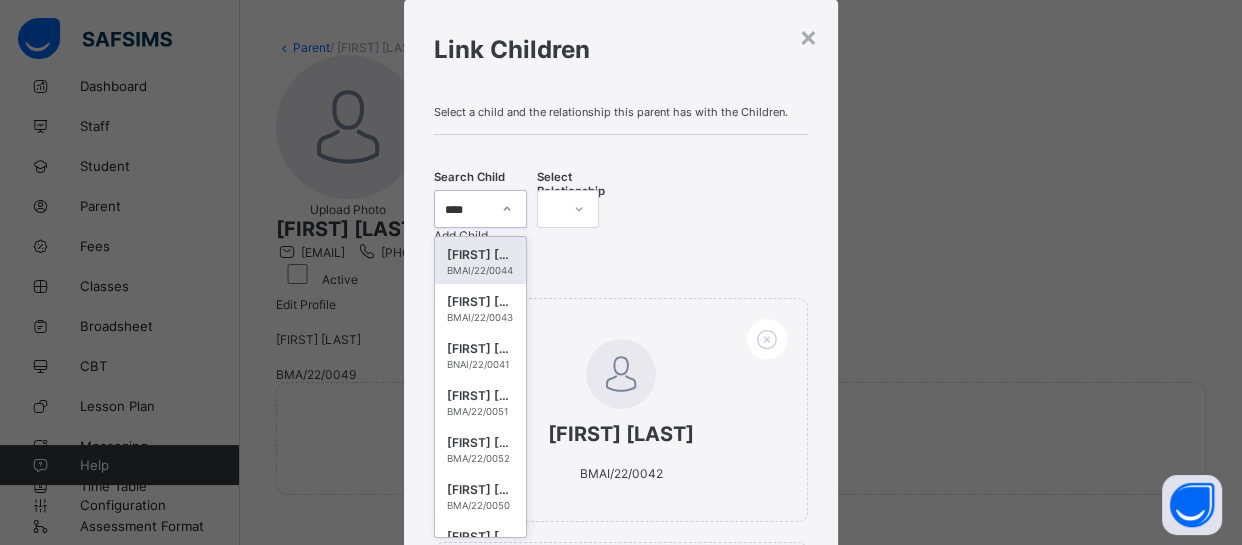 type on "*****" 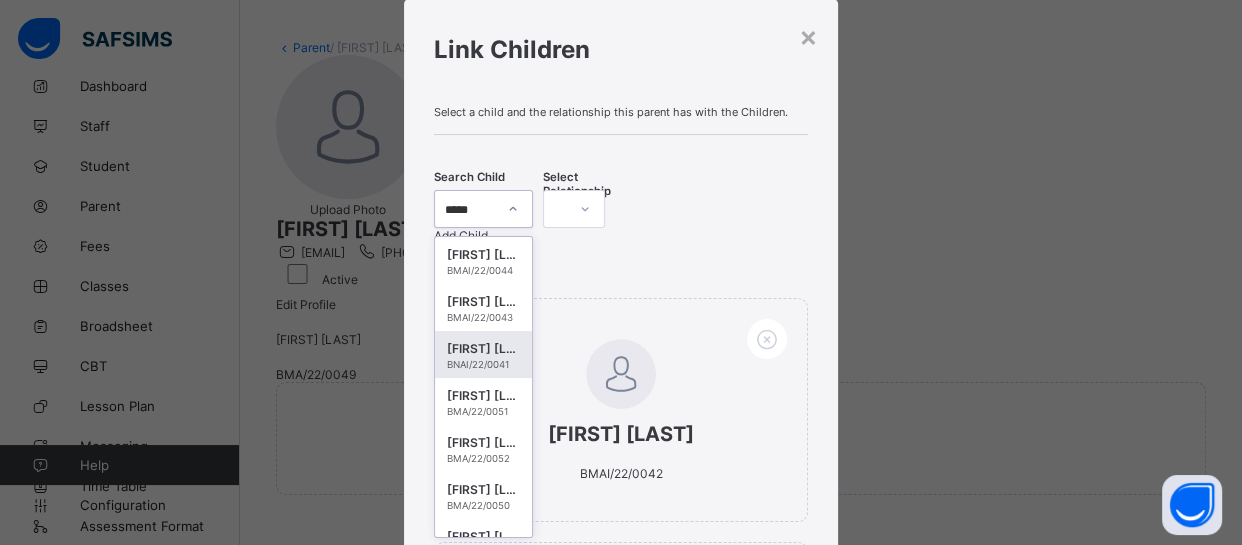 click on "Abubakar  Alkali" at bounding box center (483, 349) 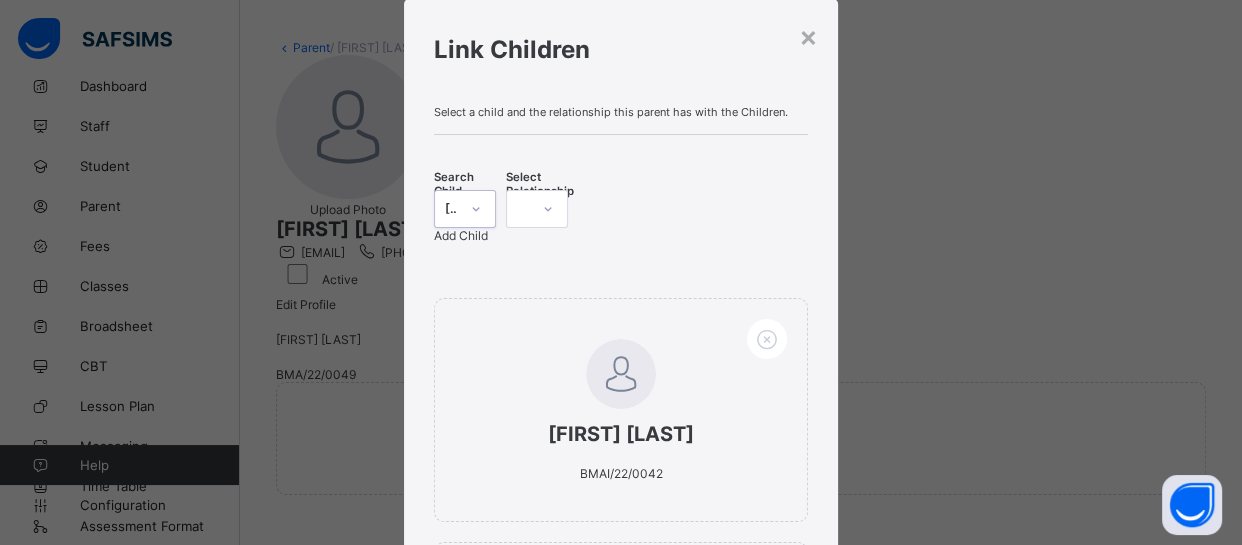 click 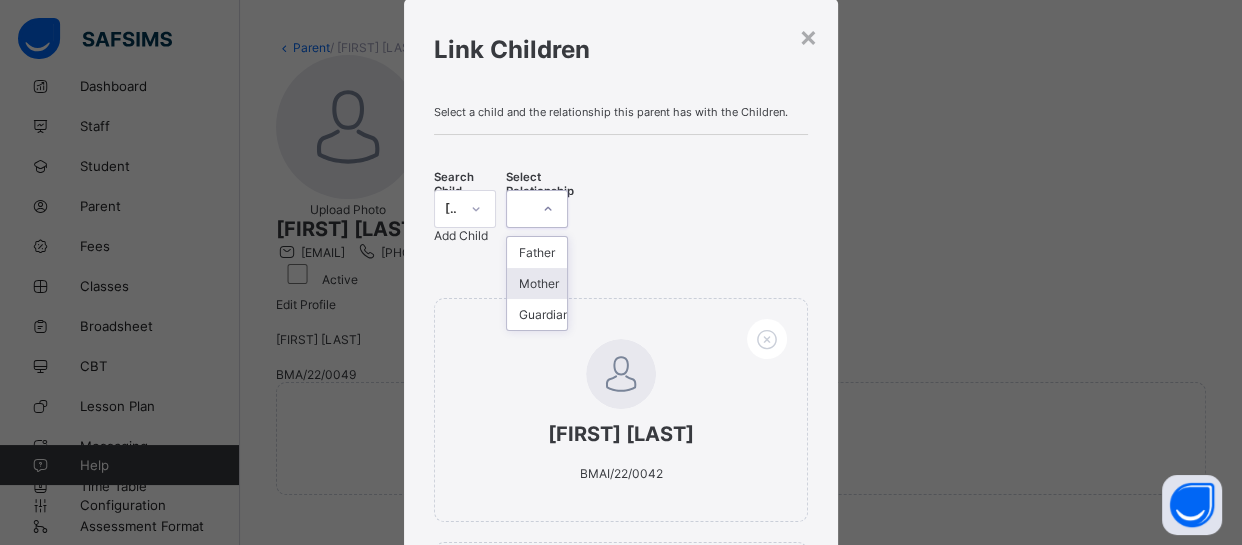 click on "Mother" at bounding box center [537, 283] 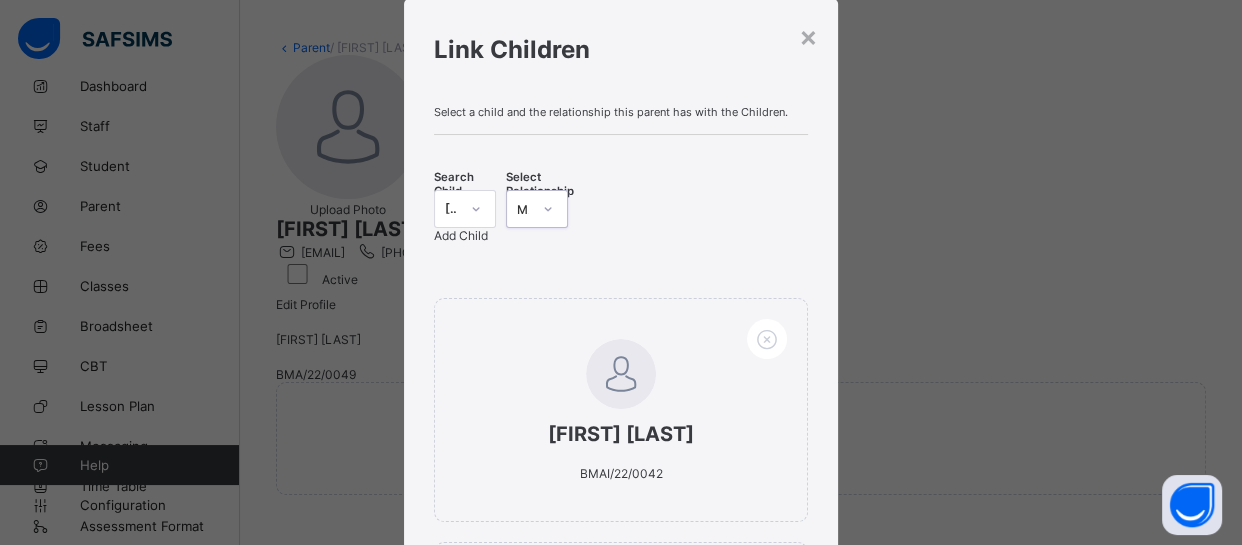 click on "Add Child" at bounding box center [461, 235] 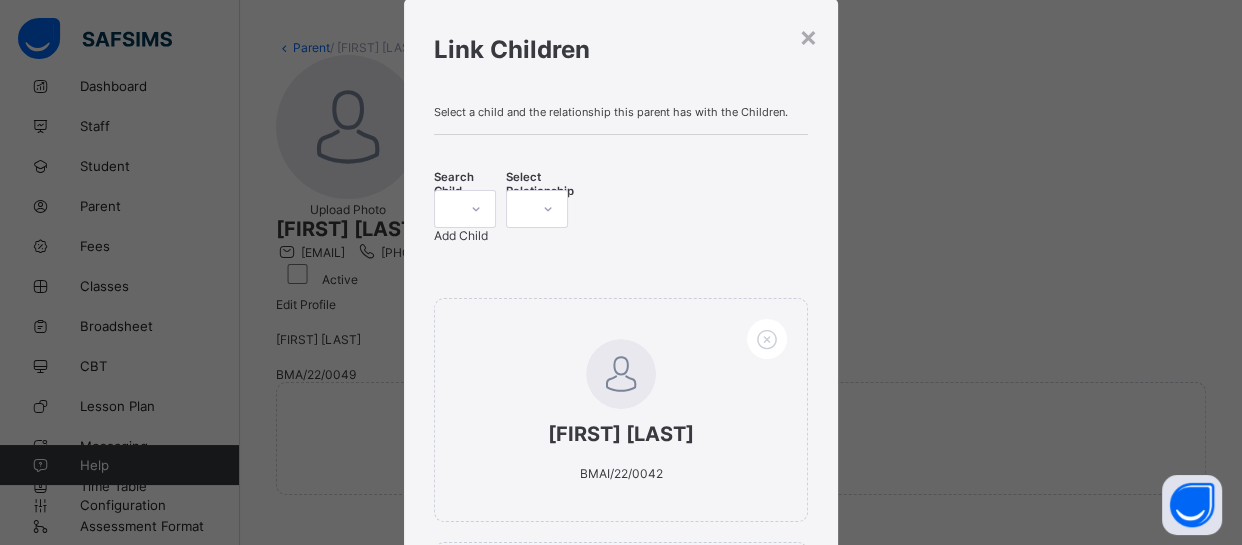 click at bounding box center [446, 209] 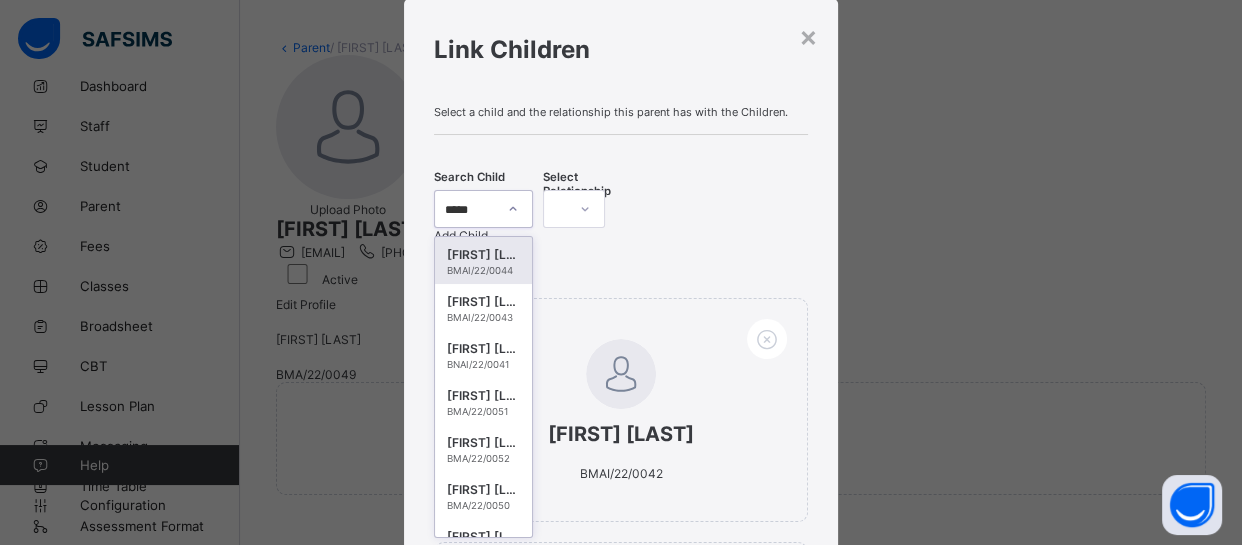 type on "******" 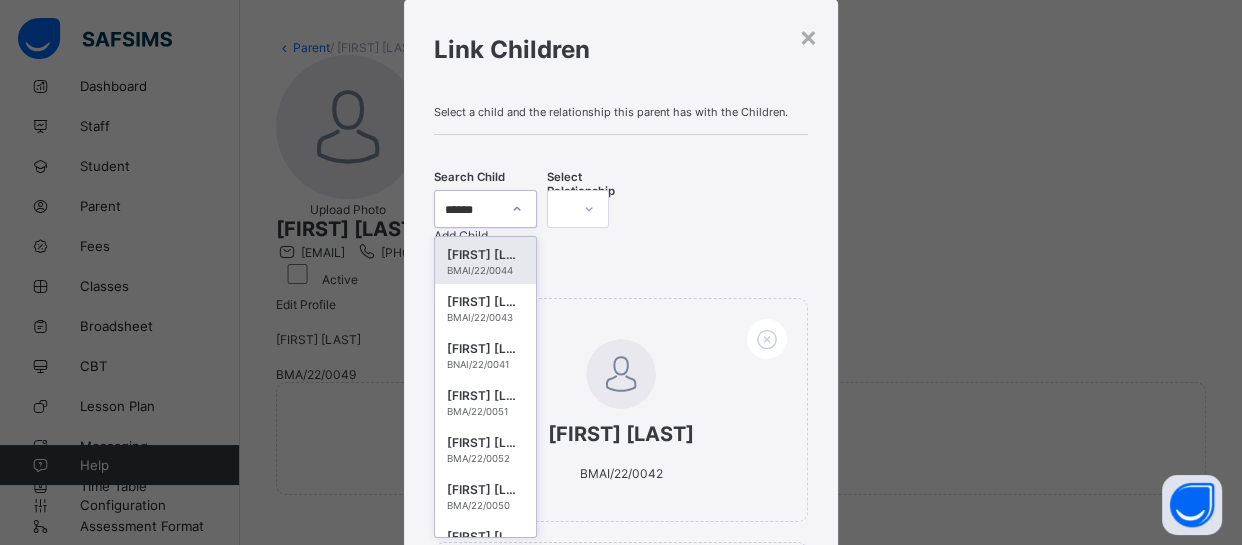click on "Muhammad Sa'eed Alkali" at bounding box center [485, 255] 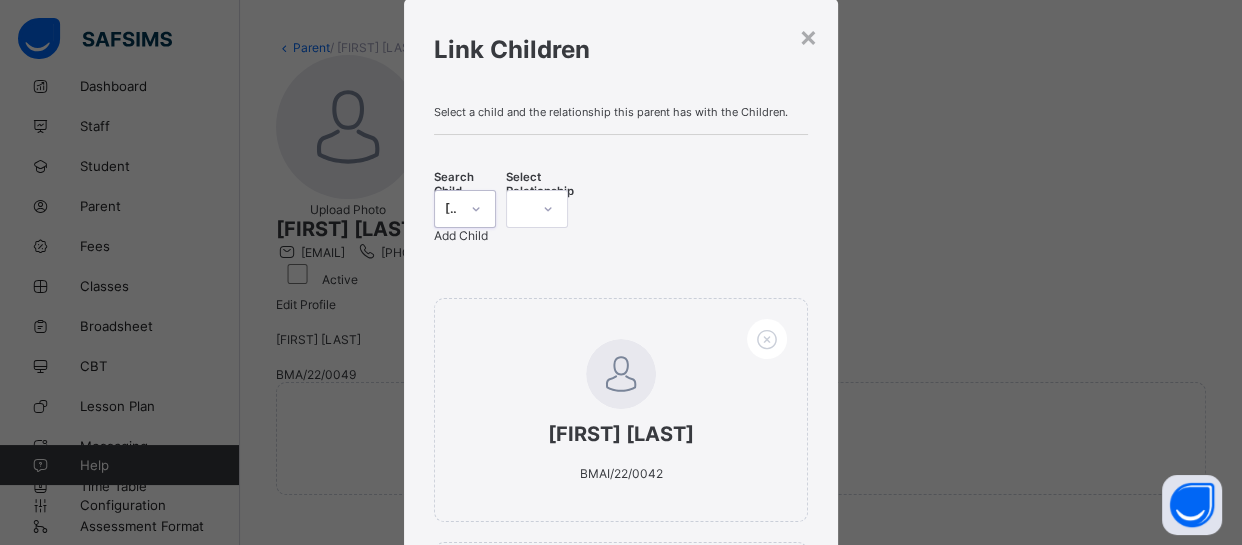click 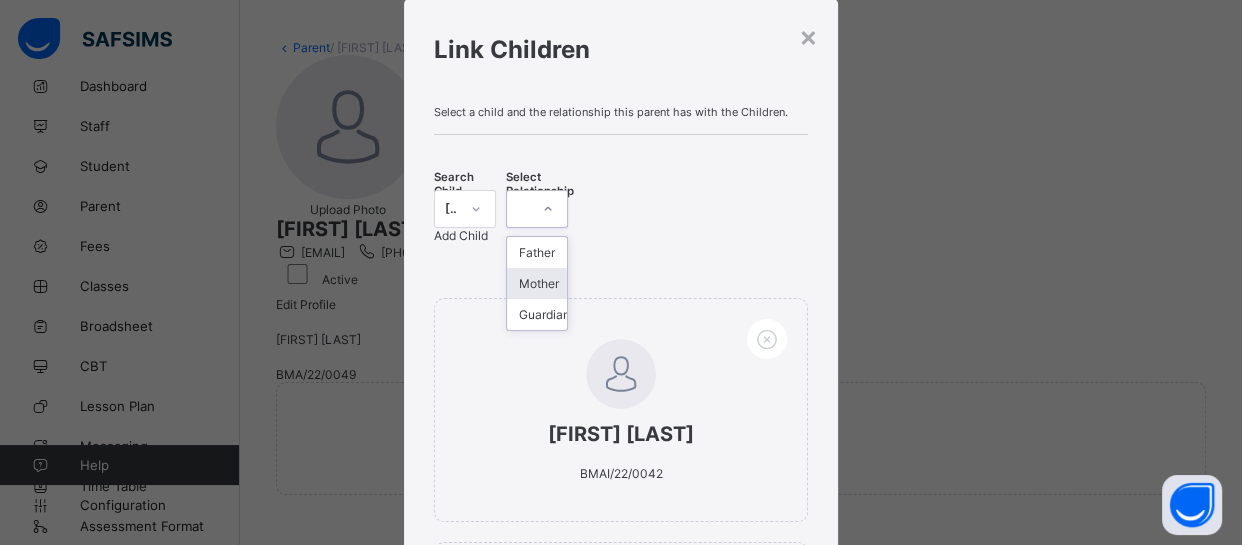 click on "Mother" at bounding box center (537, 283) 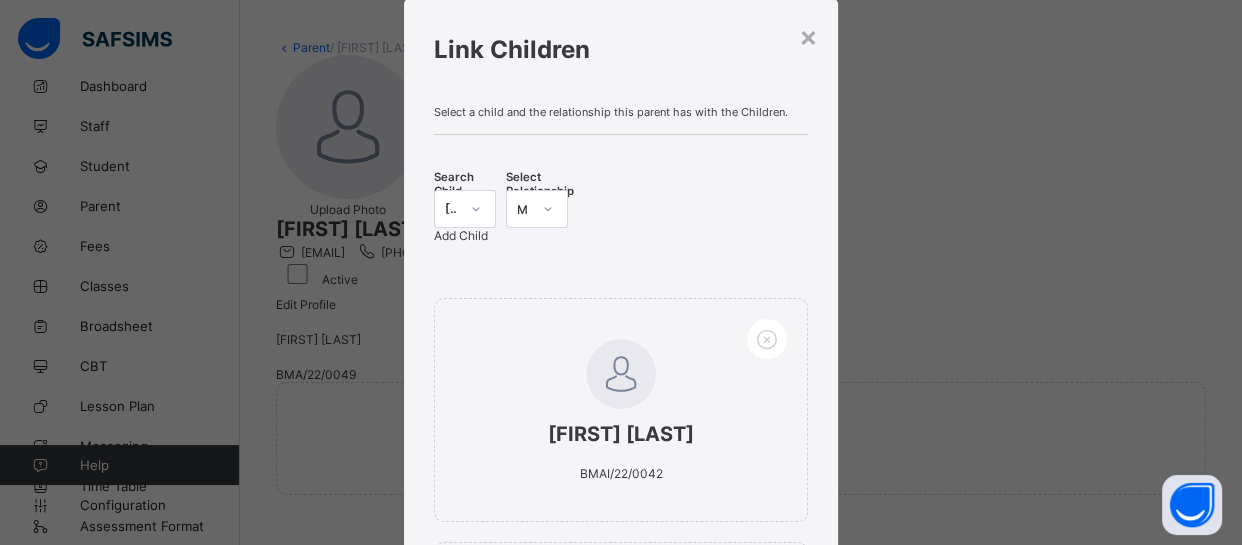 click on "Add Child" at bounding box center (461, 235) 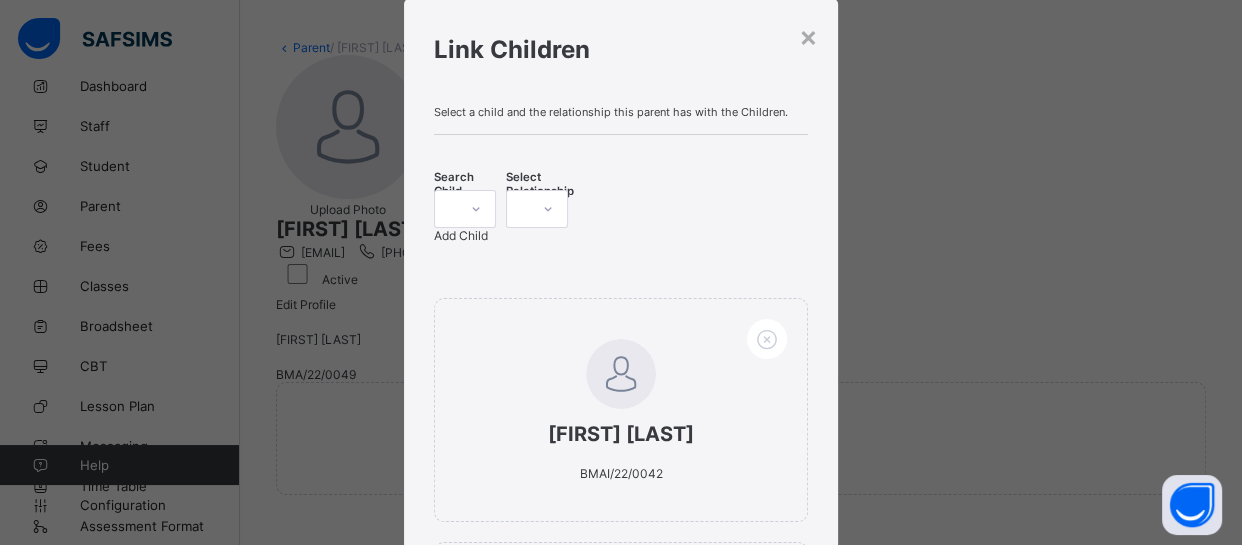 click at bounding box center [446, 209] 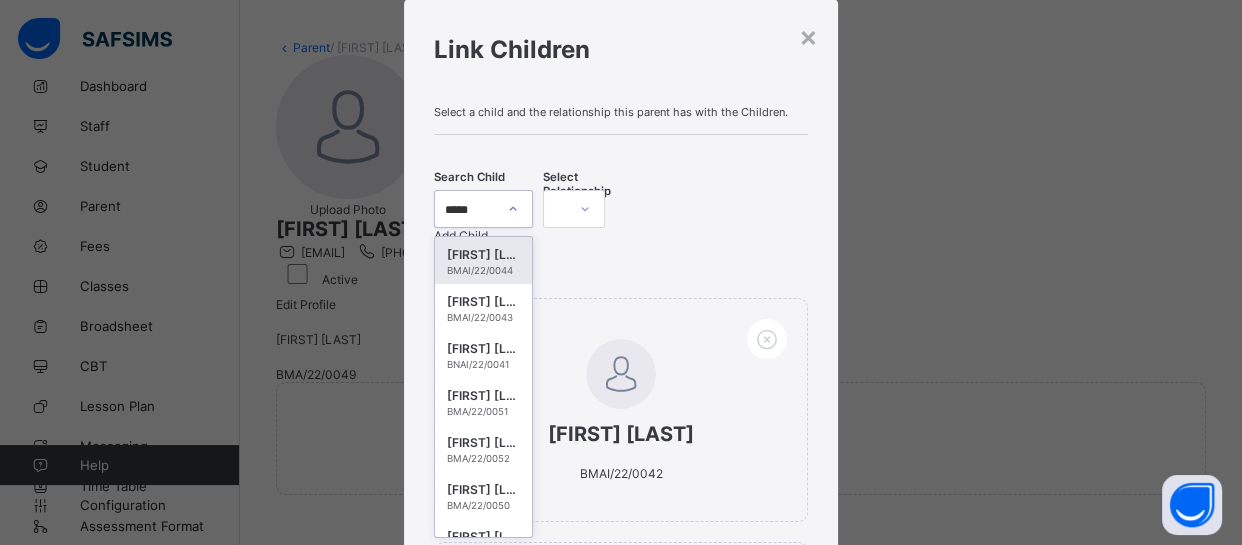 type on "******" 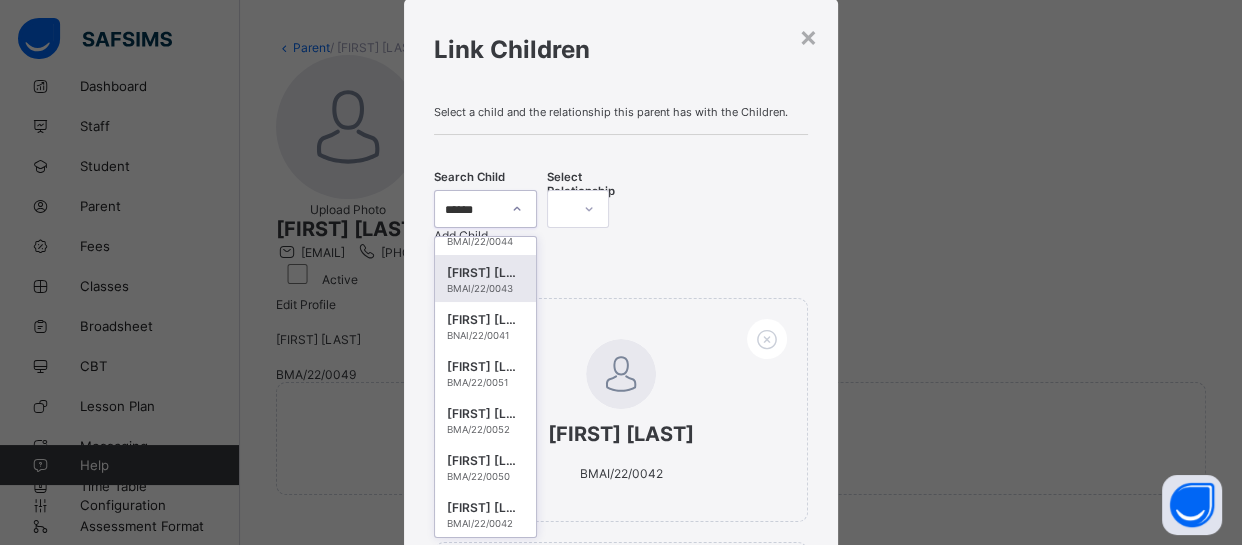 scroll, scrollTop: 0, scrollLeft: 0, axis: both 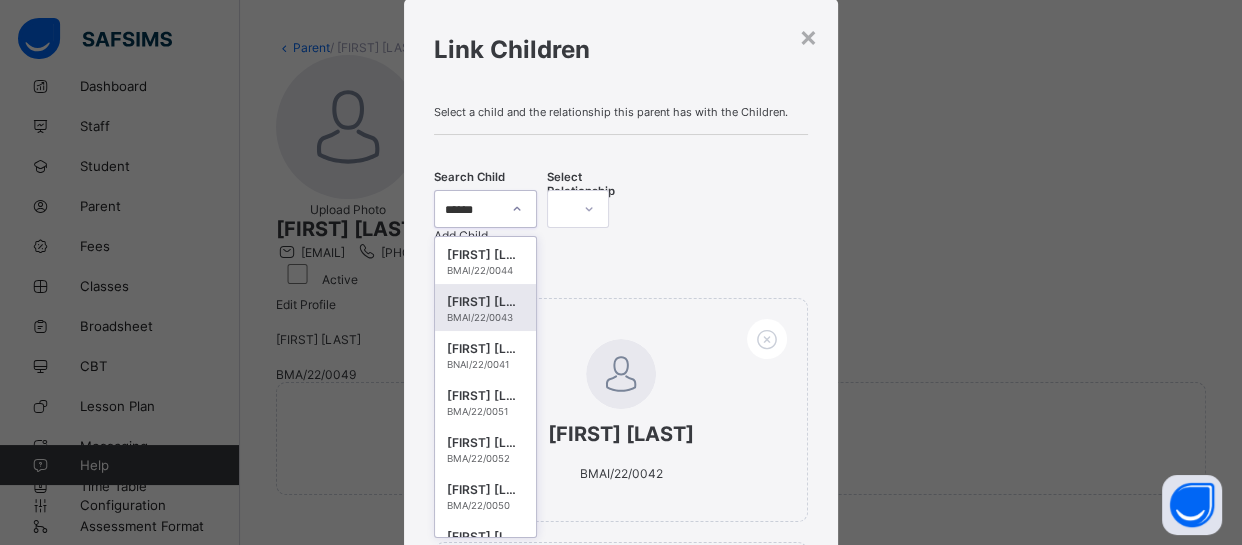 click on "Abdulaziz  Alkali" at bounding box center (485, 302) 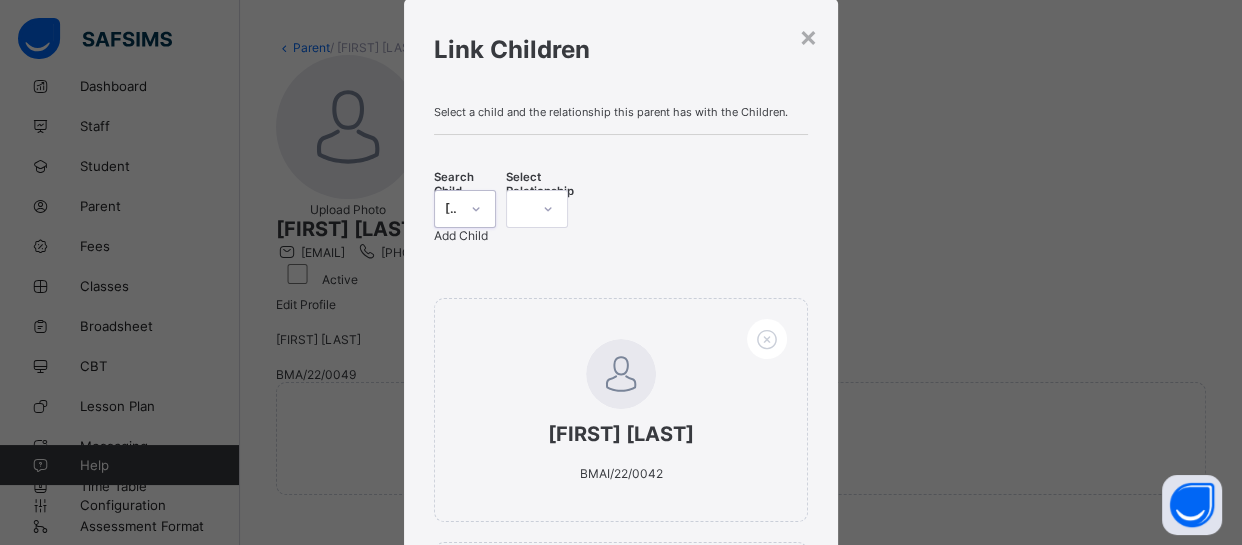 click at bounding box center [548, 209] 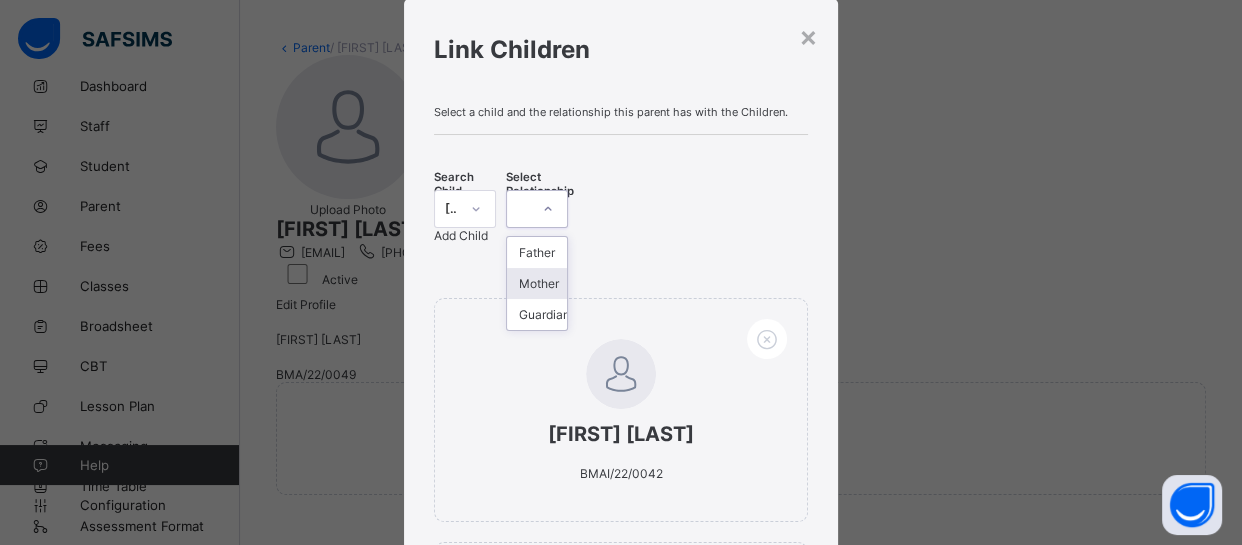 click on "Mother" at bounding box center (537, 283) 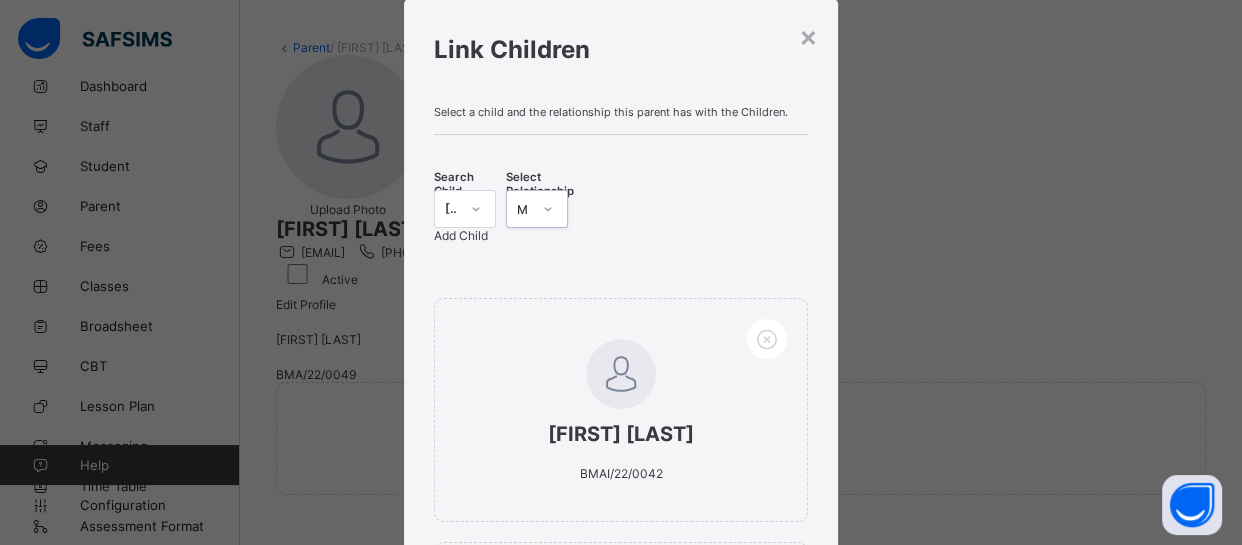 click on "Add Child" at bounding box center (461, 235) 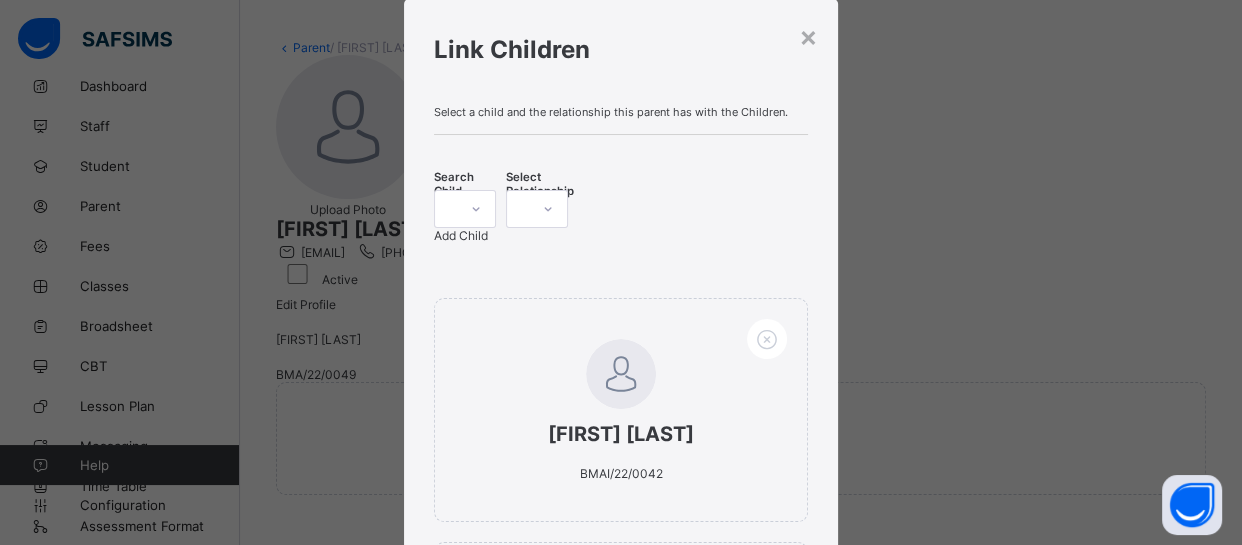 click 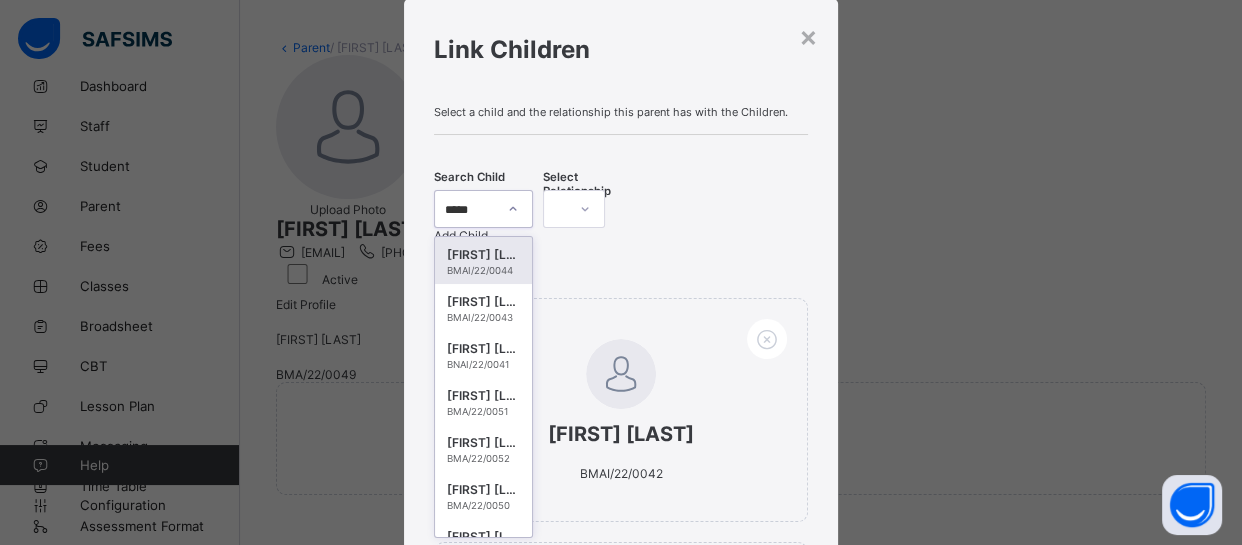type on "******" 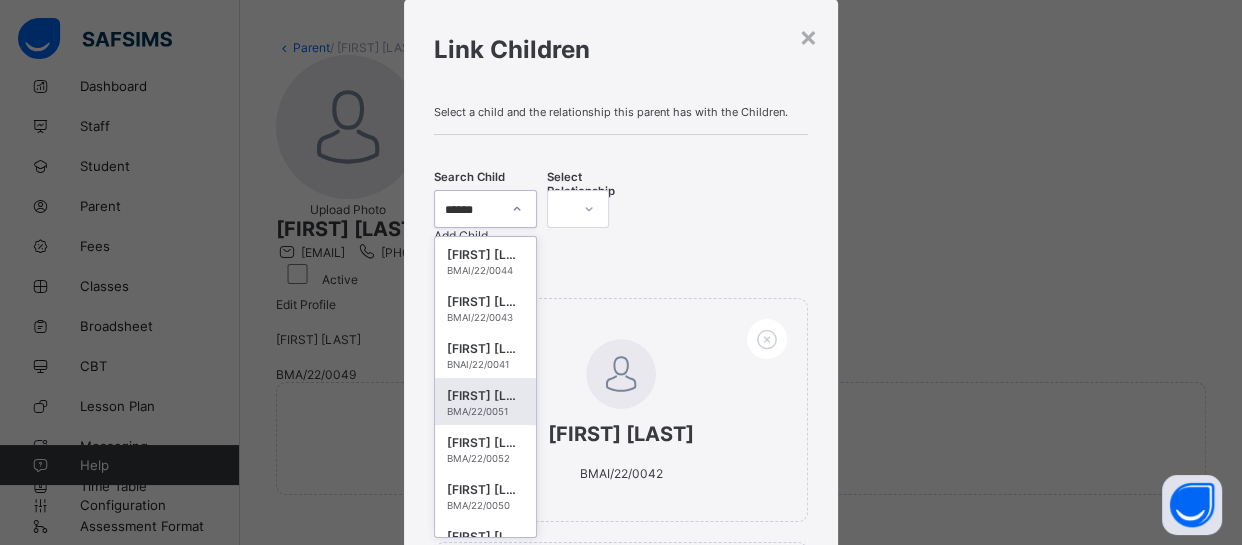 click on "Abdulaziz  Alkali" at bounding box center [485, 396] 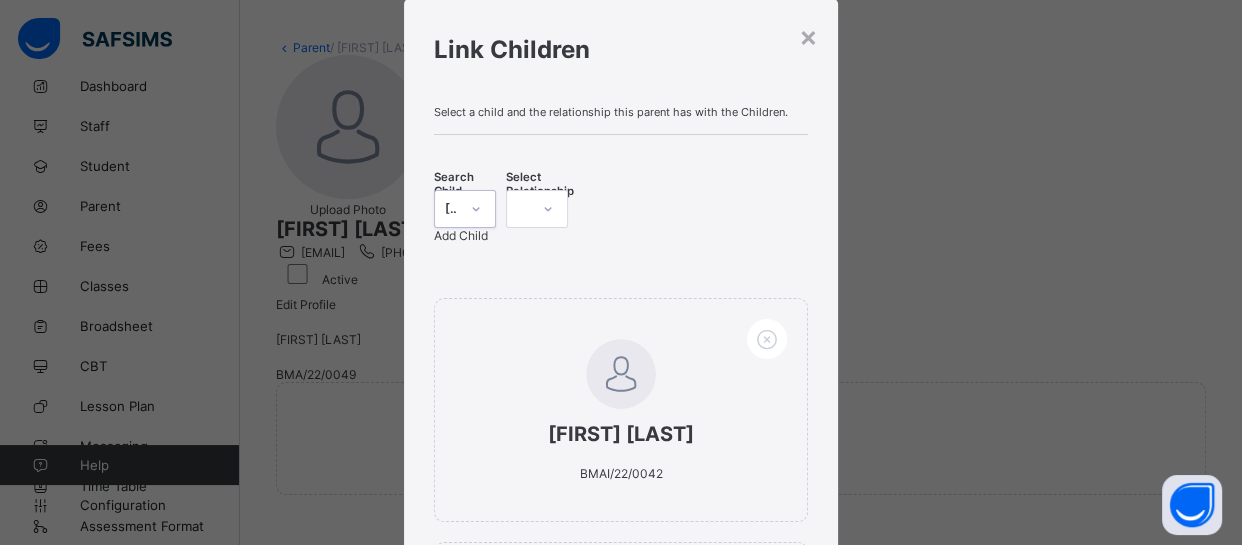 click 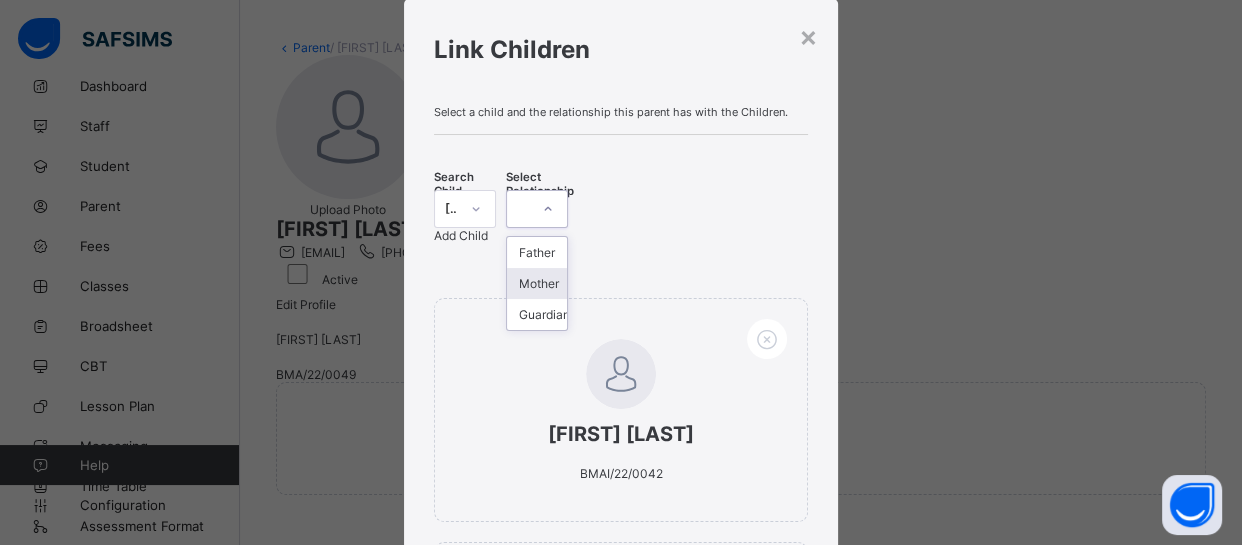 click on "Mother" at bounding box center [537, 283] 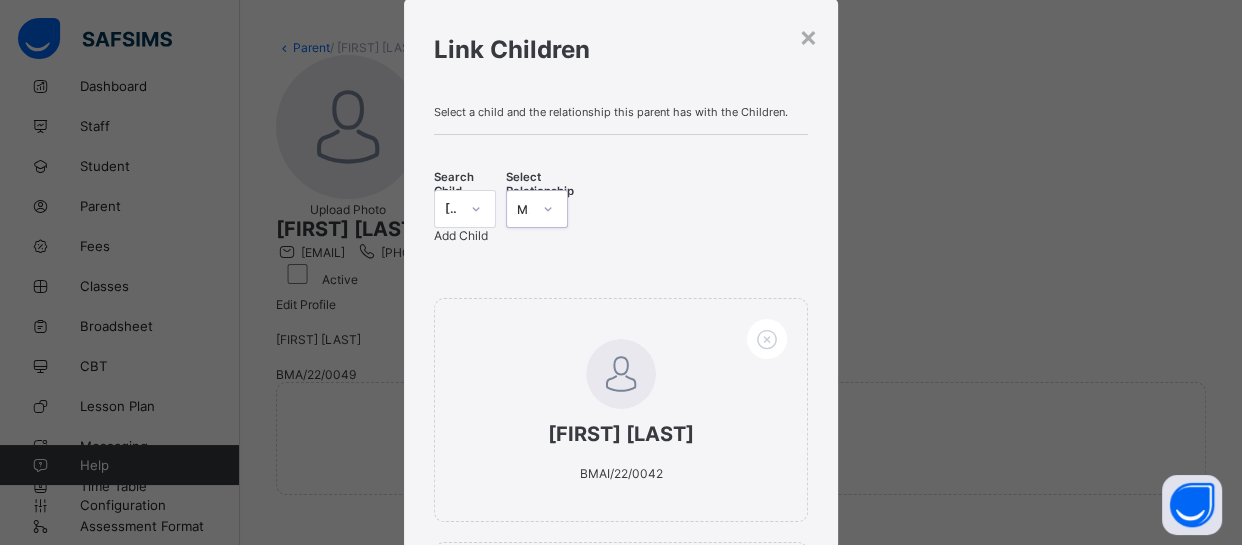 click on "Add Child" at bounding box center (461, 235) 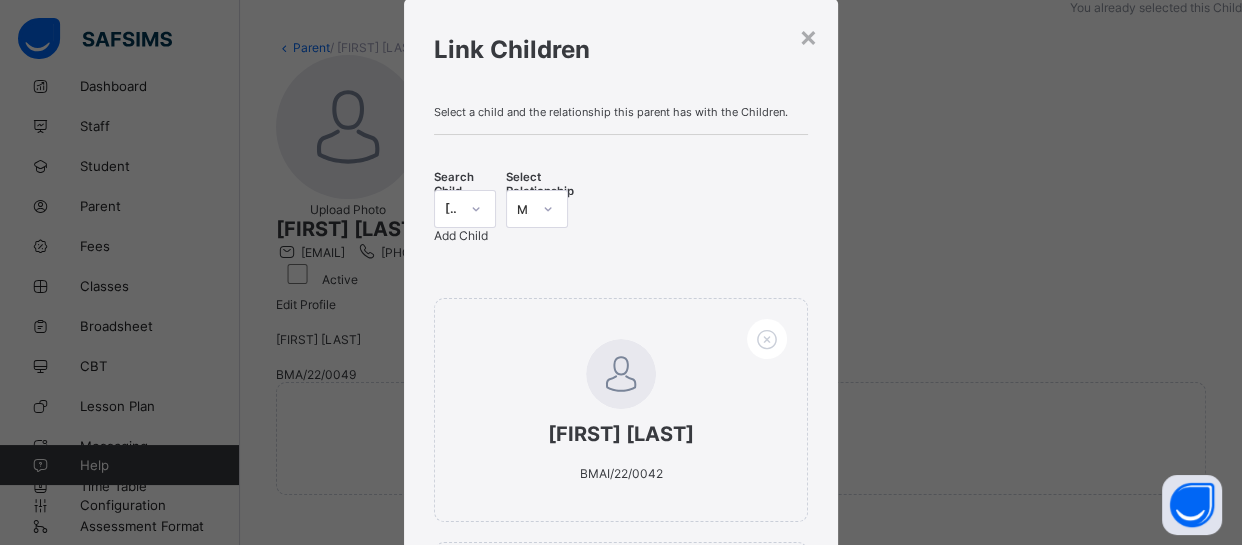 click 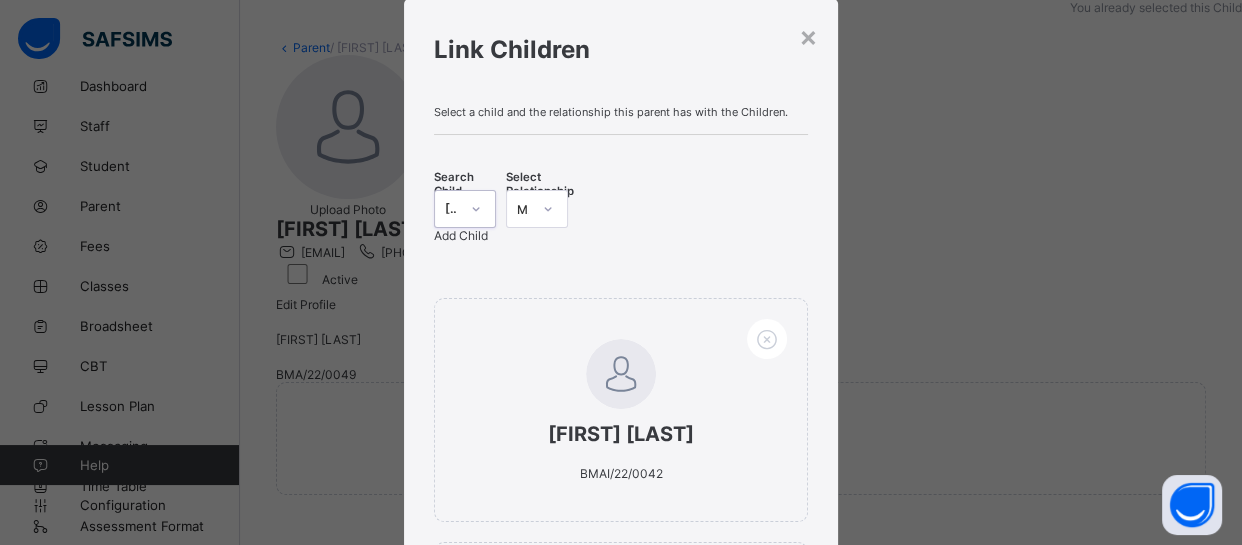 click 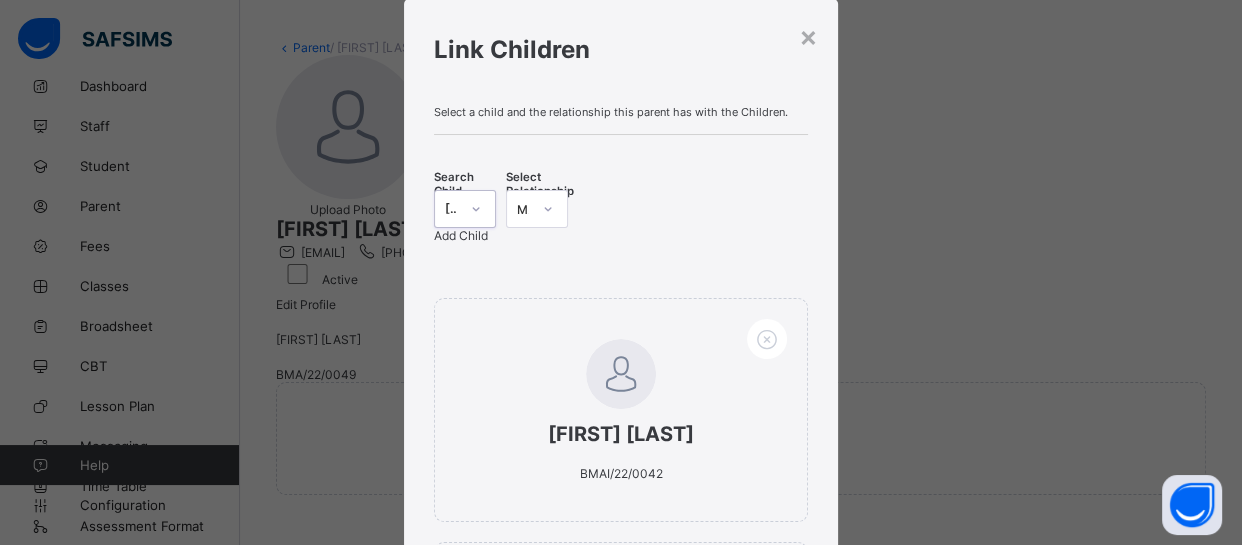 click 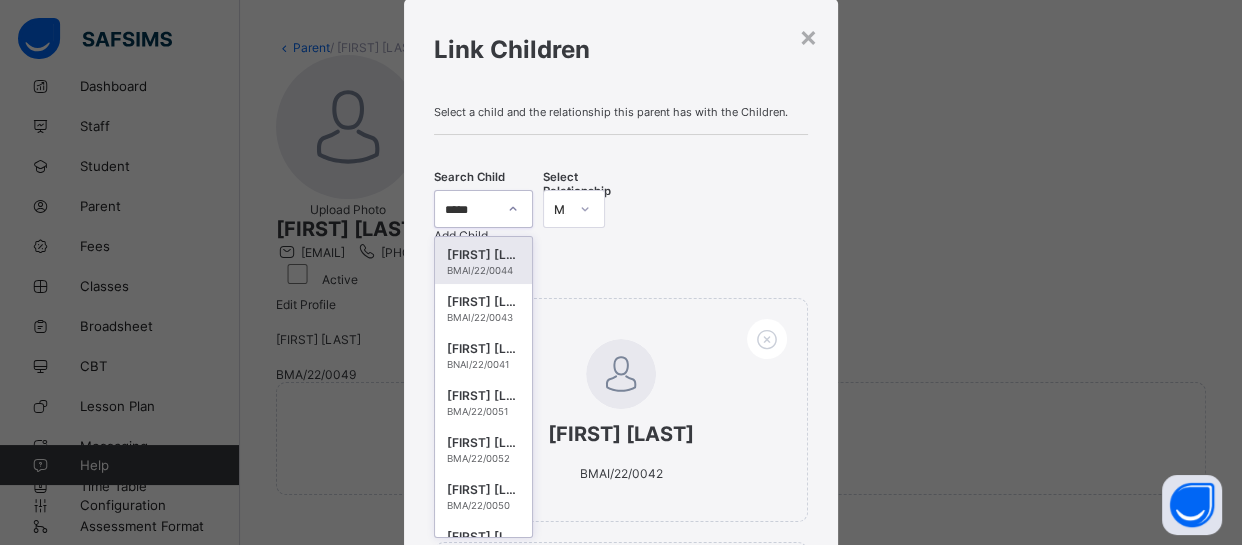 type on "******" 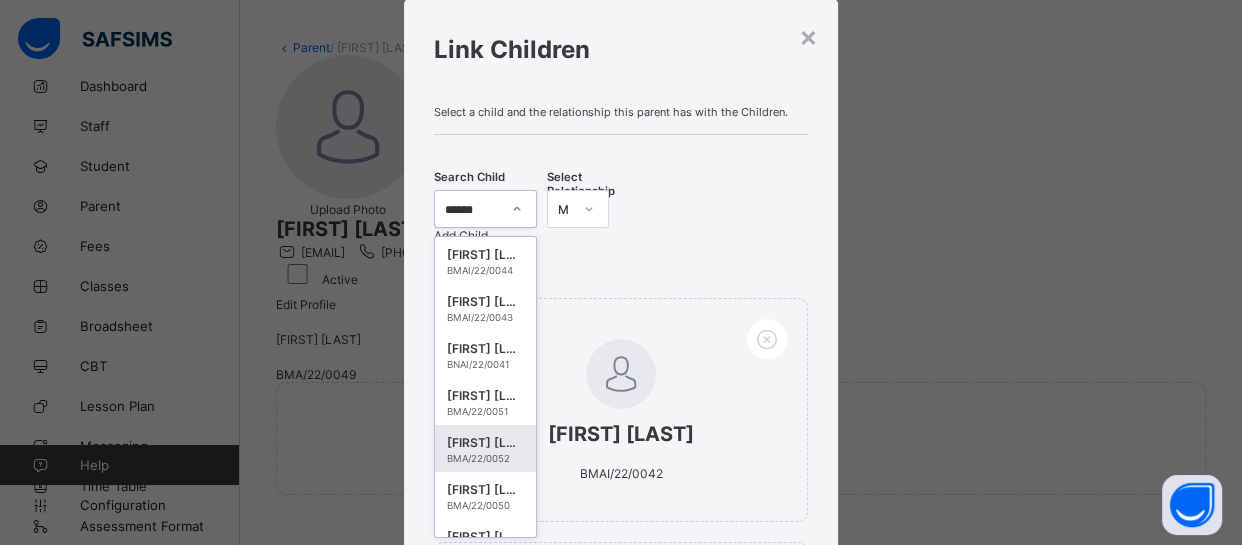 click on "Muhammad Sa'eed  Alkali" at bounding box center (485, 443) 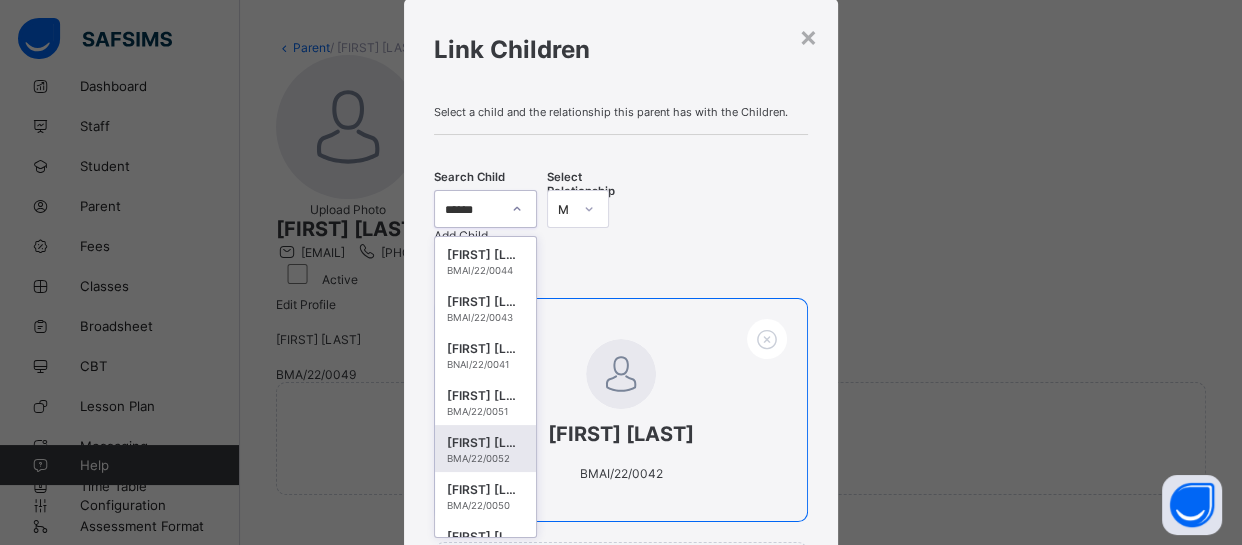 type 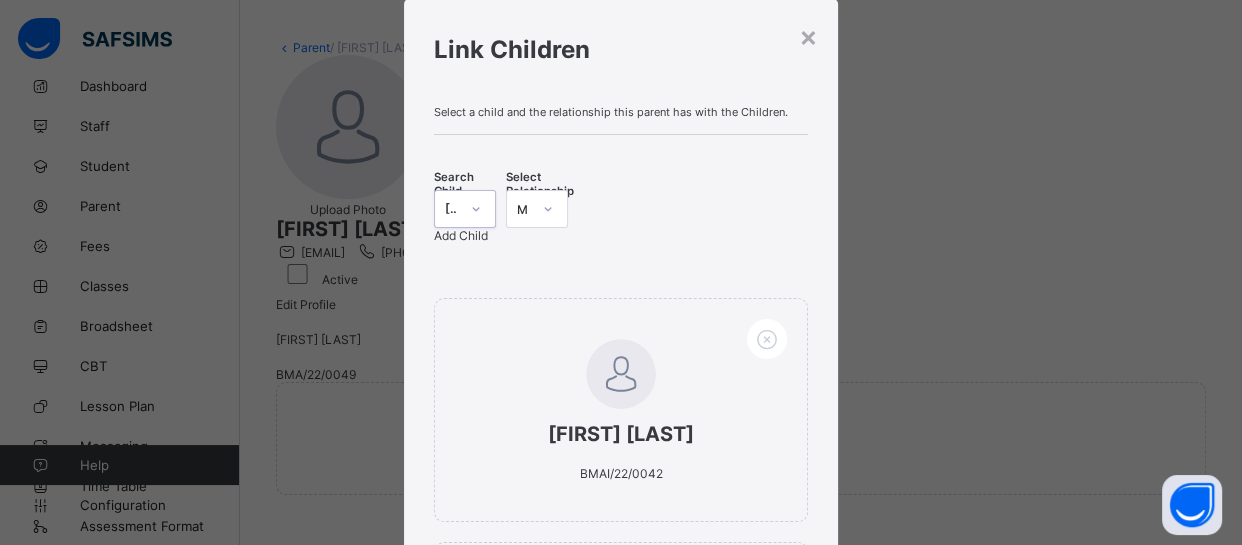 click on "Add Child" at bounding box center [461, 235] 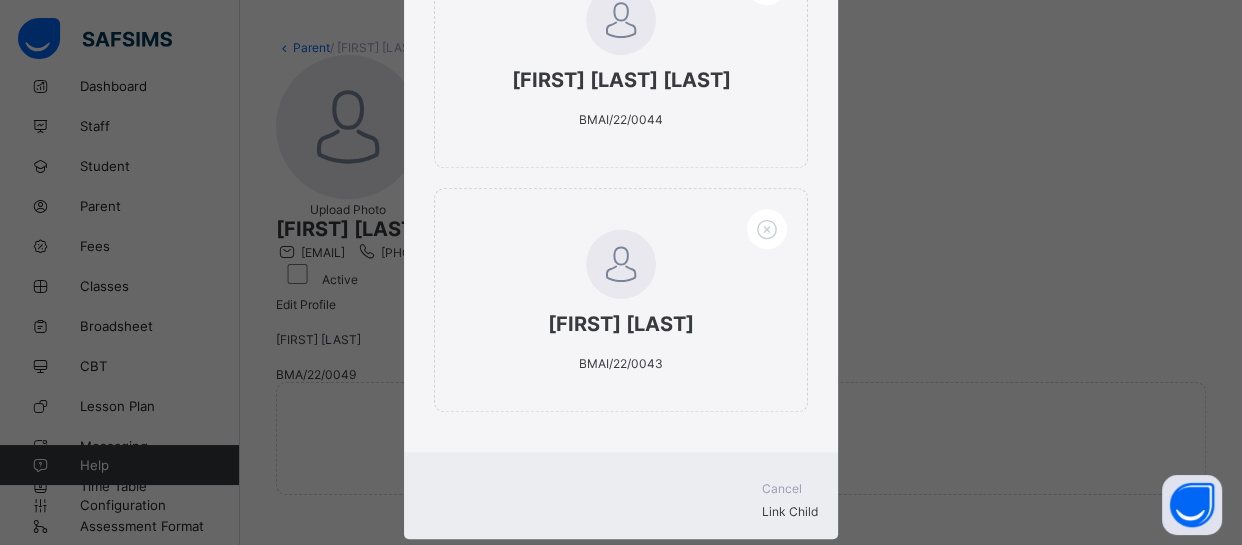scroll, scrollTop: 1644, scrollLeft: 0, axis: vertical 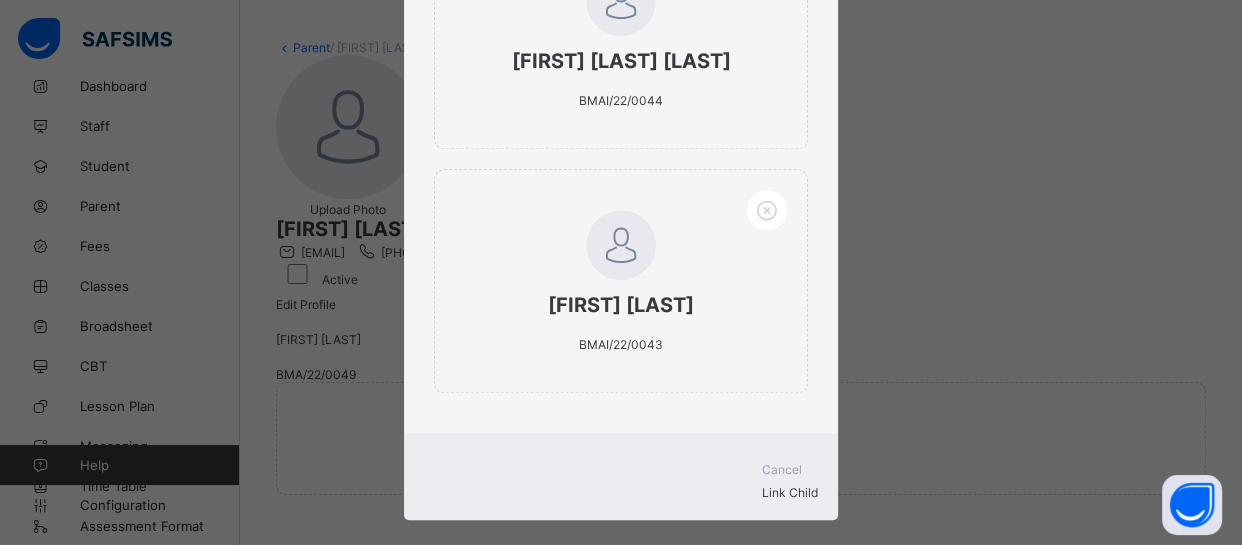 click on "Link Child" at bounding box center [621, 492] 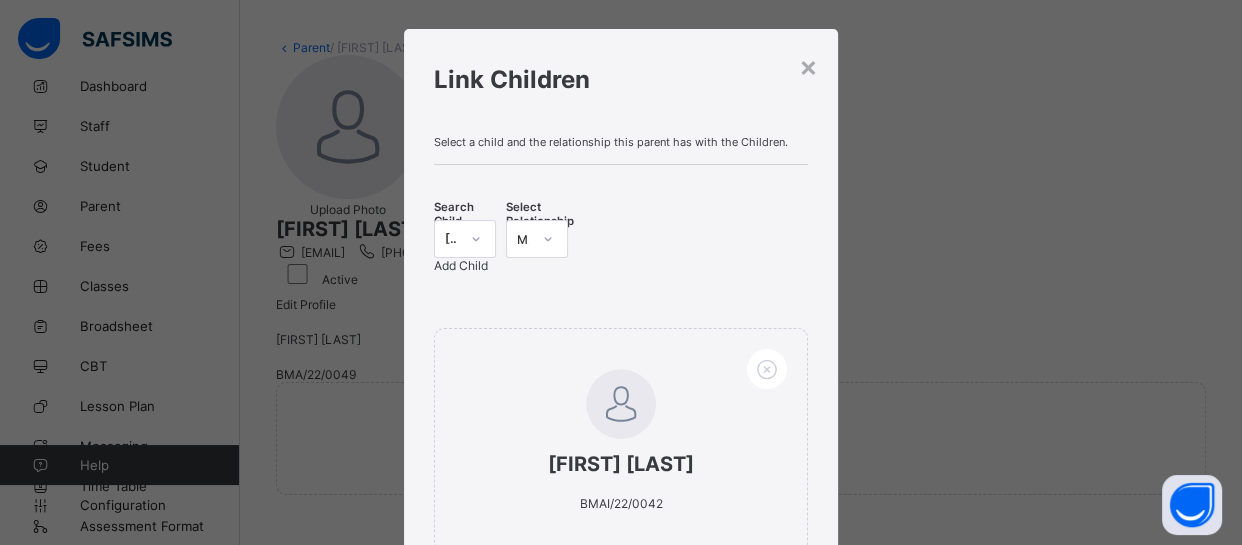 scroll, scrollTop: 0, scrollLeft: 0, axis: both 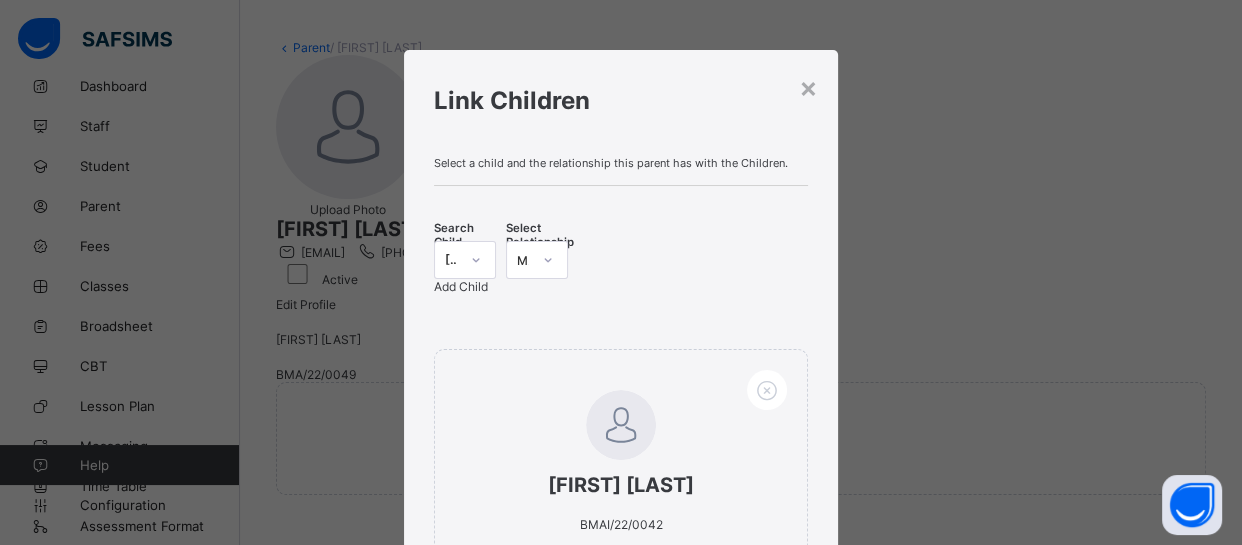 drag, startPoint x: 1197, startPoint y: 52, endPoint x: 859, endPoint y: 351, distance: 451.27042 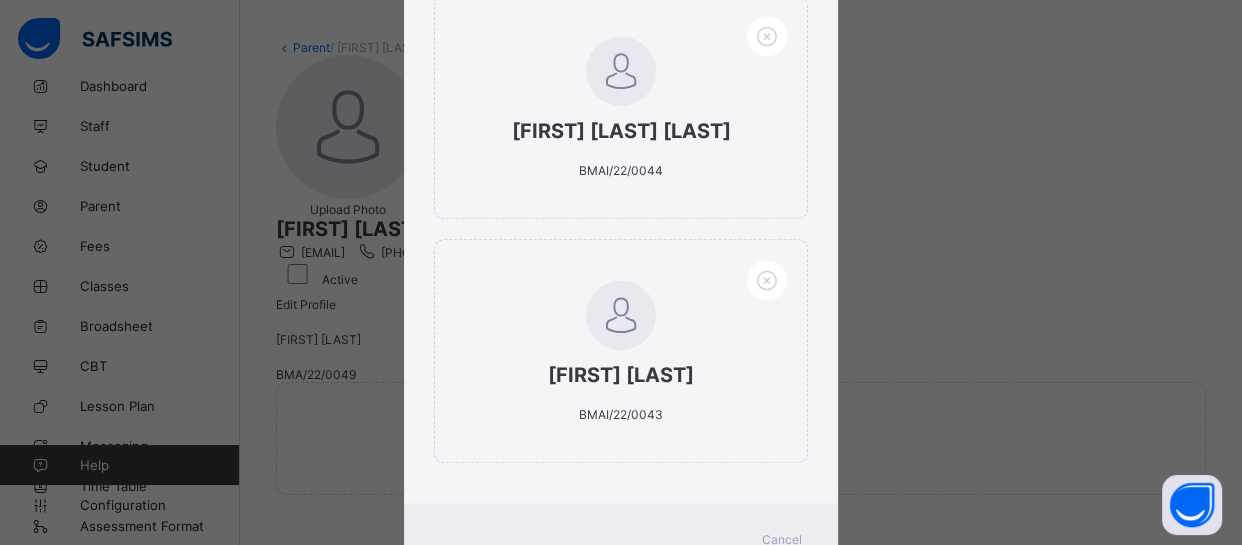 scroll, scrollTop: 1644, scrollLeft: 0, axis: vertical 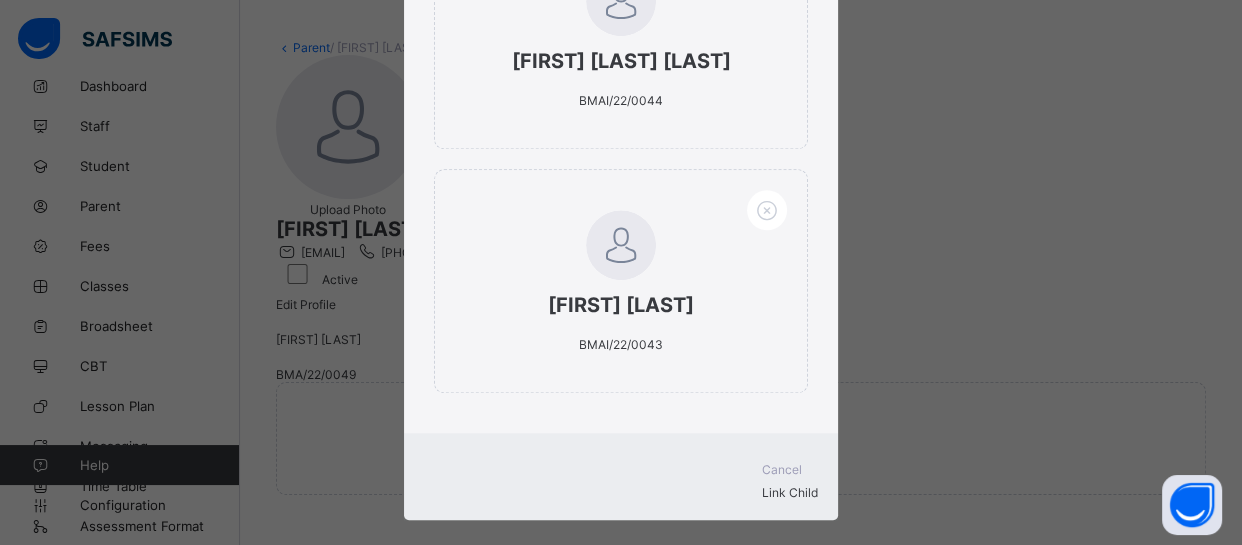 click on "Link Child" at bounding box center (790, 492) 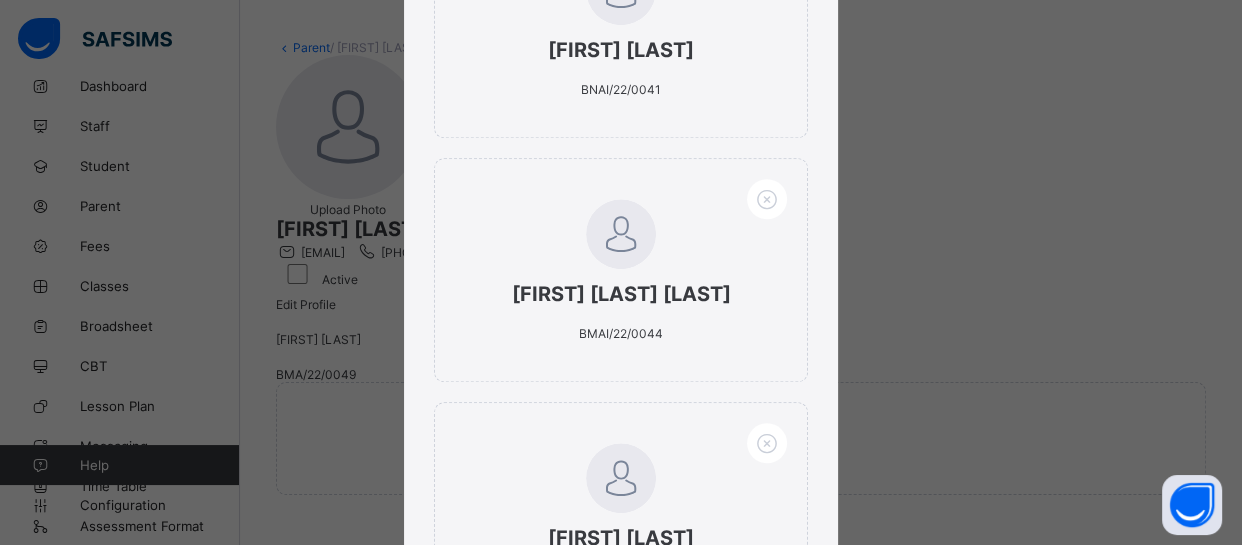 scroll, scrollTop: 1644, scrollLeft: 0, axis: vertical 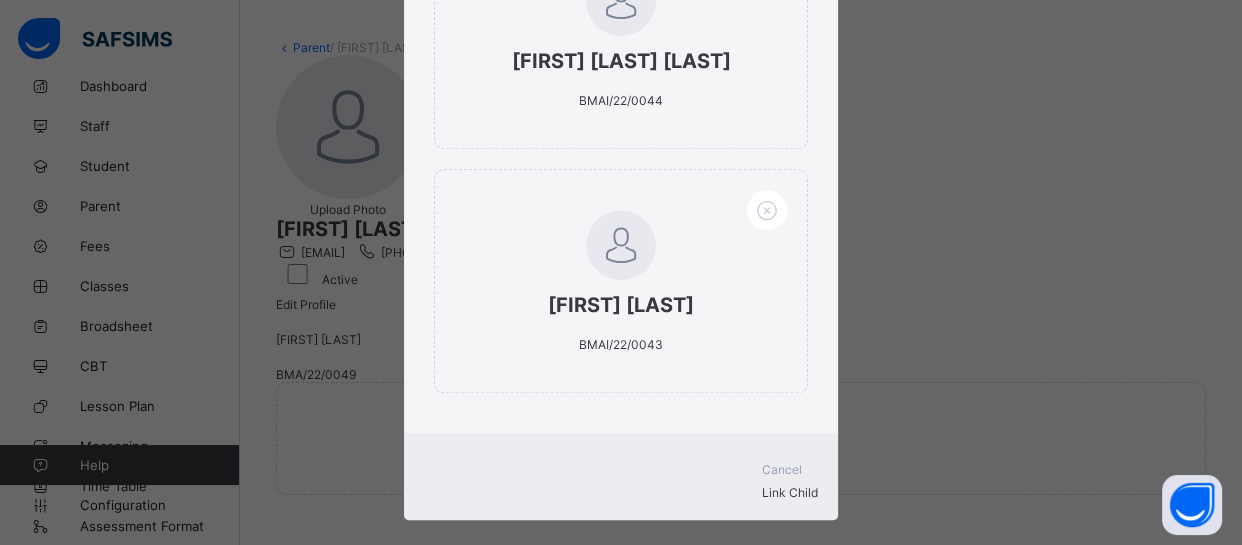 click on "Link Child" at bounding box center (621, 492) 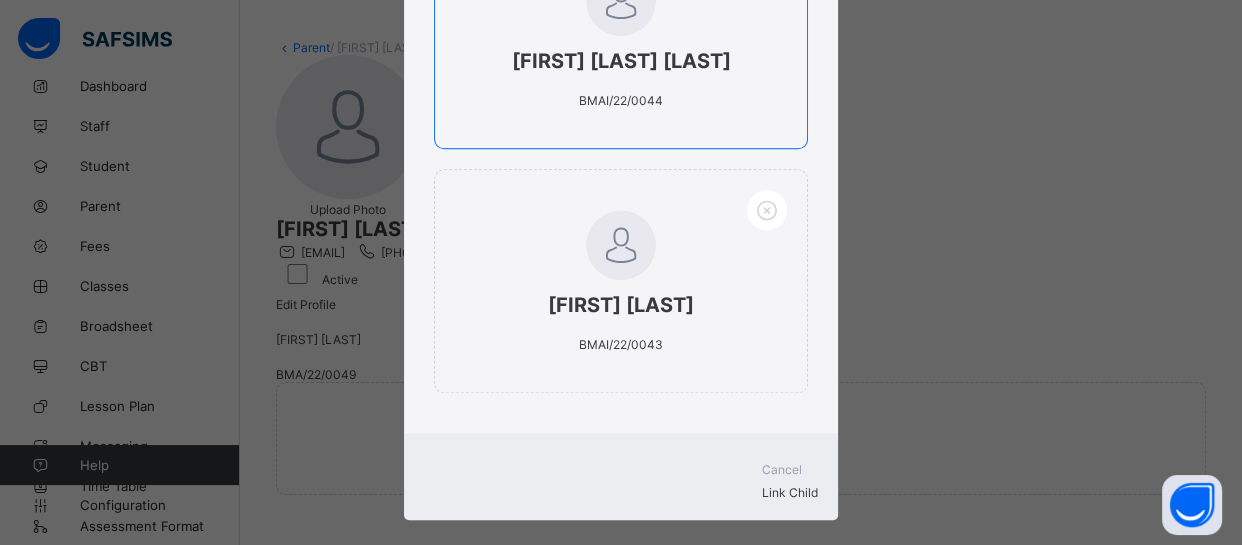 drag, startPoint x: 695, startPoint y: 72, endPoint x: 646, endPoint y: 0, distance: 87.0919 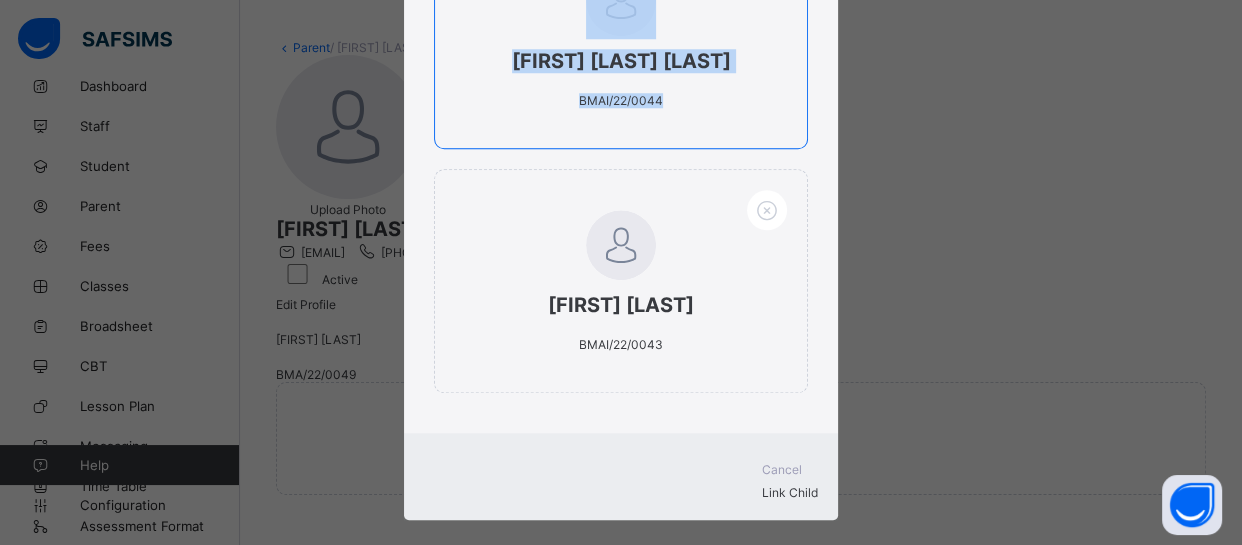 scroll, scrollTop: 1634, scrollLeft: 0, axis: vertical 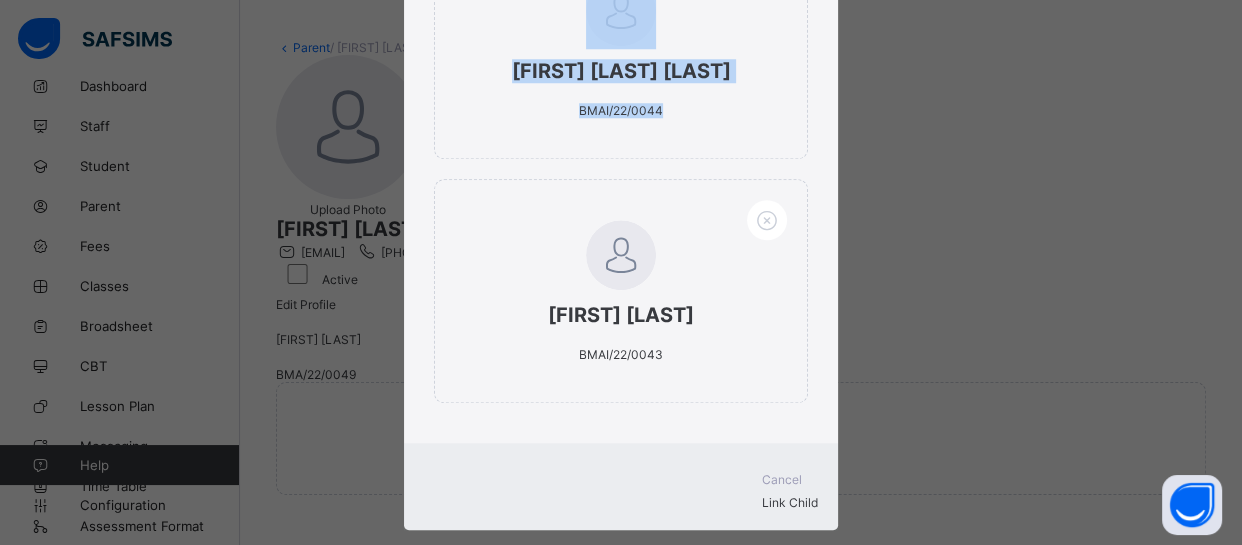 click on "× Link Children   Select a child and the relationship this parent has with the Children.   Search Child Muhammad Sa'eed  Alkali BMA/22/0052 Select Relationship Mother Add Child   Usman  Alkali     BMAI/22/0042   Usman  Alkali     BMA/22/0050   Muhammad Sa'eed  Alkali     BMA/22/0052   Abdulaziz  Alkali     BMA/22/0051   Abubakar  Alkali     BNAI/22/0041   Muhammad Sa'eed Alkali     BMAI/22/0044   Abdulaziz  Alkali     BMAI/22/0043   Cancel Link Child" at bounding box center (621, 272) 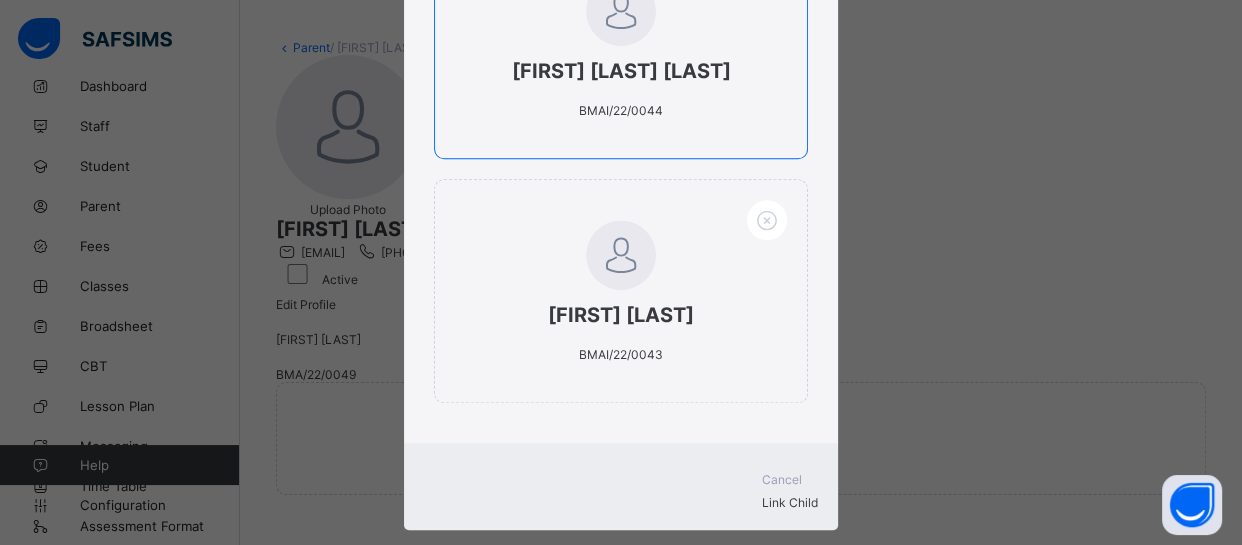 click on "Muhammad Sa'eed Alkali" at bounding box center [621, 71] 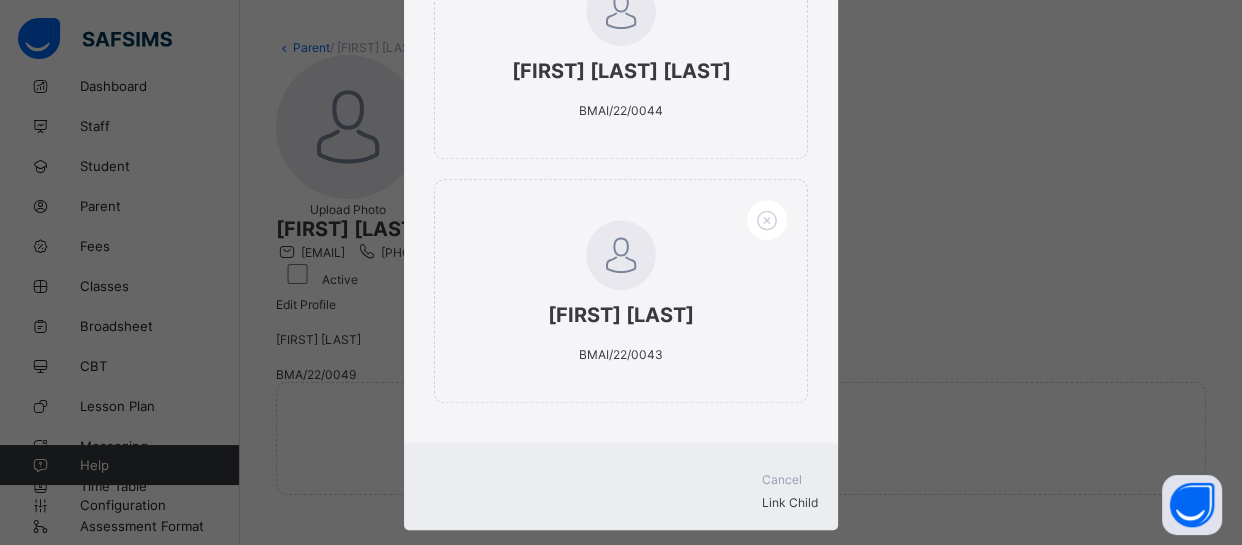 click on "Link Child" at bounding box center [790, 502] 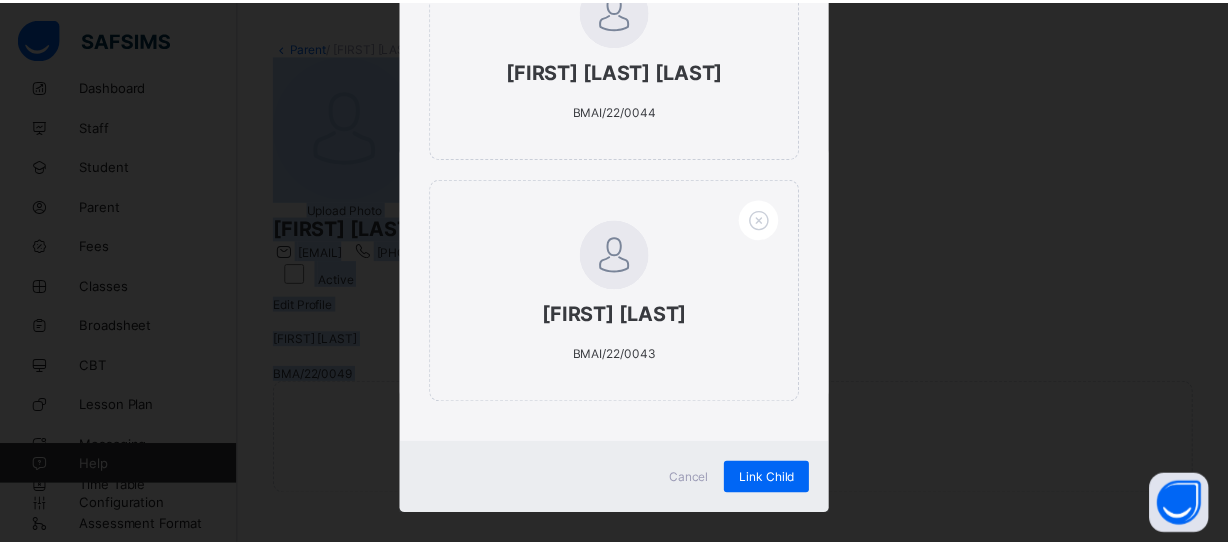 scroll, scrollTop: 78, scrollLeft: 0, axis: vertical 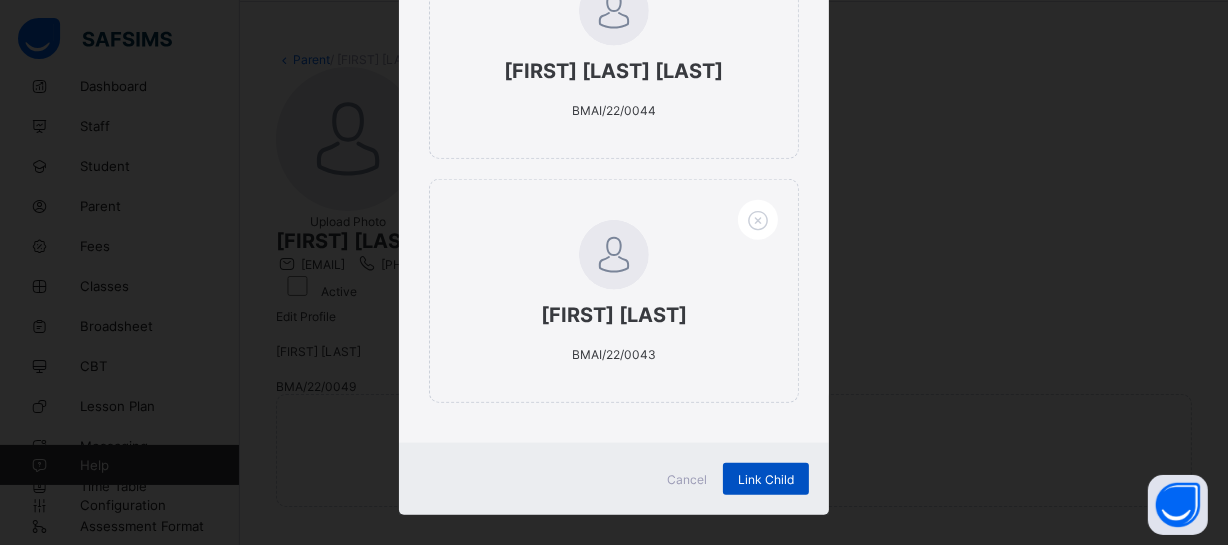 click on "Link Child" at bounding box center [766, 479] 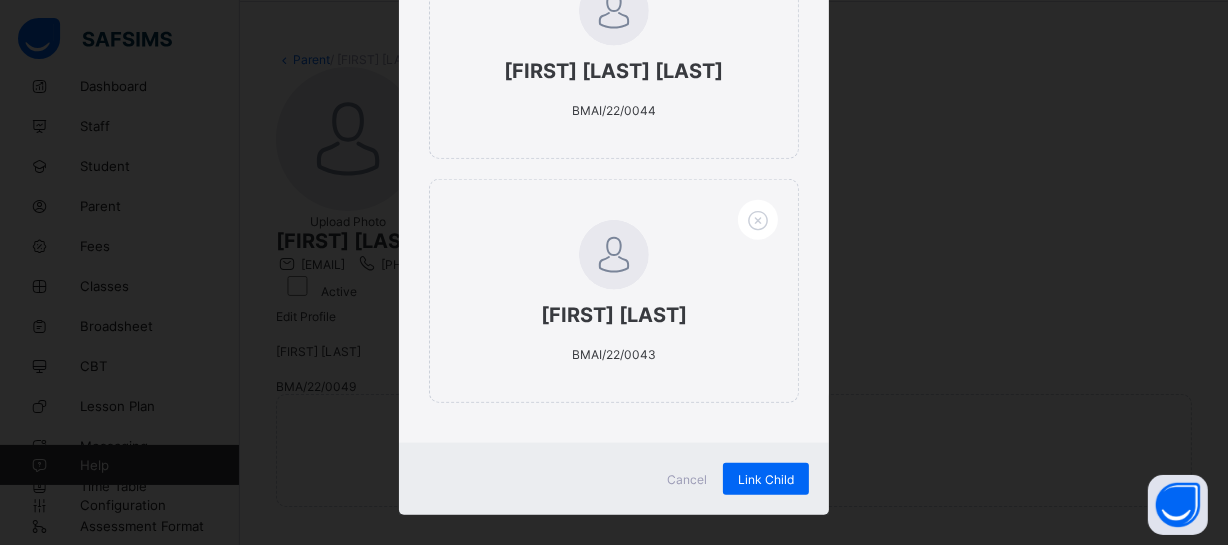 click on "× Link Children   Select a child and the relationship this parent has with the Children.   Search Child Muhammad Sa'eed  Alkali BMA/22/0052 Select Relationship Mother Add Child   Usman  Alkali     BMAI/22/0042   Usman  Alkali     BMA/22/0050   Muhammad Sa'eed  Alkali     BMA/22/0052   Abdulaziz  Alkali     BMA/22/0051   Abubakar  Alkali     BNAI/22/0041   Muhammad Sa'eed Alkali     BMAI/22/0044   Abdulaziz  Alkali     BMAI/22/0043   Cancel Link Child" at bounding box center [614, 272] 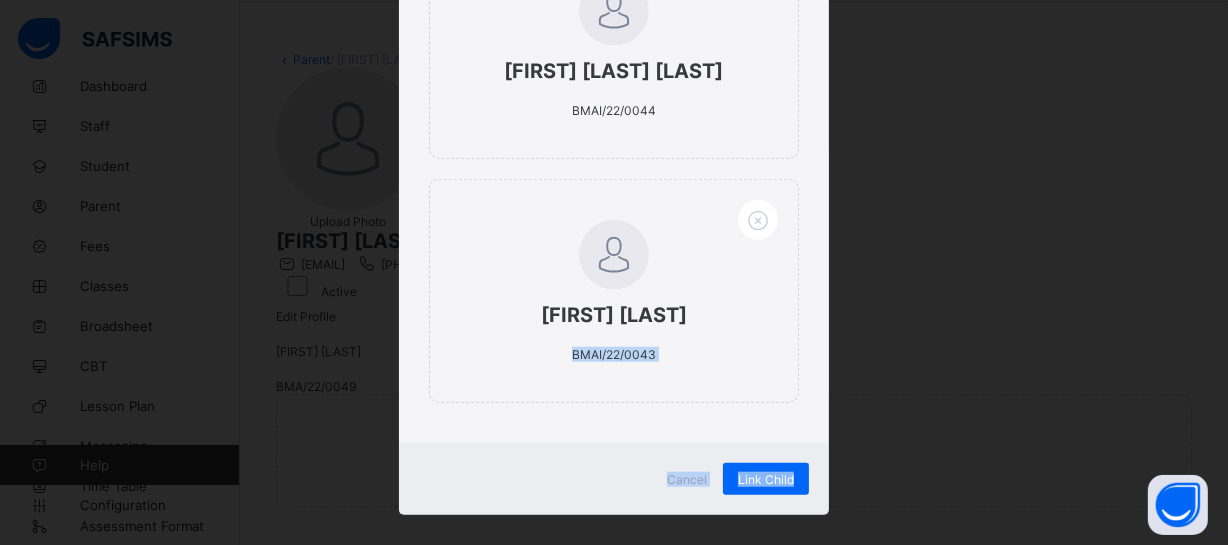 click on "× Link Children   Select a child and the relationship this parent has with the Children.   Search Child Muhammad Sa'eed  Alkali BMA/22/0052 Select Relationship Mother Add Child   Usman  Alkali     BMAI/22/0042   Usman  Alkali     BMA/22/0050   Muhammad Sa'eed  Alkali     BMA/22/0052   Abdulaziz  Alkali     BMA/22/0051   Abubakar  Alkali     BNAI/22/0041   Muhammad Sa'eed Alkali     BMAI/22/0044   Abdulaziz  Alkali     BMAI/22/0043   Cancel Link Child" at bounding box center [614, 272] 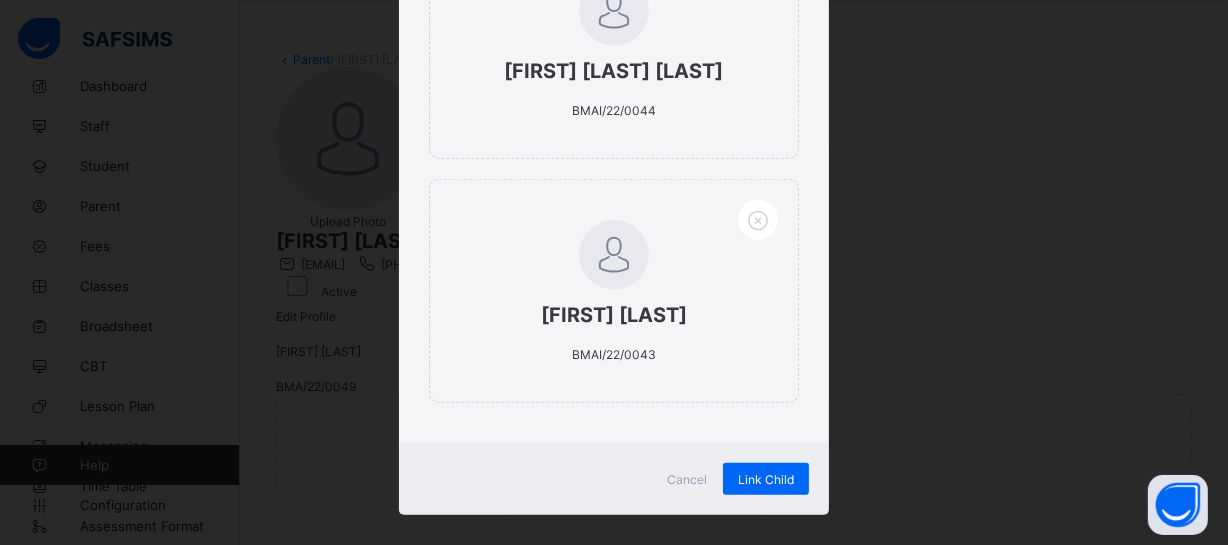click on "× Link Children   Select a child and the relationship this parent has with the Children.   Search Child Muhammad Sa'eed  Alkali BMA/22/0052 Select Relationship Mother Add Child   Usman  Alkali     BMAI/22/0042   Usman  Alkali     BMA/22/0050   Muhammad Sa'eed  Alkali     BMA/22/0052   Abdulaziz  Alkali     BMA/22/0051   Abubakar  Alkali     BNAI/22/0041   Muhammad Sa'eed Alkali     BMAI/22/0044   Abdulaziz  Alkali     BMAI/22/0043   Cancel Link Child" at bounding box center [614, 272] 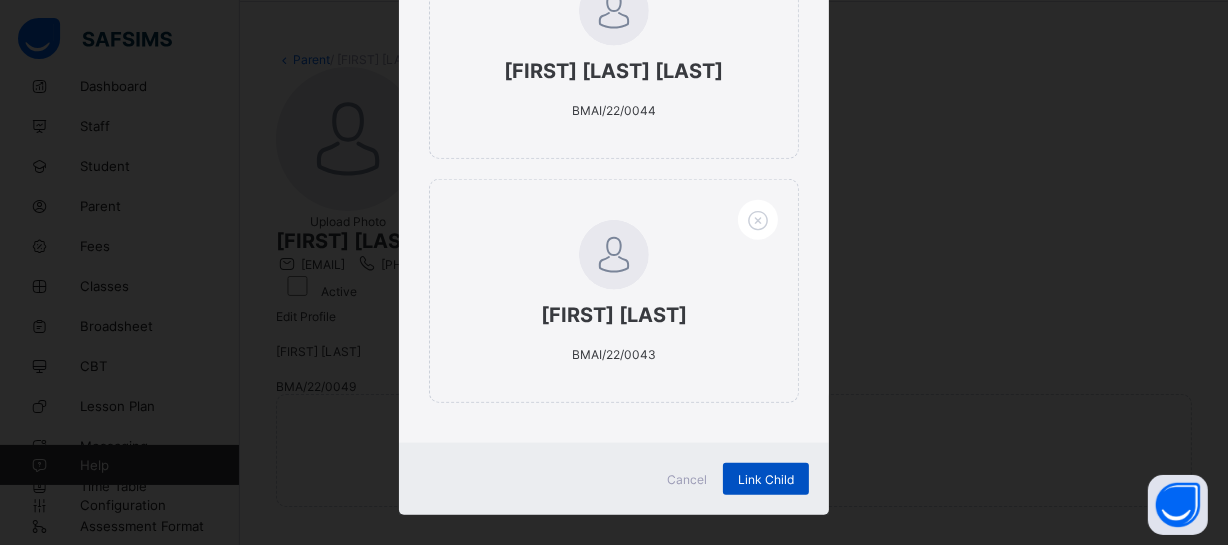 click on "Link Child" at bounding box center (766, 479) 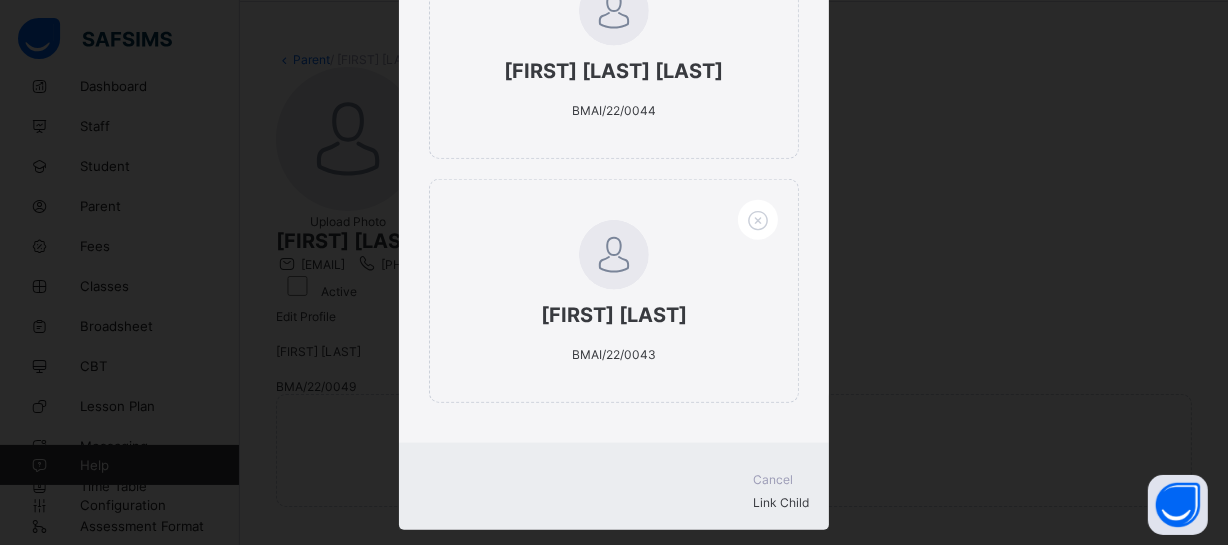 scroll, scrollTop: 209, scrollLeft: 0, axis: vertical 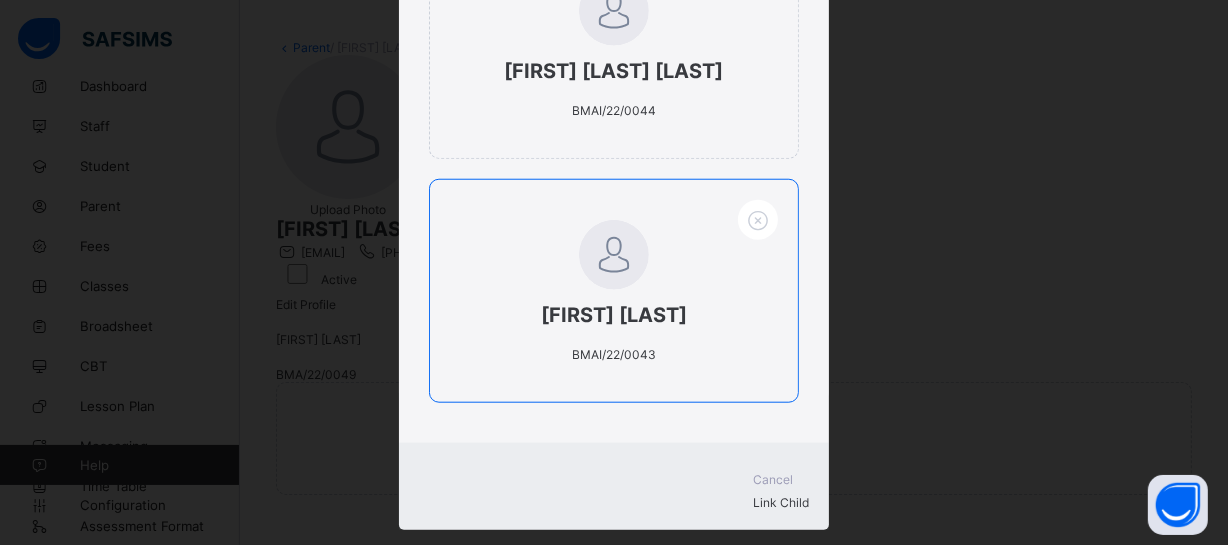 click on "Abdulaziz  Alkali     BMAI/22/0043" at bounding box center (614, 291) 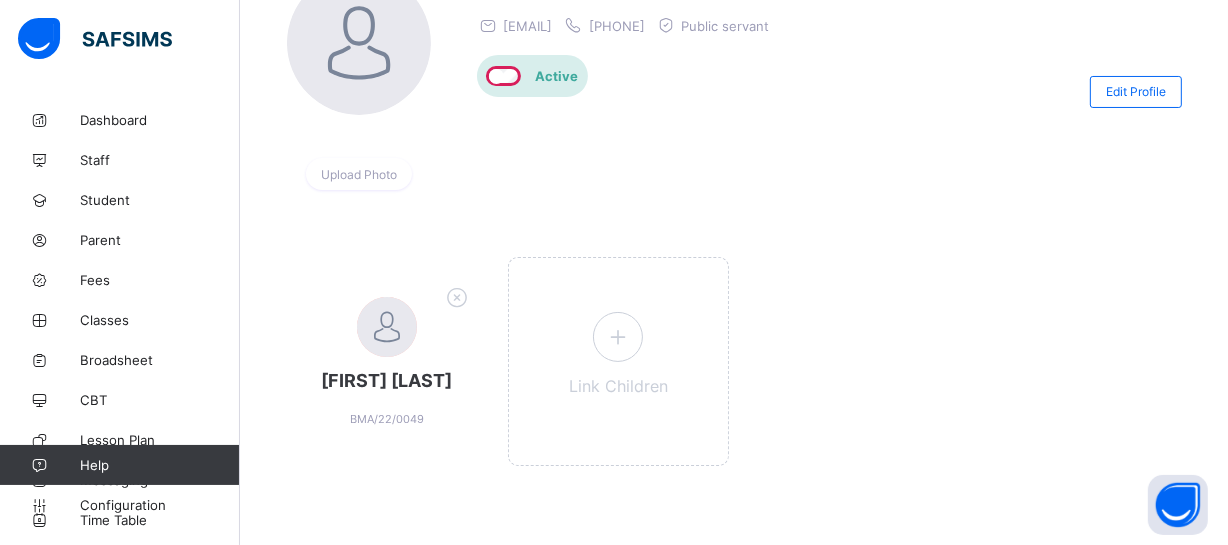 scroll, scrollTop: 172, scrollLeft: 0, axis: vertical 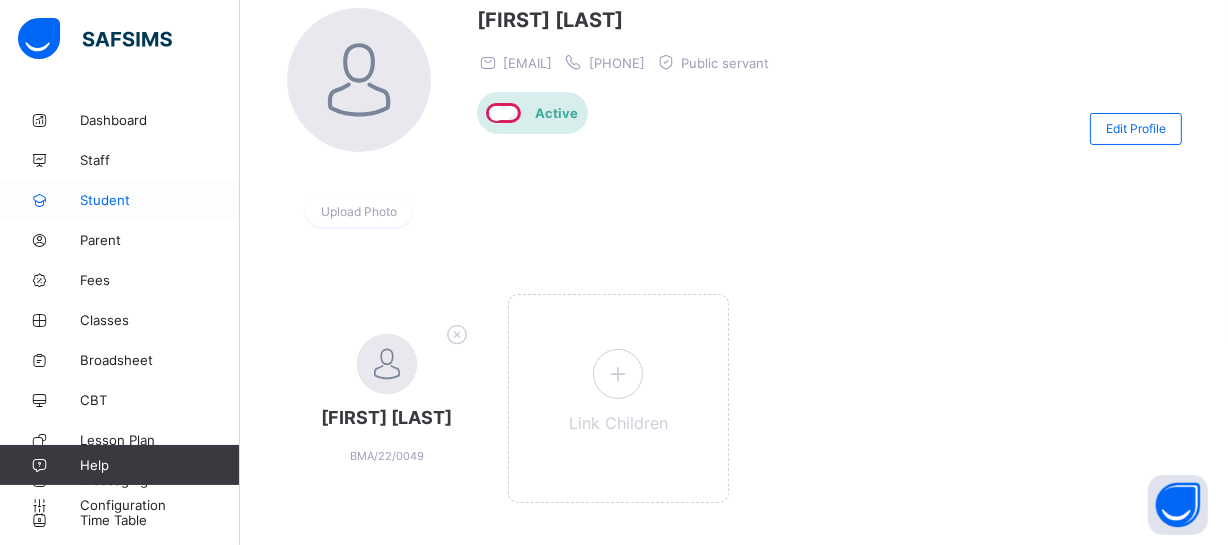 click on "Student" at bounding box center [160, 200] 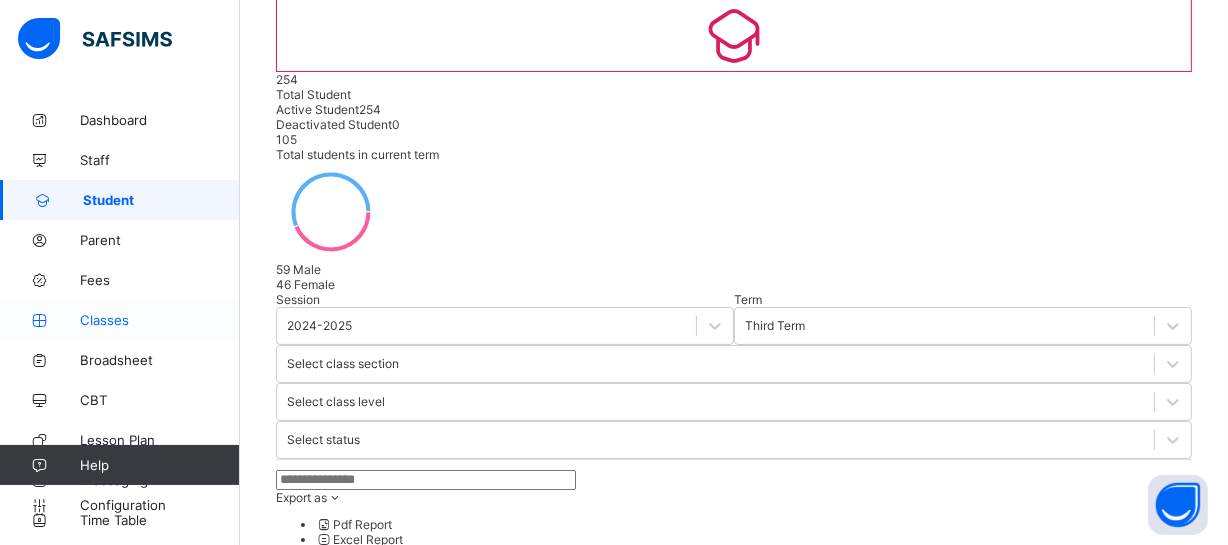 click on "Classes" at bounding box center (120, 320) 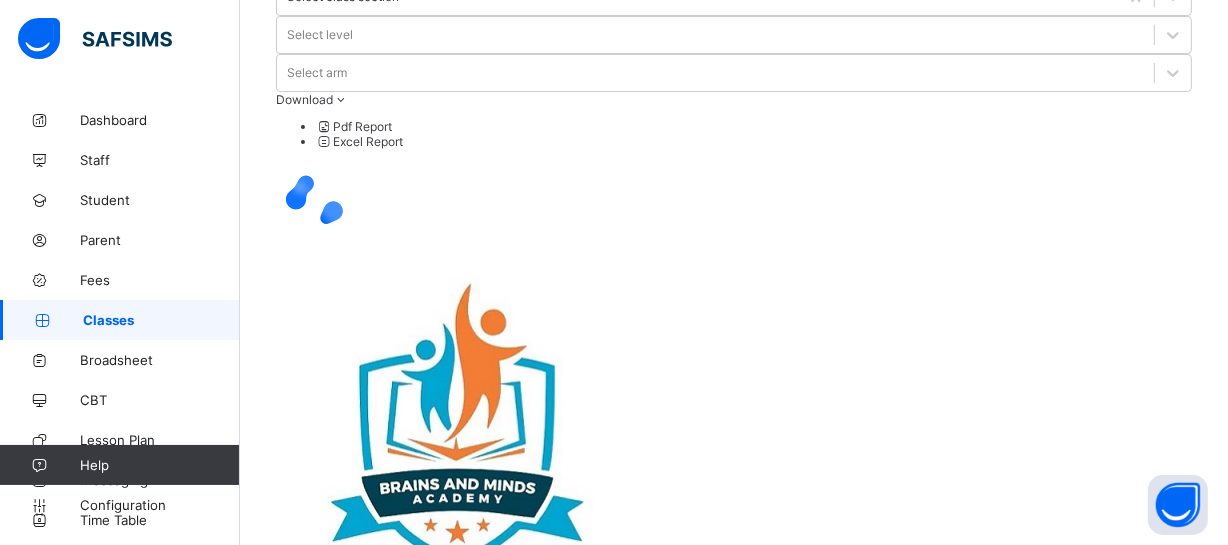 scroll, scrollTop: 0, scrollLeft: 0, axis: both 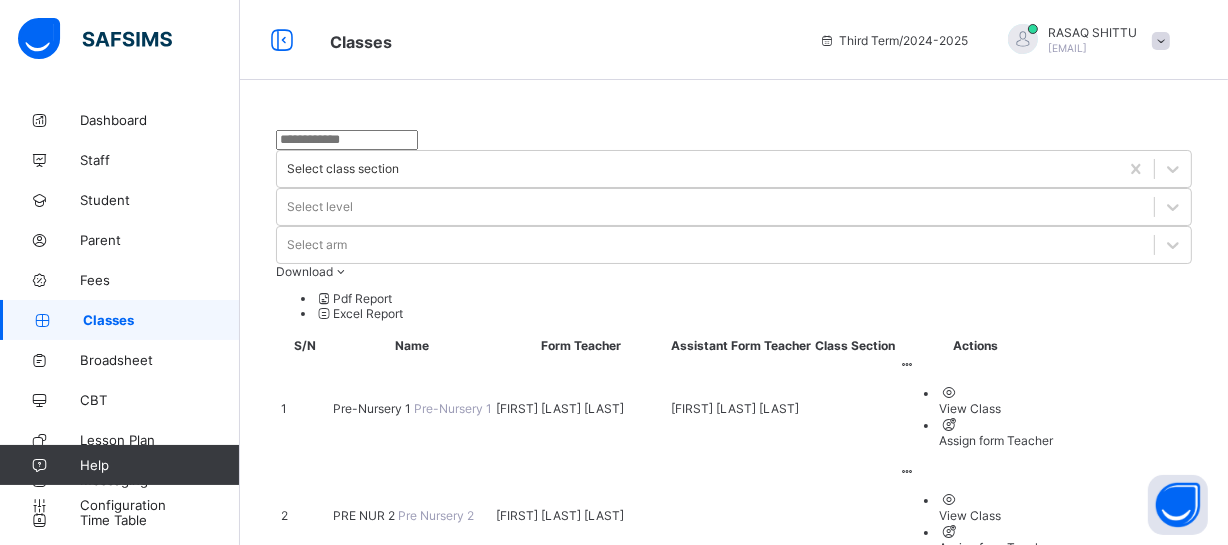 click on "Select class section Select level Select arm Download Pdf Report Excel Report S/N Name Form Teacher Assistant Form Teacher Class Section Actions 1 Pre-Nursery 1     Pre-Nursery 1 Rasheedah Ogunwande Damilola  IJEOMA ONYEBUCHI STELLA View Class Assign form Teacher 2 PRE NUR 2     Pre Nursery 2 IJEOMA ONYEBUCHI STELLA View Class Assign form Teacher 3 NUR1     Nursery 1 AISHA JIMOH KETIMU CHINELO ANAZODO RACHAEL View Class Assign form Teacher 4 NUR 2     Nursery 2 CHINONSO THOMAS PEACE HAUWA ADAM  View Class Assign form Teacher 5 YR1     Year 1 LENTENA AHMAD  View Class Assign form Teacher 6 YR2     Year 2 HAMIDA SANI AHMED  View Class Assign form Teacher 7 YR3     Year 3 JAMILAH ZUBAIRU OZOZAHUWA View Class Assign form Teacher 8 YR4     Year 4 SAHEED ADETUNJI ADEKUNLE View Class Assign form Teacher 9 YR5     Year 5 GABI GAO-DEIN BOODOGAY CHIMCHETAN USMAN View Class Assign form Teacher 10 YR7     Year 7 EMI BILLY-KONHA JESSE Aminat Odeyemi Wuraola View Class Assign form Teacher 11 YR8     Year 8 View Class 12 LB" at bounding box center (734, 2702) 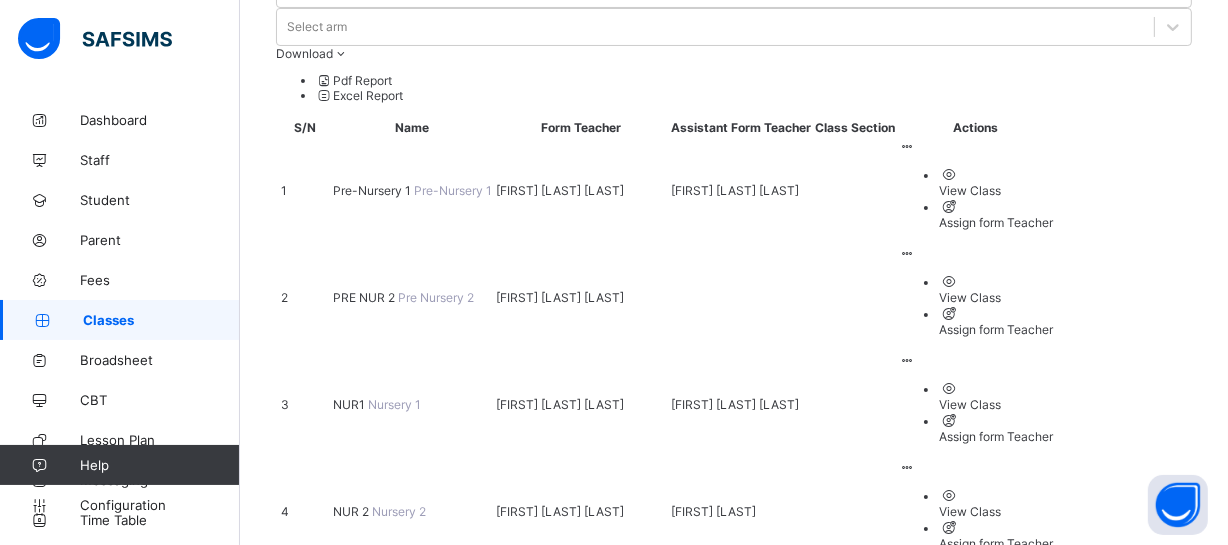 scroll, scrollTop: 181, scrollLeft: 0, axis: vertical 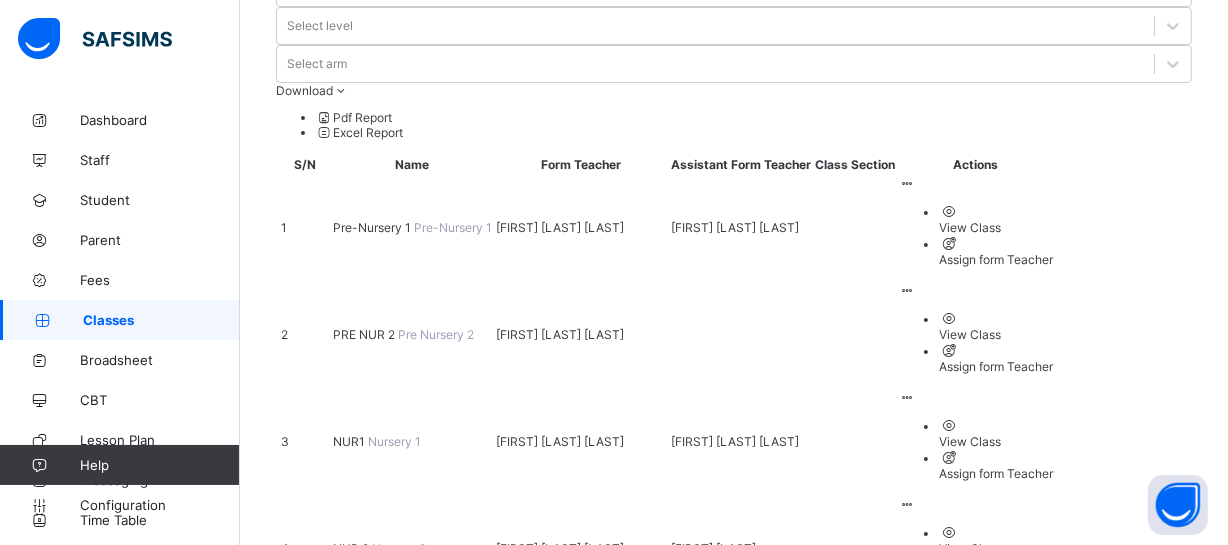 click on "Select class section Select level Select arm Download Pdf Report Excel Report S/N Name Form Teacher Assistant Form Teacher Class Section Actions 1 Pre-Nursery 1     Pre-Nursery 1 Rasheedah Ogunwande Damilola  IJEOMA ONYEBUCHI STELLA View Class Assign form Teacher 2 PRE NUR 2     Pre Nursery 2 IJEOMA ONYEBUCHI STELLA View Class Assign form Teacher 3 NUR1     Nursery 1 AISHA JIMOH KETIMU CHINELO ANAZODO RACHAEL View Class Assign form Teacher 4 NUR 2     Nursery 2 CHINONSO THOMAS PEACE HAUWA ADAM  View Class Assign form Teacher 5 YR1     Year 1 LENTENA AHMAD  View Class Assign form Teacher 6 YR2     Year 2 HAMIDA SANI AHMED  View Class Assign form Teacher 7 YR3     Year 3 JAMILAH ZUBAIRU OZOZAHUWA View Class Assign form Teacher 8 YR4     Year 4 SAHEED ADETUNJI ADEKUNLE View Class Assign form Teacher 9 YR5     Year 5 GABI GAO-DEIN BOODOGAY CHIMCHETAN USMAN View Class Assign form Teacher 10 YR7     Year 7 EMI BILLY-KONHA JESSE Aminat Odeyemi Wuraola View Class Assign form Teacher 11 YR8     Year 8 View Class 12 LB" at bounding box center (734, 865) 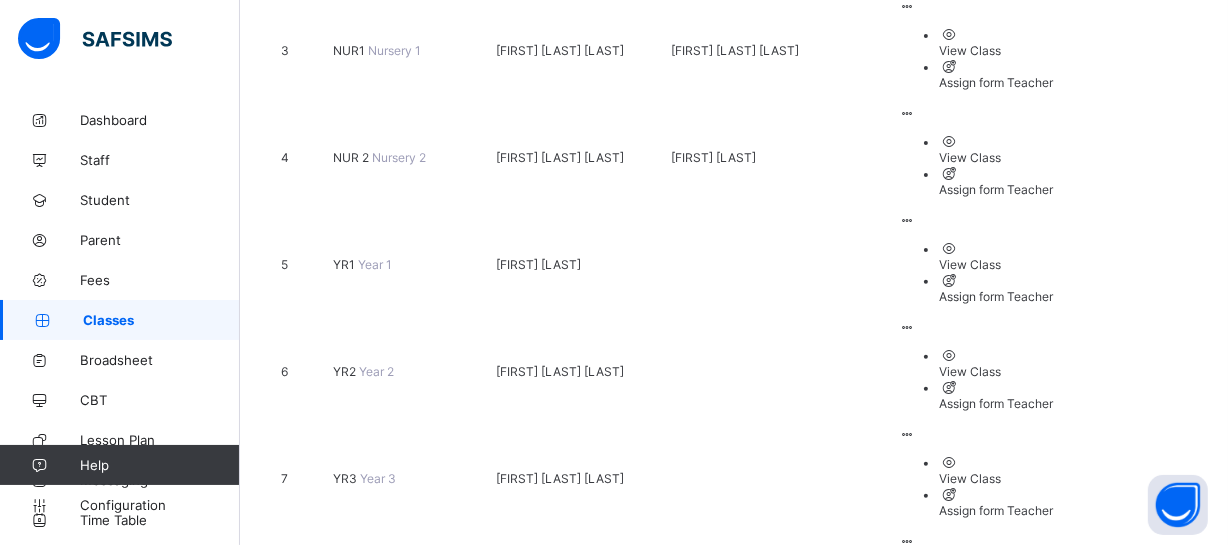 scroll, scrollTop: 577, scrollLeft: 0, axis: vertical 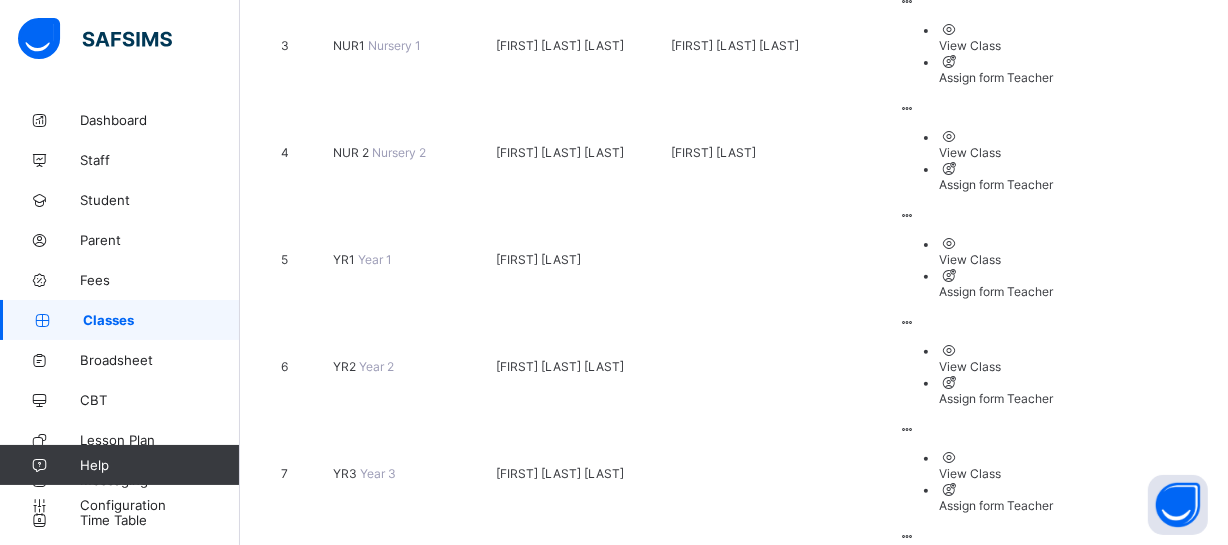 click on "View Class" at bounding box center [996, 901] 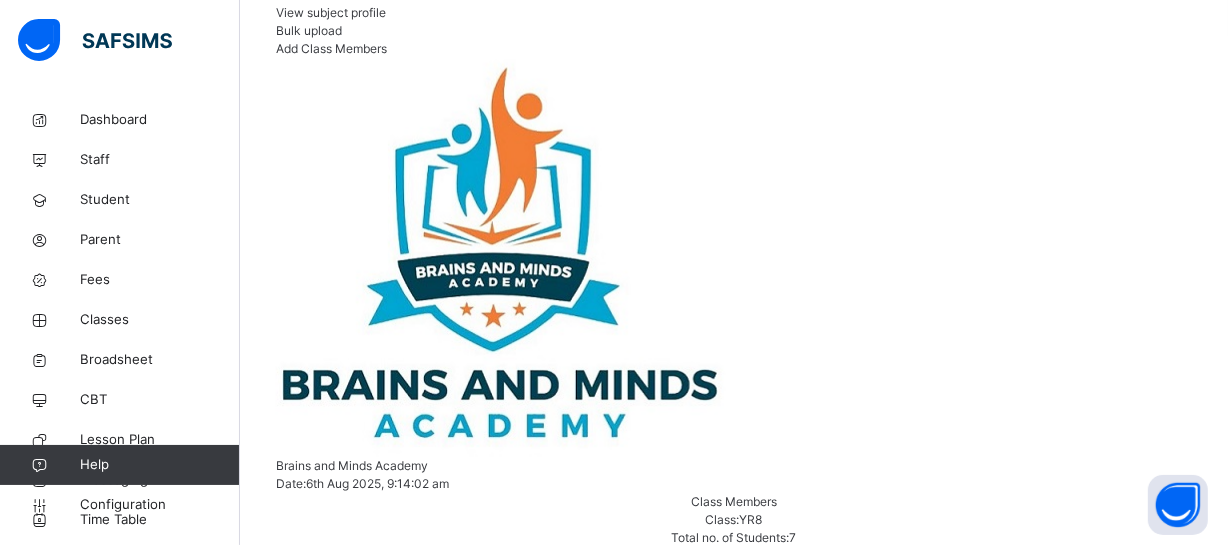 scroll, scrollTop: 469, scrollLeft: 0, axis: vertical 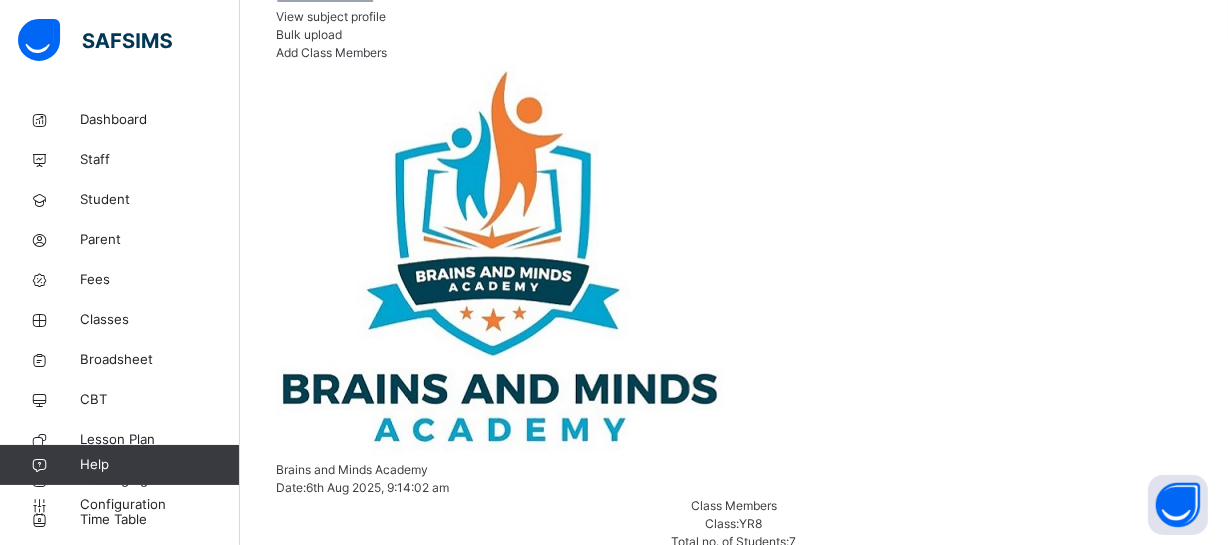 click on "Abu Ubayda  Abubakar BMA/21/0020" at bounding box center (426, 837) 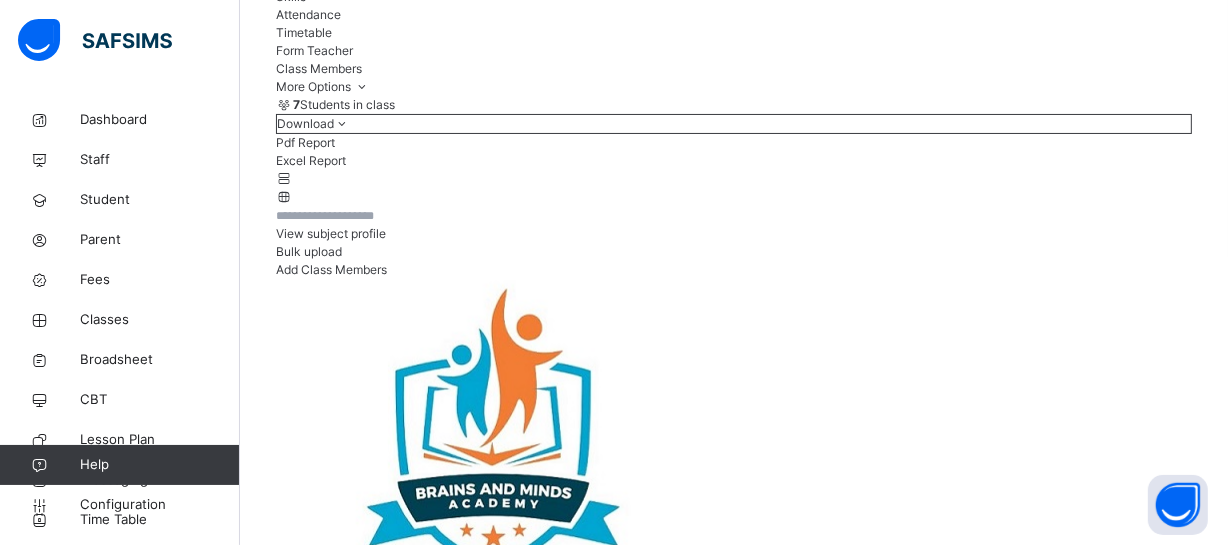 scroll, scrollTop: 250, scrollLeft: 0, axis: vertical 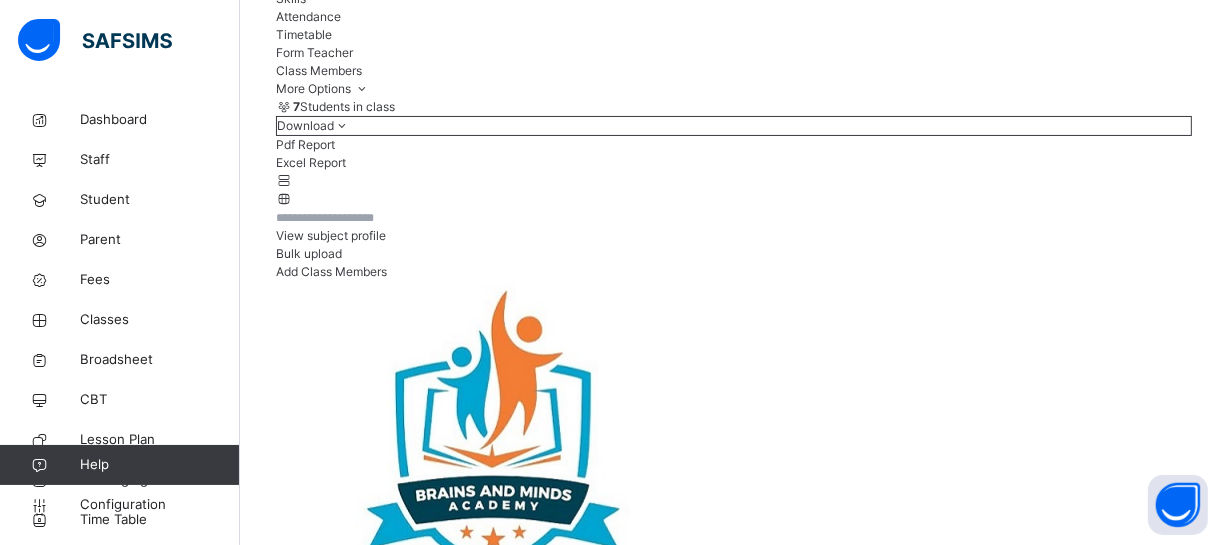 click on "Results" at bounding box center [296, -20] 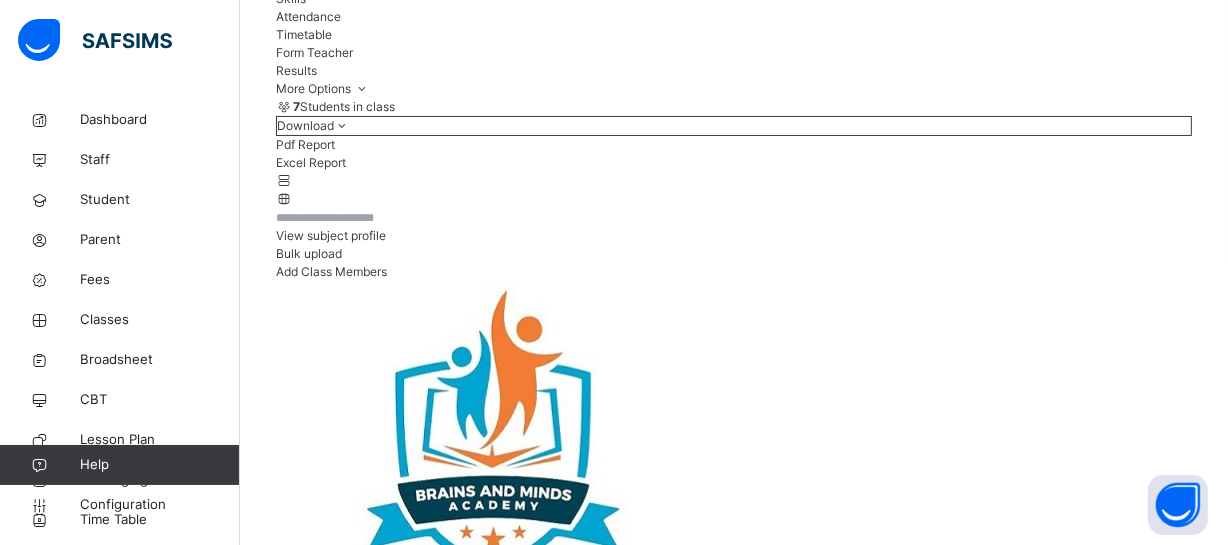 drag, startPoint x: 720, startPoint y: 421, endPoint x: 637, endPoint y: 442, distance: 85.61542 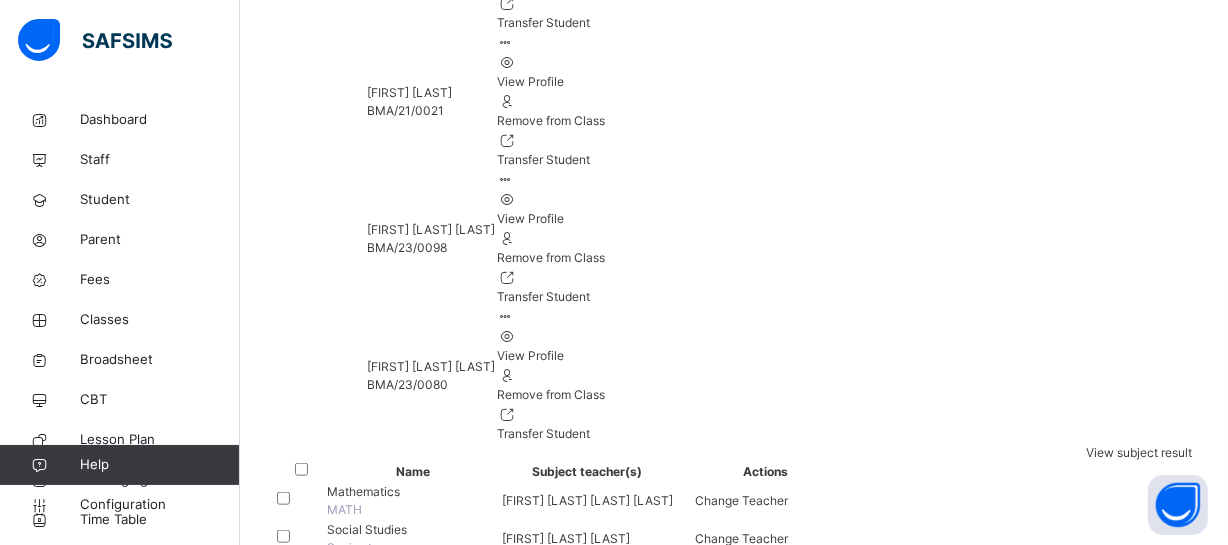 scroll, scrollTop: 1782, scrollLeft: 0, axis: vertical 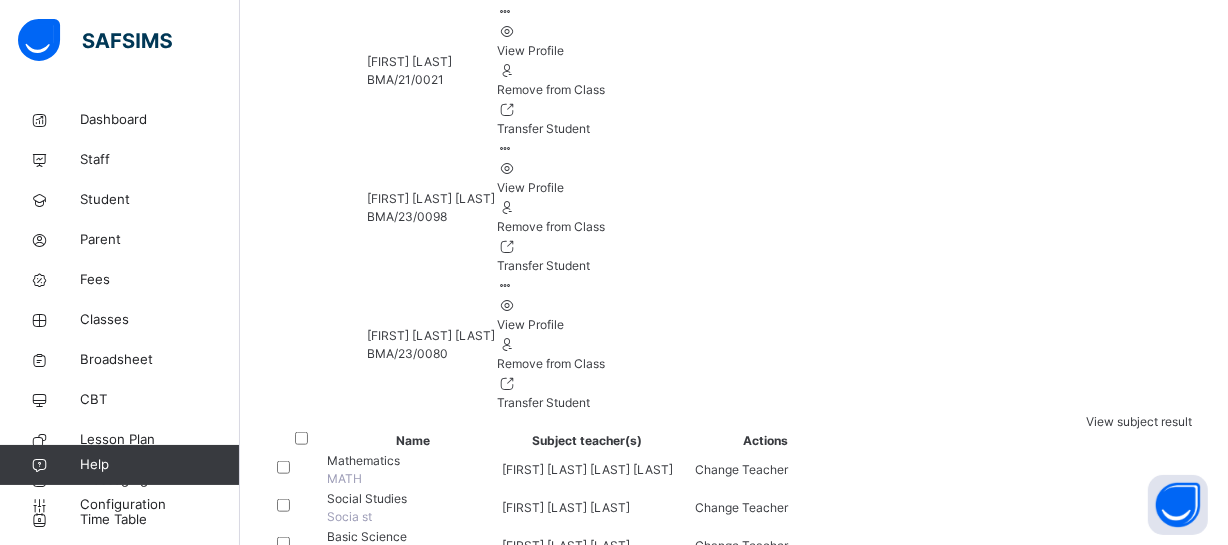 click at bounding box center [343, 2665] 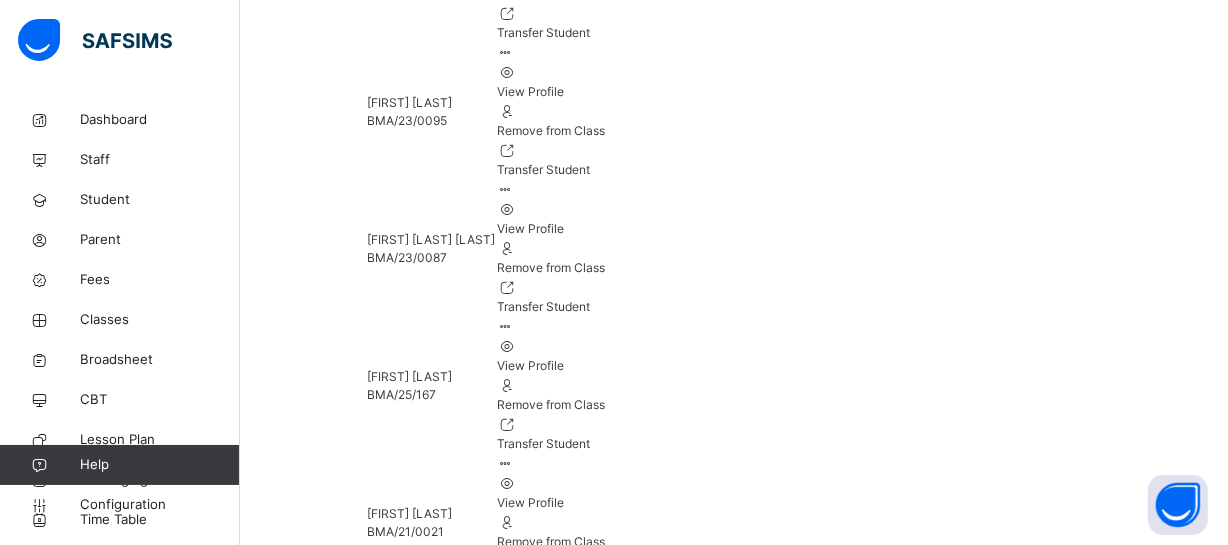 scroll, scrollTop: 1910, scrollLeft: 0, axis: vertical 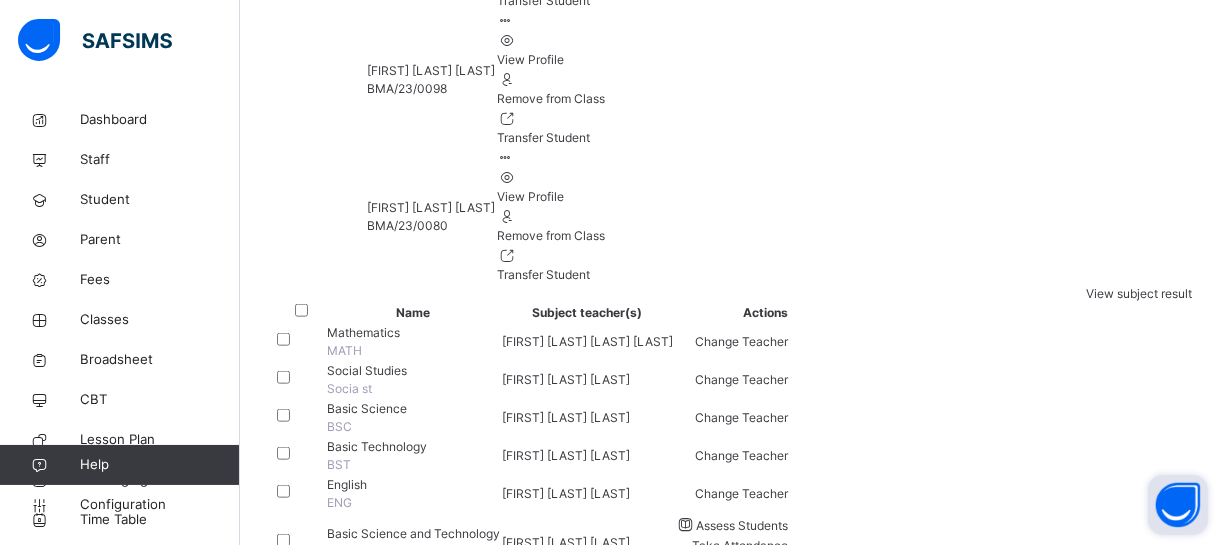 click at bounding box center [1178, 505] 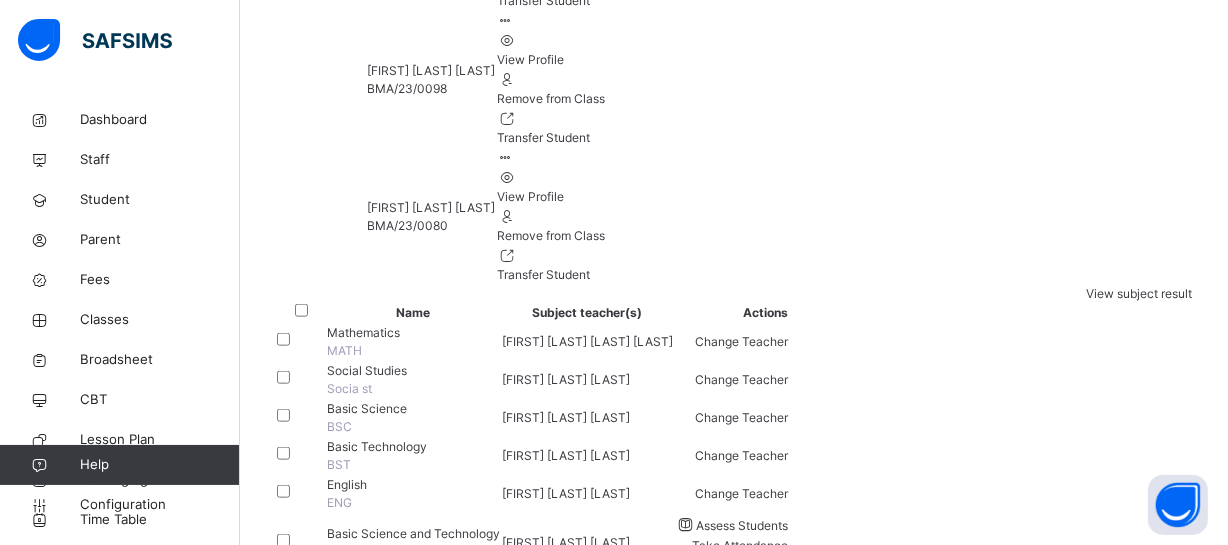 click on "**********" at bounding box center (415, 2594) 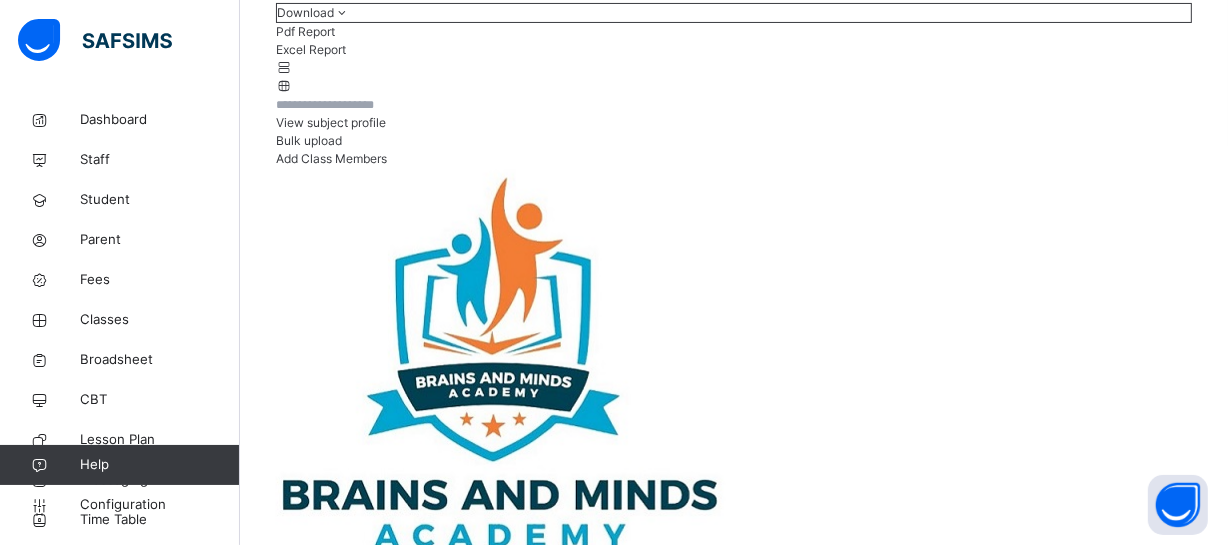 scroll, scrollTop: 400, scrollLeft: 0, axis: vertical 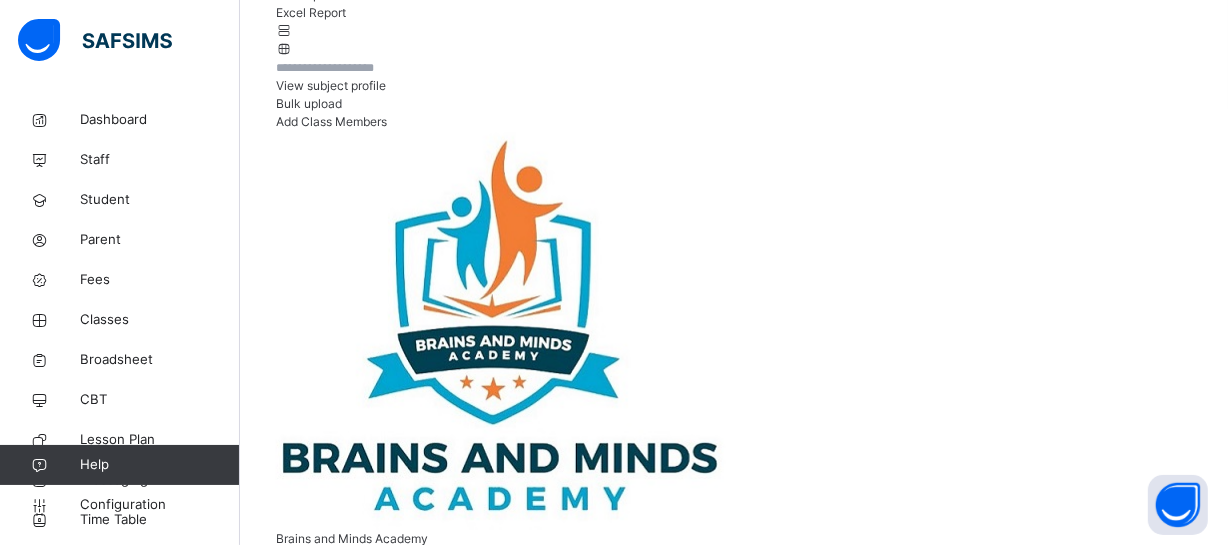 click on "ABUBAKAR SULEIMAN DANTAKAI" at bounding box center [734, 2829] 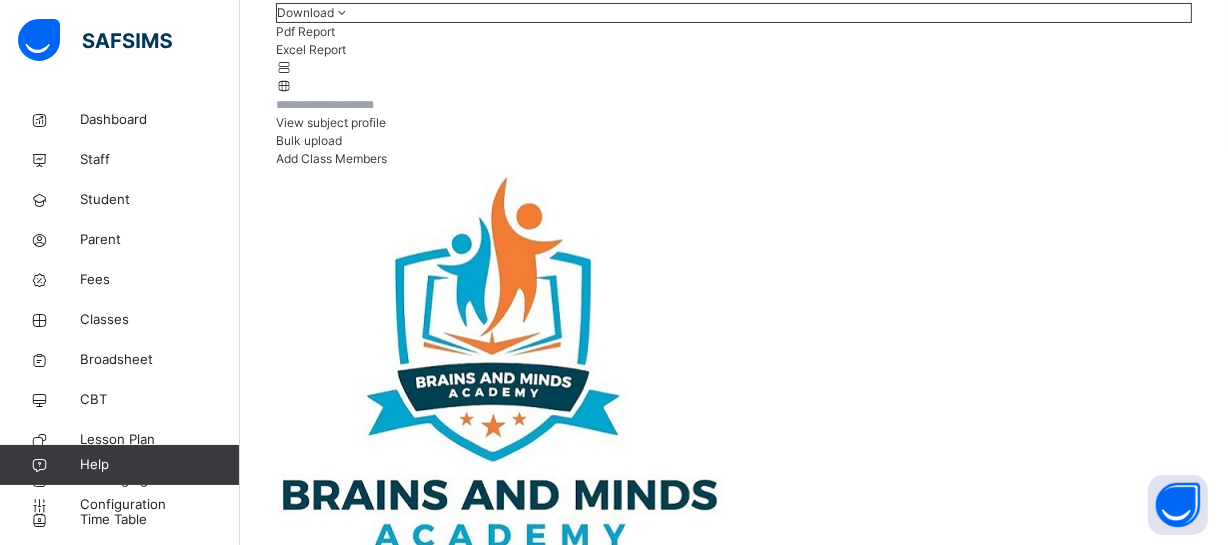 scroll, scrollTop: 580, scrollLeft: 0, axis: vertical 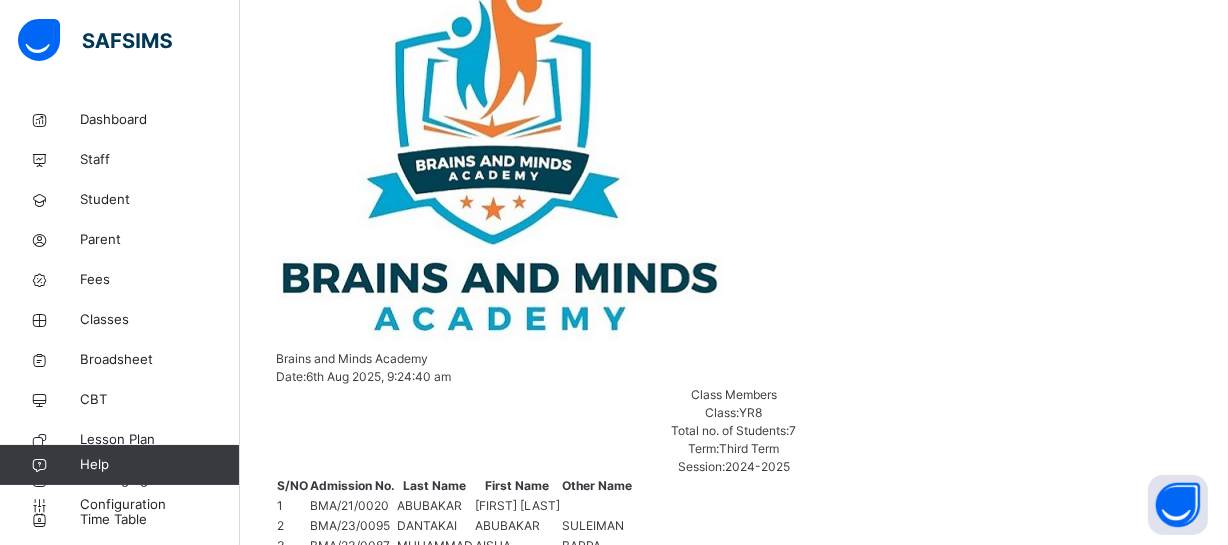 click on "There are currently no records." at bounding box center [734, 3098] 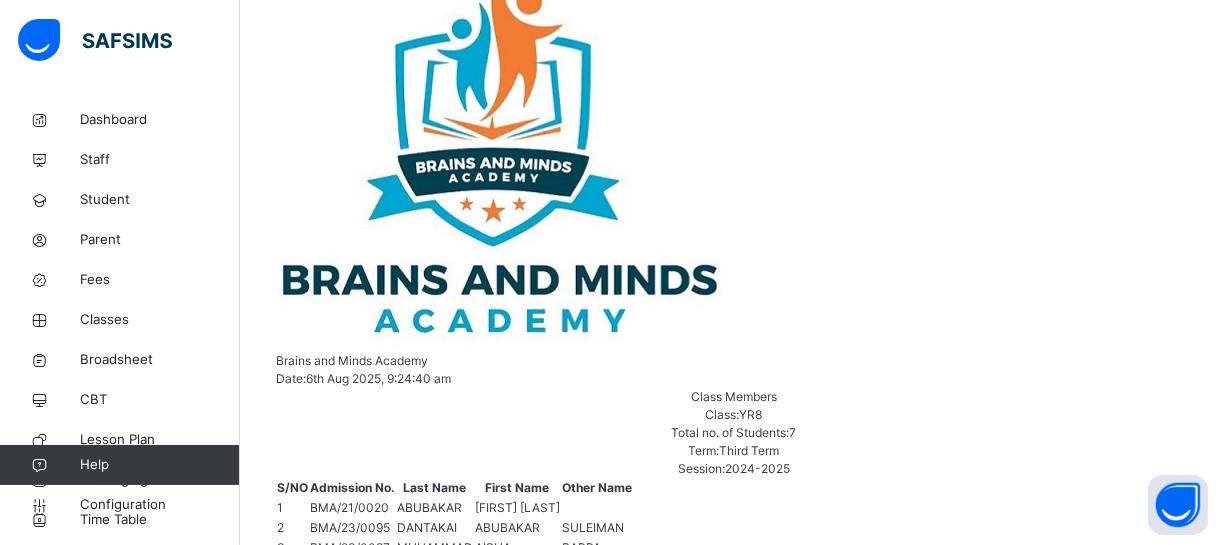 scroll, scrollTop: 580, scrollLeft: 0, axis: vertical 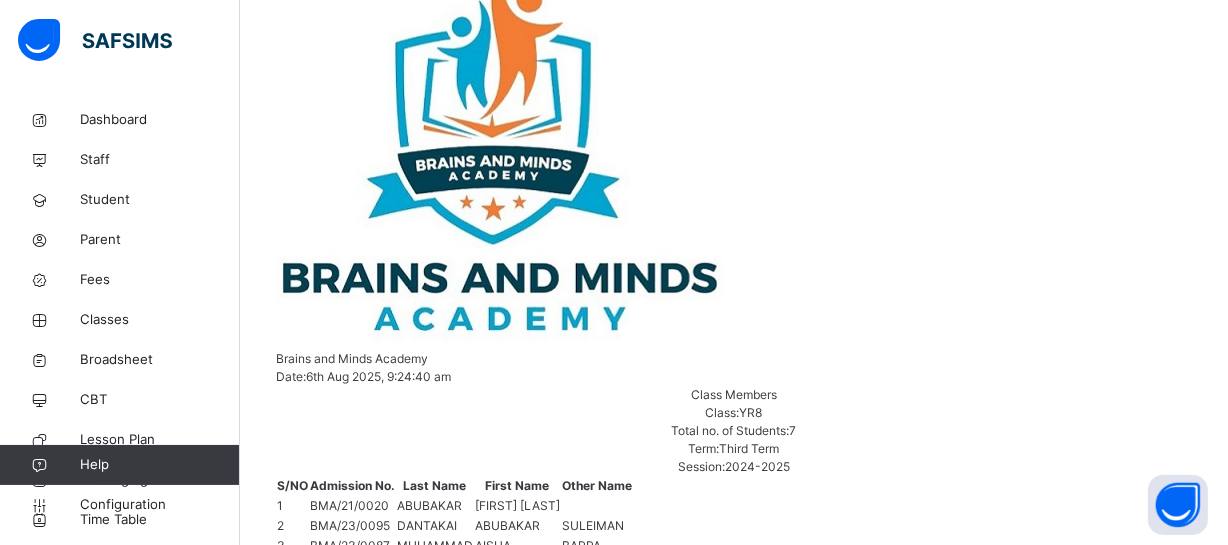 click on "There are currently no records." at bounding box center [734, 3098] 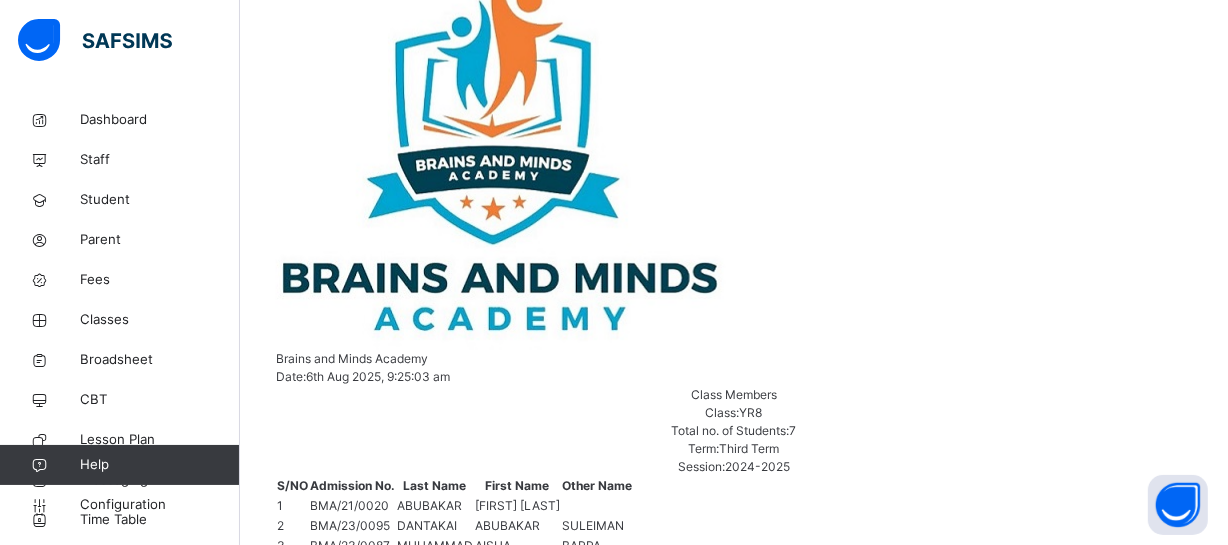 click on "ABUBAKAR SULEIMAN DANTAKAI" at bounding box center [734, 2667] 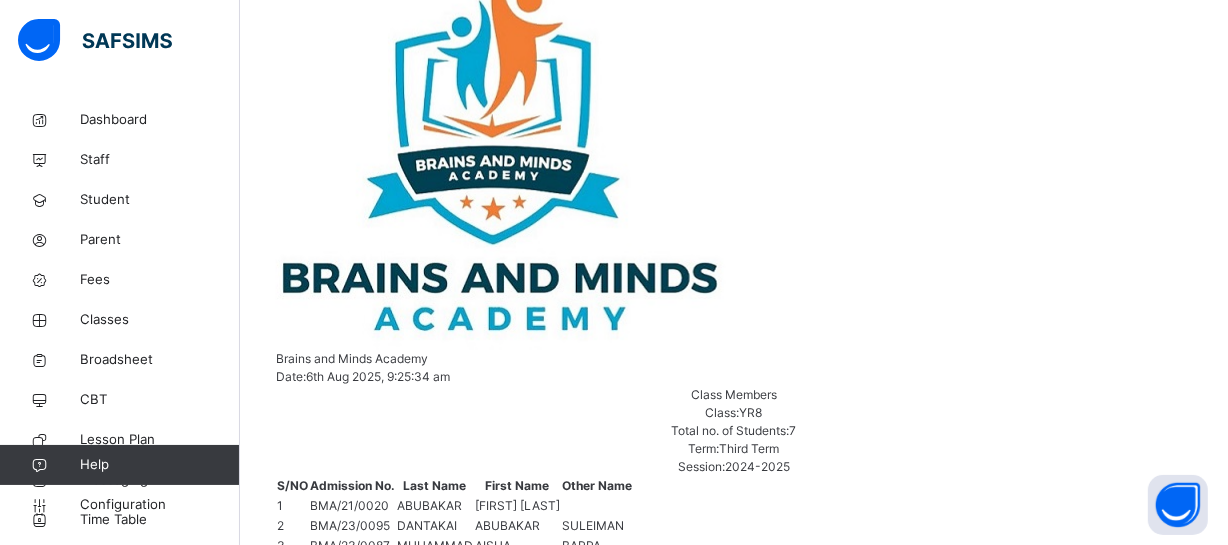 scroll, scrollTop: 0, scrollLeft: 0, axis: both 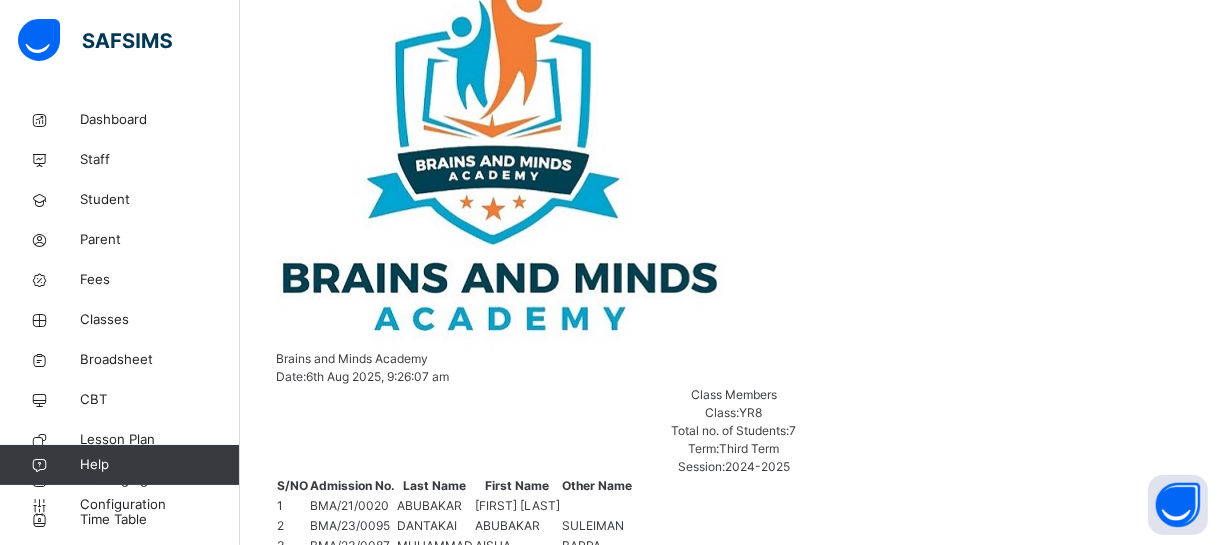 click at bounding box center (336, 2553) 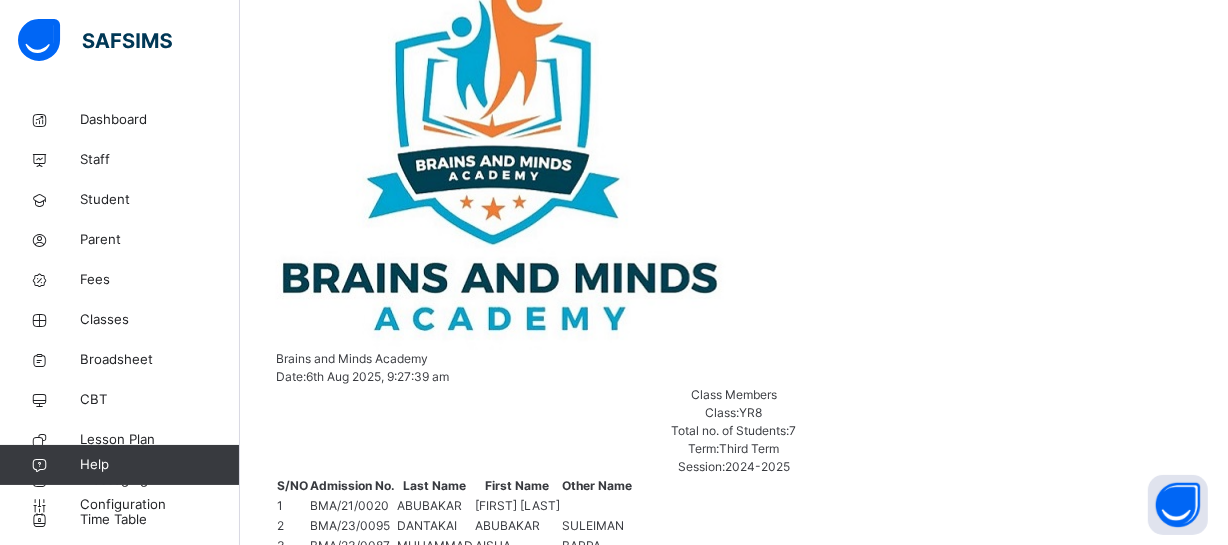 click on "ABUBAKAR SULEIMAN DANTAKAI" at bounding box center [340, 2666] 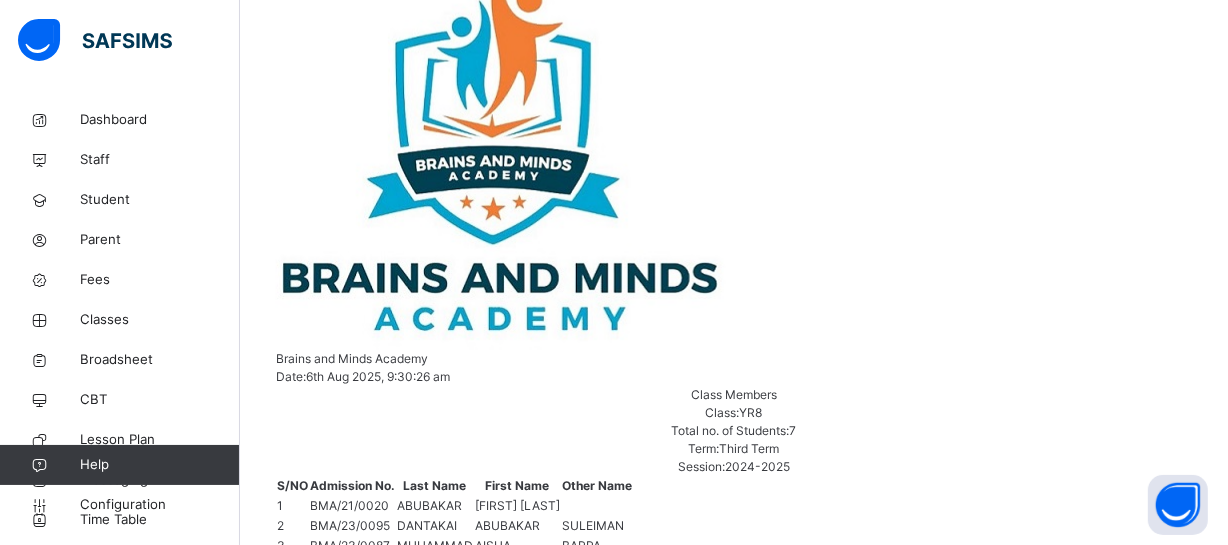 scroll, scrollTop: 109, scrollLeft: 0, axis: vertical 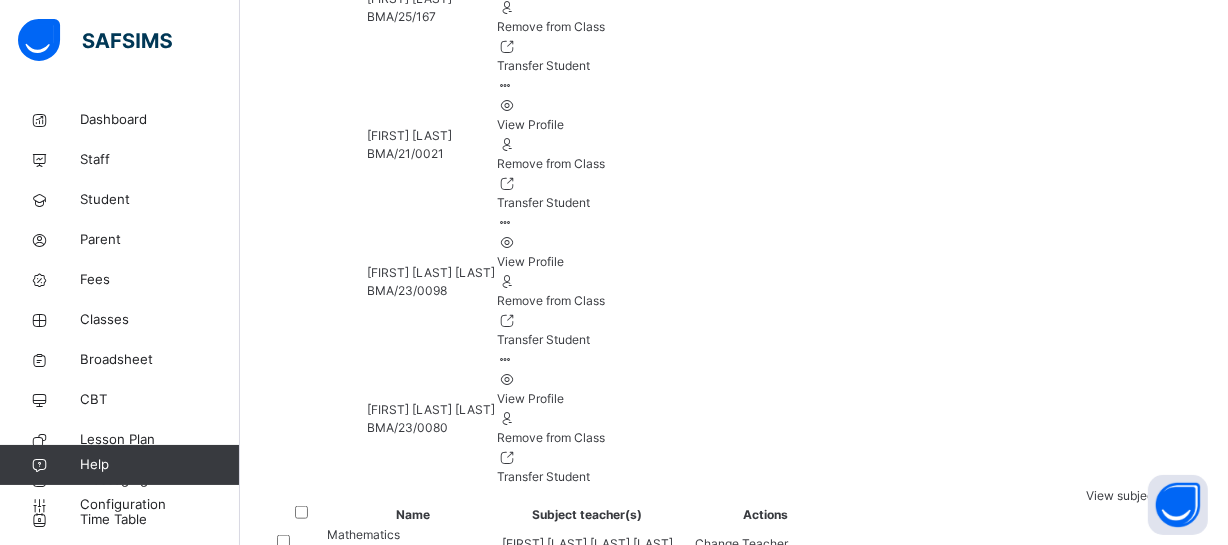 click at bounding box center (343, 2739) 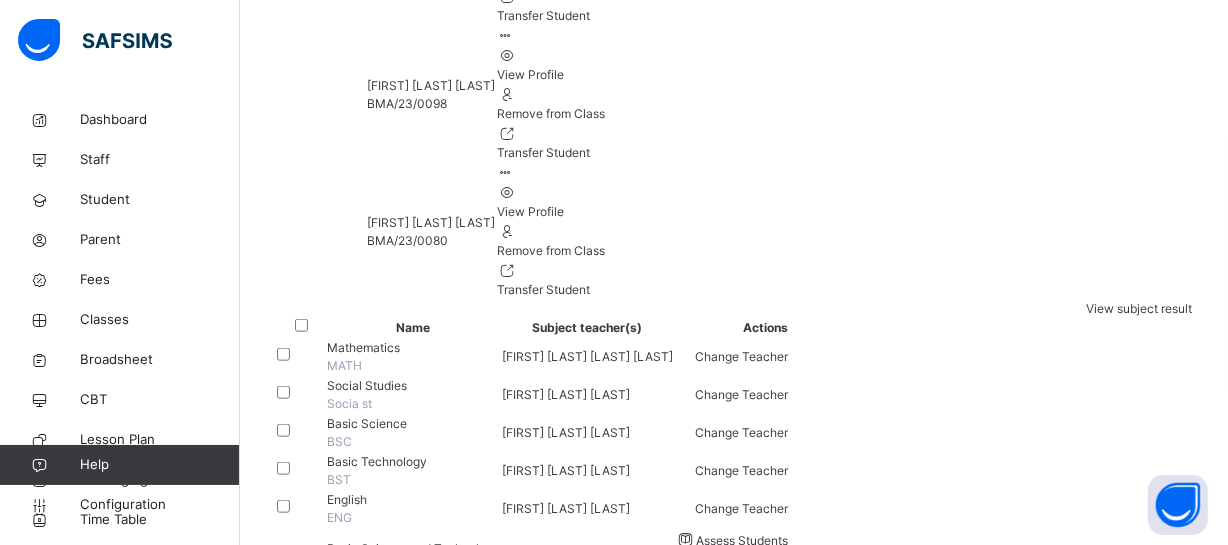 scroll, scrollTop: 1910, scrollLeft: 0, axis: vertical 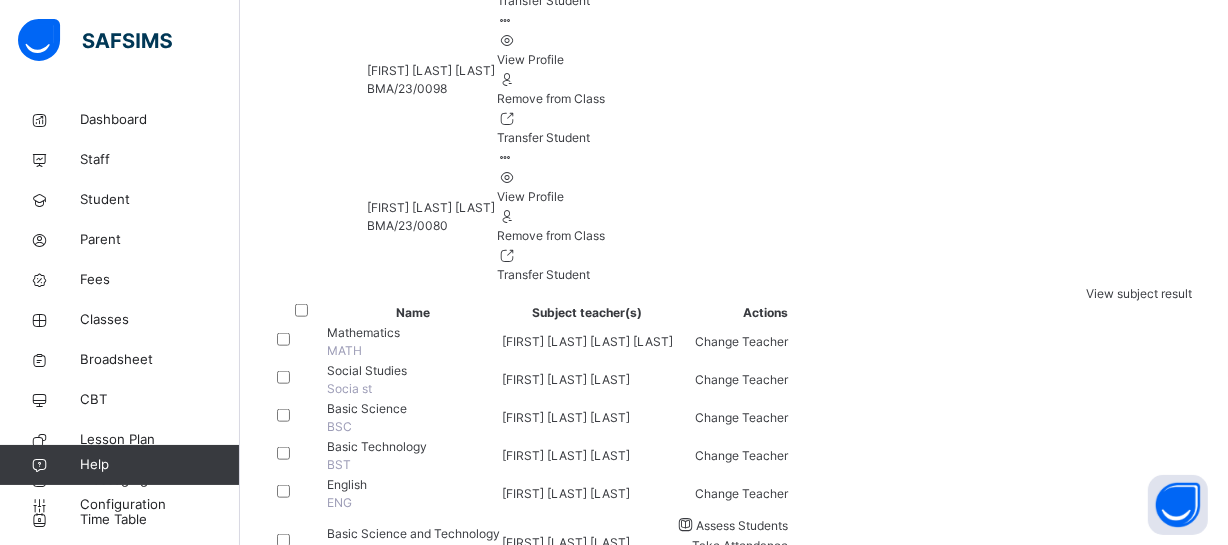 click on "Save Comment" at bounding box center [334, 2755] 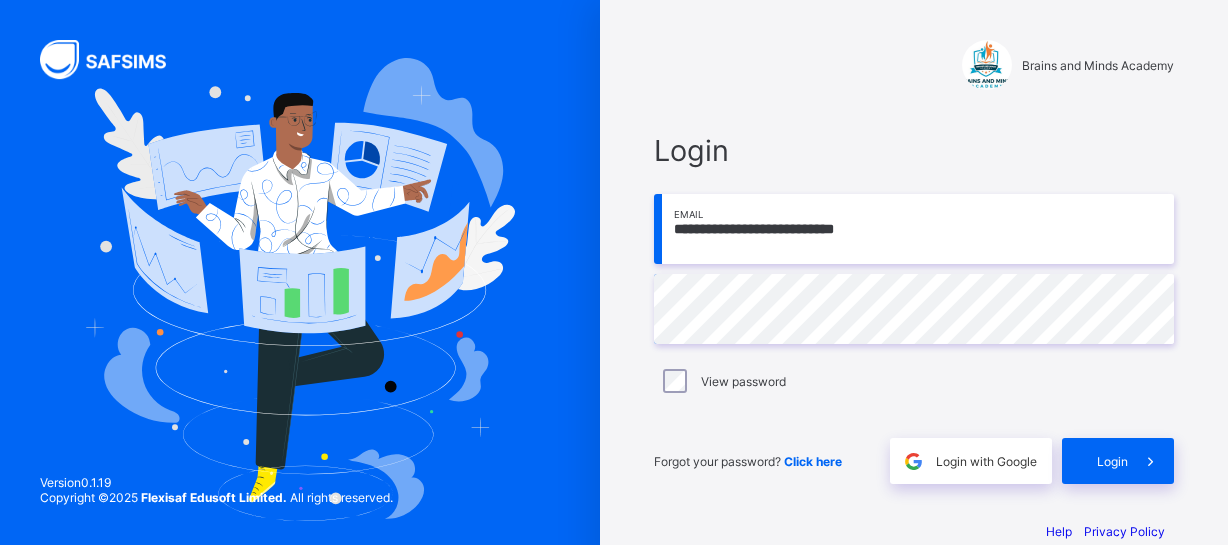 click on "Login" at bounding box center (1118, 461) 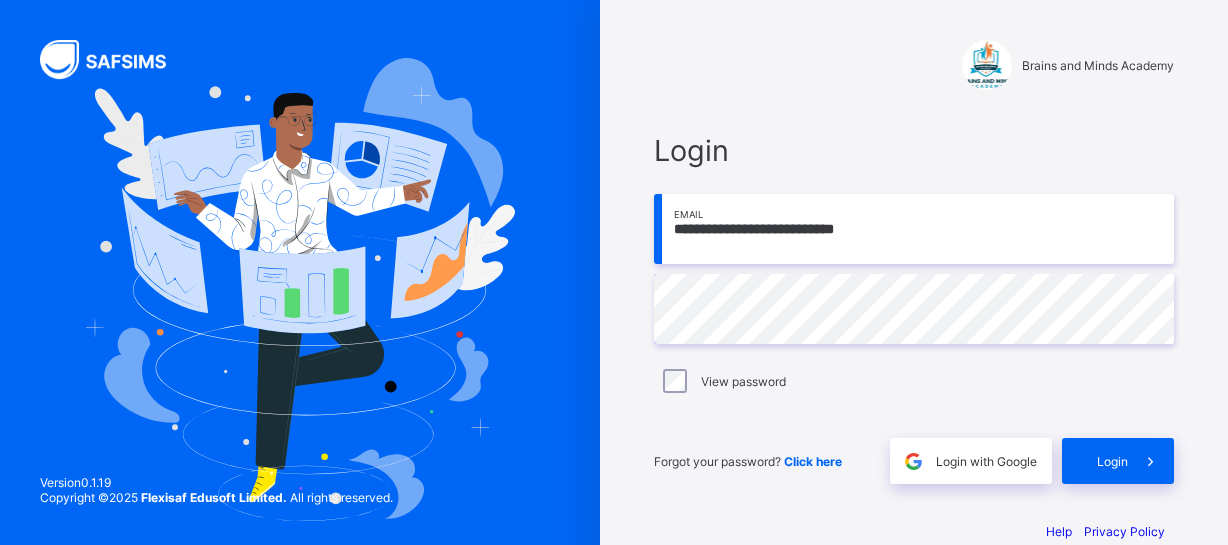 click on "Login" at bounding box center [1118, 461] 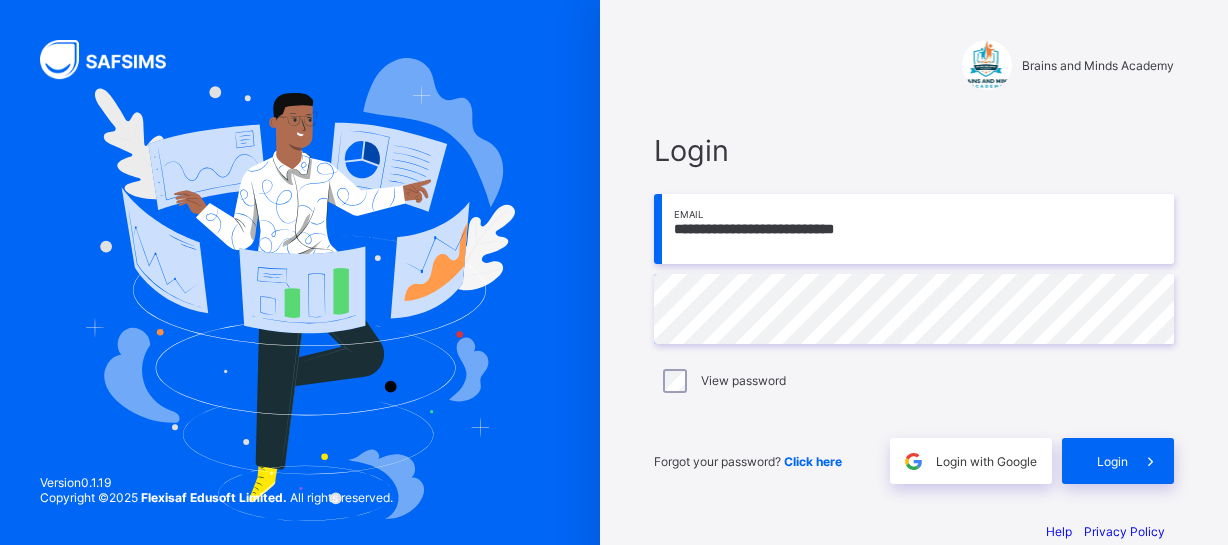 scroll, scrollTop: 0, scrollLeft: 0, axis: both 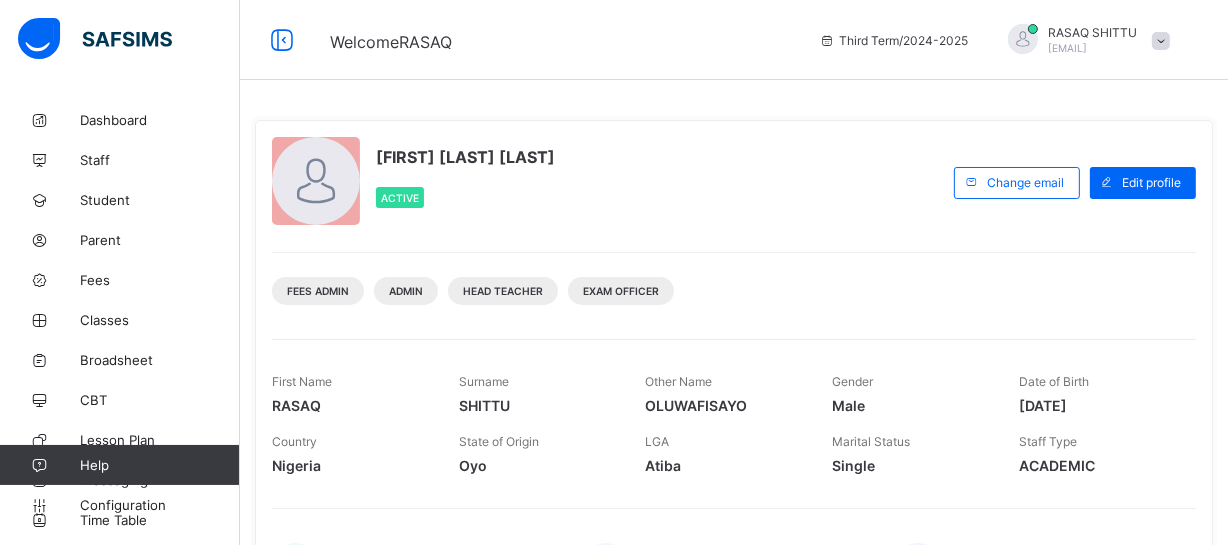 click on "RASAQ OLUWAFISAYO SHITTU   Active   Change email Edit profile Fees Admin Admin Head Teacher Exam Officer First Name RASAQ Surname SHITTU Other Name OLUWAFISAYO Gender Male Date of Birth 1980-06-27 Country Nigeria State of Origin Oyo LGA Atiba Marital Status Single Staff Type ACADEMIC Phone Number 08134359481 Email Address abdurrazaq.shittu@gmail.com Home / Contract Address HALAL HOME 2, BRAINS AND HAMMER CITY, LIFE CAMP , null" at bounding box center (734, 368) 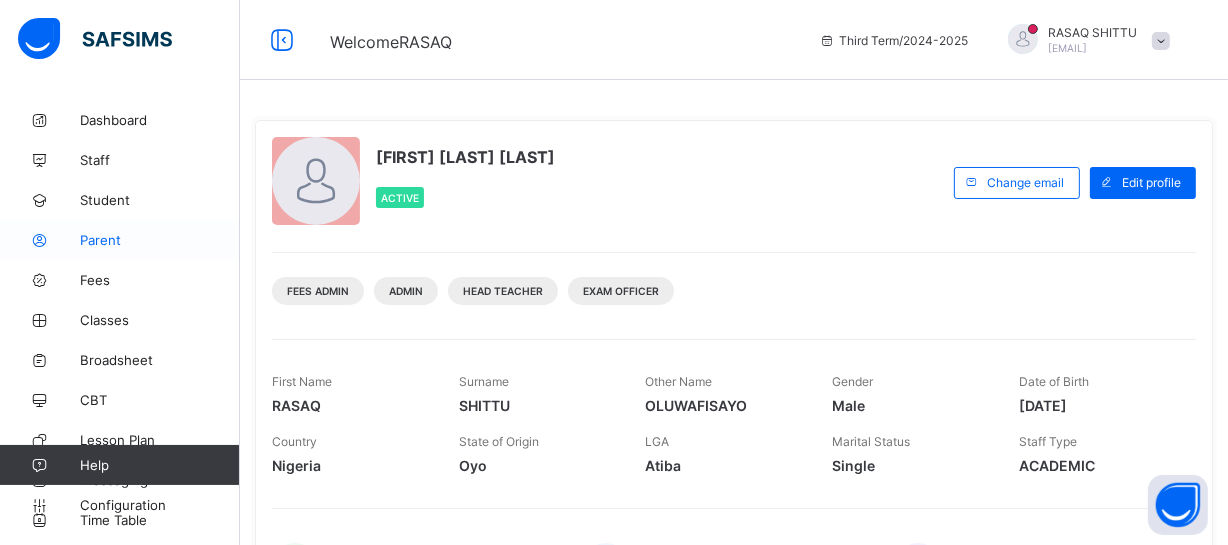 drag, startPoint x: 342, startPoint y: 179, endPoint x: 180, endPoint y: 249, distance: 176.47662 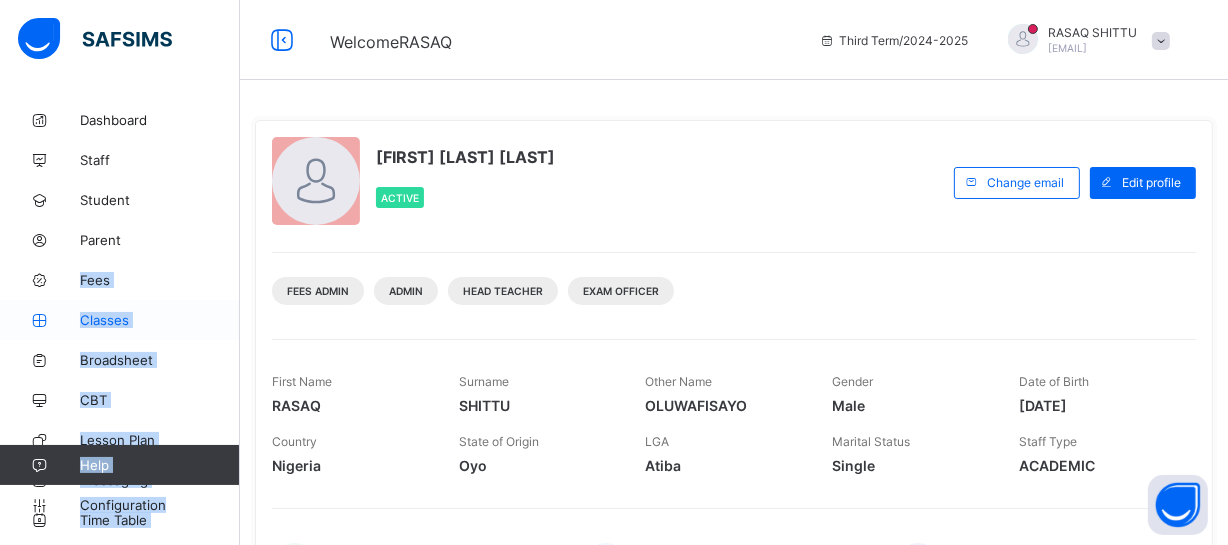 click on "Classes" at bounding box center [160, 320] 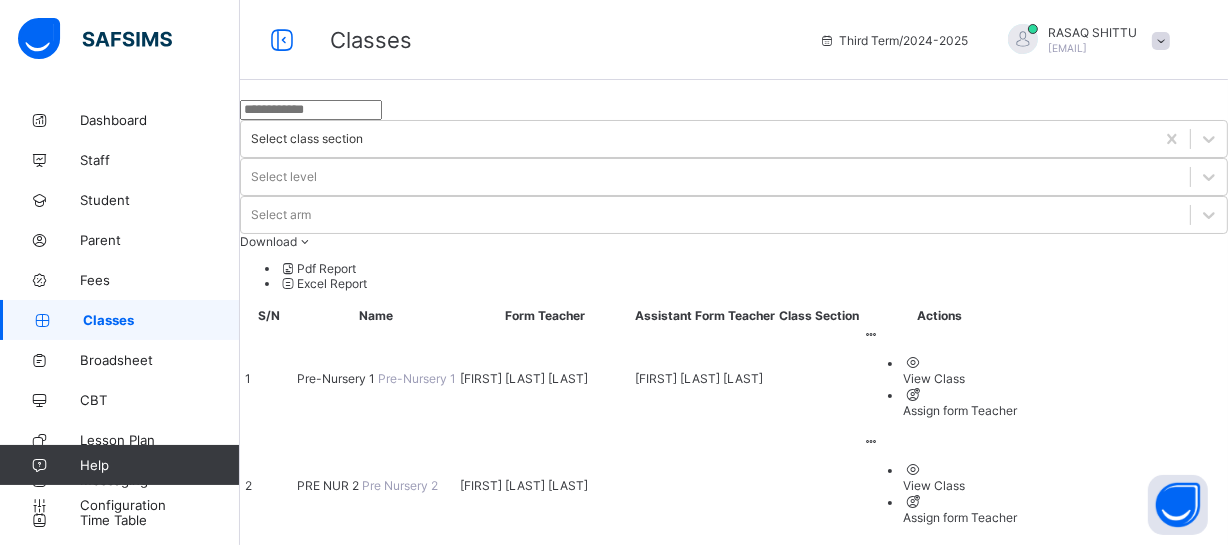 click at bounding box center (311, 110) 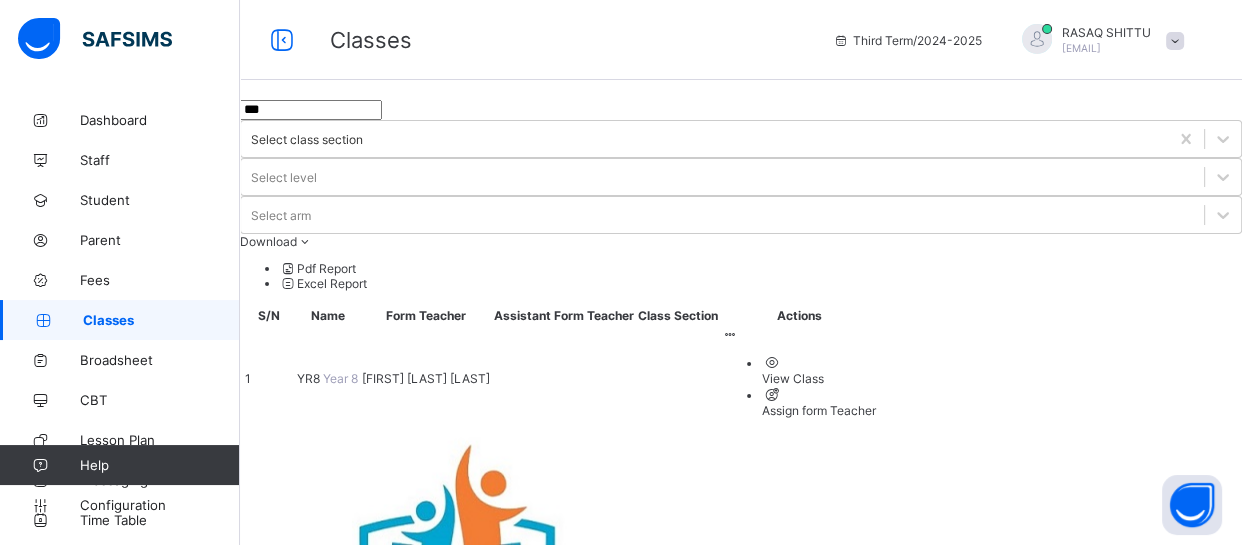 type on "***" 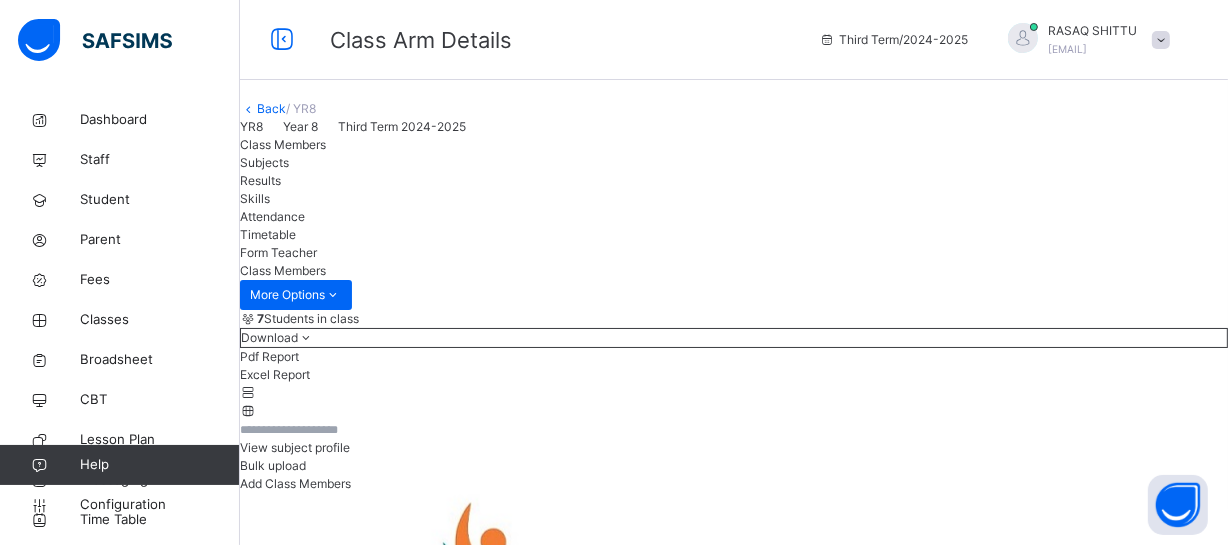click on "Results" at bounding box center (260, 180) 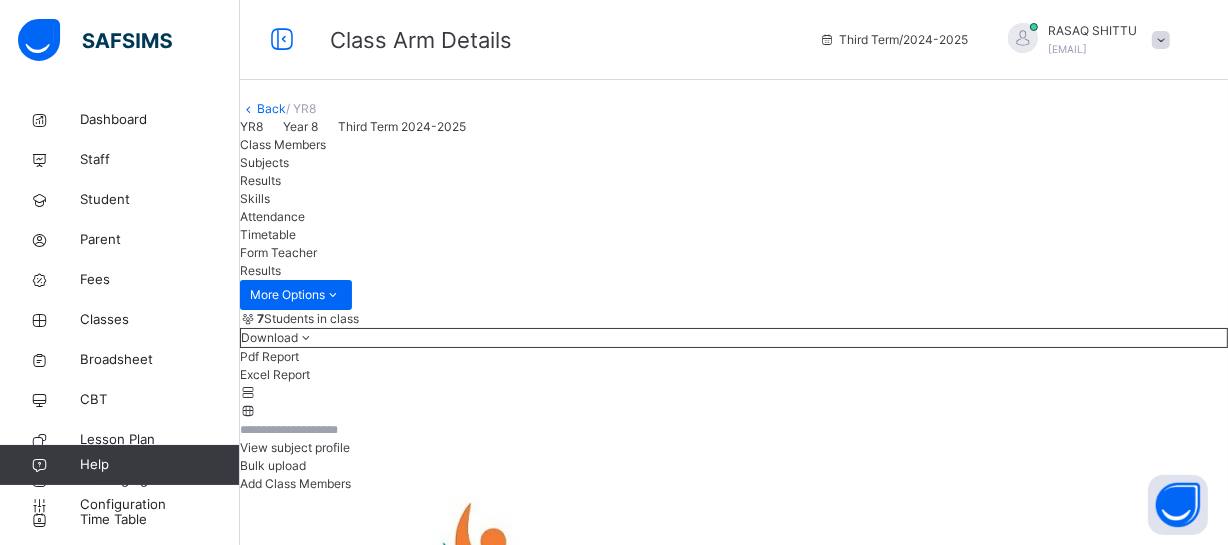 click on "Assessment Scores Assessment Scores Students ABU UBAYDA  ABUBAKAR BMA/21/0020 ABUBAKAR SULEIMAN DANTAKAI BMA/23/0095 AISHA BAPPA MUHAMMAD BMA/23/0087 JAFAR  AHMED BMA/25/167 Muhammad  Yusuf BMA/21/0021 MUHAMMAD SHAKUR ONIMISI ADAMS BMA/23/0098 MUSA MUSTAPHA TAFIDA BMA/23/0080 Select a Student Select a student from the list to the left to view records" at bounding box center (734, 4555) 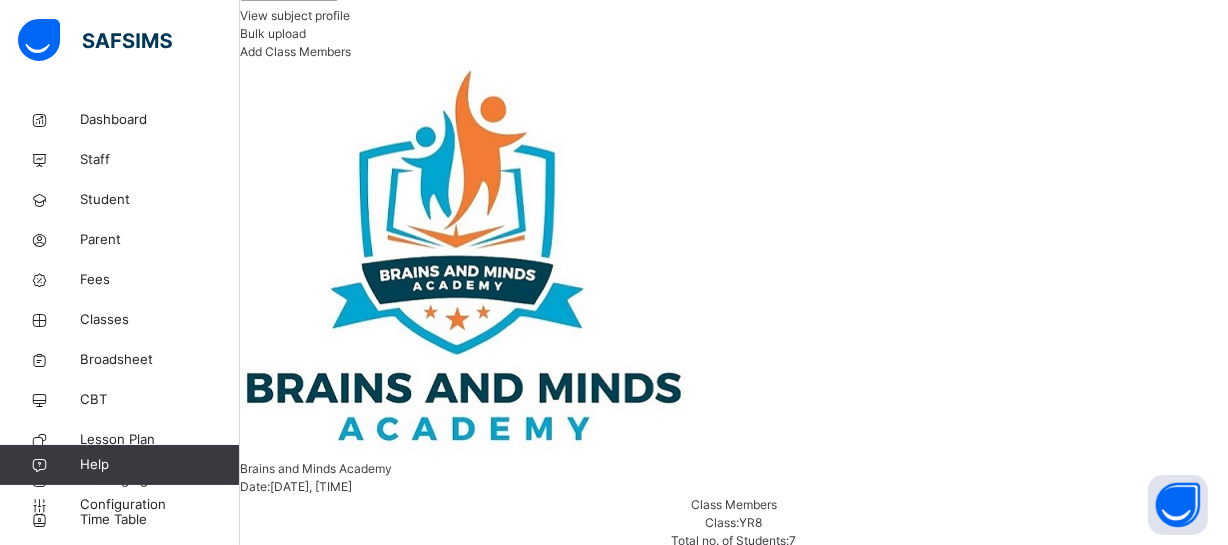 scroll, scrollTop: 436, scrollLeft: 0, axis: vertical 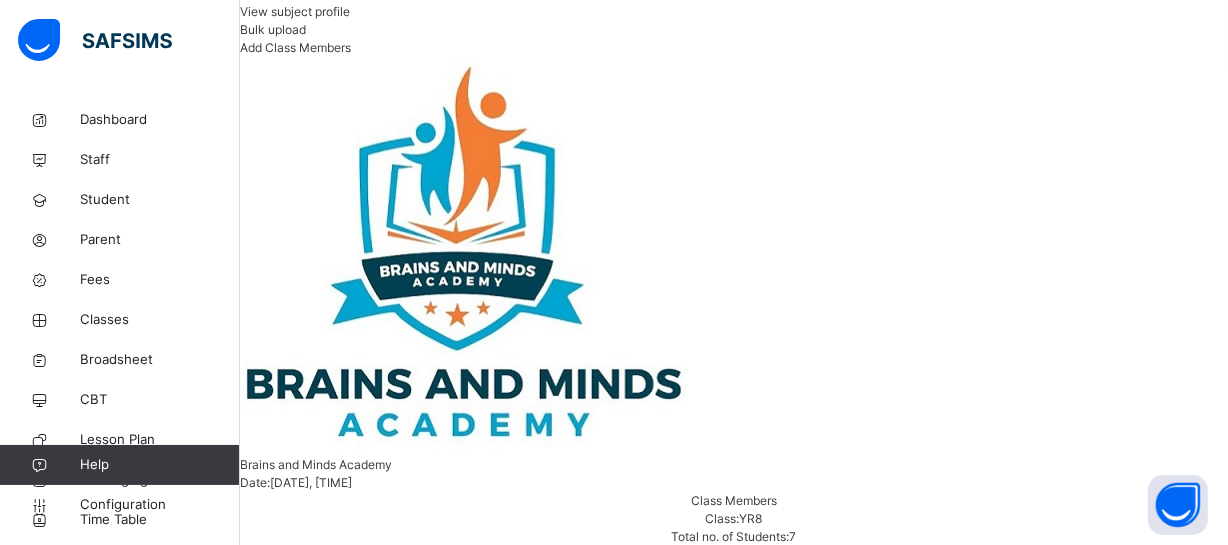 click on "ABUBAKAR SULEIMAN DANTAKAI" at bounding box center (734, 3936) 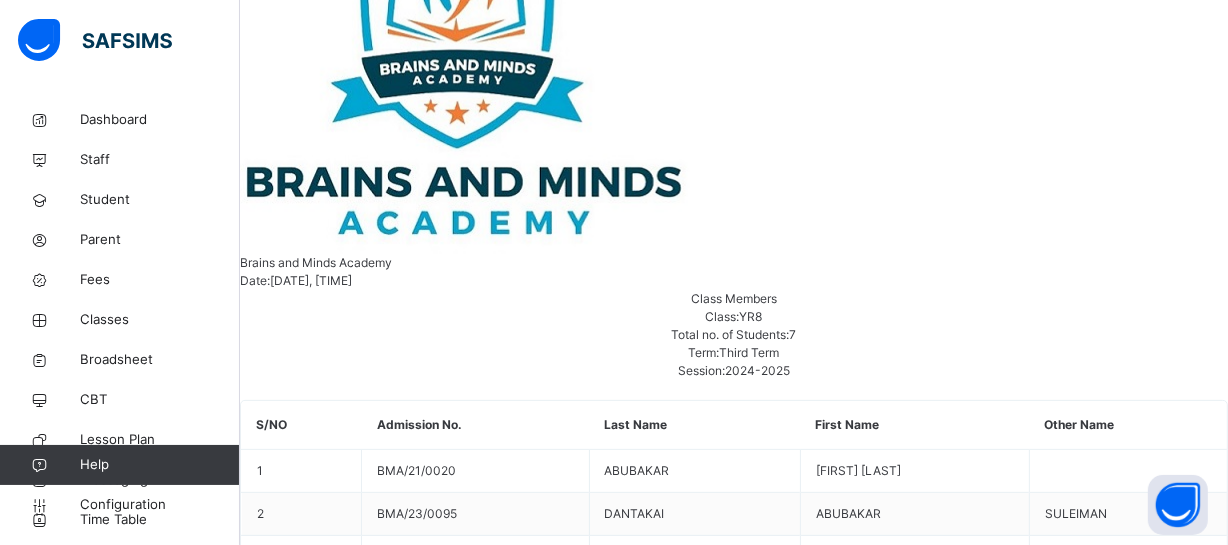 scroll, scrollTop: 637, scrollLeft: 0, axis: vertical 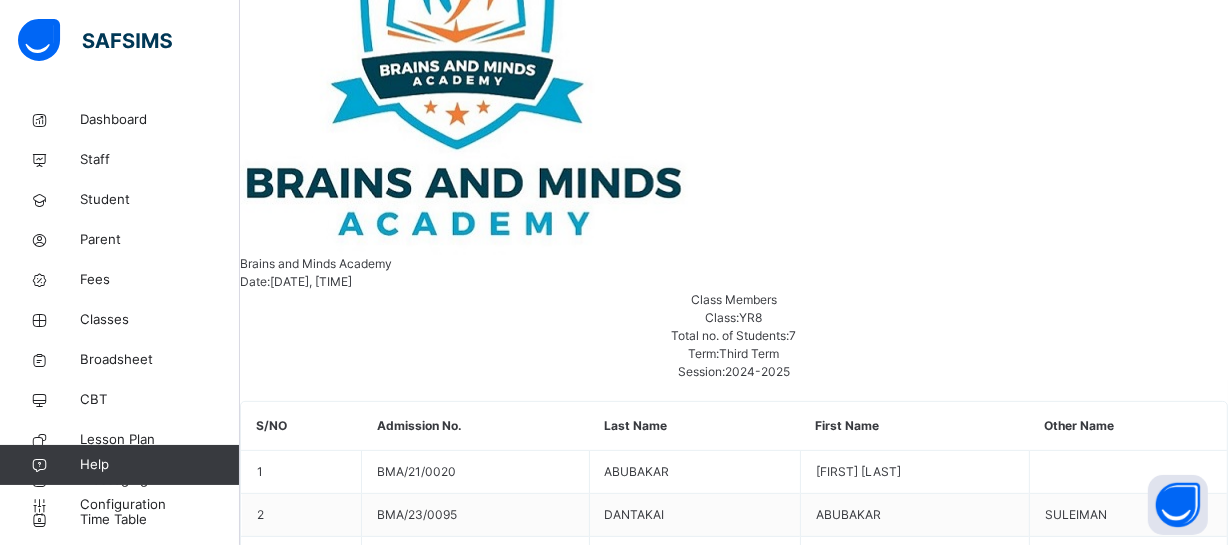 click on "AISHA BAPPA MUHAMMAD" at bounding box center (734, 3783) 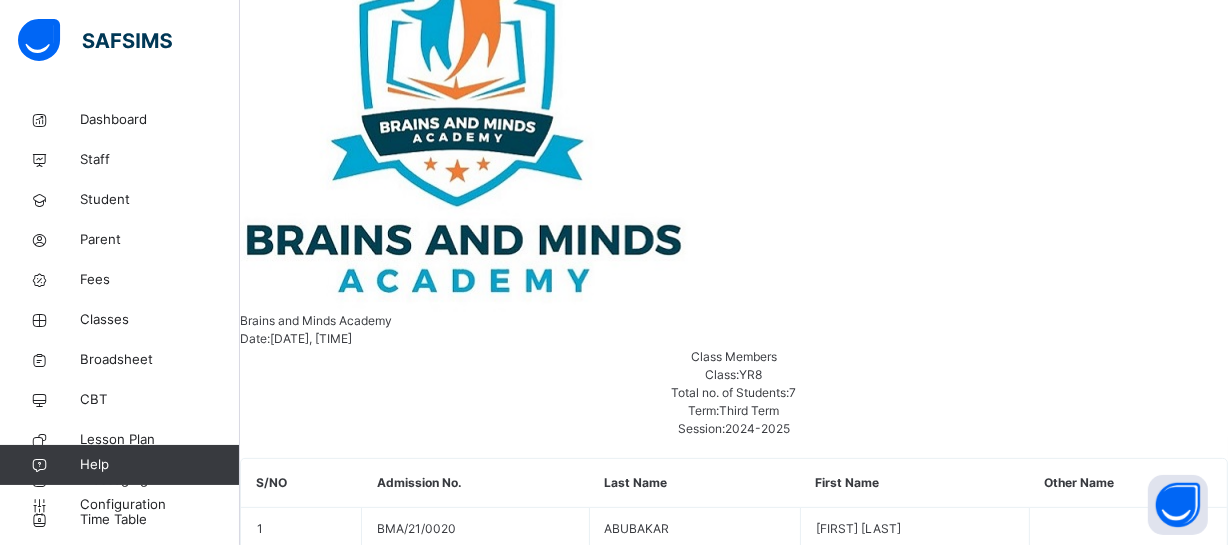 scroll, scrollTop: 637, scrollLeft: 0, axis: vertical 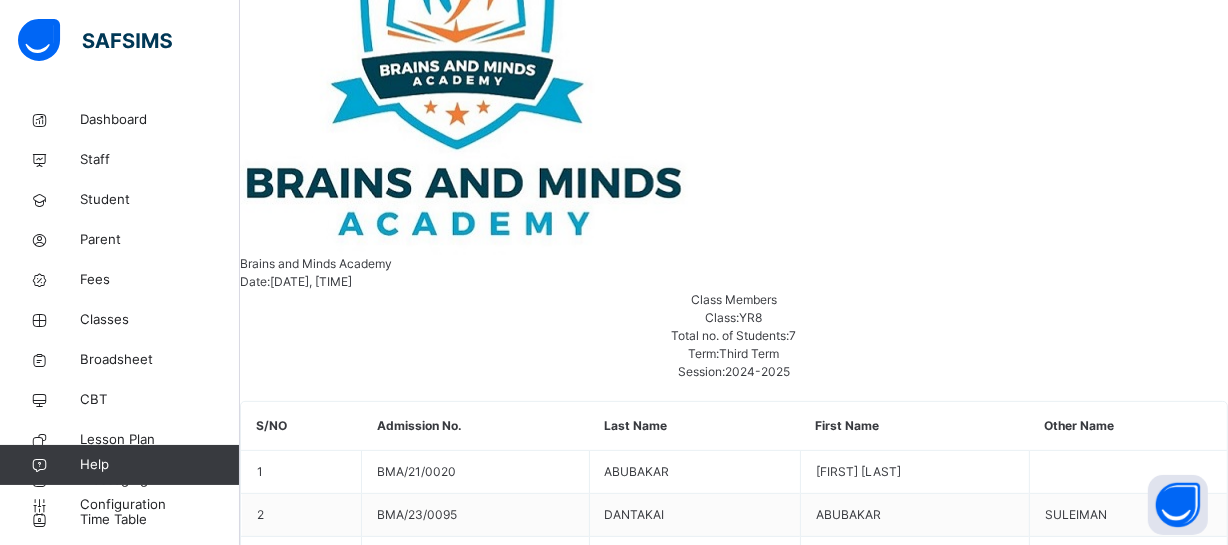 click on "Students ABU UBAYDA  ABUBAKAR BMA/21/0020 ABUBAKAR SULEIMAN DANTAKAI BMA/23/0095 AISHA BAPPA MUHAMMAD BMA/23/0087 JAFAR  AHMED BMA/25/167 Muhammad  Yusuf BMA/21/0021 MUHAMMAD SHAKUR ONIMISI ADAMS BMA/23/0098 MUSA MUSTAPHA TAFIDA BMA/23/0080" at bounding box center (734, 3832) 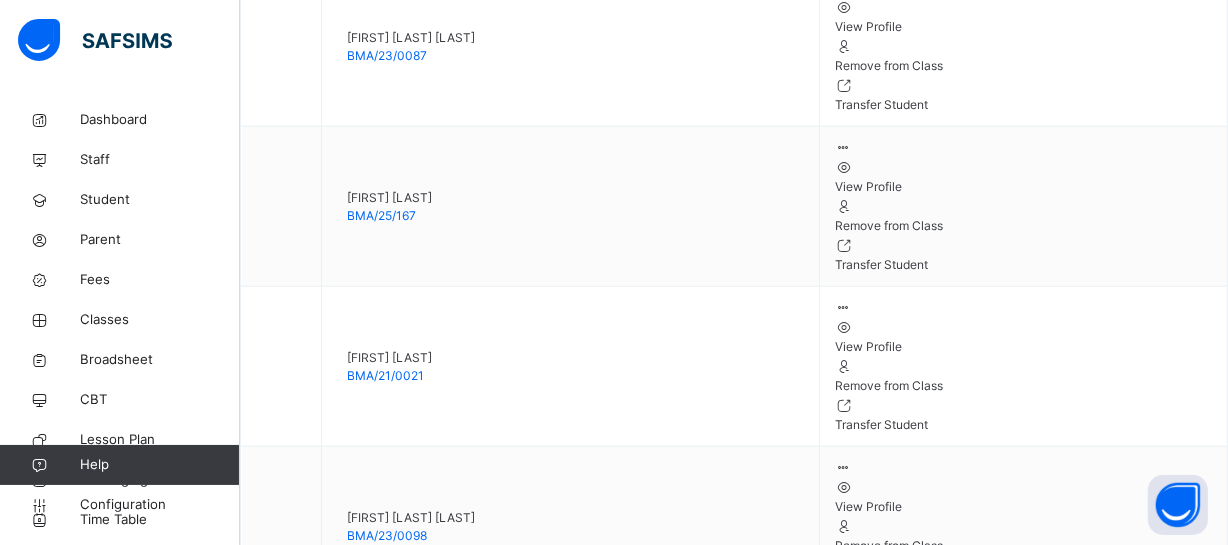 scroll, scrollTop: 1910, scrollLeft: 0, axis: vertical 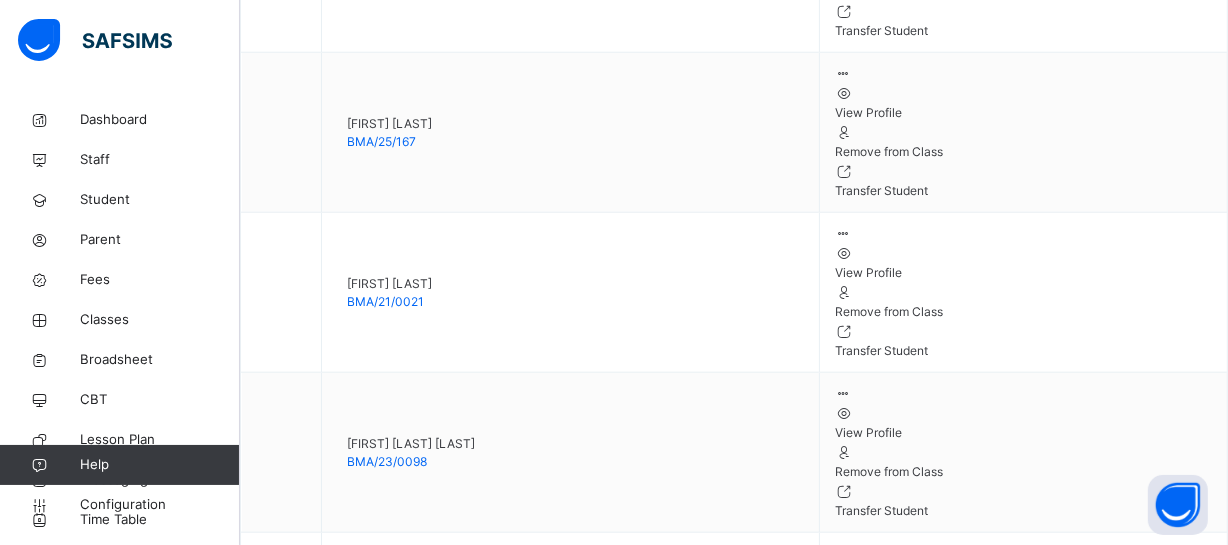 click on "Students ABU UBAYDA  ABUBAKAR BMA/21/0020 ABUBAKAR SULEIMAN DANTAKAI BMA/23/0095 AISHA BAPPA MUHAMMAD BMA/23/0087 JAFAR  AHMED BMA/25/167 Muhammad  Yusuf BMA/21/0021 MUHAMMAD SHAKUR ONIMISI ADAMS BMA/23/0098 MUSA MUSTAPHA TAFIDA BMA/23/0080" at bounding box center [734, 2559] 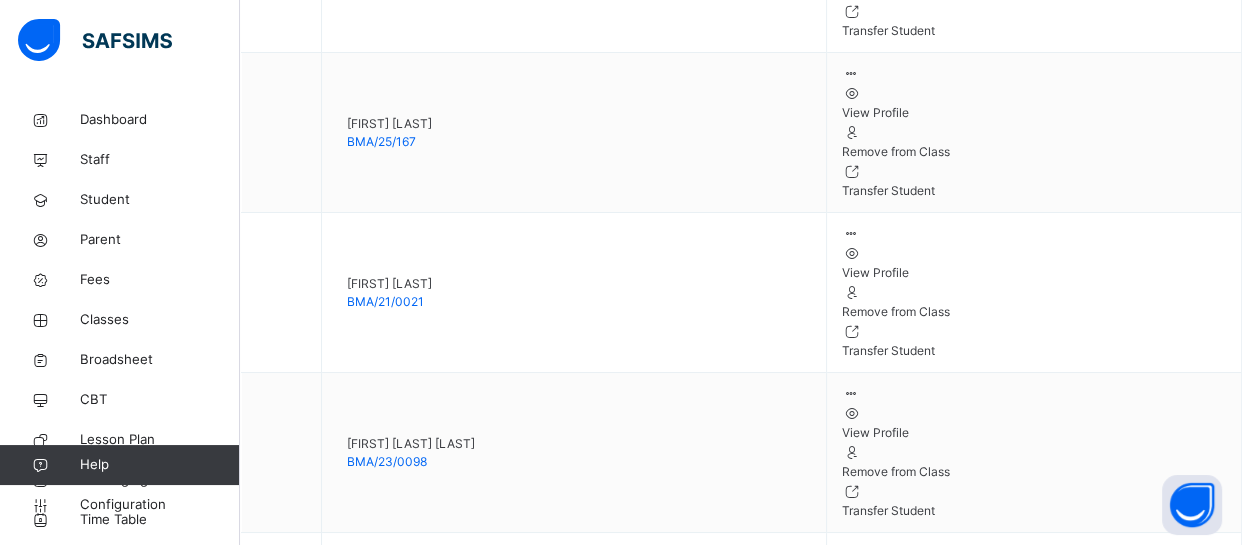 click on "Dear Parent,
Aisha excels in several subjects, particularly Islamic studies and Business Studies. Her overall performance is commendable, ranking 2nd in class. To support her growth, encourage consistent study habits across all subjects.
Best regards,
Class Teacher" at bounding box center (735, 4389) 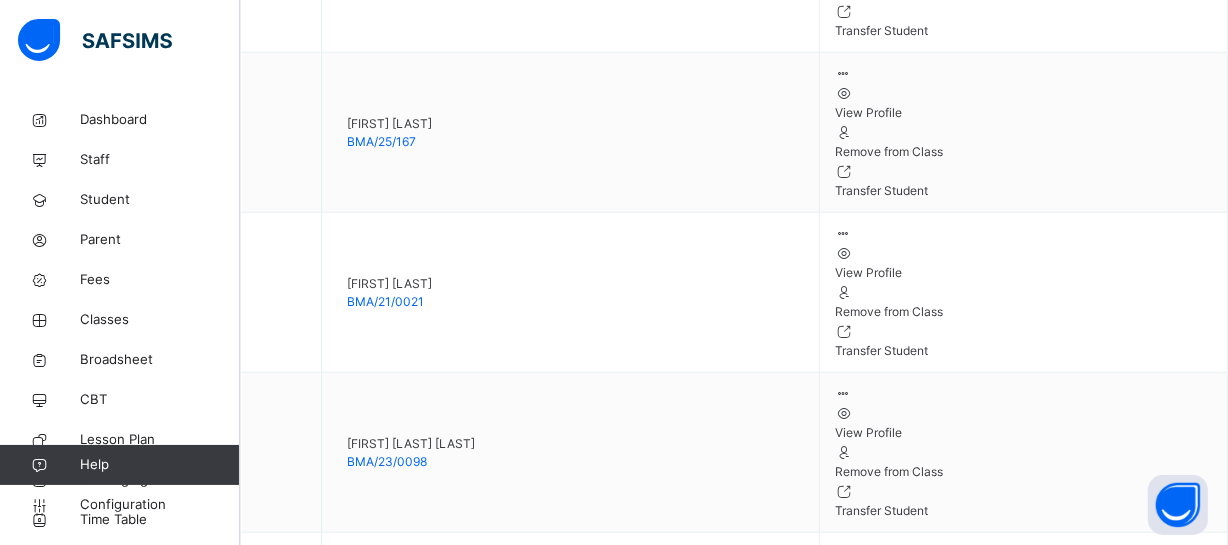 click on "**********" at bounding box center (379, 3710) 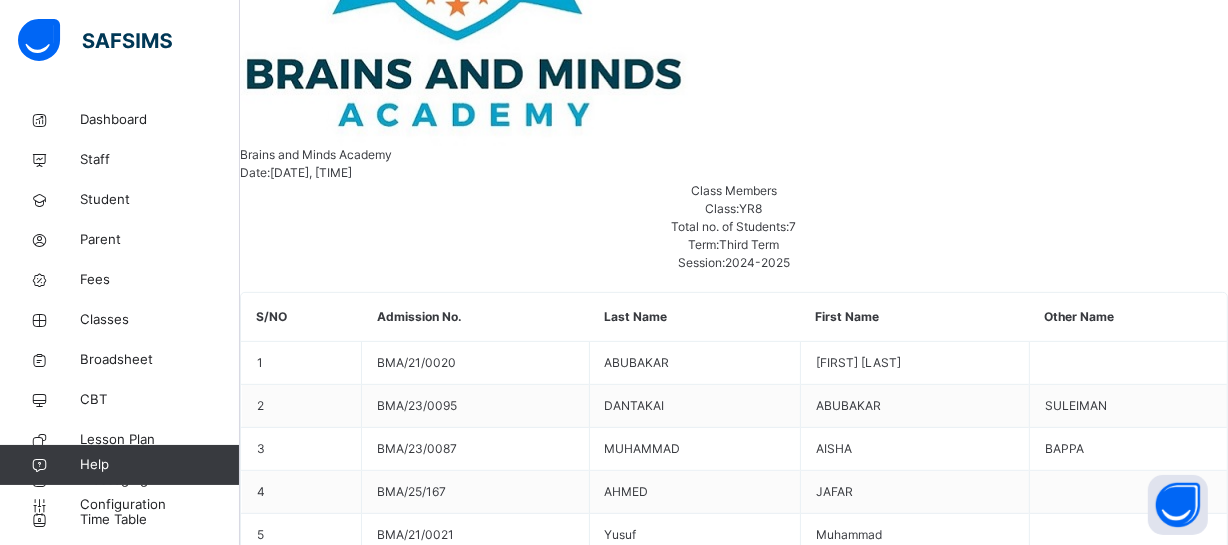 scroll, scrollTop: 710, scrollLeft: 0, axis: vertical 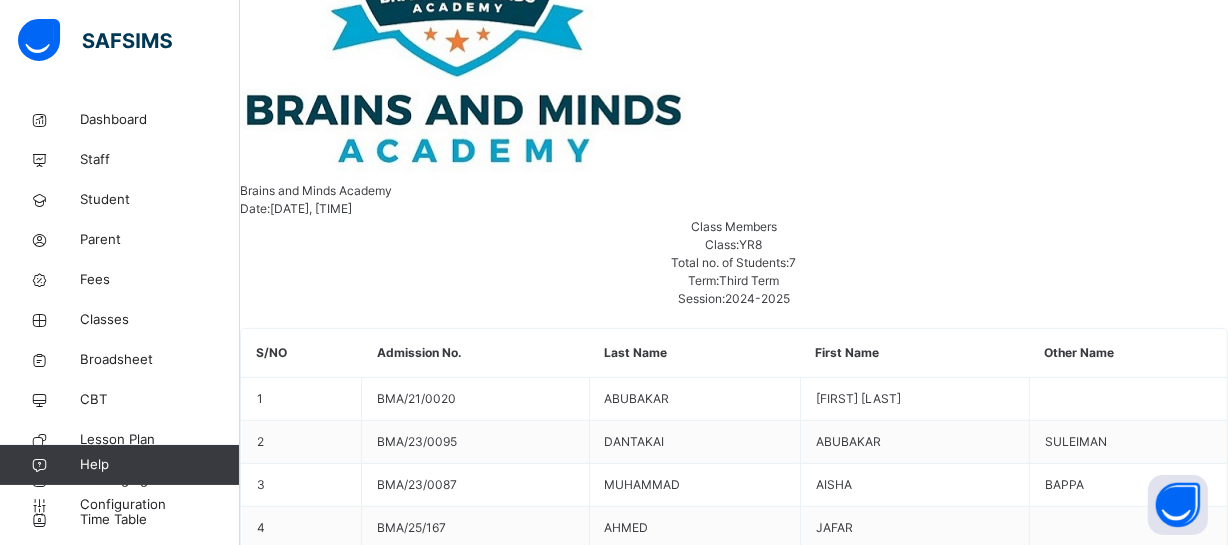 click on "JAFAR  AHMED BMA/25/167" at bounding box center (734, 3785) 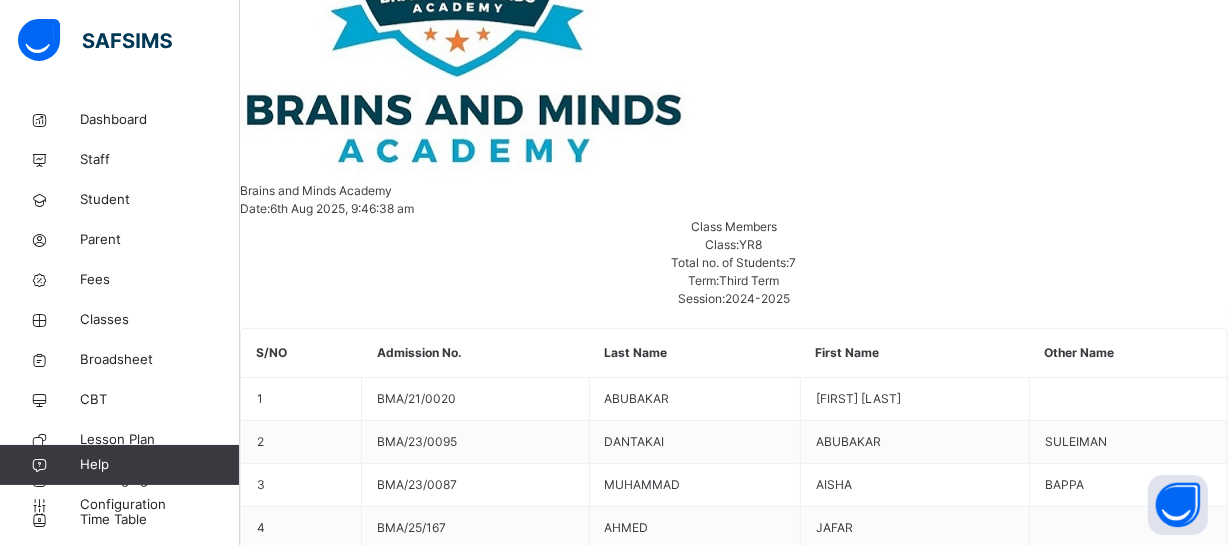 scroll, scrollTop: 580, scrollLeft: 0, axis: vertical 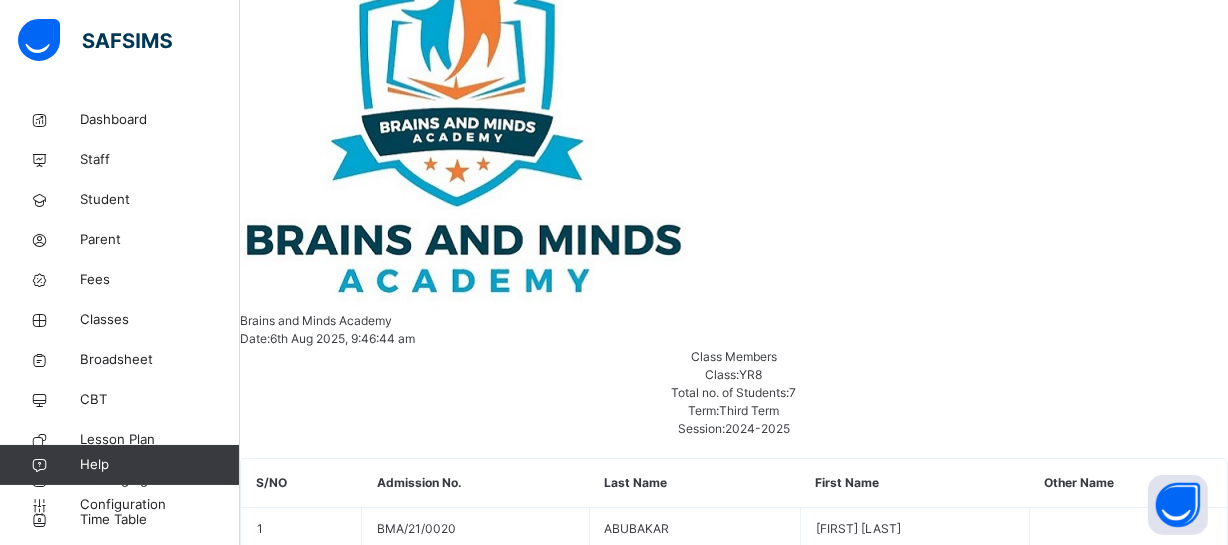 click on "Mathematics" at bounding box center [330, 4671] 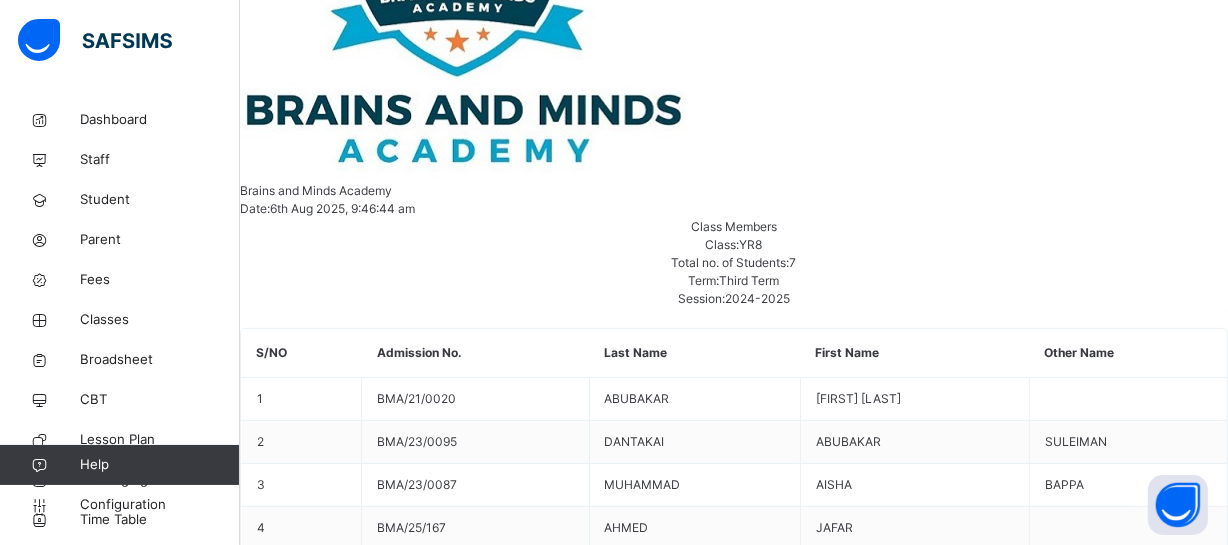 scroll, scrollTop: 36, scrollLeft: 0, axis: vertical 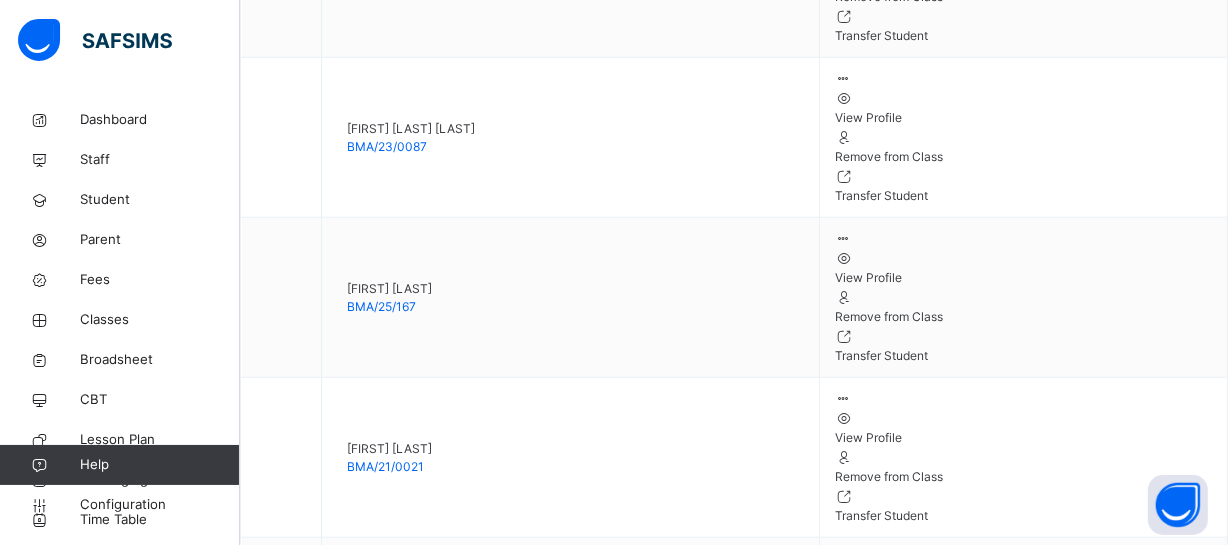 click on "Generate" at bounding box center (286, 4008) 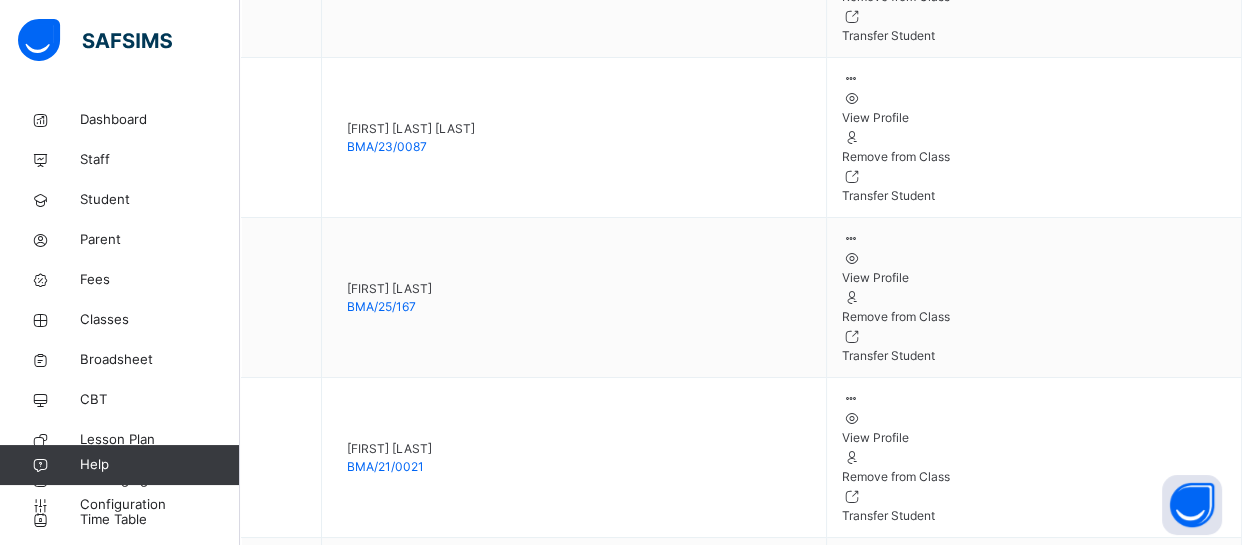 click on "Use this comment" at bounding box center (308, 4599) 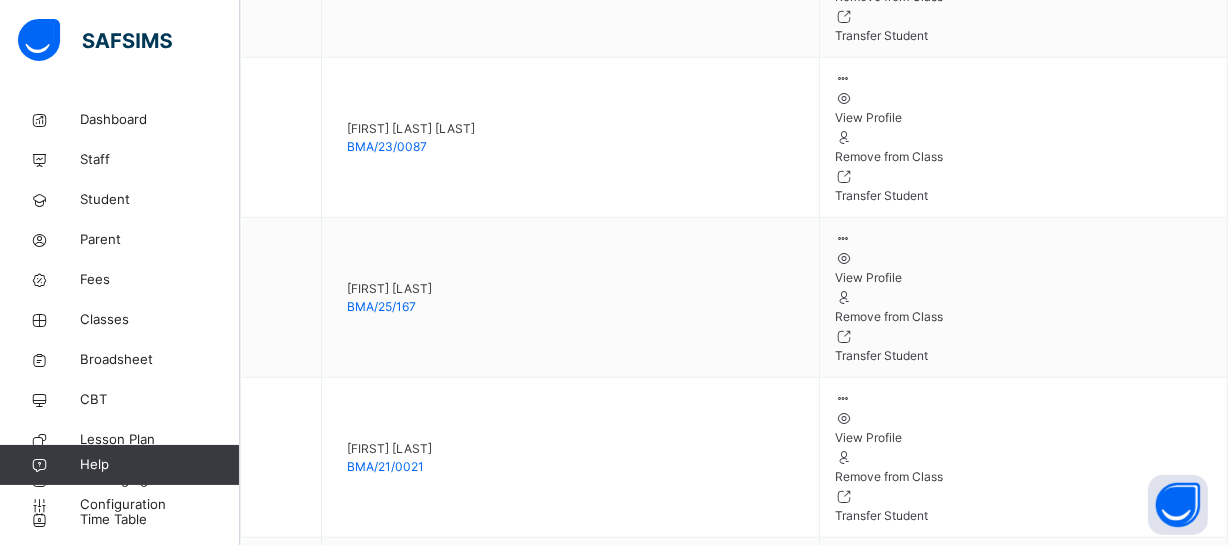 click on "**********" at bounding box center [379, 3875] 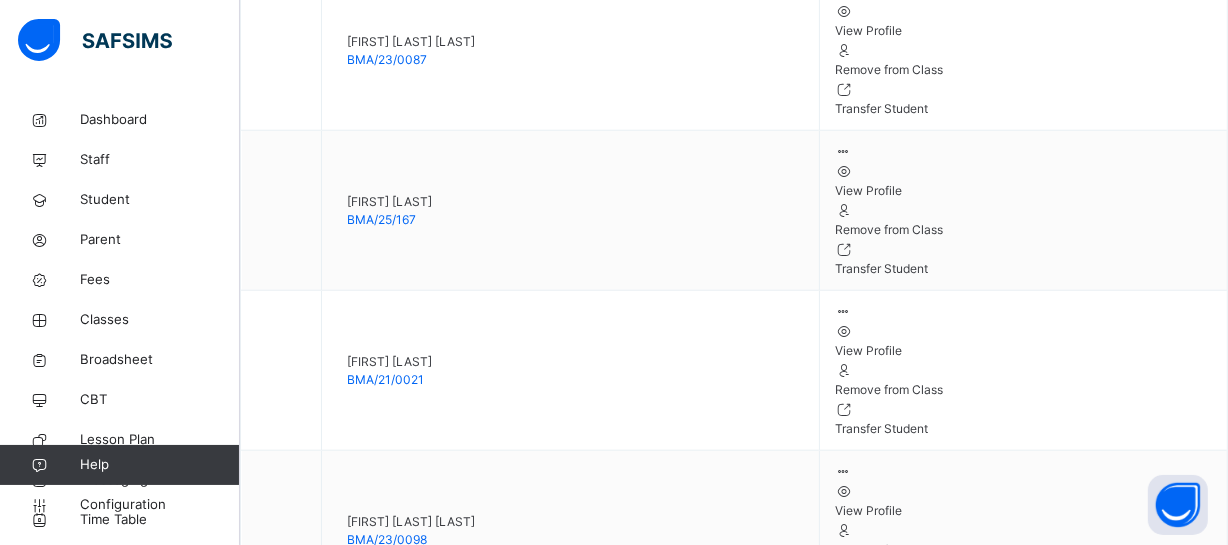 scroll, scrollTop: 1845, scrollLeft: 0, axis: vertical 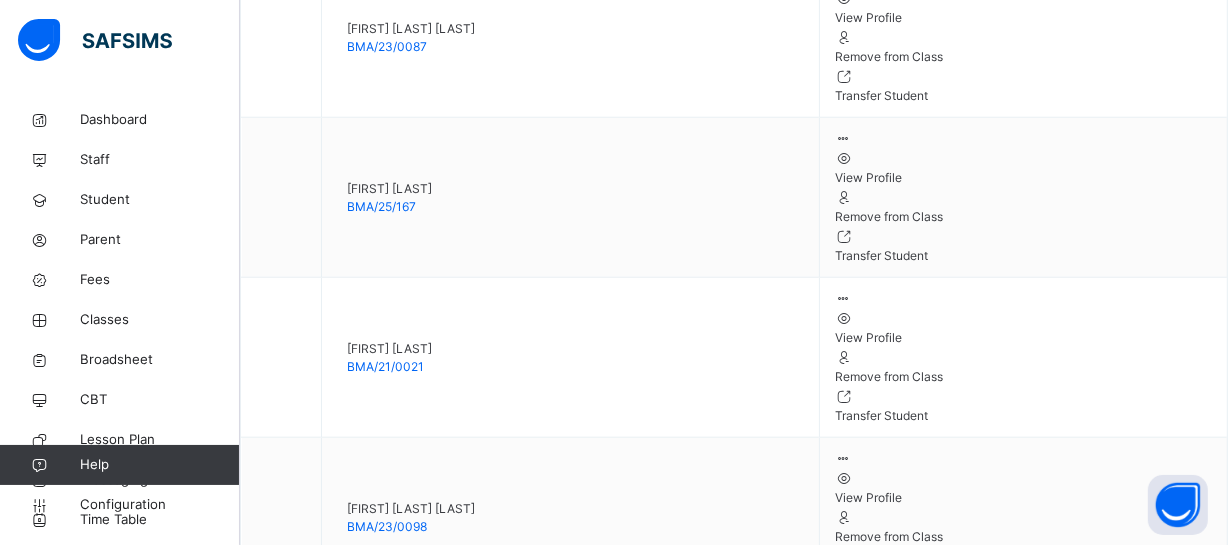 type on "**********" 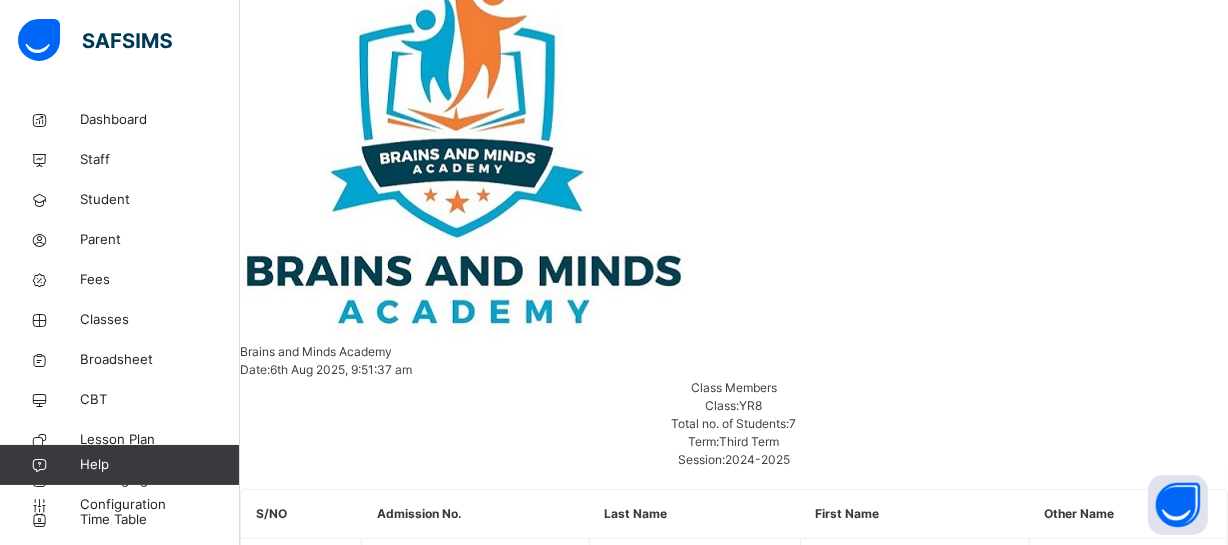 scroll, scrollTop: 592, scrollLeft: 0, axis: vertical 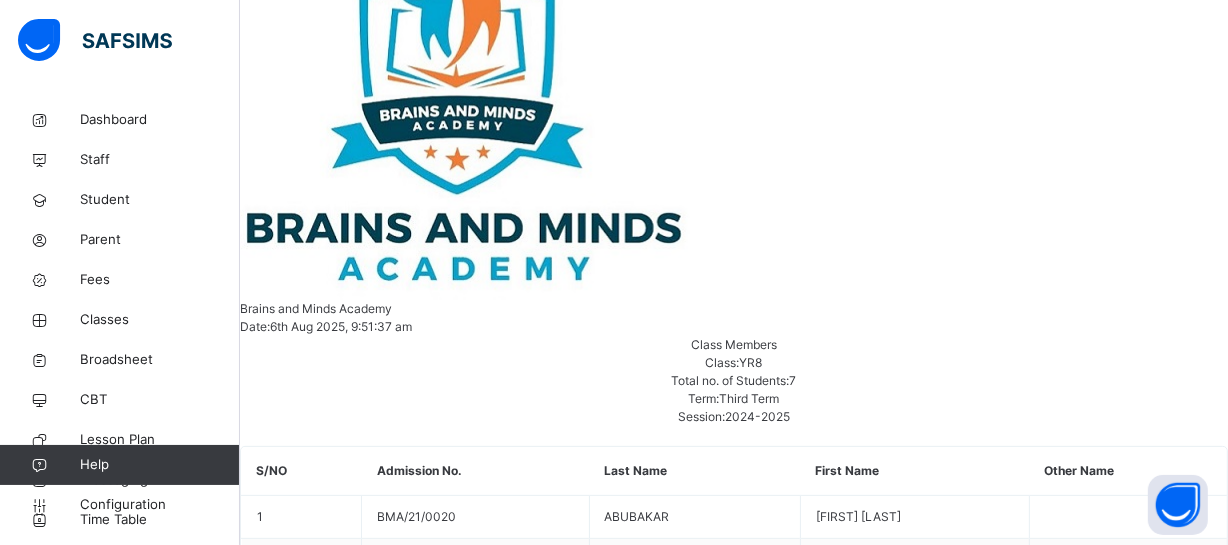 click on "Muhammad  Yusuf" at bounding box center (734, 3960) 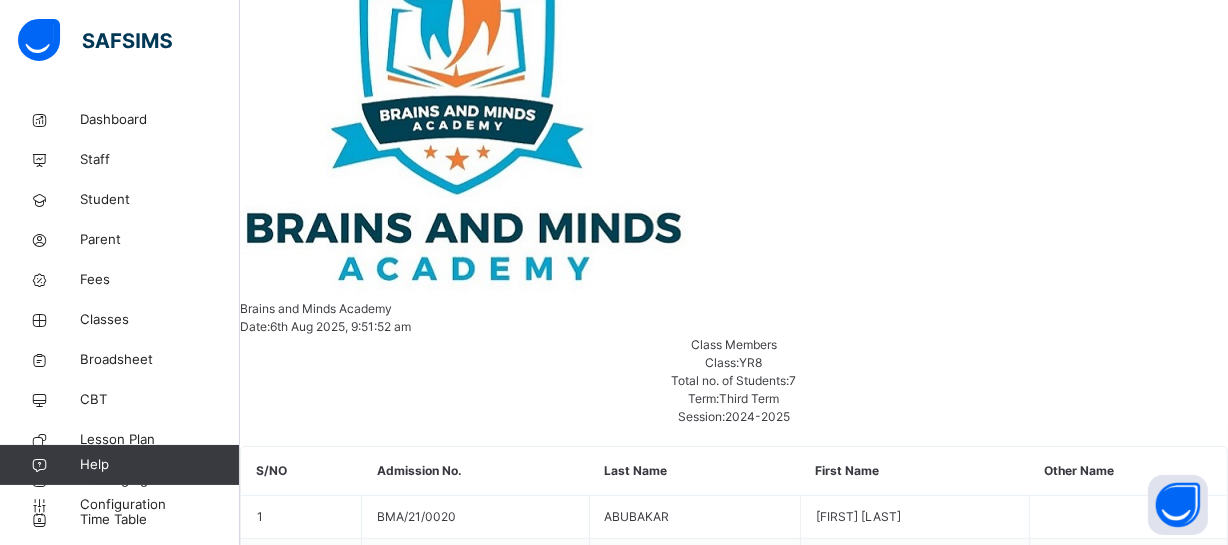 scroll, scrollTop: 580, scrollLeft: 0, axis: vertical 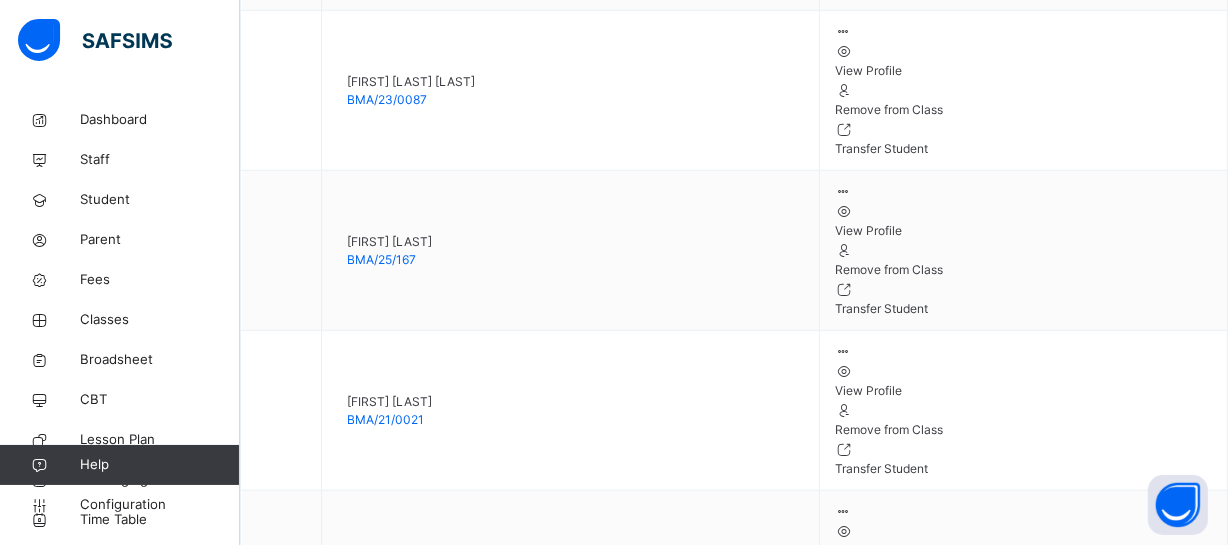 click at bounding box center (307, 4020) 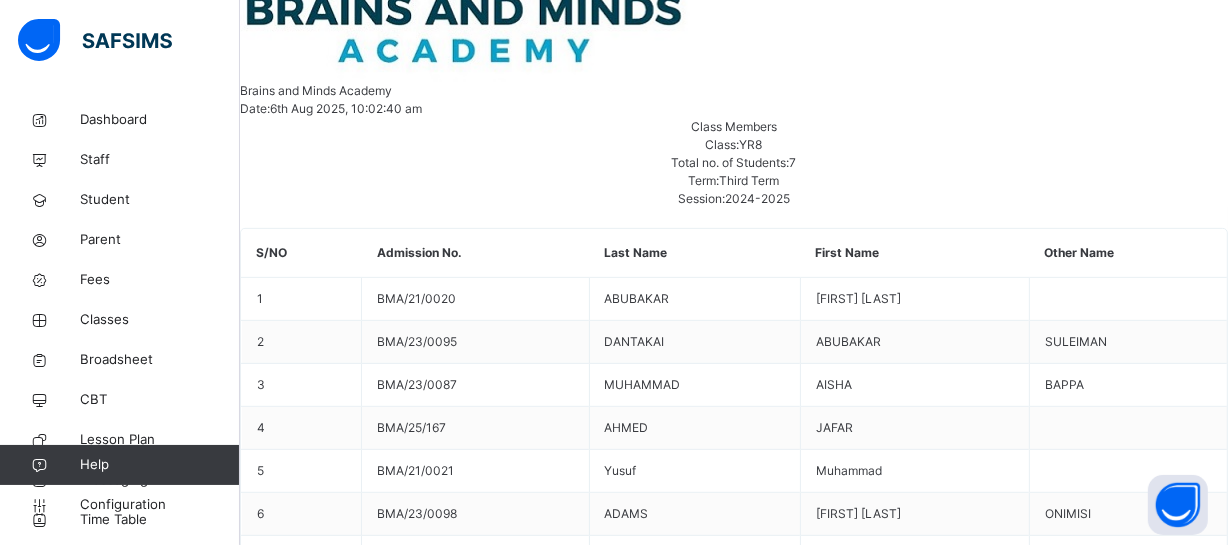 scroll, scrollTop: 665, scrollLeft: 0, axis: vertical 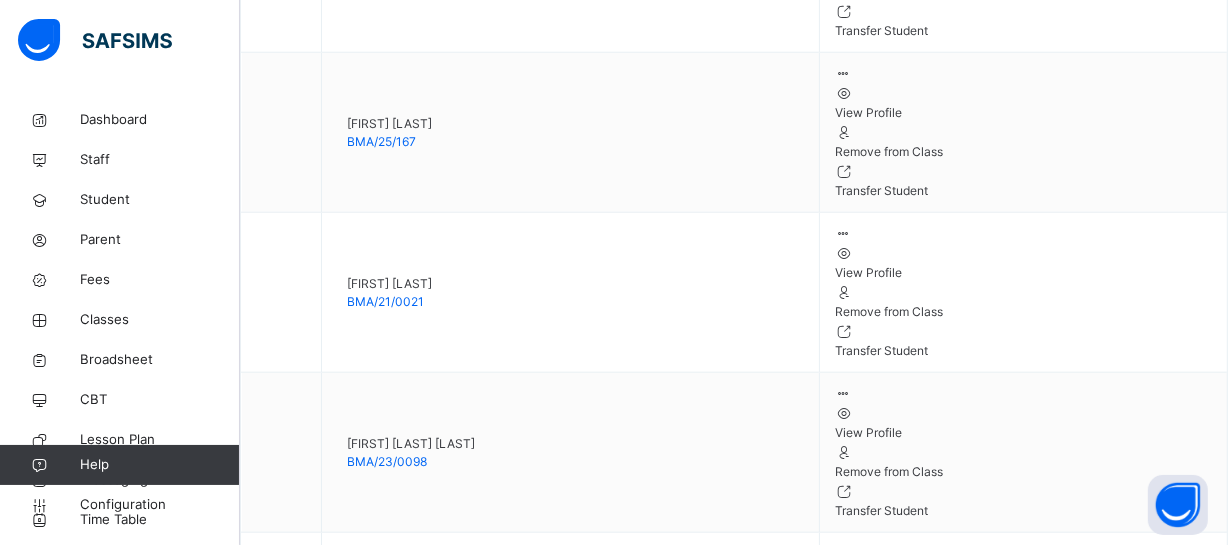 click on "Save Comment" at bounding box center (1170, 4120) 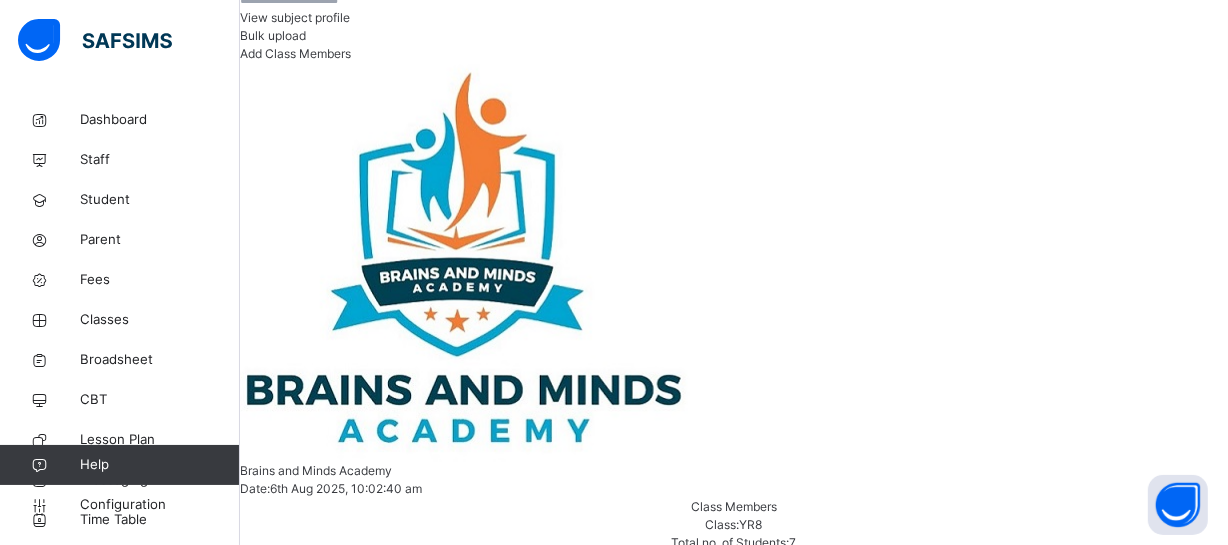 scroll, scrollTop: 0, scrollLeft: 0, axis: both 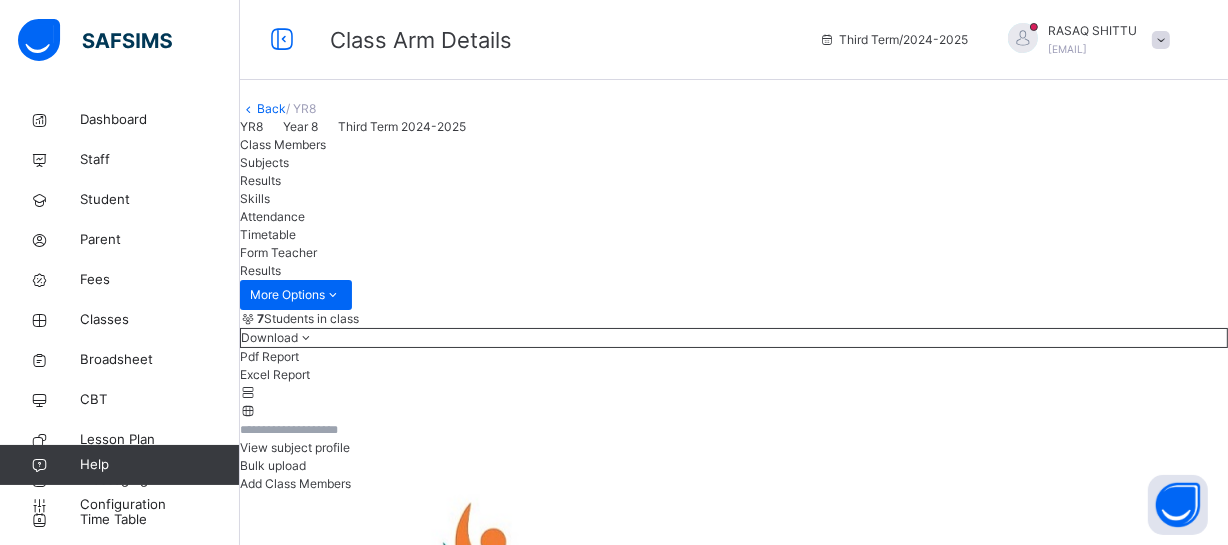 click on "Back  / YR8  YR8  Year 8 Third Term 2024-2025 Class Members Subjects Results Skills Attendance Timetable Form Teacher Results More Options   7  Students in class Download Pdf Report Excel Report View subject profile Bulk upload Add Class Members Brains and Minds Academy Date: 6th Aug 2025, 10:02:40 am Class Members Class:  YR8  Total no. of Students:  7 Term:  Third Term Session:  2024-2025 S/NO Admission No. Last Name First Name Other Name 1 BMA/21/0020 ABUBAKAR ABU UBAYDA 2 BMA/23/0095 DANTAKAI ABUBAKAR SULEIMAN 3 BMA/23/0087 MUHAMMAD AISHA BAPPA 4 BMA/25/167 AHMED JAFAR 5 BMA/21/0021 Yusuf Muhammad 6 BMA/23/0098 ADAMS MUHAMMAD SHAKUR ONIMISI 7 BMA/23/0080 TAFIDA MUSA MUSTAPHA Students Actions Abu Ubayda  Abubakar BMA/21/0020 View Profile Remove from Class Transfer Student Abubakar Suleiman Dantakai BMA/23/0095 View Profile Remove from Class Transfer Student Aisha Bappa Muhammad BMA/23/0087 View Profile Remove from Class Transfer Student Jafar  Ahmed BMA/25/167 View Profile Remove from Class Muhammad  Yusuf" at bounding box center [734, 4118] 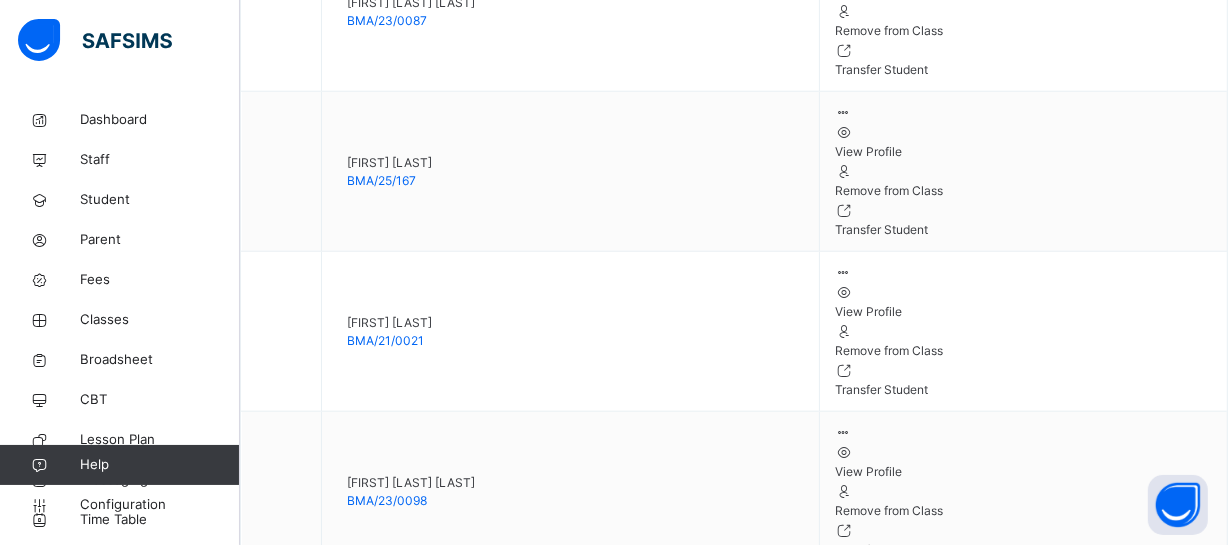 scroll, scrollTop: 1910, scrollLeft: 0, axis: vertical 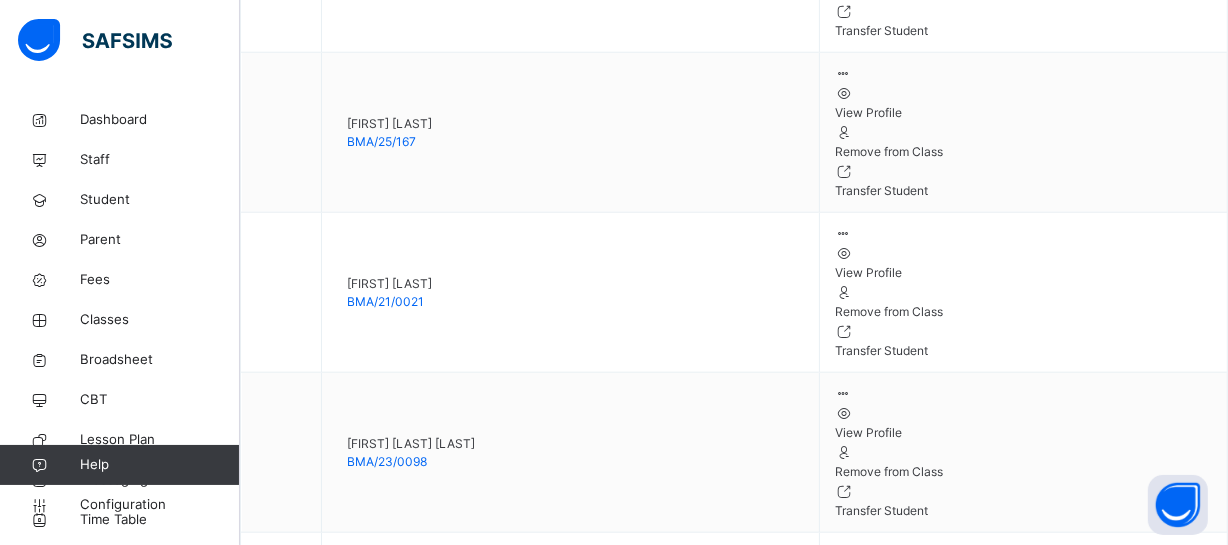 click on "Save Comment" at bounding box center [1170, 4120] 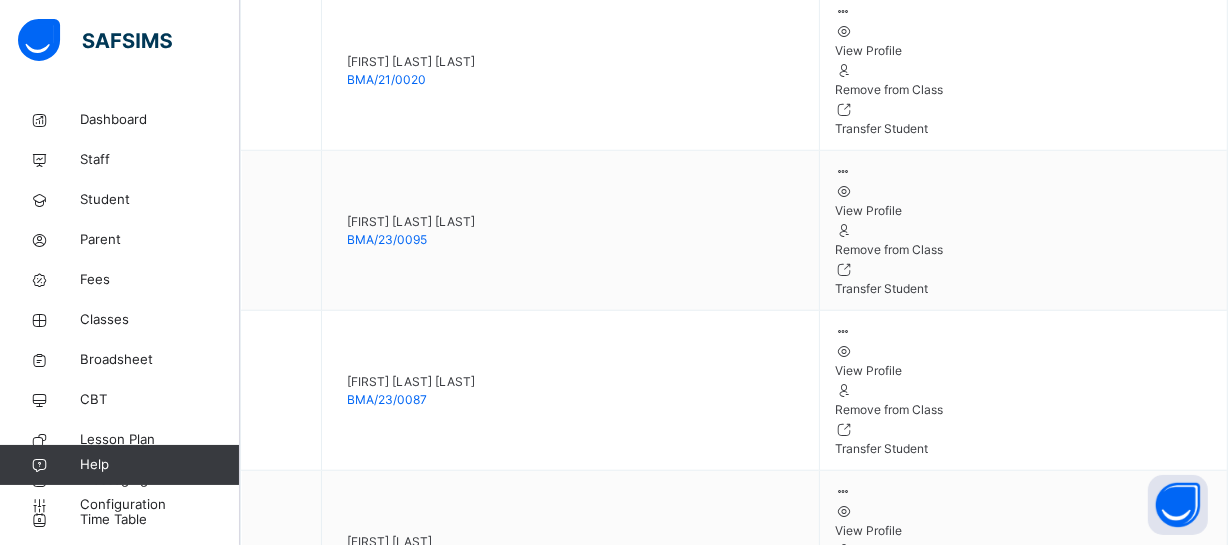 scroll, scrollTop: 1125, scrollLeft: 0, axis: vertical 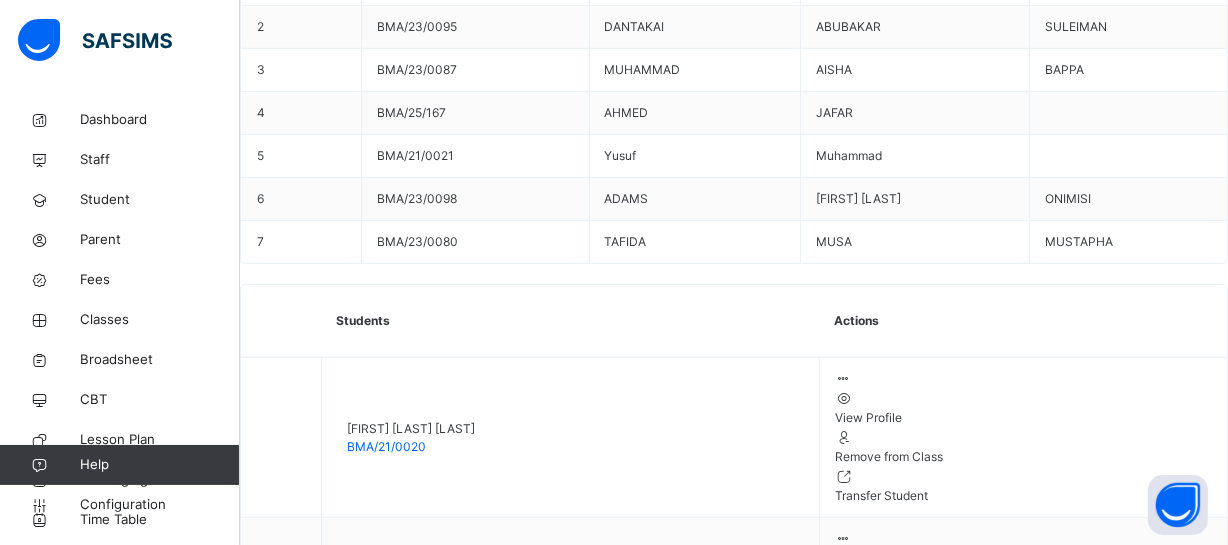 click on "Students ABU UBAYDA  ABUBAKAR BMA/21/0020 ABUBAKAR SULEIMAN DANTAKAI BMA/23/0095 AISHA BAPPA MUHAMMAD BMA/23/0087 JAFAR  AHMED BMA/25/167 Muhammad  Yusuf BMA/21/0021 MUHAMMAD SHAKUR ONIMISI ADAMS BMA/23/0098 MUSA MUSTAPHA TAFIDA BMA/23/0080" at bounding box center [734, 3344] 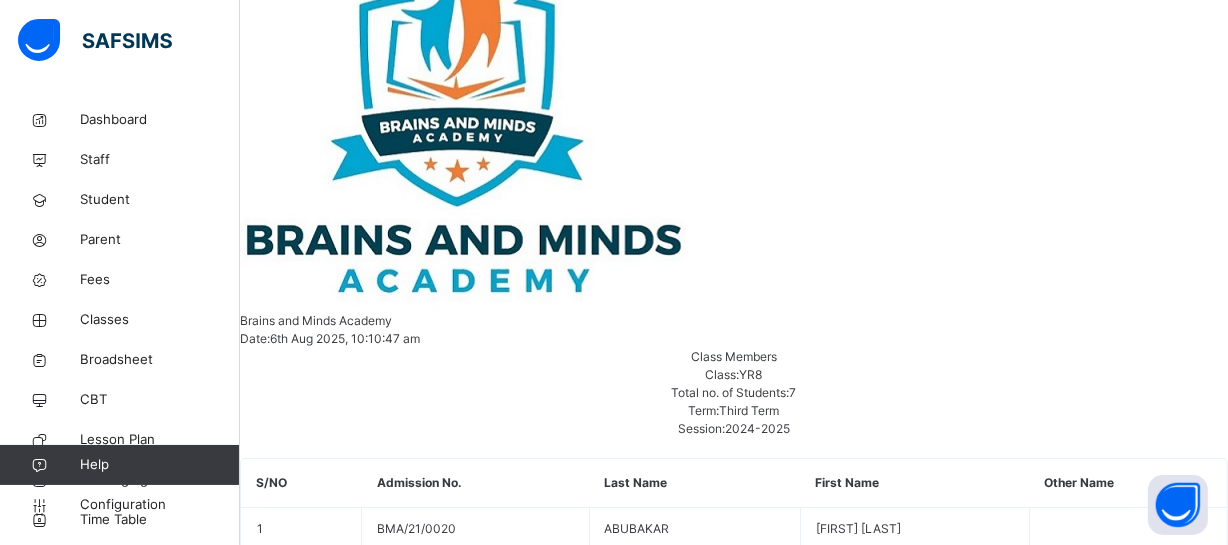 scroll, scrollTop: 112, scrollLeft: 0, axis: vertical 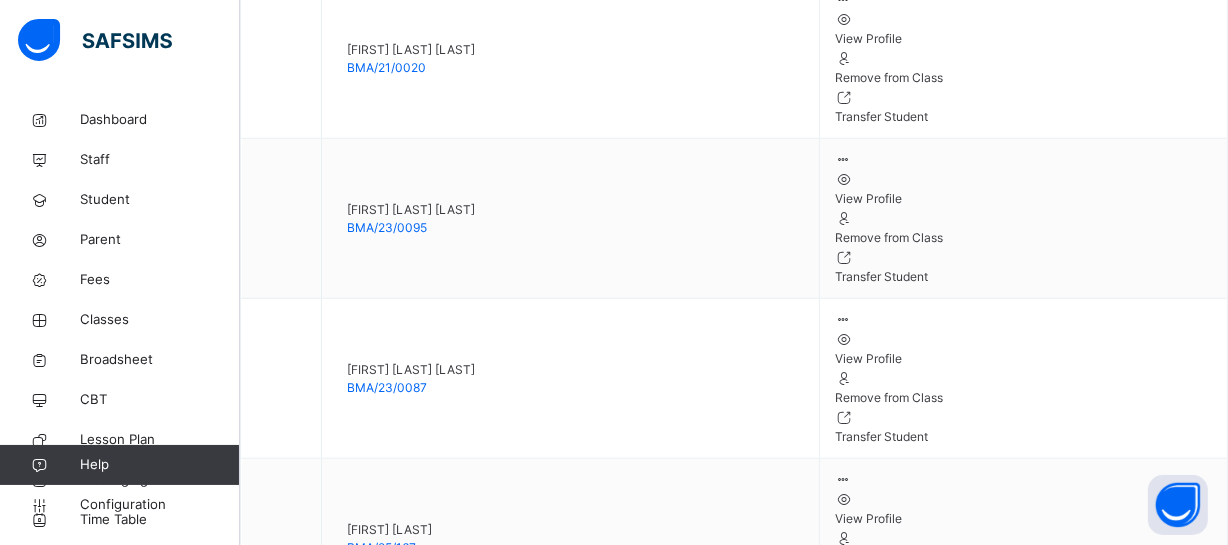 click on "Resume" at bounding box center (891, -1540) 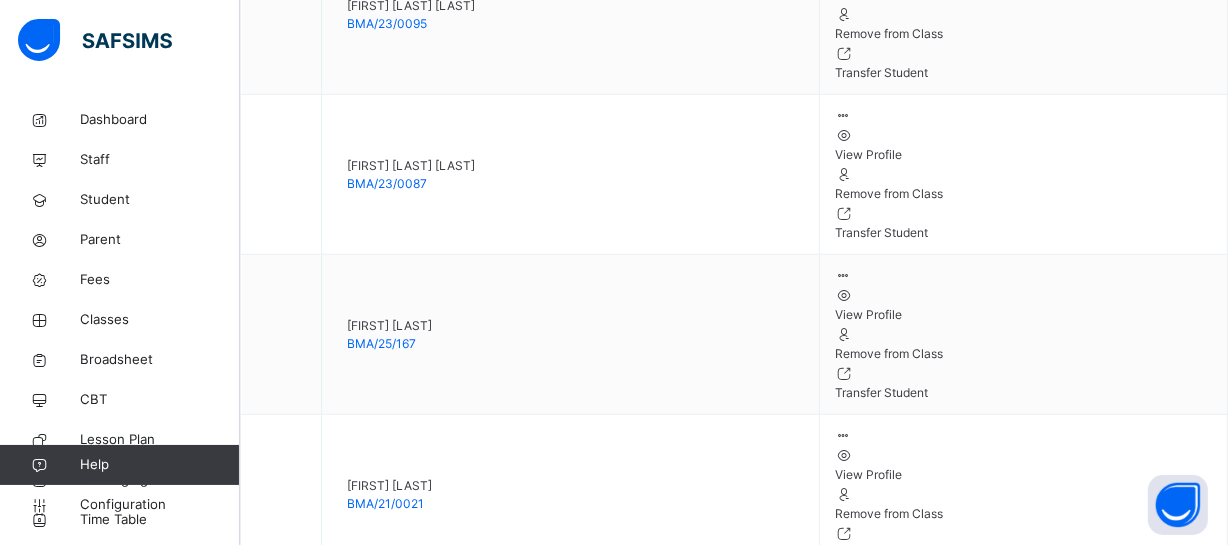 click on "Generate" at bounding box center [286, 4045] 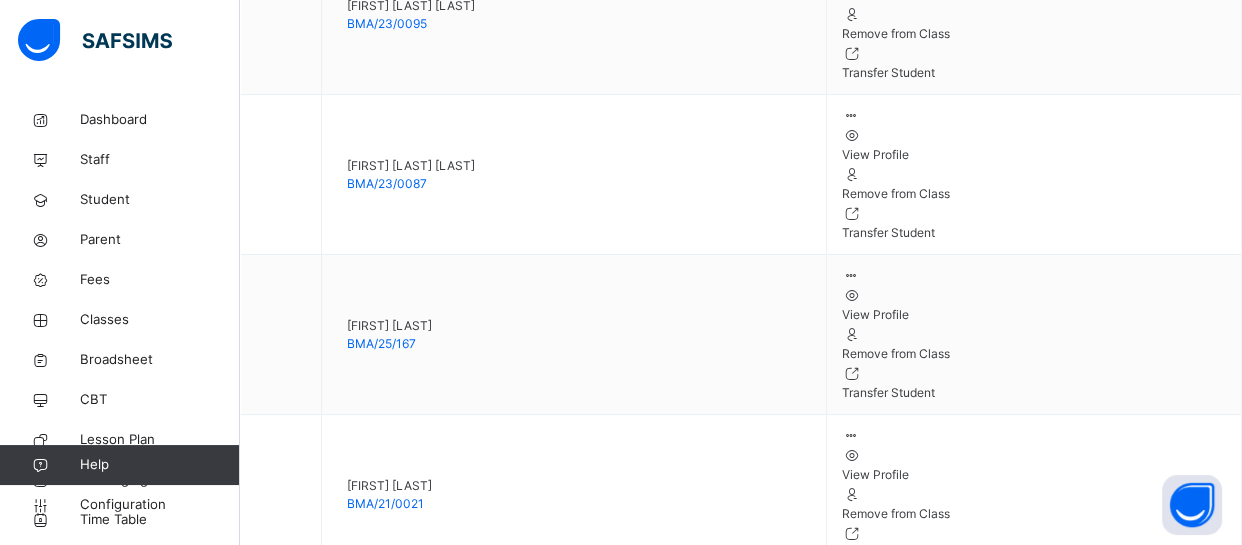 click on "Use this comment" at bounding box center (308, 4522) 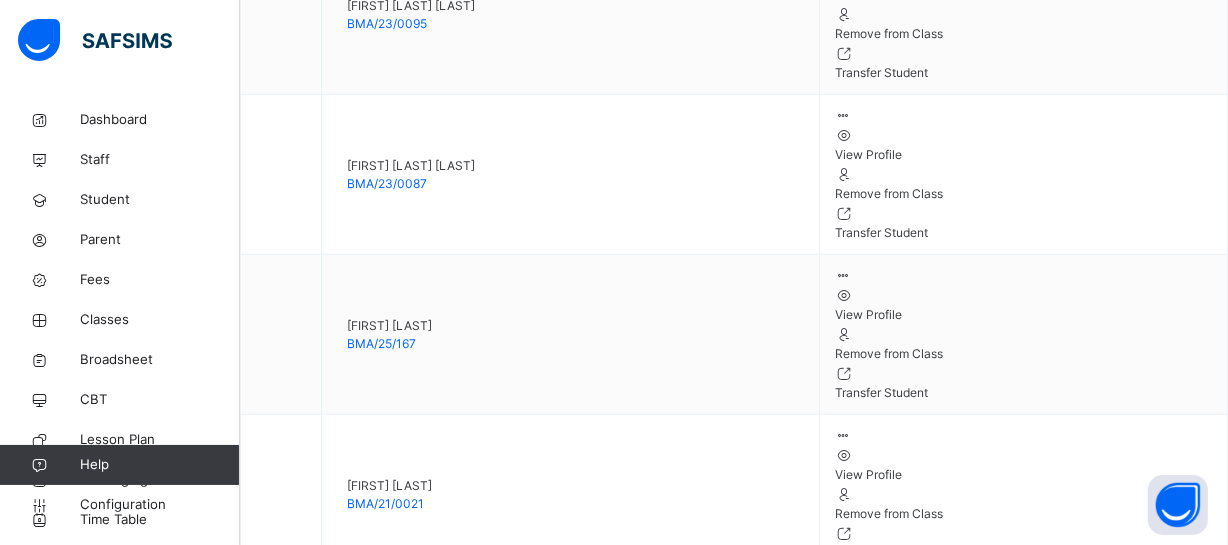 click on "**********" at bounding box center (379, 3912) 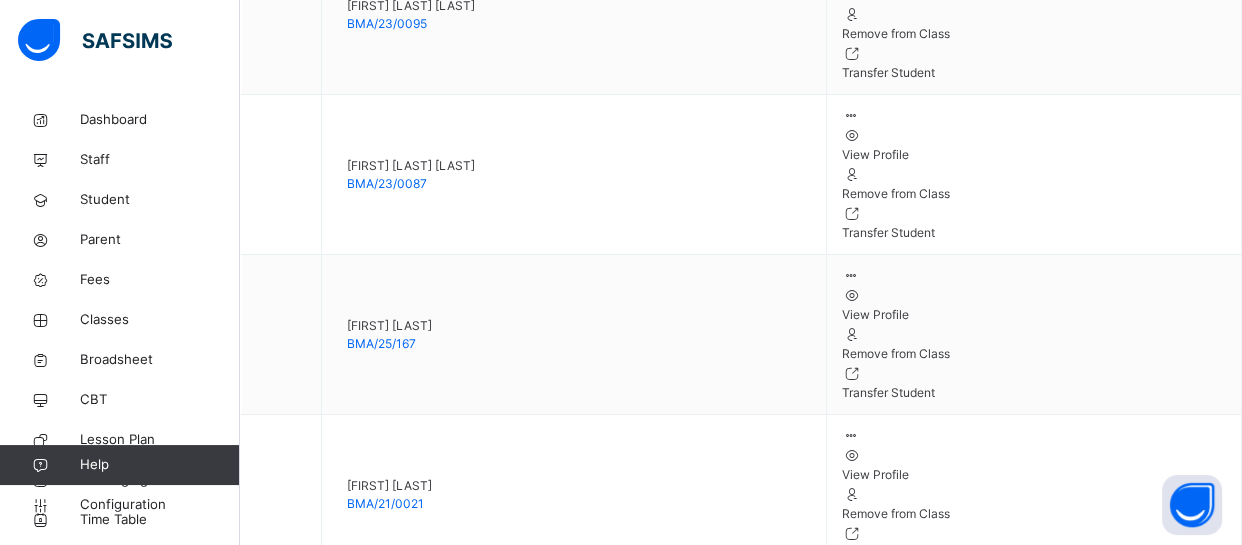 click on "×" at bounding box center (1212, 4369) 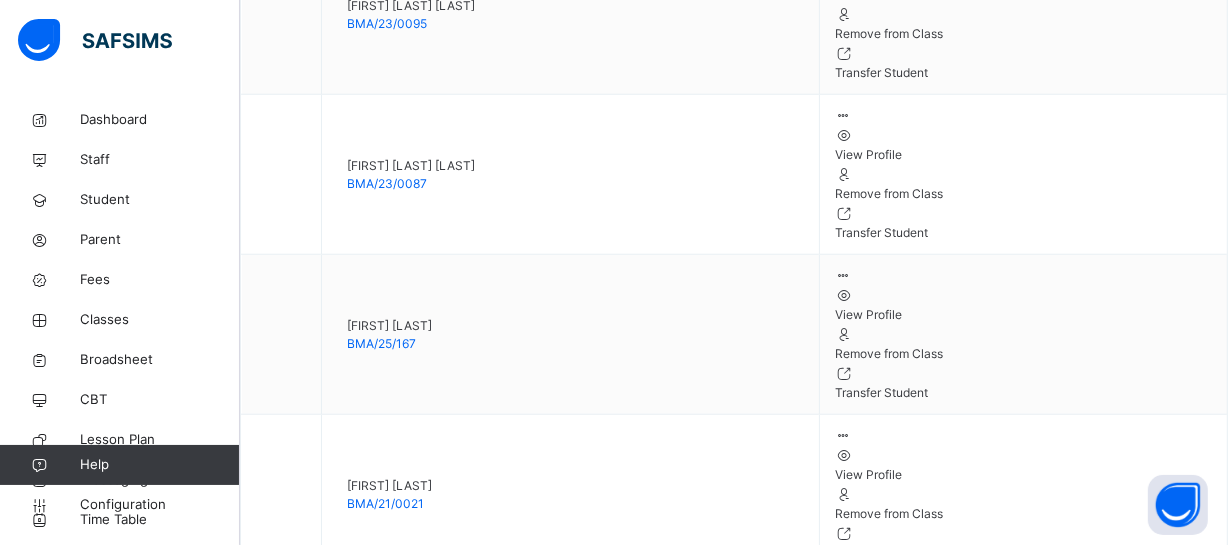 click on "**********" at bounding box center (379, 4161) 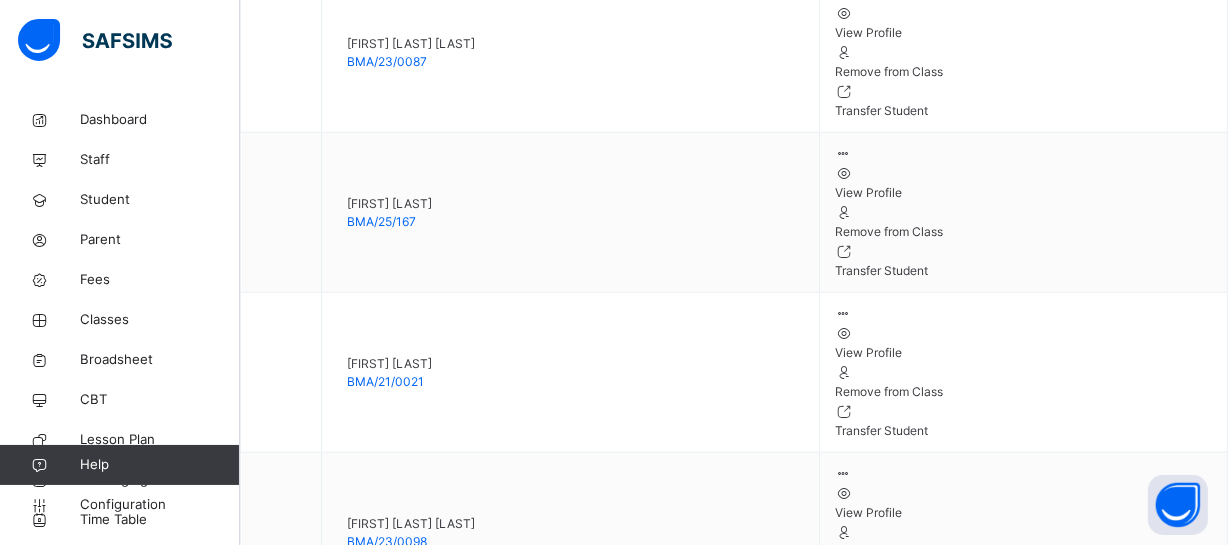 click on "Save Comment" at bounding box center (1170, 4200) 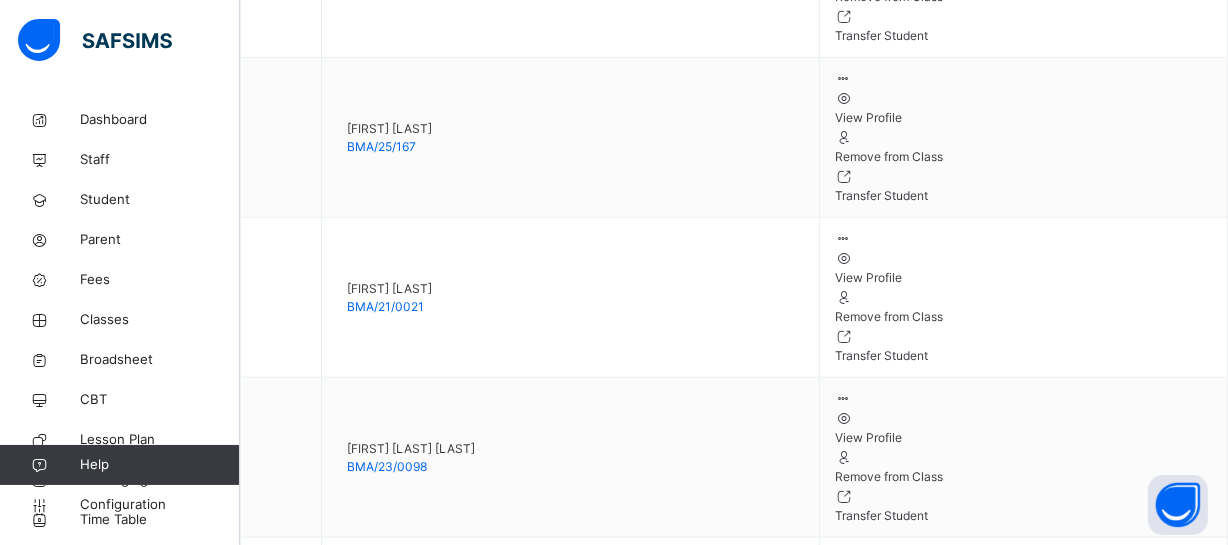 scroll, scrollTop: 1910, scrollLeft: 0, axis: vertical 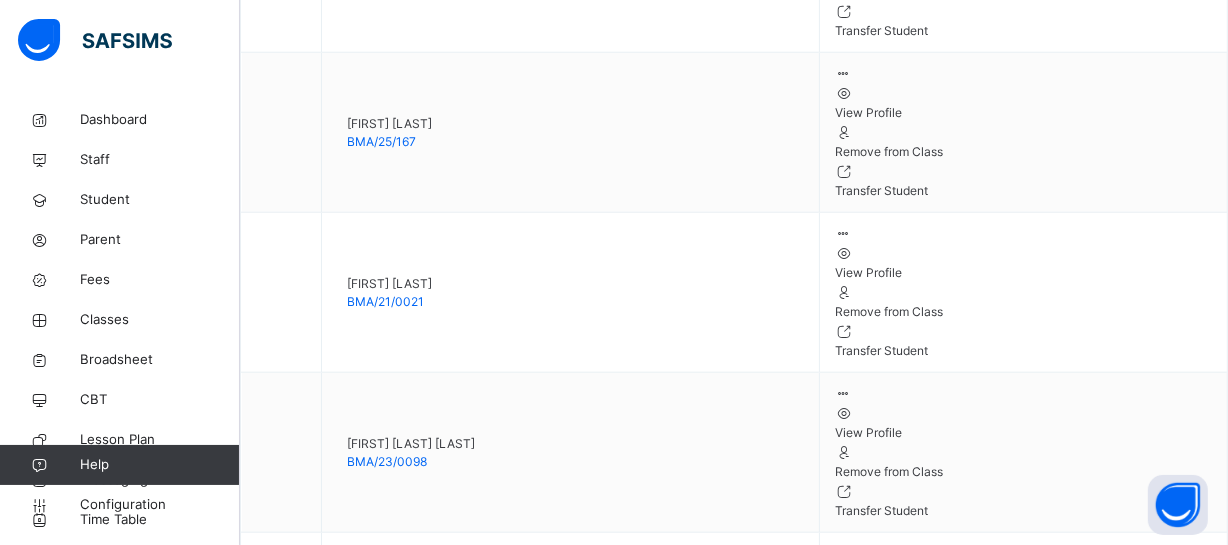 click on "Save Comment" at bounding box center (1170, 4120) 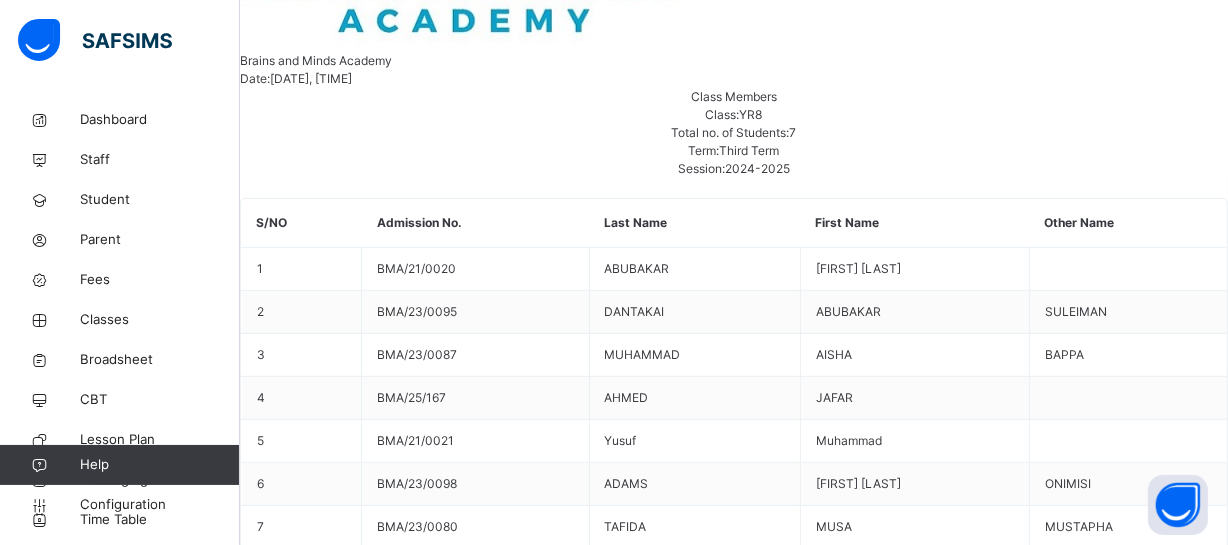 scroll, scrollTop: 710, scrollLeft: 0, axis: vertical 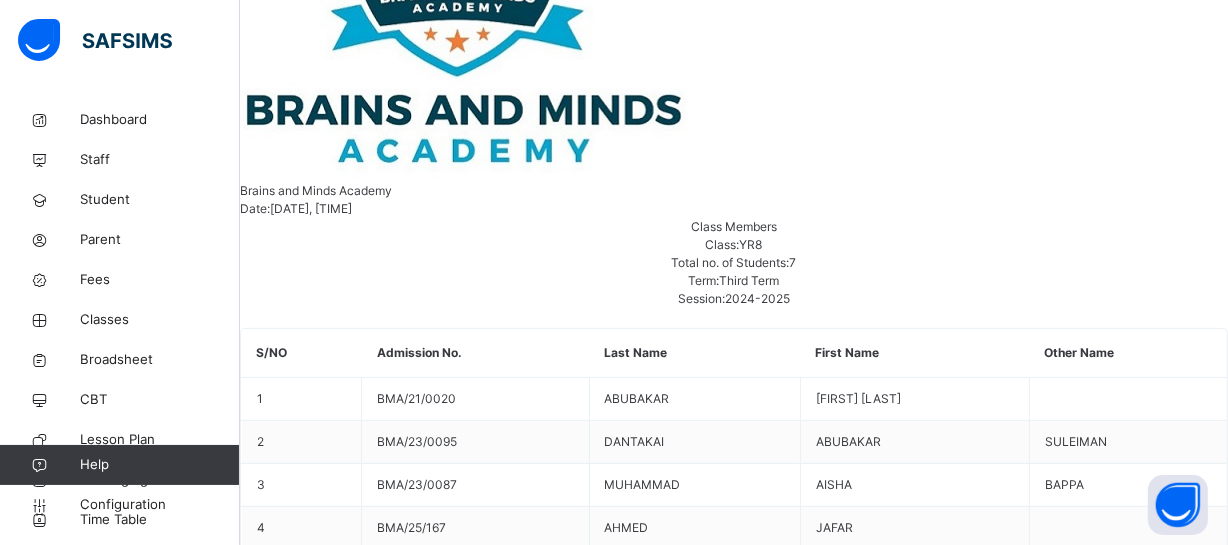 click on "MUSA MUSTAPHA TAFIDA" at bounding box center (734, 3974) 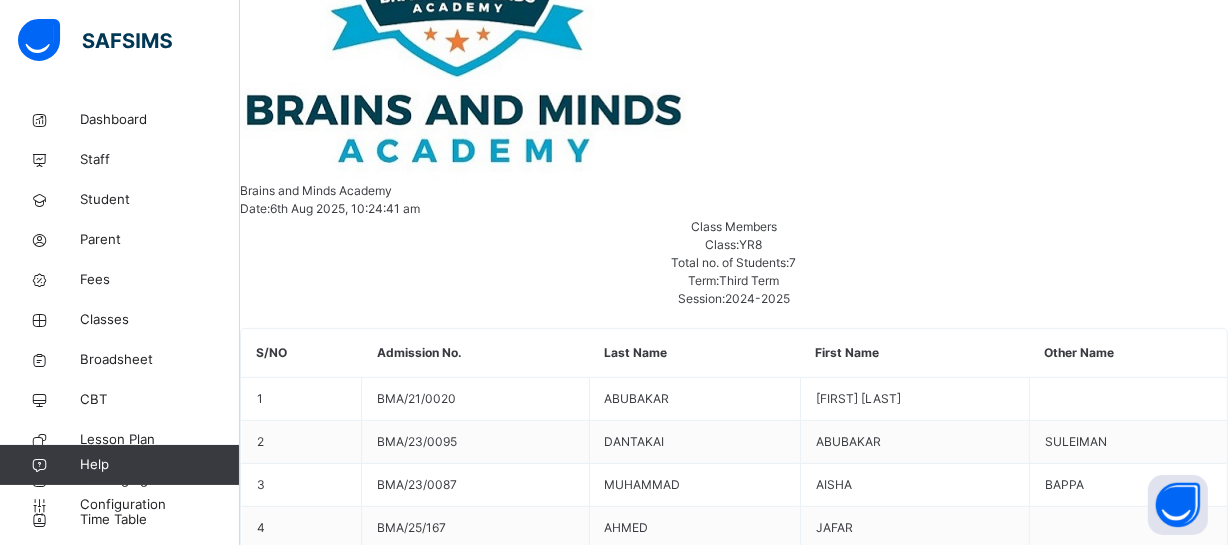 scroll, scrollTop: 580, scrollLeft: 0, axis: vertical 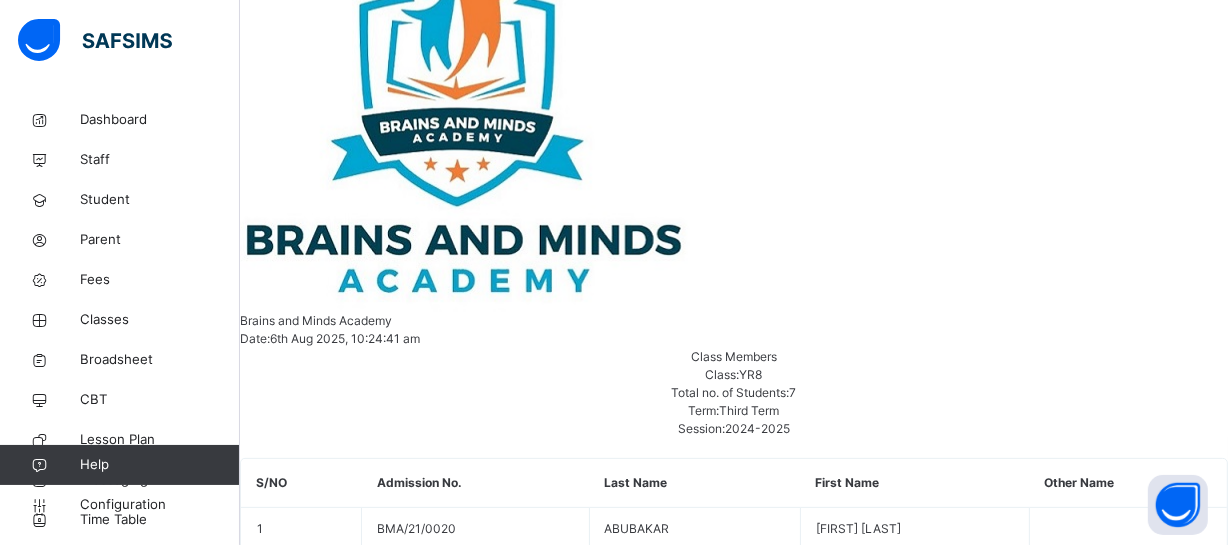 drag, startPoint x: 404, startPoint y: 169, endPoint x: 710, endPoint y: 221, distance: 310.38684 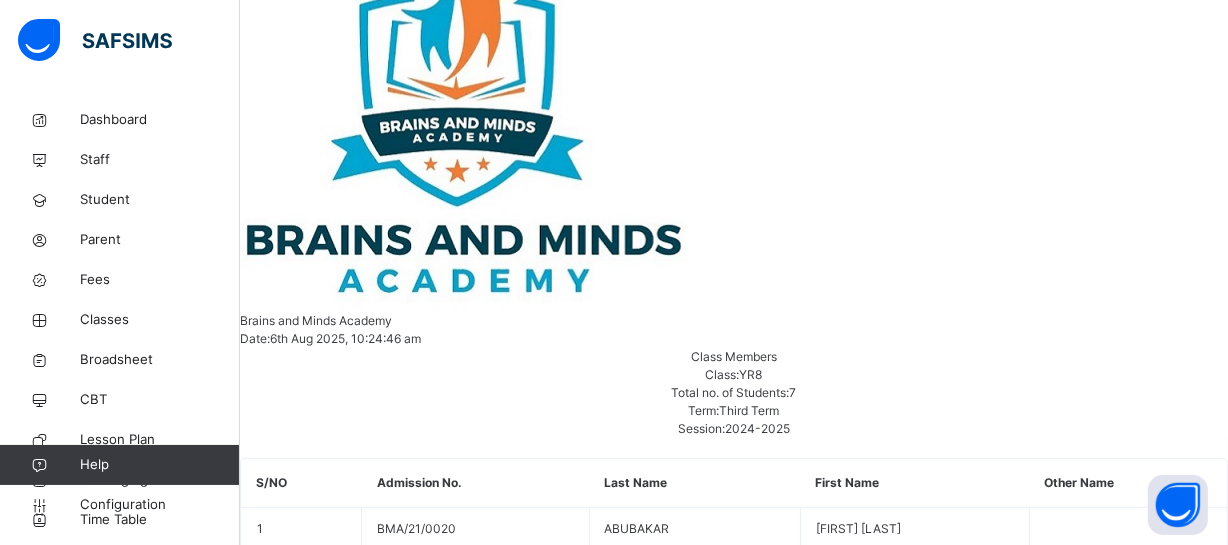 scroll, scrollTop: 736, scrollLeft: 0, axis: vertical 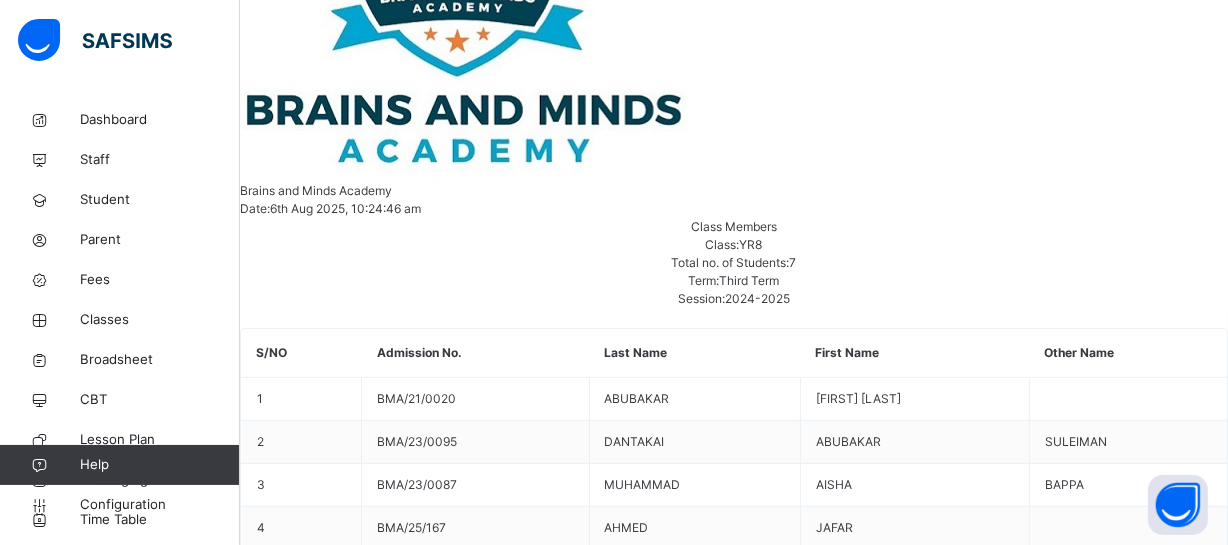 click on "Students ABU UBAYDA  ABUBAKAR BMA/21/0020 ABUBAKAR SULEIMAN DANTAKAI BMA/23/0095 AISHA BAPPA MUHAMMAD BMA/23/0087 JAFAR  AHMED BMA/25/167 Muhammad  Yusuf BMA/21/0021 MUHAMMAD SHAKUR ONIMISI ADAMS BMA/23/0098 MUSA MUSTAPHA TAFIDA BMA/23/0080" at bounding box center (734, 3759) 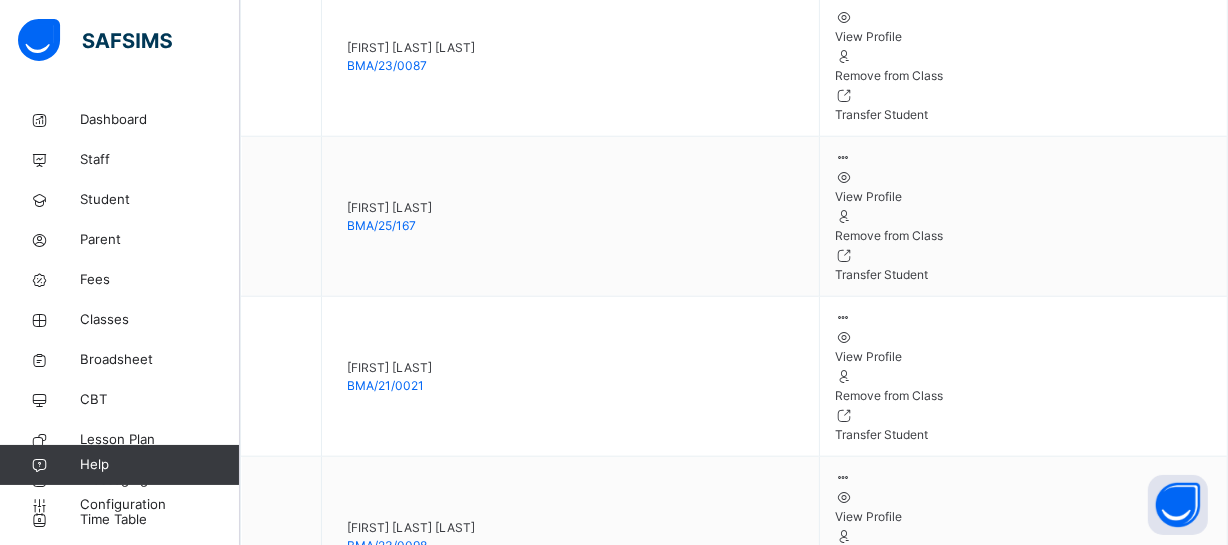 scroll, scrollTop: 1873, scrollLeft: 0, axis: vertical 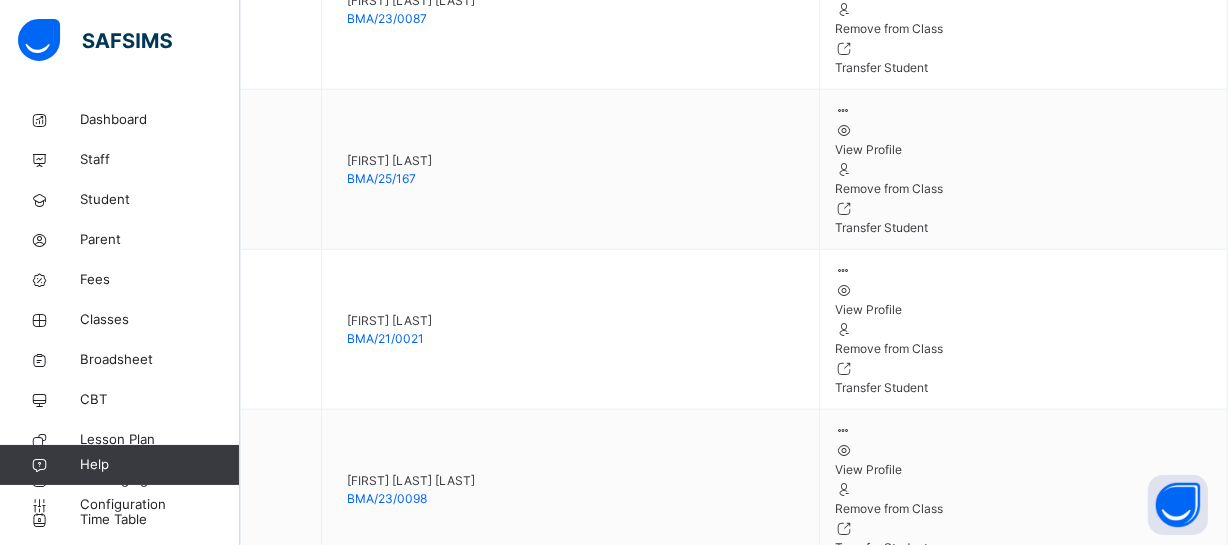 drag, startPoint x: 407, startPoint y: 316, endPoint x: 488, endPoint y: 304, distance: 81.88406 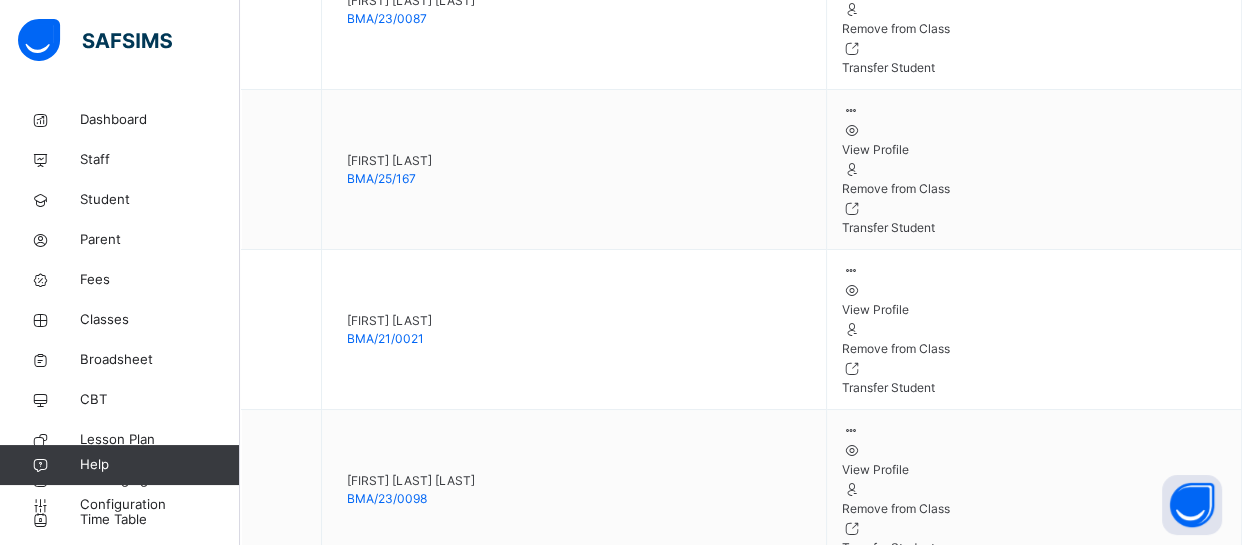 click on "Use this comment" at bounding box center (308, 4471) 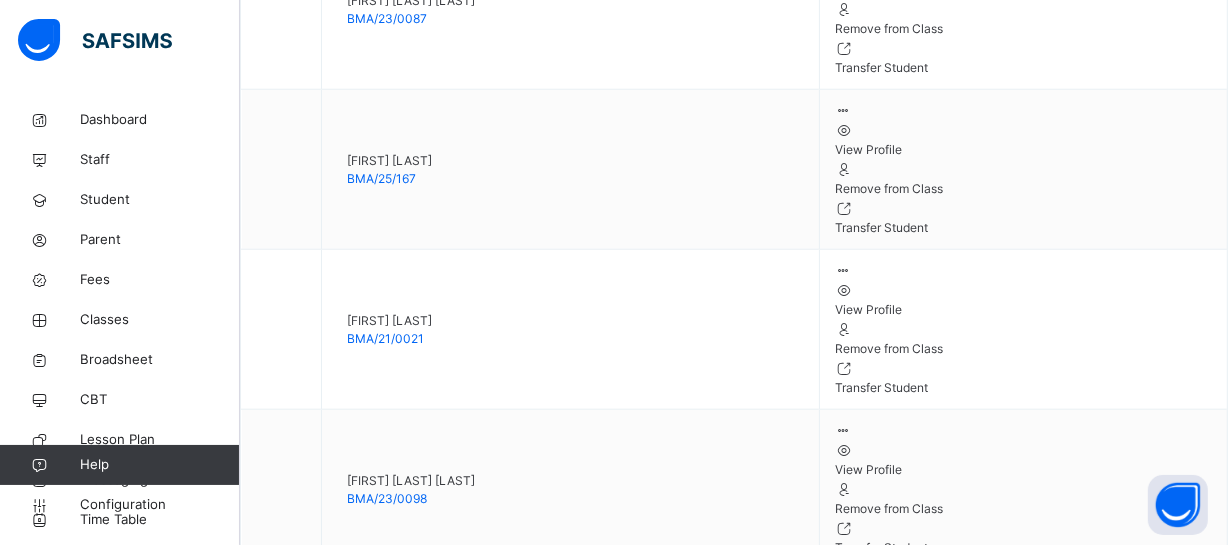 click on "**********" at bounding box center [379, 3747] 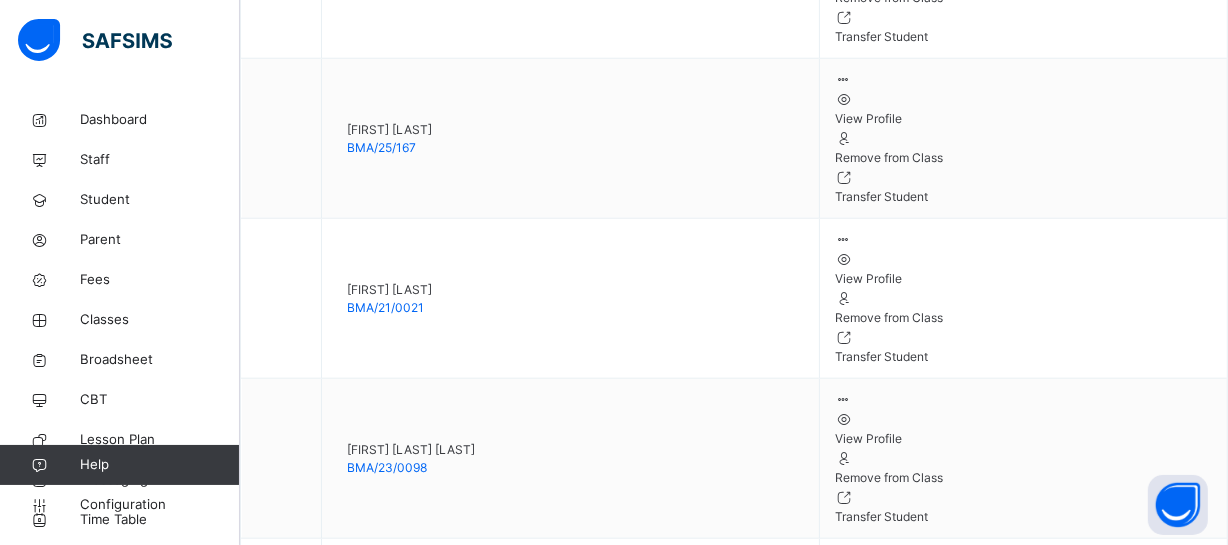 scroll, scrollTop: 1910, scrollLeft: 0, axis: vertical 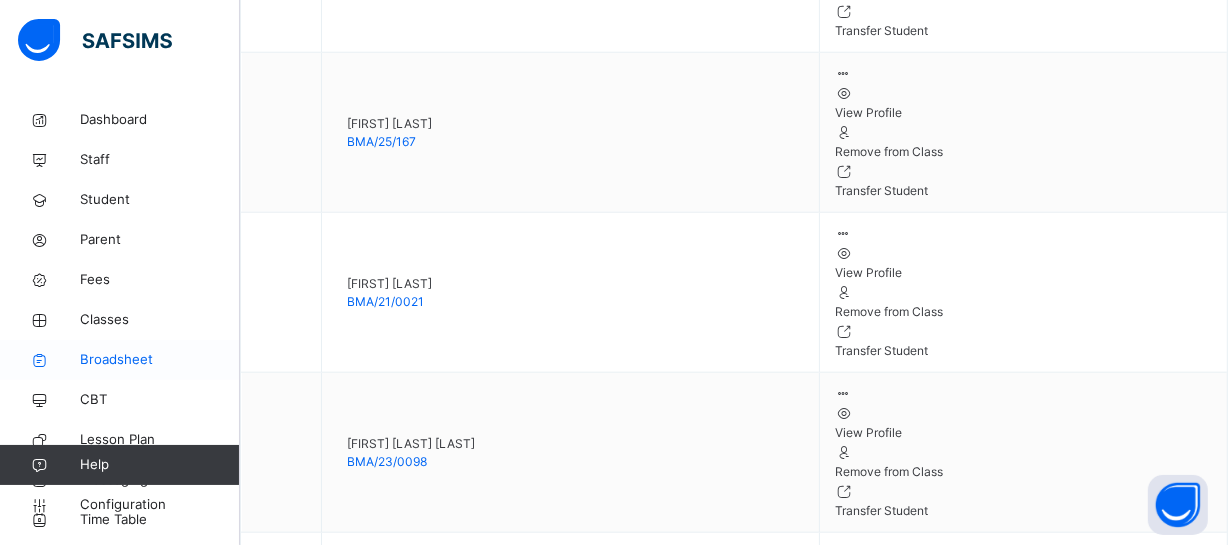 click on "Broadsheet" at bounding box center (160, 360) 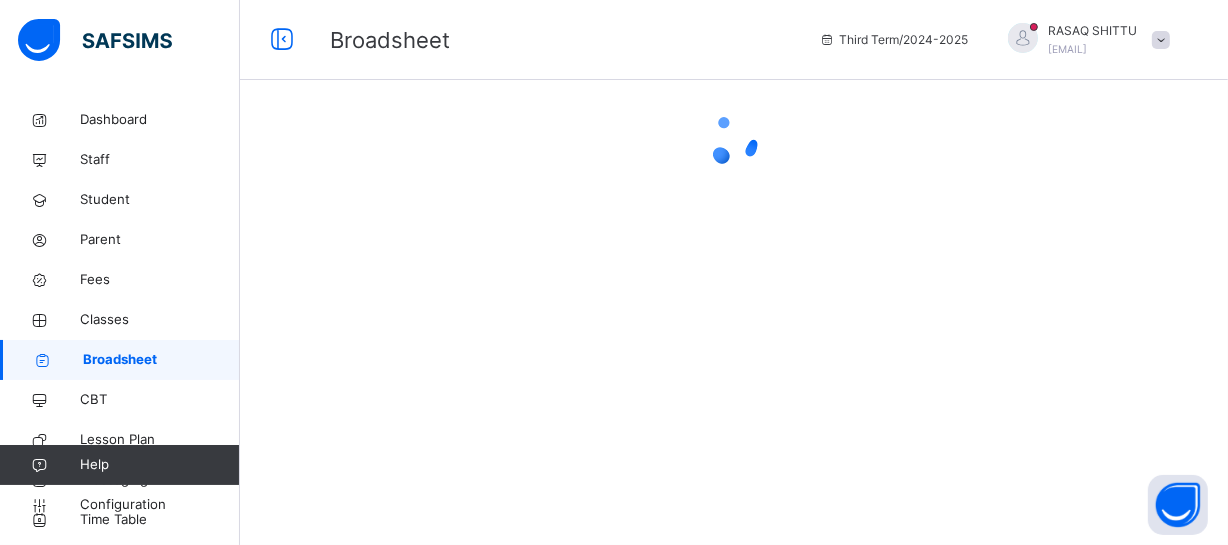 scroll, scrollTop: 0, scrollLeft: 0, axis: both 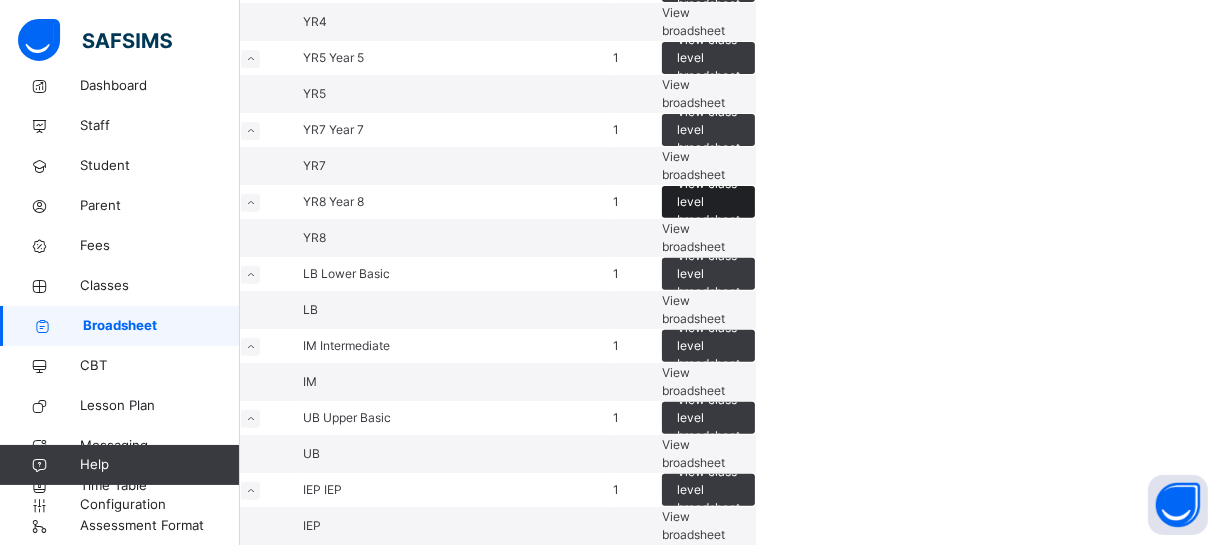 click on "View class level broadsheet" at bounding box center (708, 202) 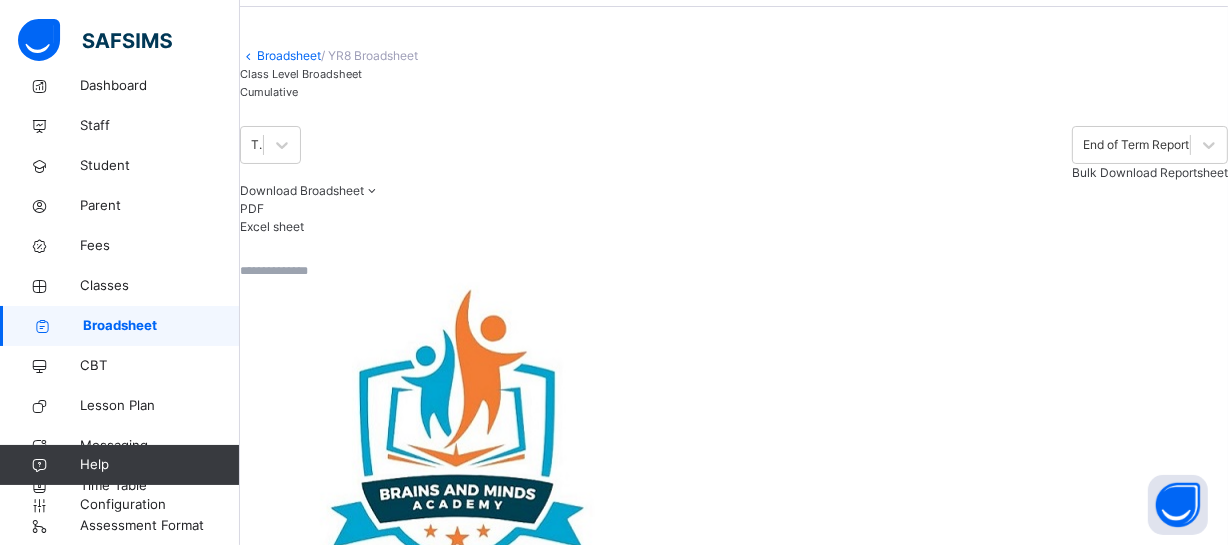 scroll, scrollTop: 71, scrollLeft: 0, axis: vertical 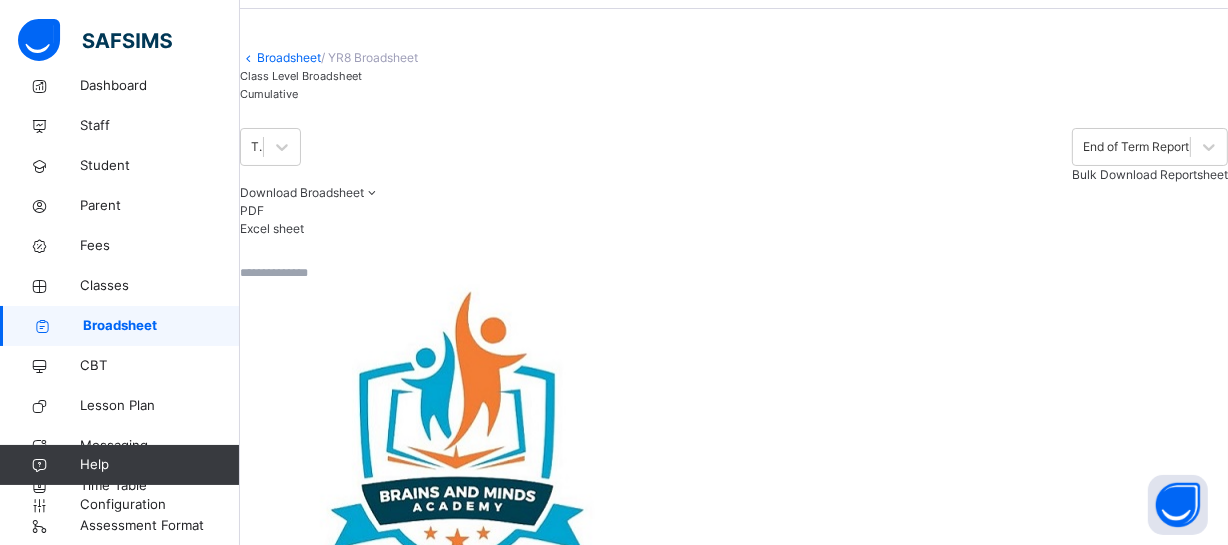 click on "Cumulative" at bounding box center [301, 94] 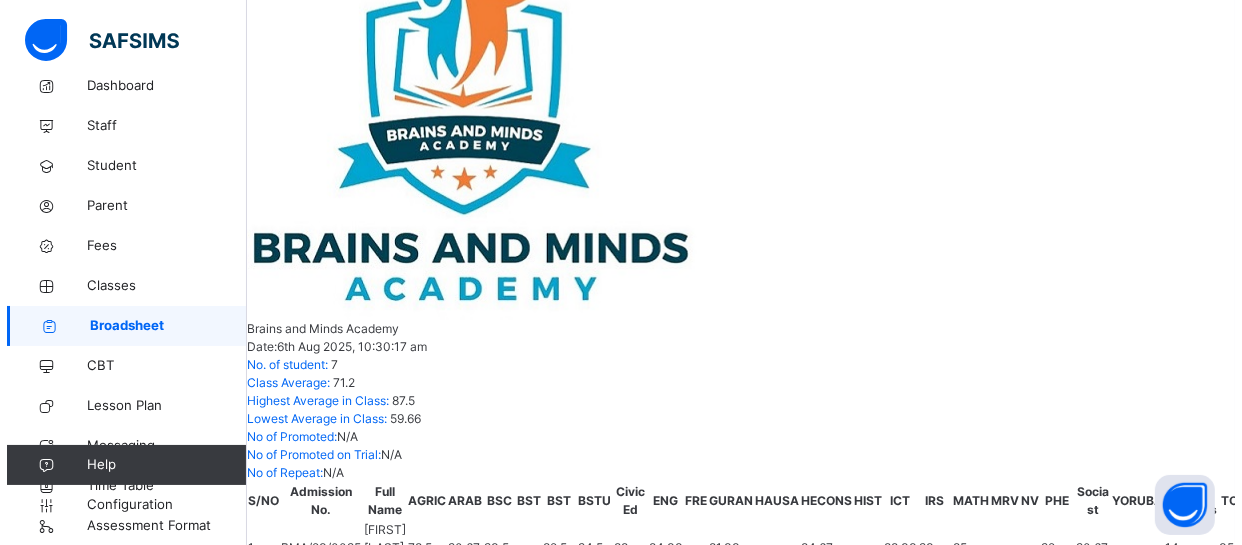 scroll, scrollTop: 437, scrollLeft: 0, axis: vertical 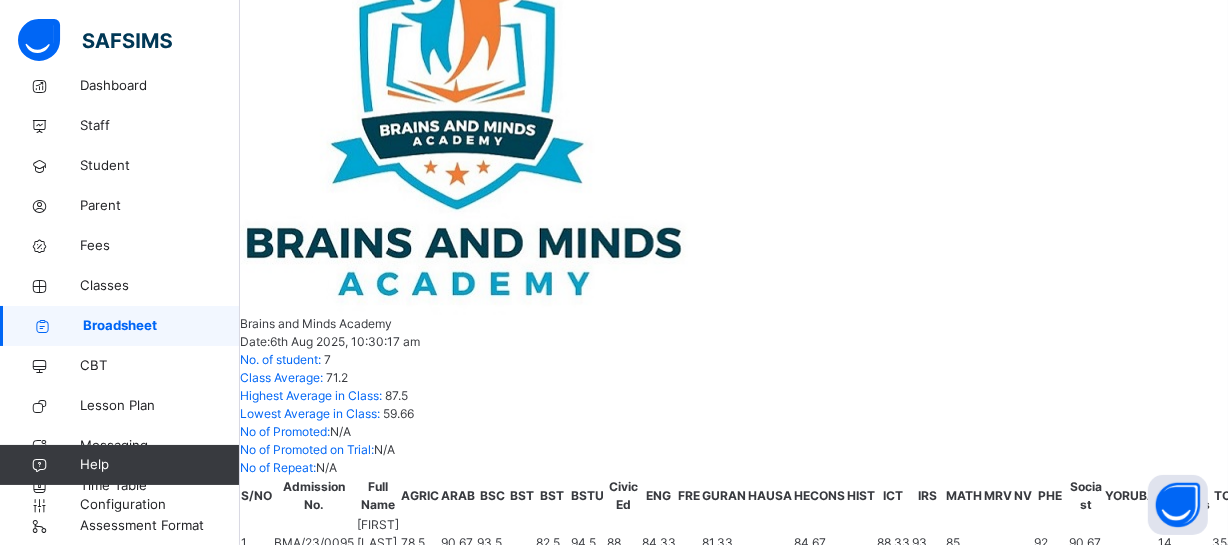 click on "ABUBAKAR SULEIMAN DANTAKAI" at bounding box center [346, 910] 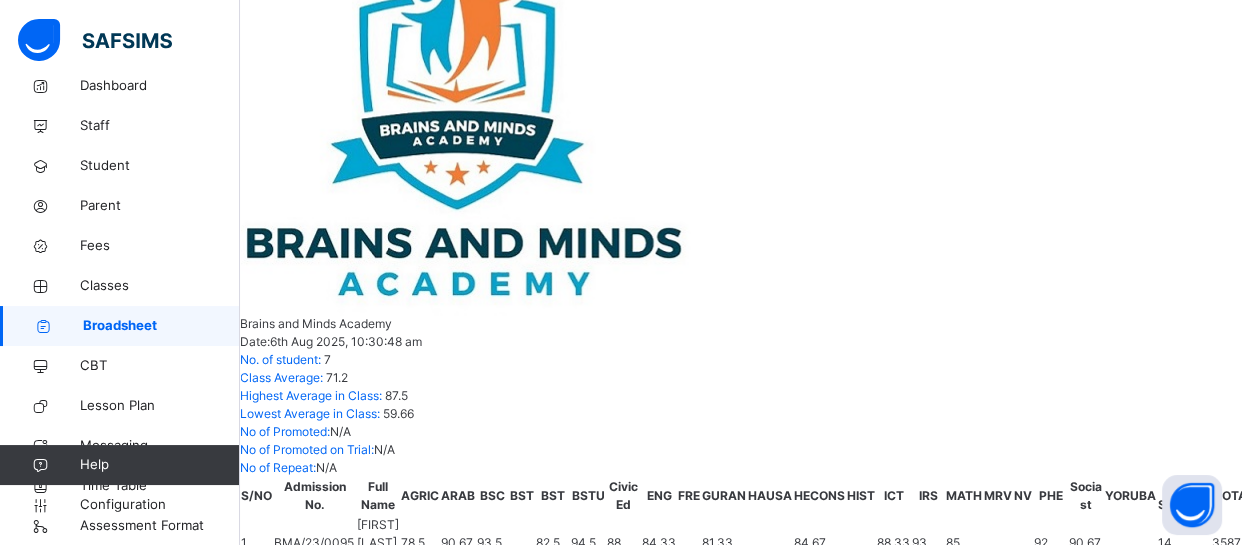 click on "Position         1       /7         Total Score         3587.5         Final Average         87.5         No. of Subjects         14         No. in Class         7         Class Average         71.2         High. Average in Class         87.5         Low. Average in Class         59.66" at bounding box center [741, 1565] 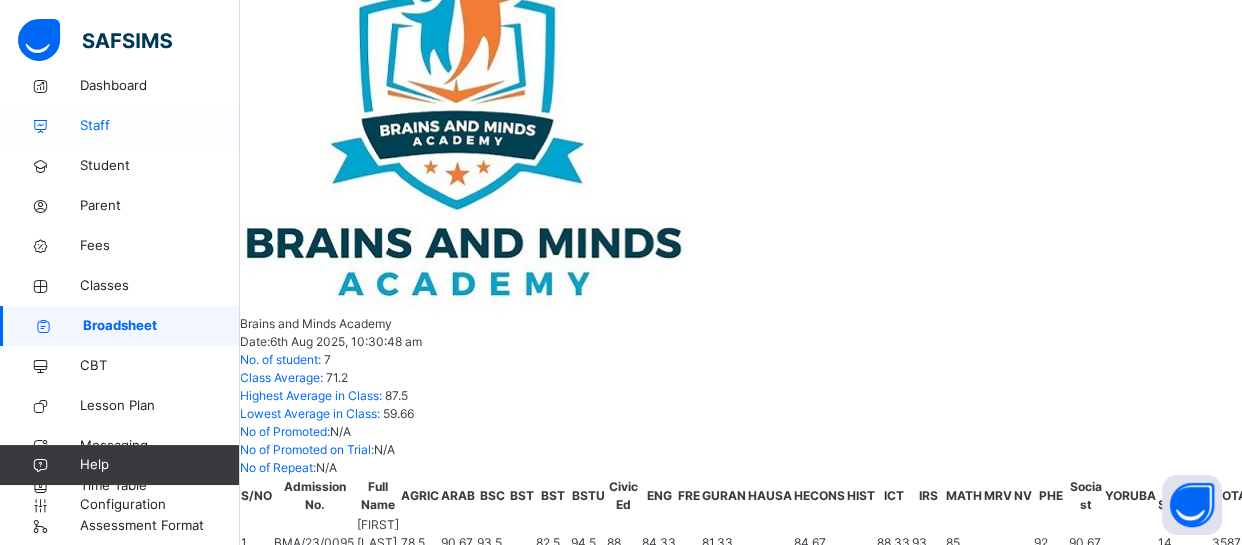 click on "Staff" at bounding box center [160, 126] 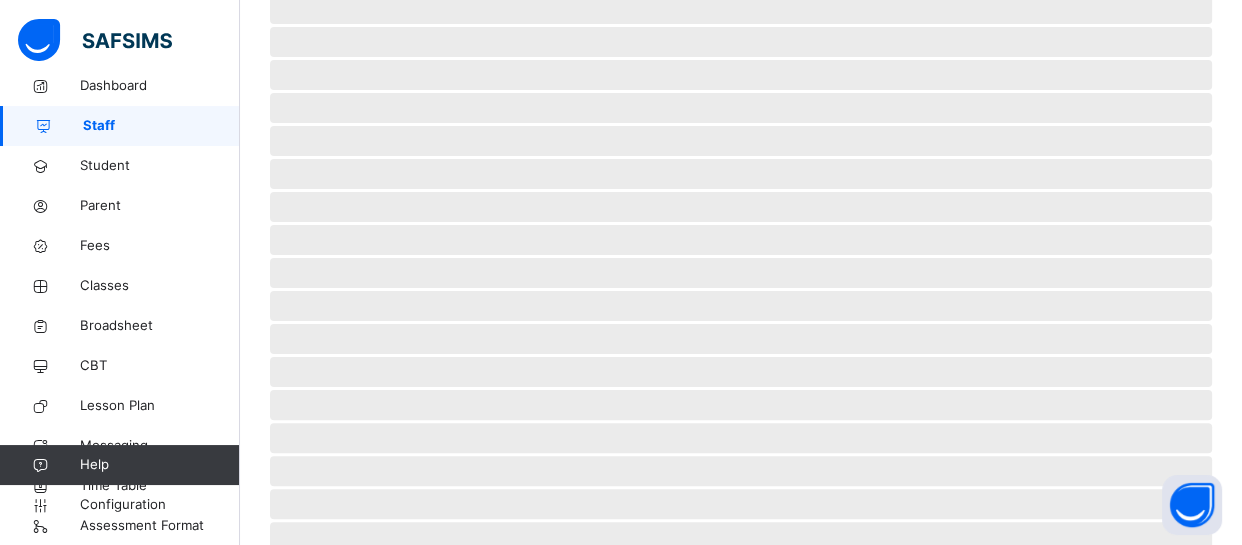 click on "‌" at bounding box center (741, -156) 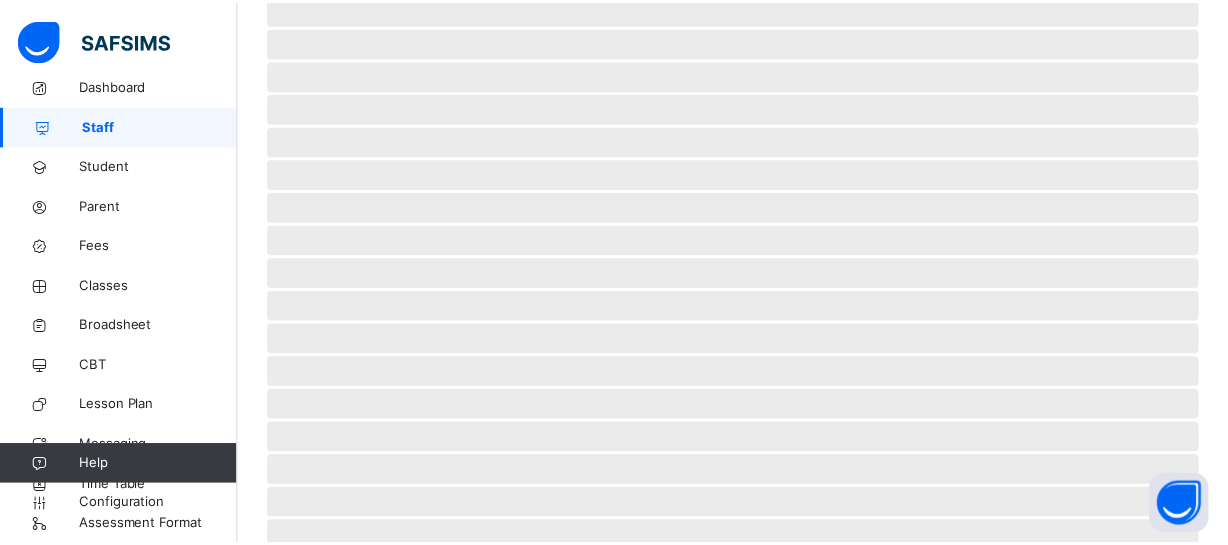 scroll, scrollTop: 0, scrollLeft: 0, axis: both 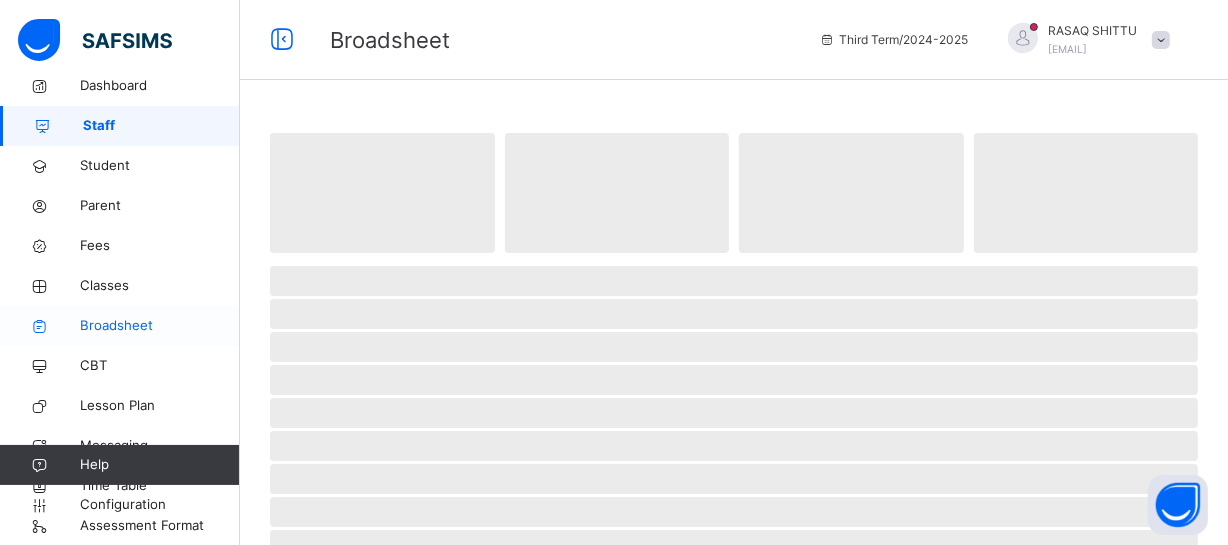 click on "Broadsheet" at bounding box center (160, 326) 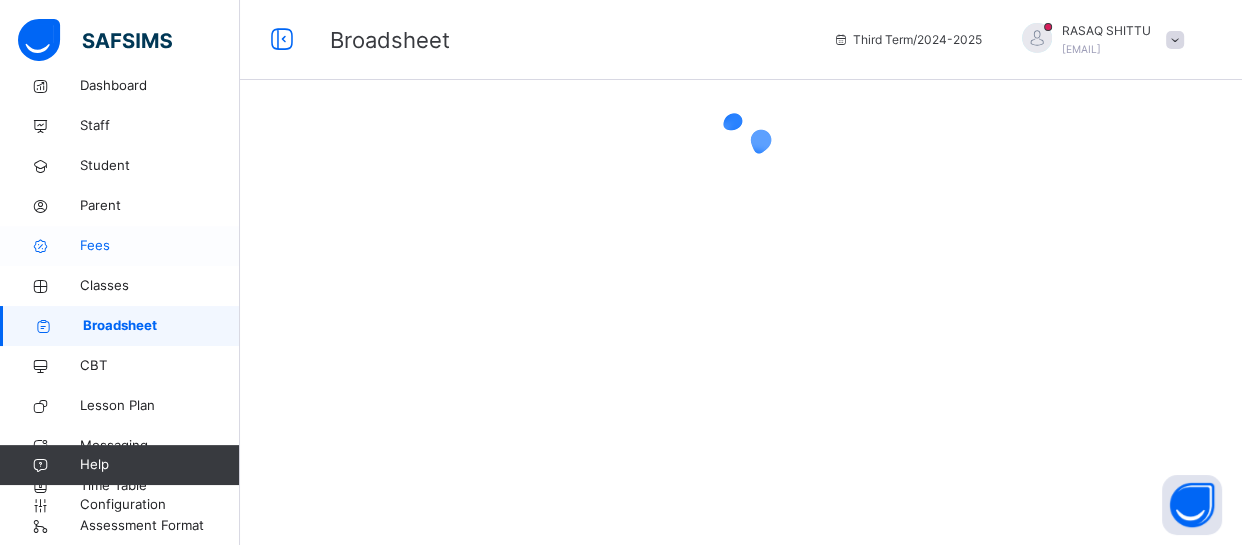 click on "Fees" at bounding box center (120, 246) 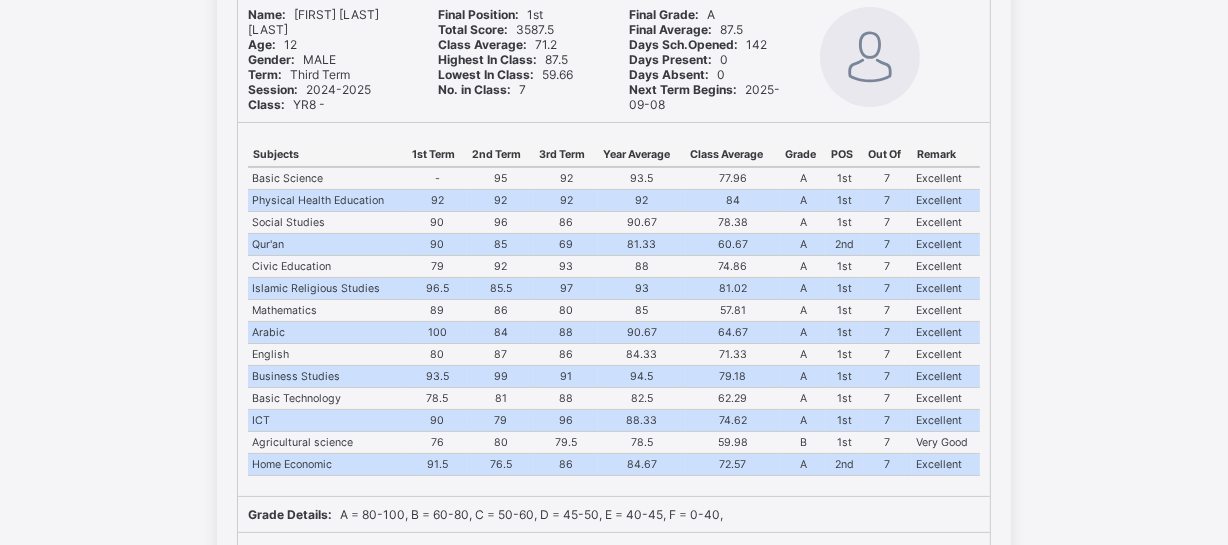 scroll, scrollTop: 277, scrollLeft: 0, axis: vertical 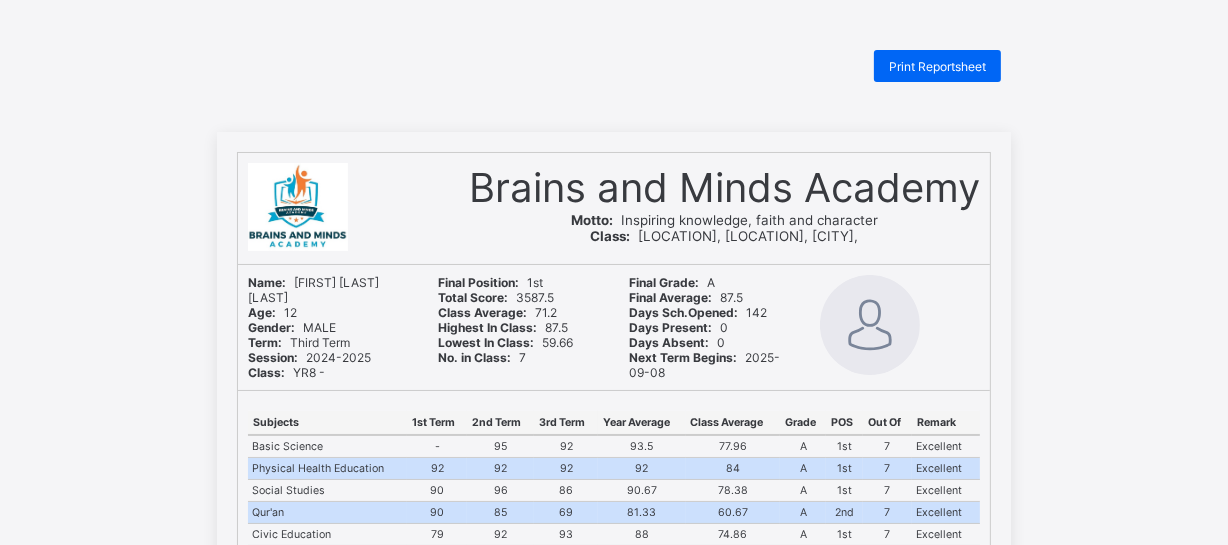 drag, startPoint x: 648, startPoint y: 5, endPoint x: 598, endPoint y: -40, distance: 67.26812 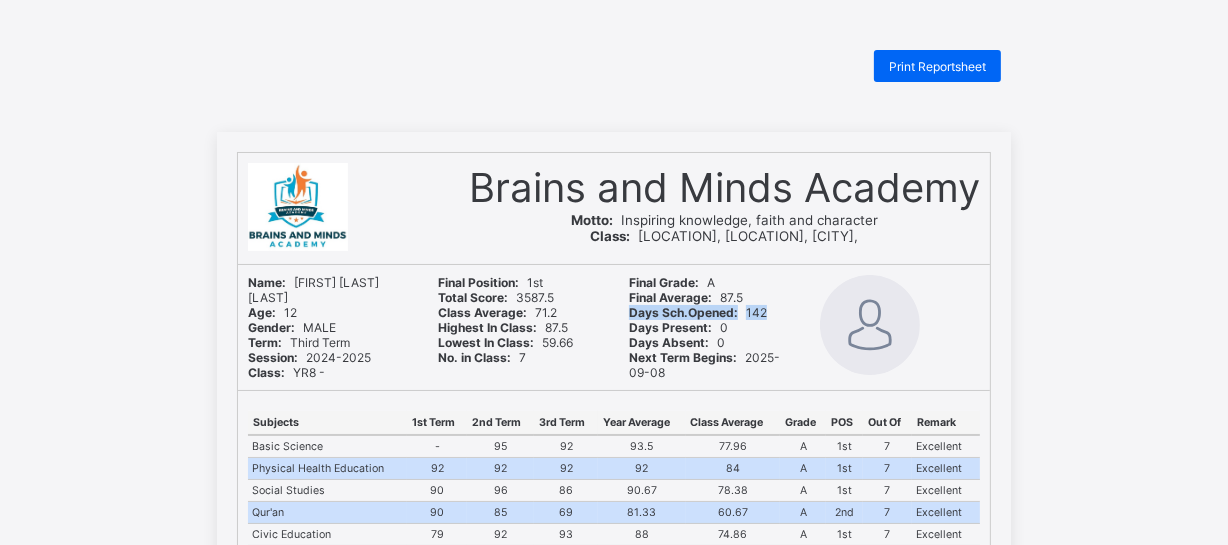 click on "Days Sch.Opened:" at bounding box center (683, 312) 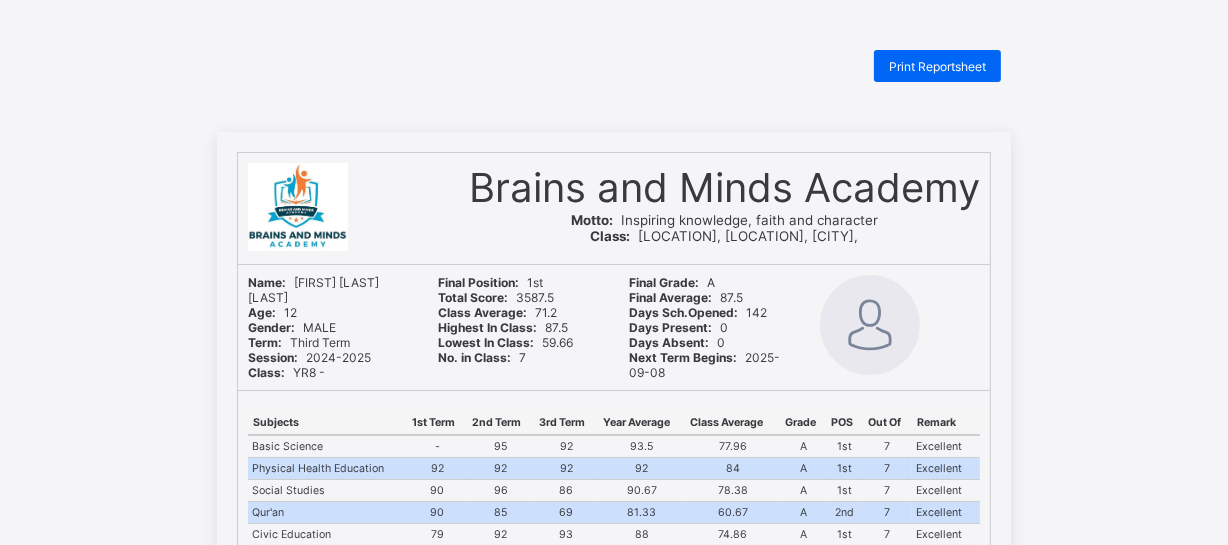 drag, startPoint x: 1040, startPoint y: 224, endPoint x: 1055, endPoint y: 222, distance: 15.132746 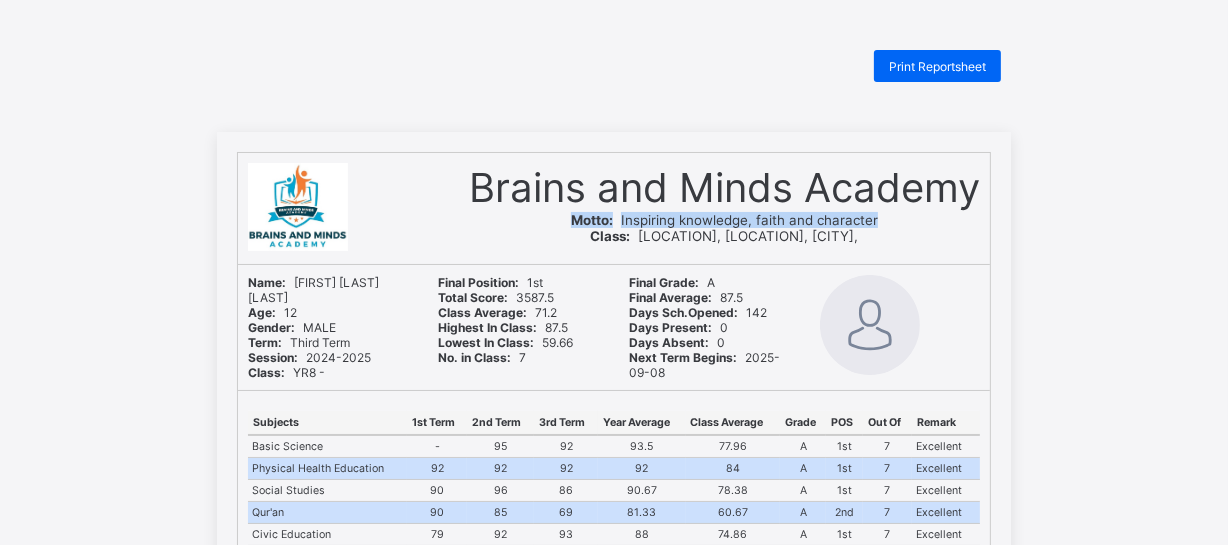 drag, startPoint x: 1055, startPoint y: 222, endPoint x: 1095, endPoint y: 207, distance: 42.72002 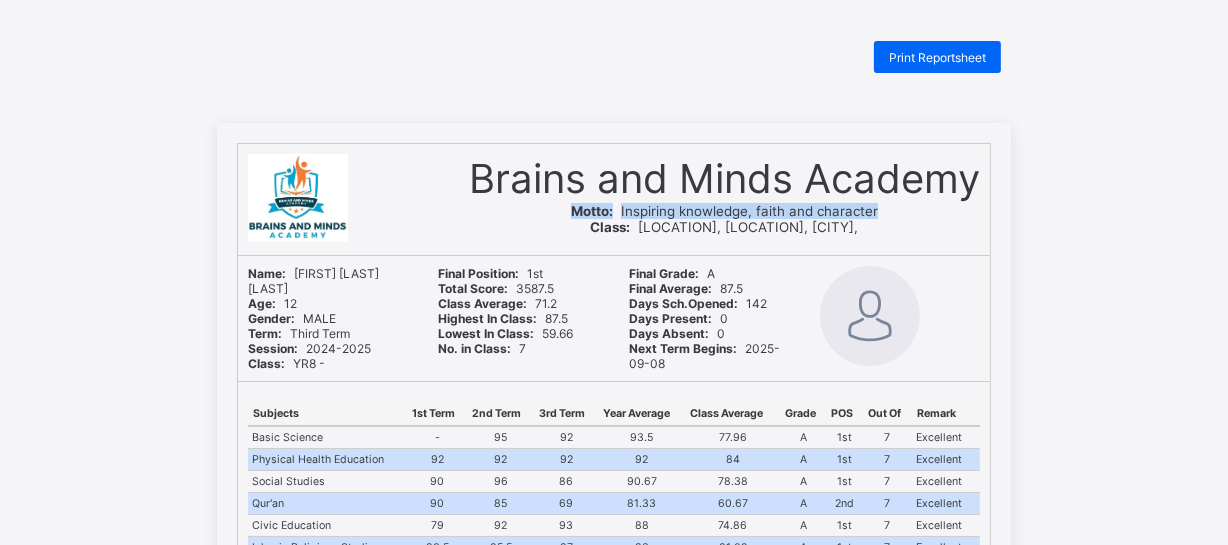 scroll, scrollTop: 746, scrollLeft: 0, axis: vertical 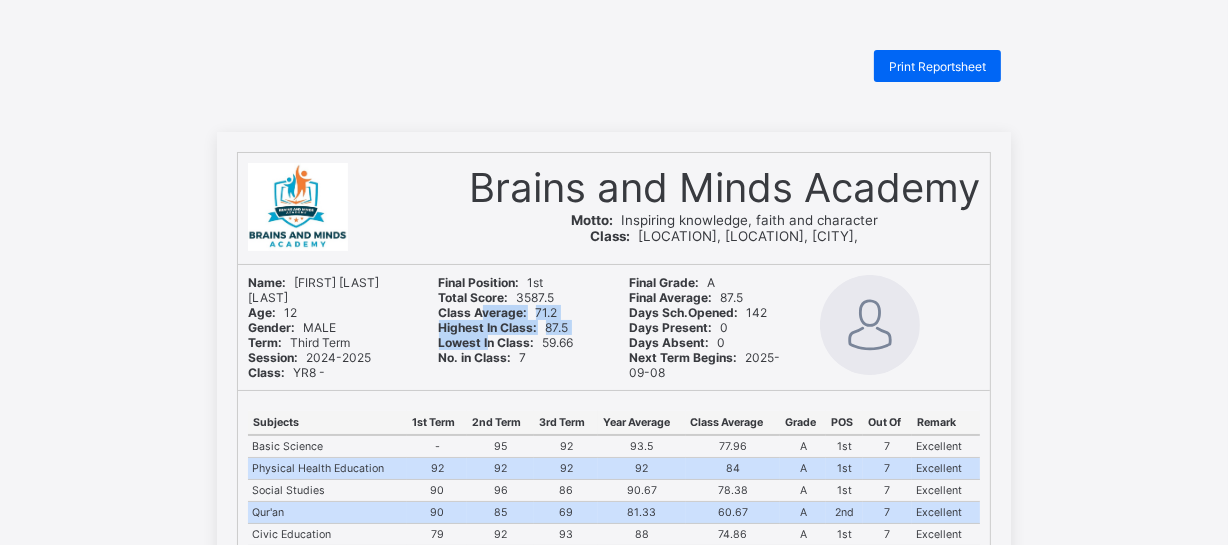 drag, startPoint x: 1190, startPoint y: 135, endPoint x: 486, endPoint y: 310, distance: 725.4247 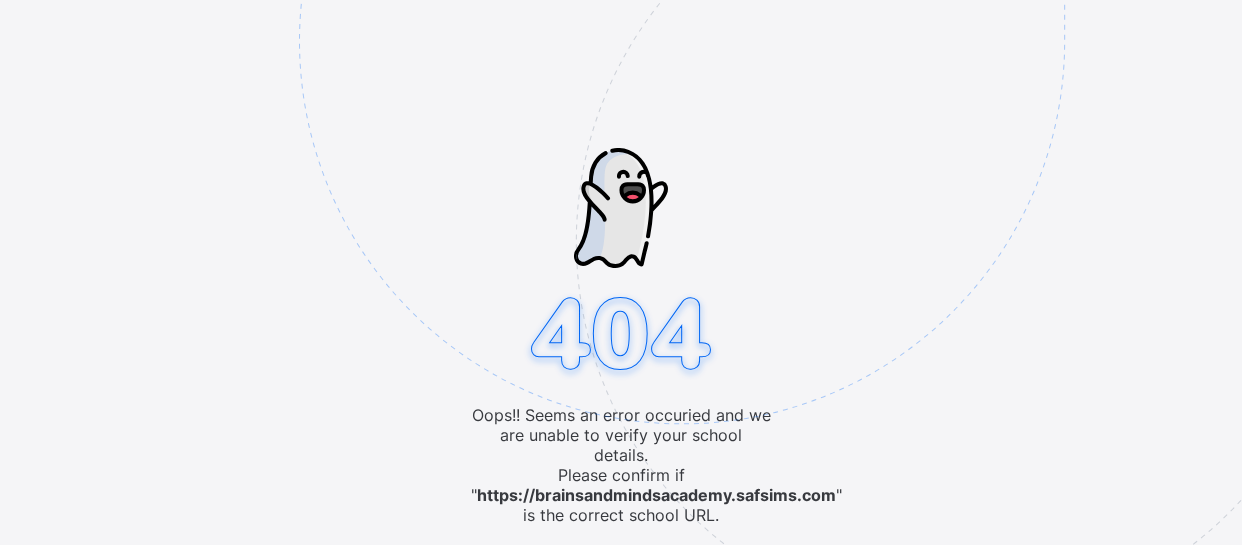 scroll, scrollTop: 0, scrollLeft: 0, axis: both 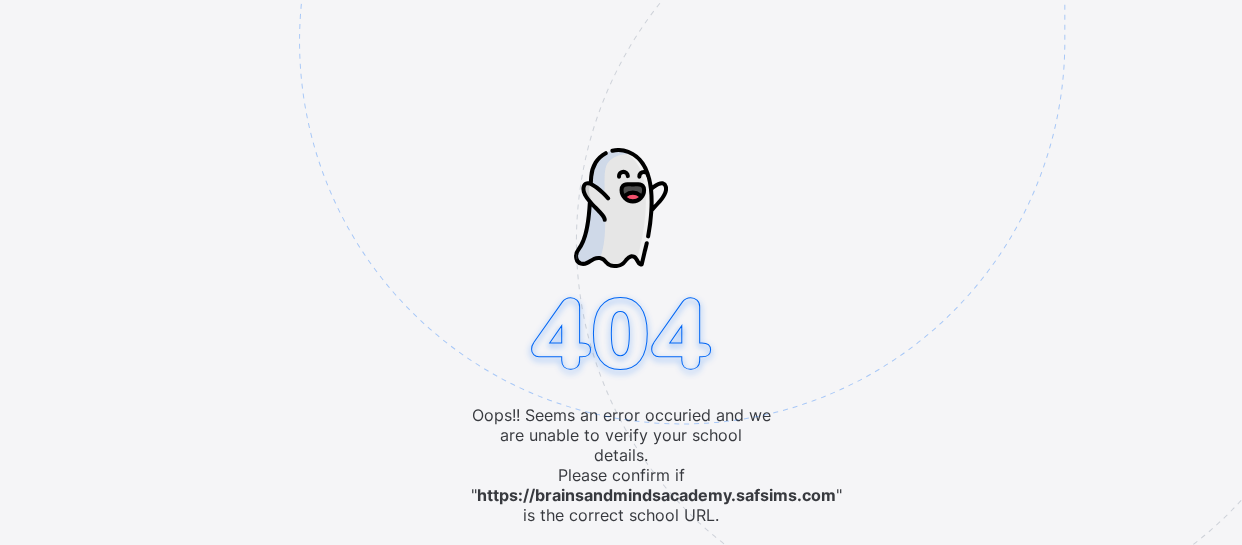 click at bounding box center [820, 141] 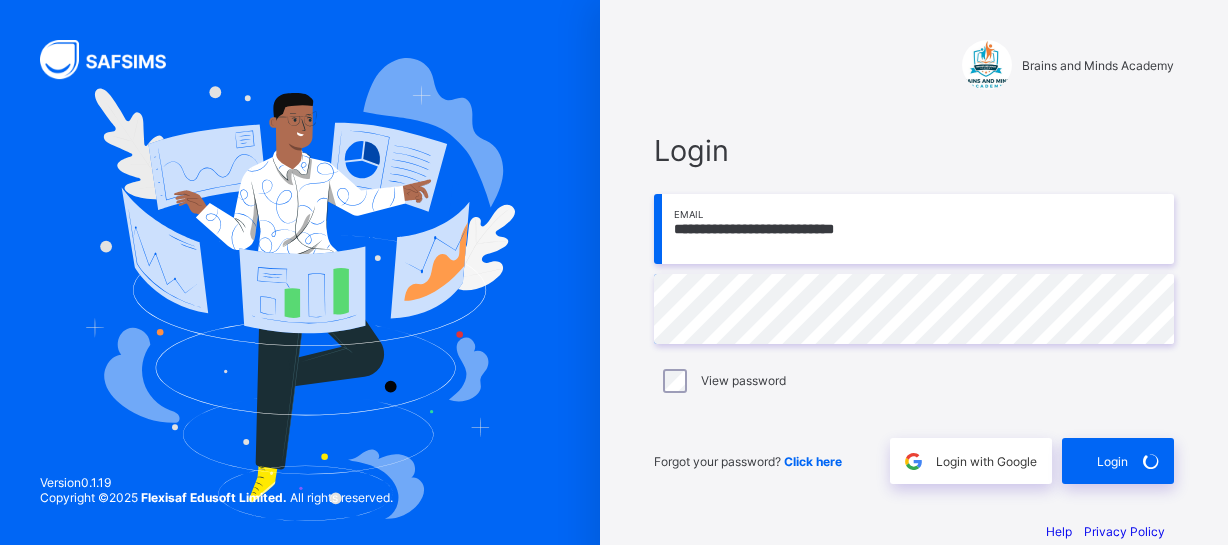 scroll, scrollTop: 0, scrollLeft: 0, axis: both 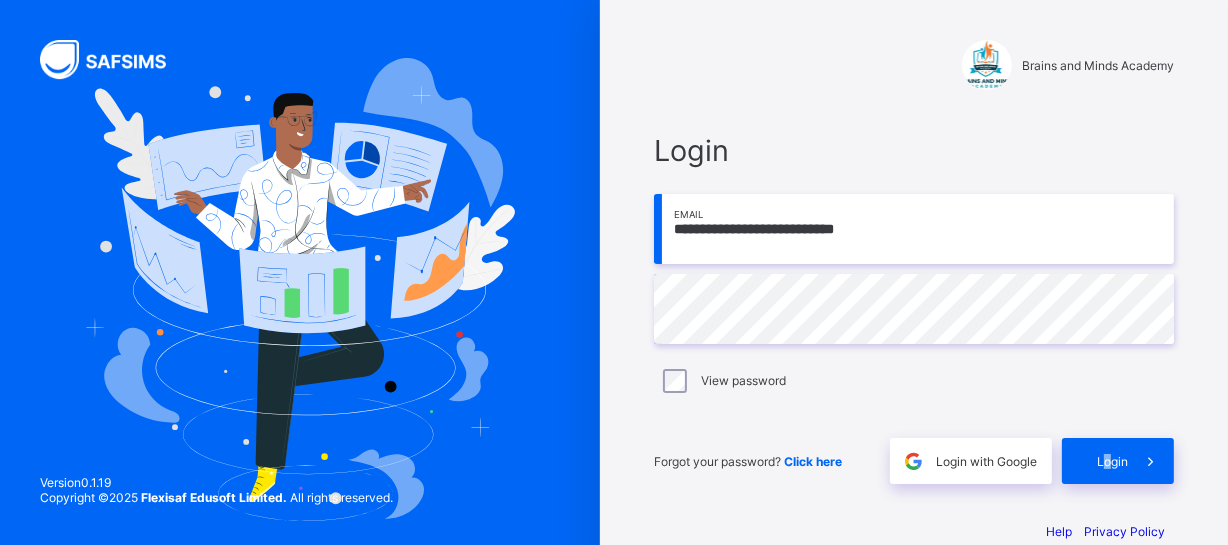 click on "Login" at bounding box center (1112, 461) 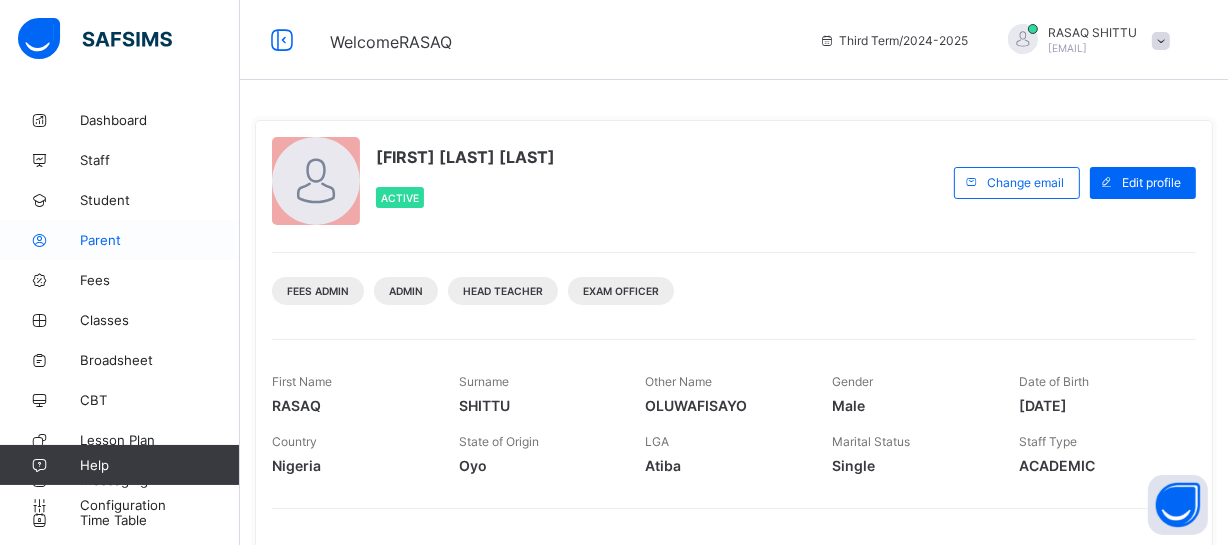 click on "Parent" at bounding box center (160, 240) 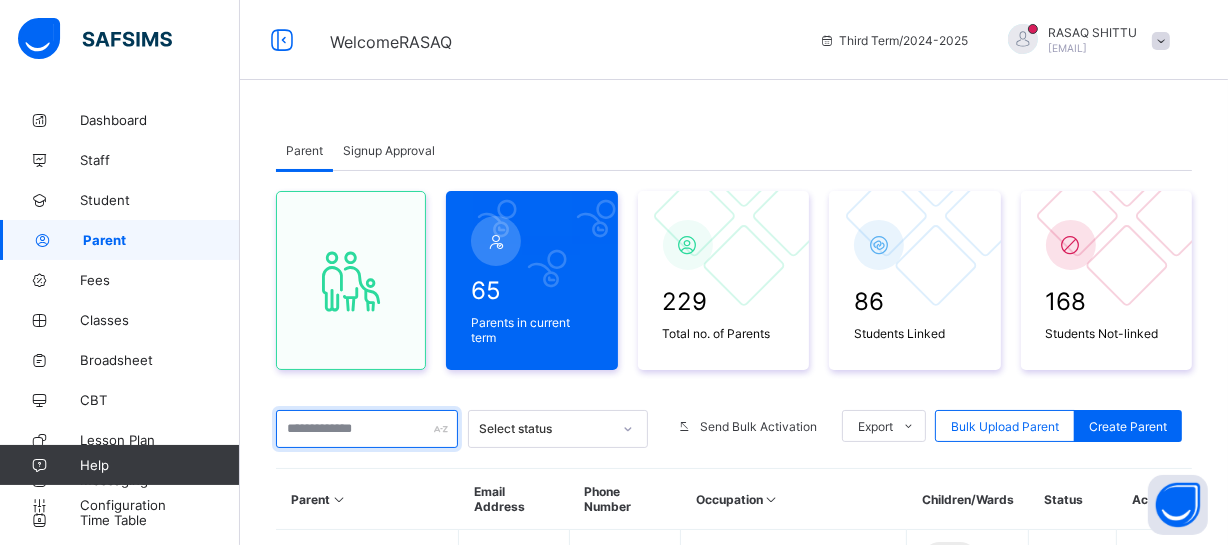 click at bounding box center (367, 429) 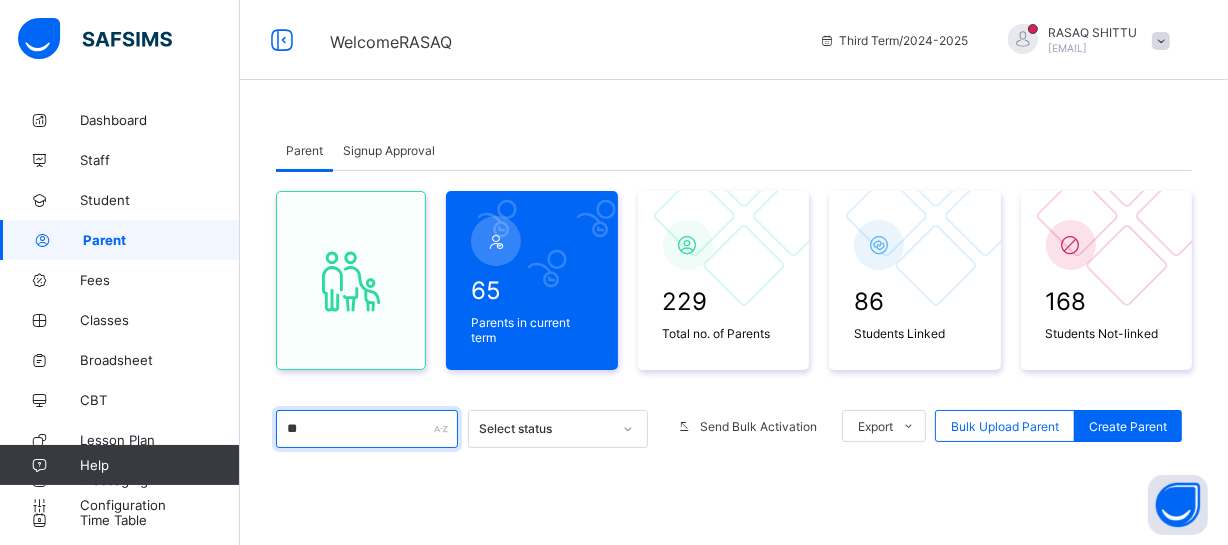 type on "*" 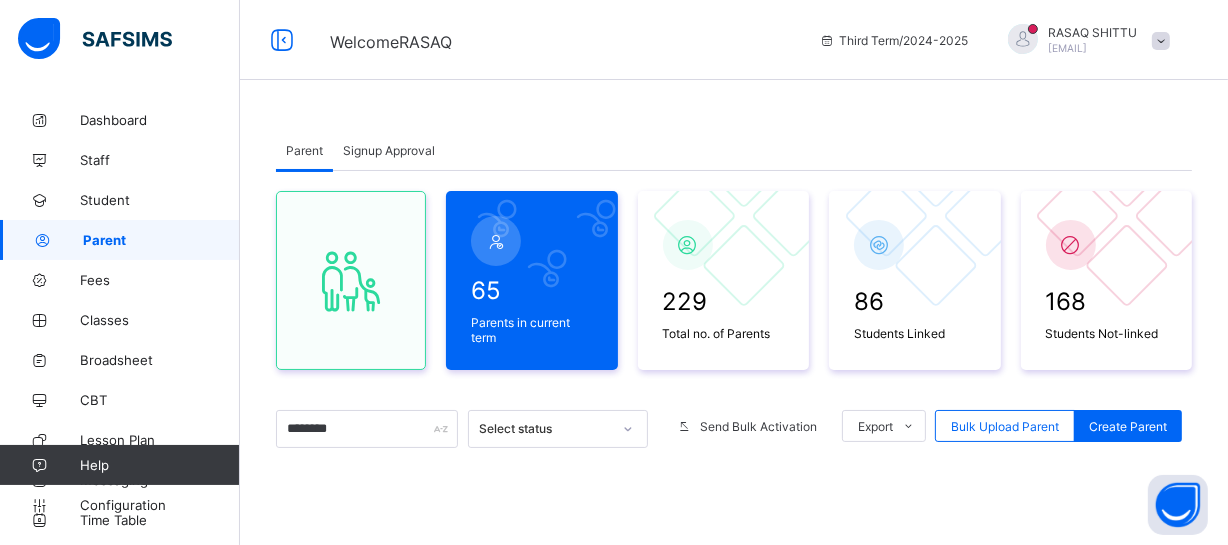 click at bounding box center [734, 656] 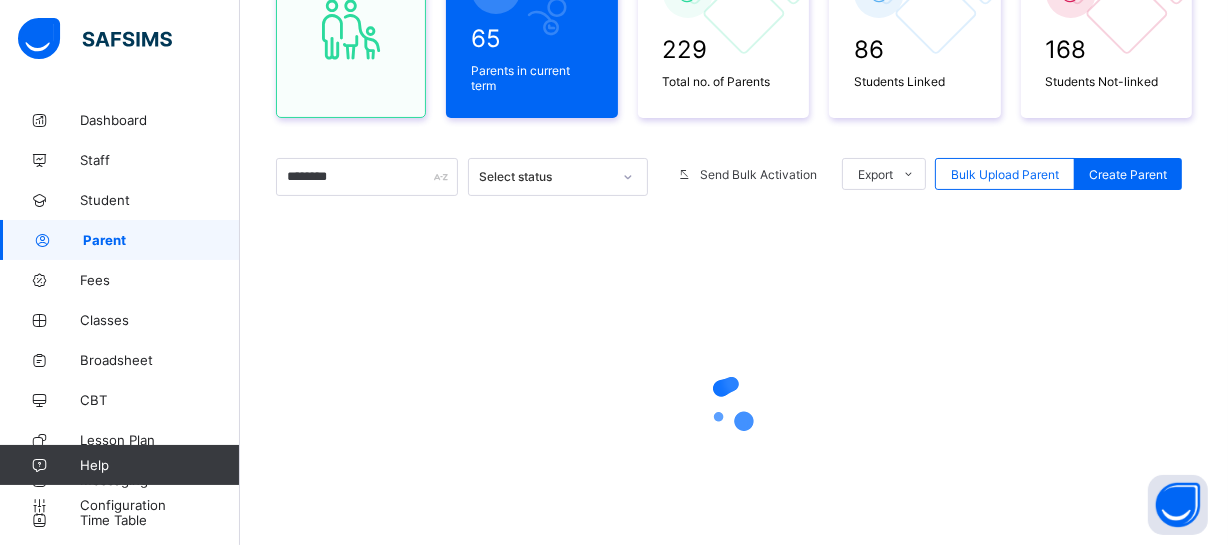 scroll, scrollTop: 254, scrollLeft: 0, axis: vertical 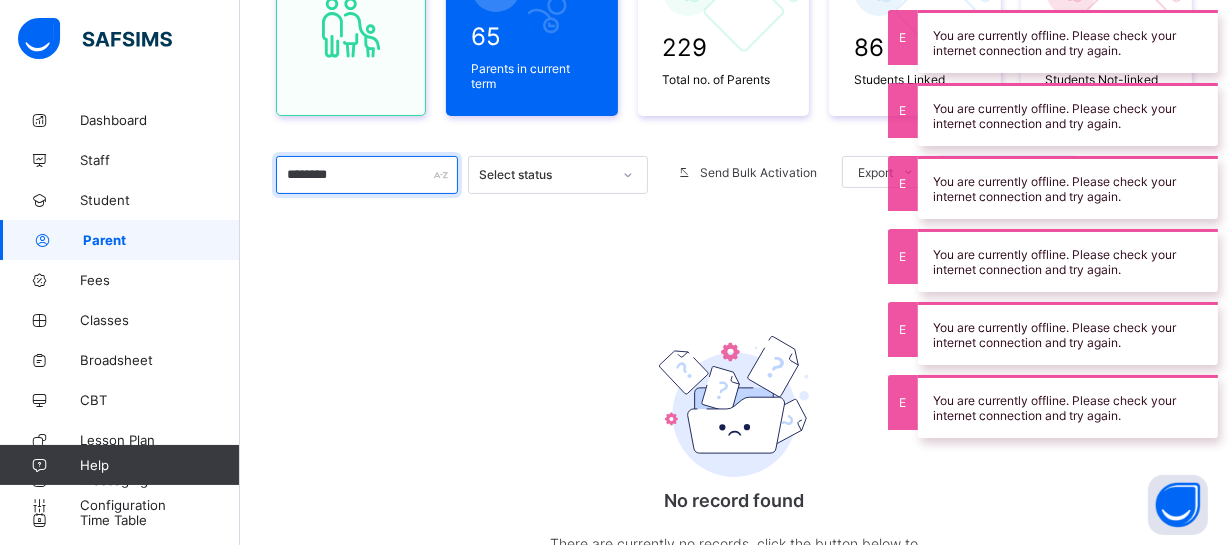 click on "********" at bounding box center (367, 175) 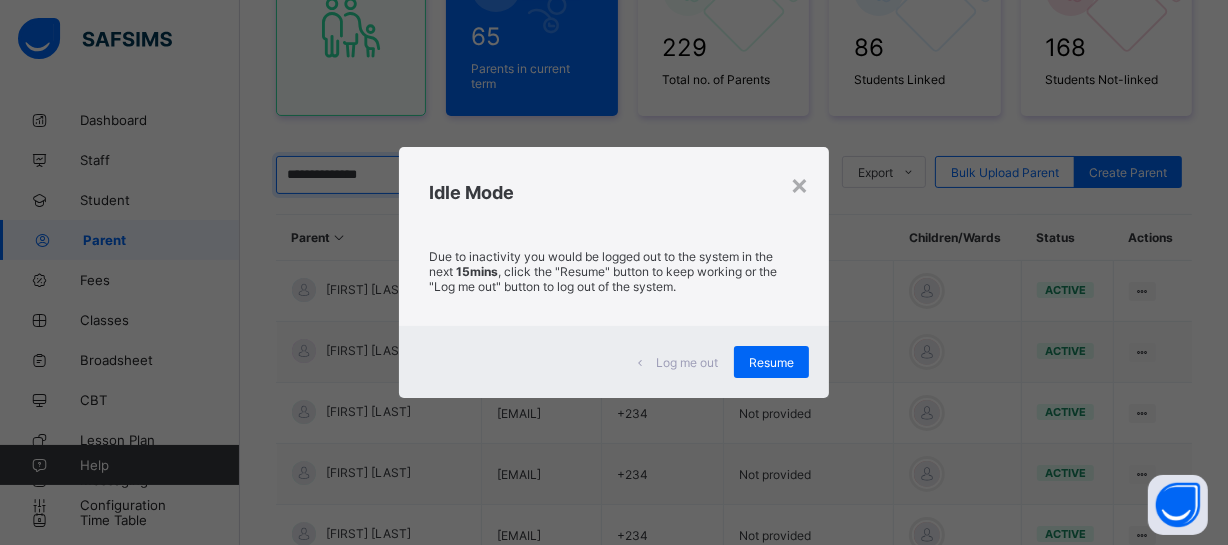 type on "**********" 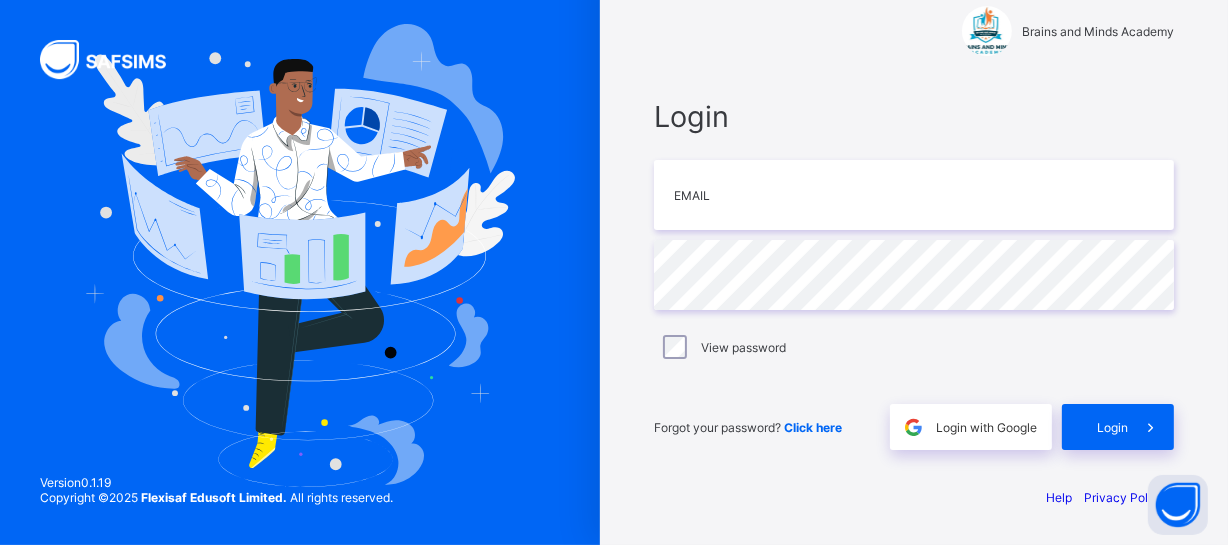 scroll, scrollTop: 0, scrollLeft: 0, axis: both 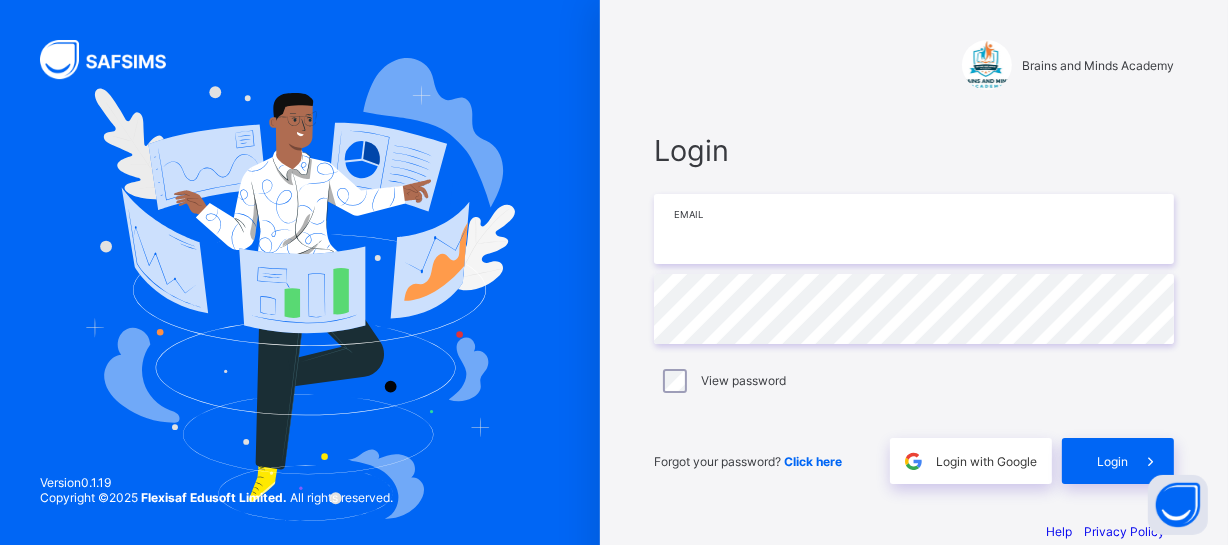 type on "**********" 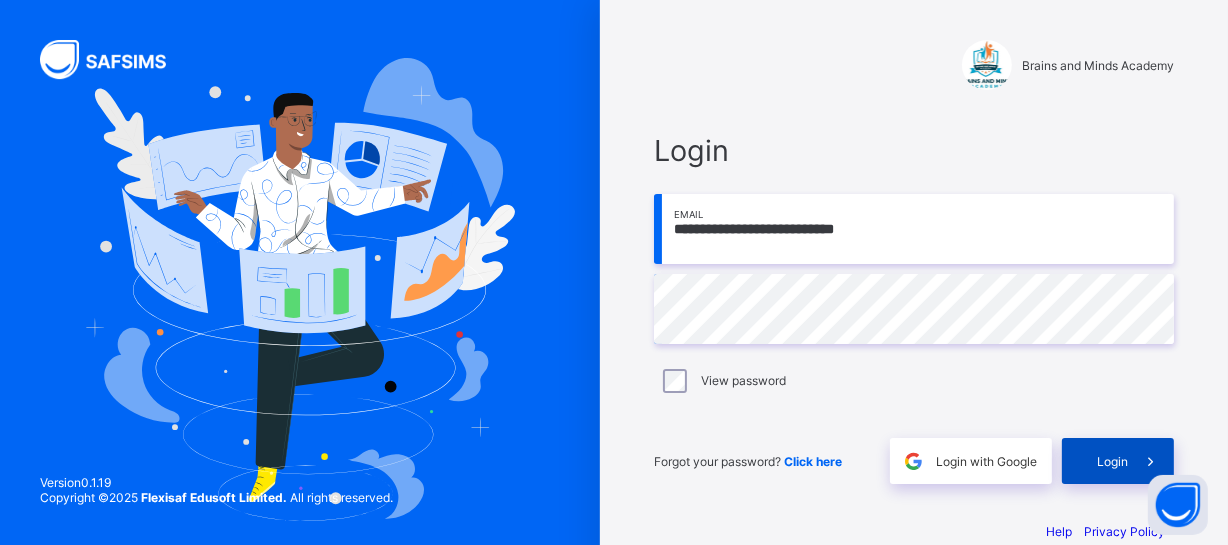 drag, startPoint x: 448, startPoint y: 373, endPoint x: 1104, endPoint y: 473, distance: 663.5782 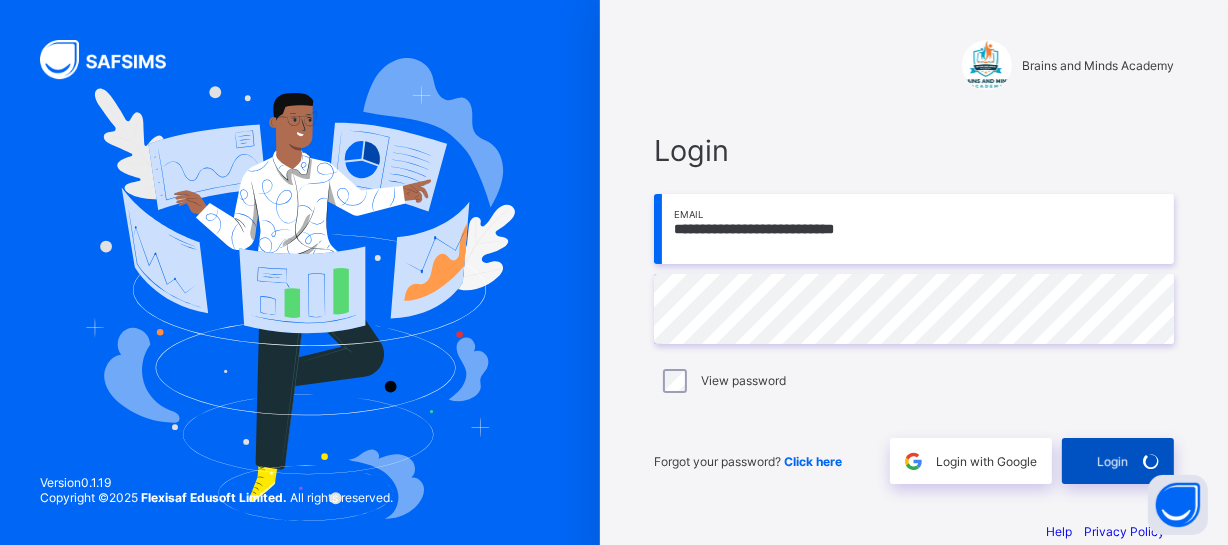 click on "Login" at bounding box center [1118, 461] 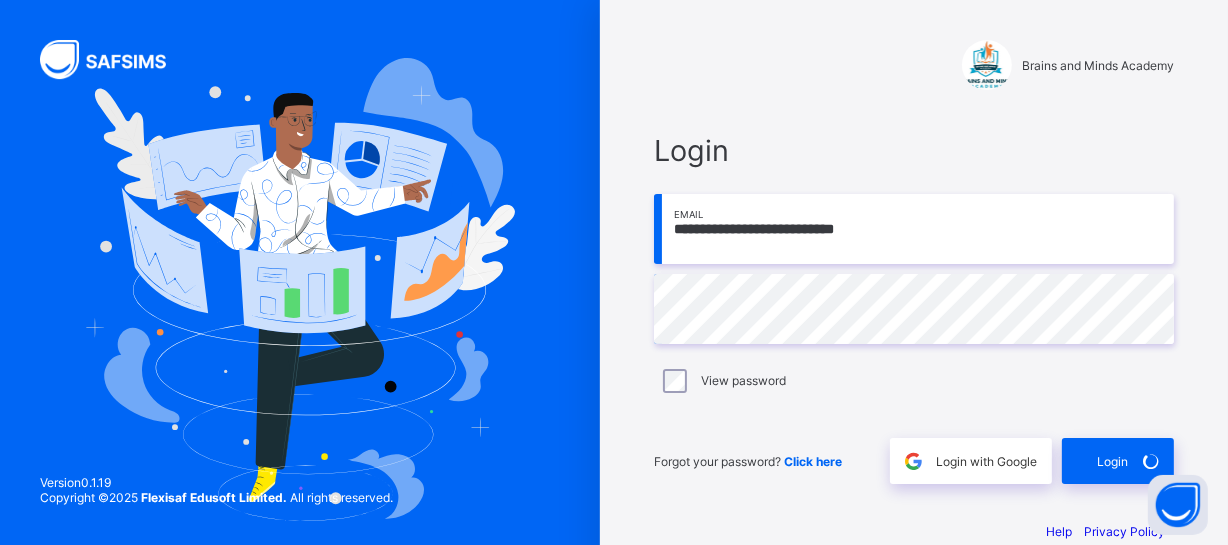 drag, startPoint x: 650, startPoint y: 316, endPoint x: 660, endPoint y: 320, distance: 10.770329 